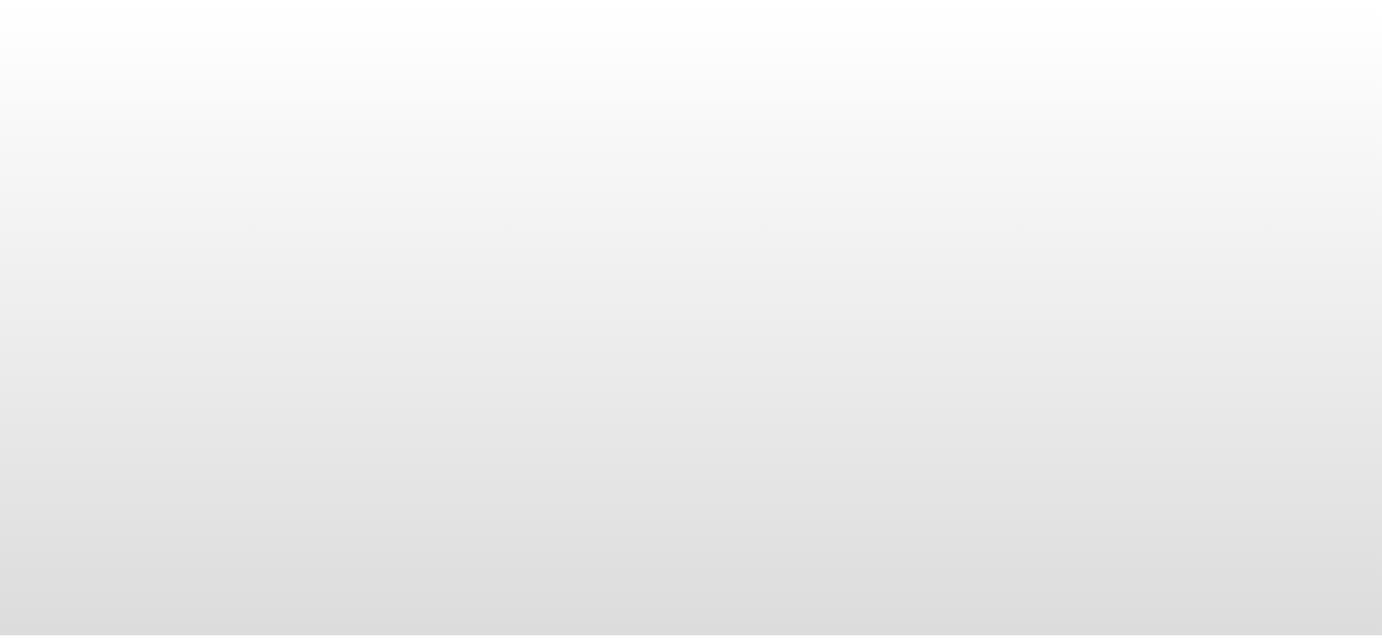 scroll, scrollTop: 0, scrollLeft: 0, axis: both 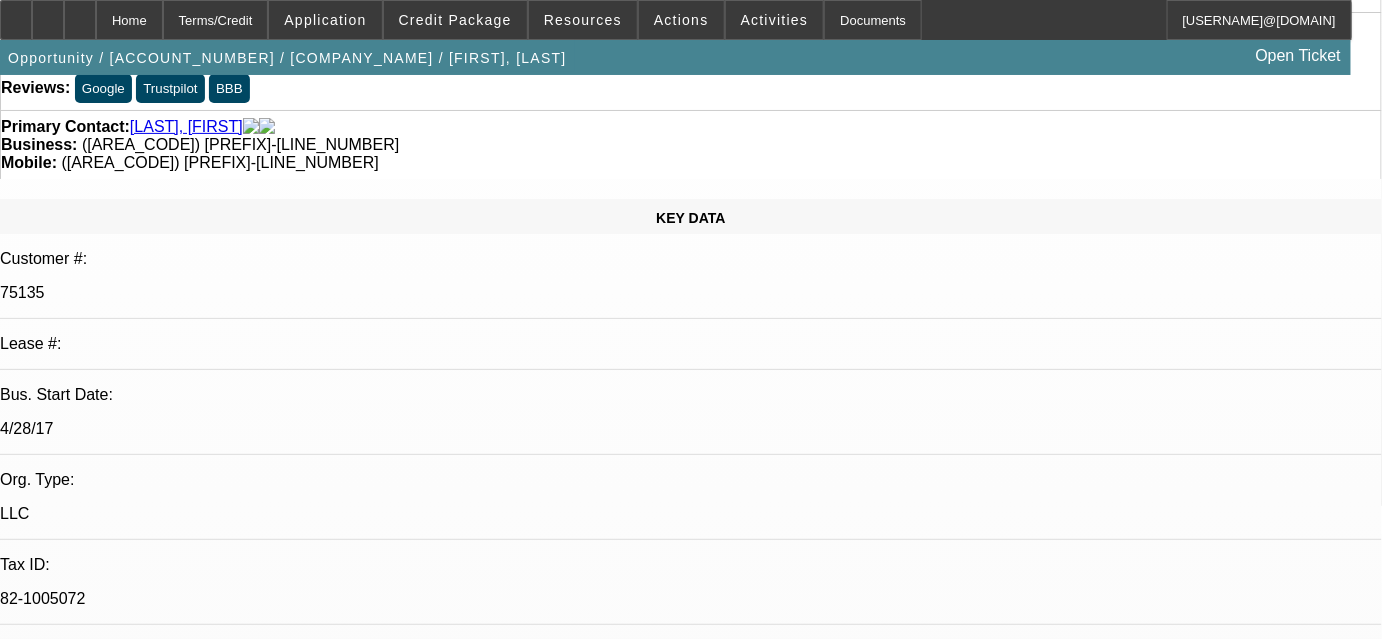 click on "06/18/2025 12:00 AM" at bounding box center (51, 2780) 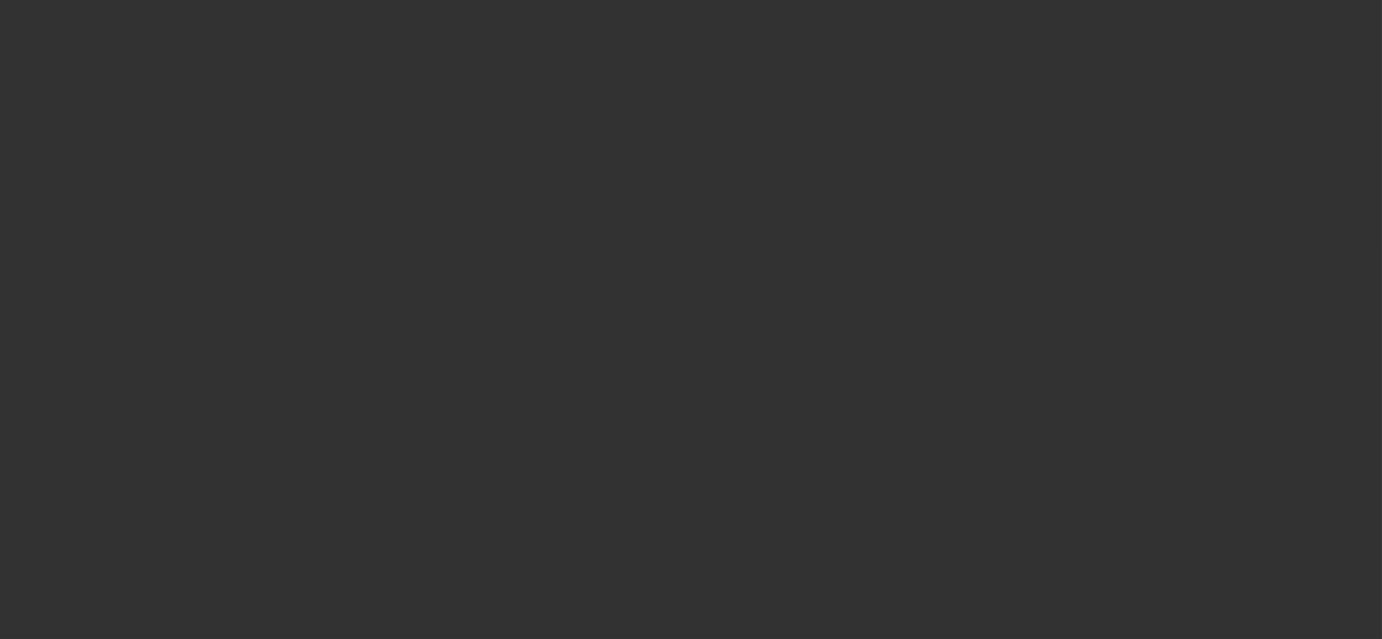 scroll, scrollTop: 0, scrollLeft: 0, axis: both 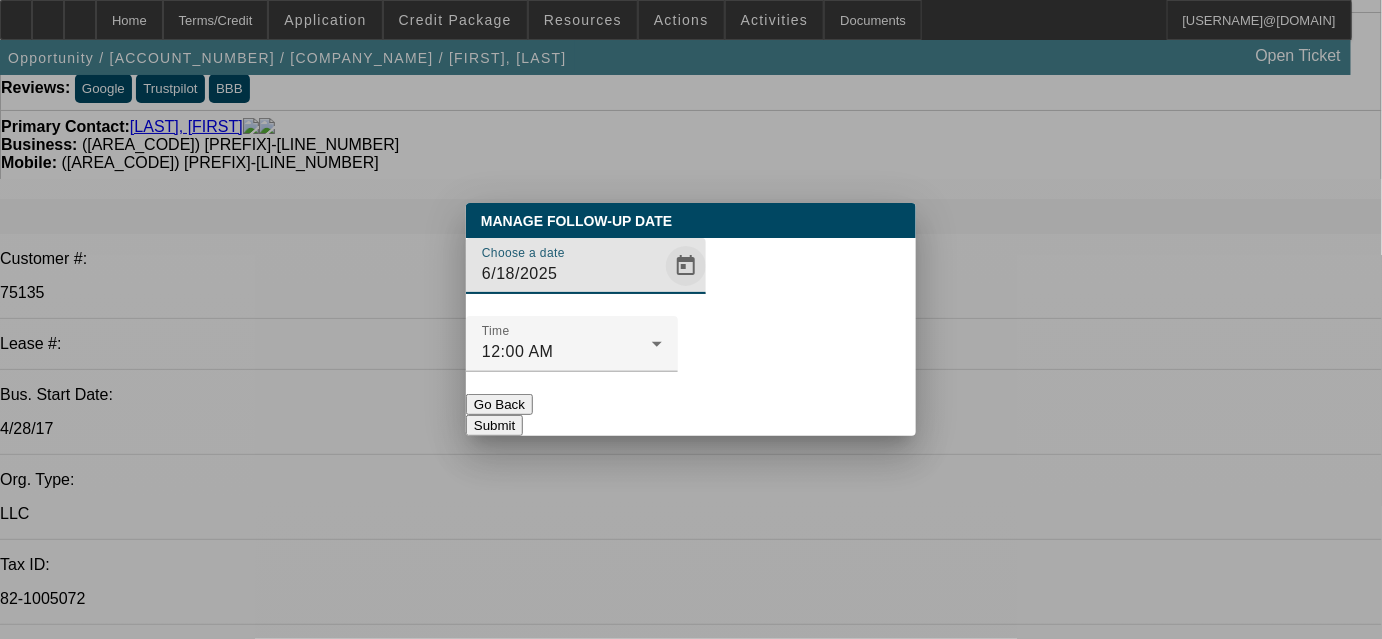 click at bounding box center (686, 266) 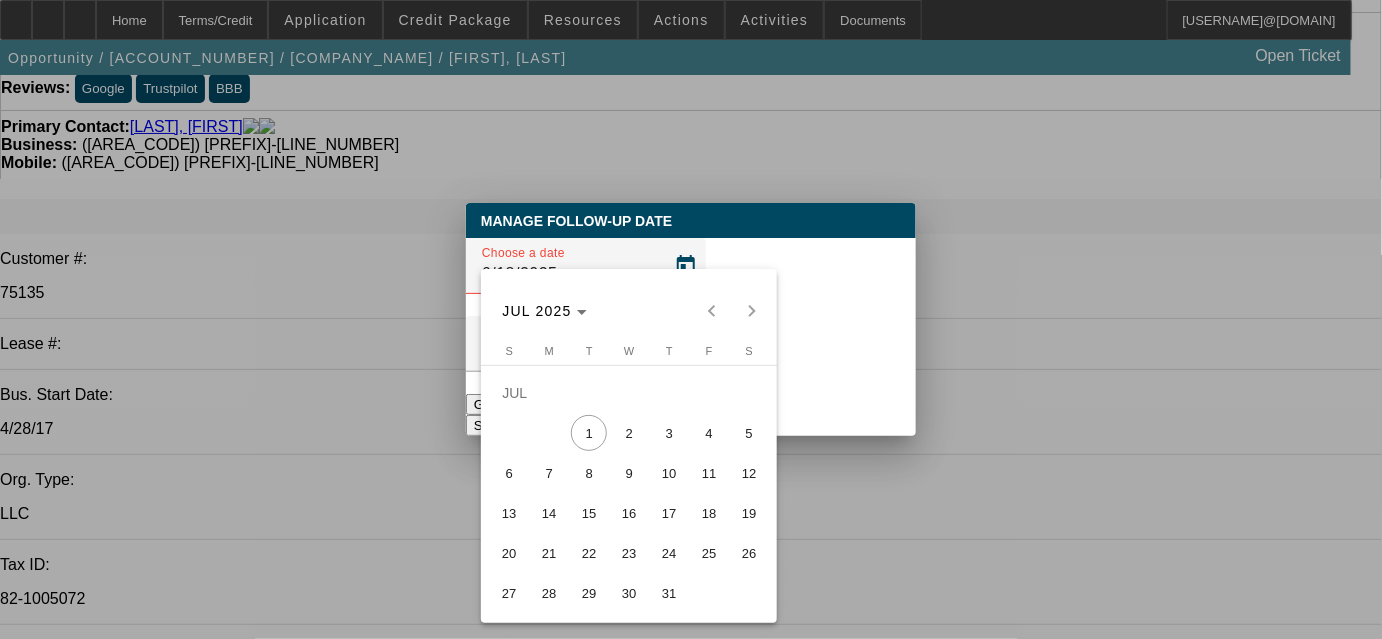 click on "8" at bounding box center (589, 473) 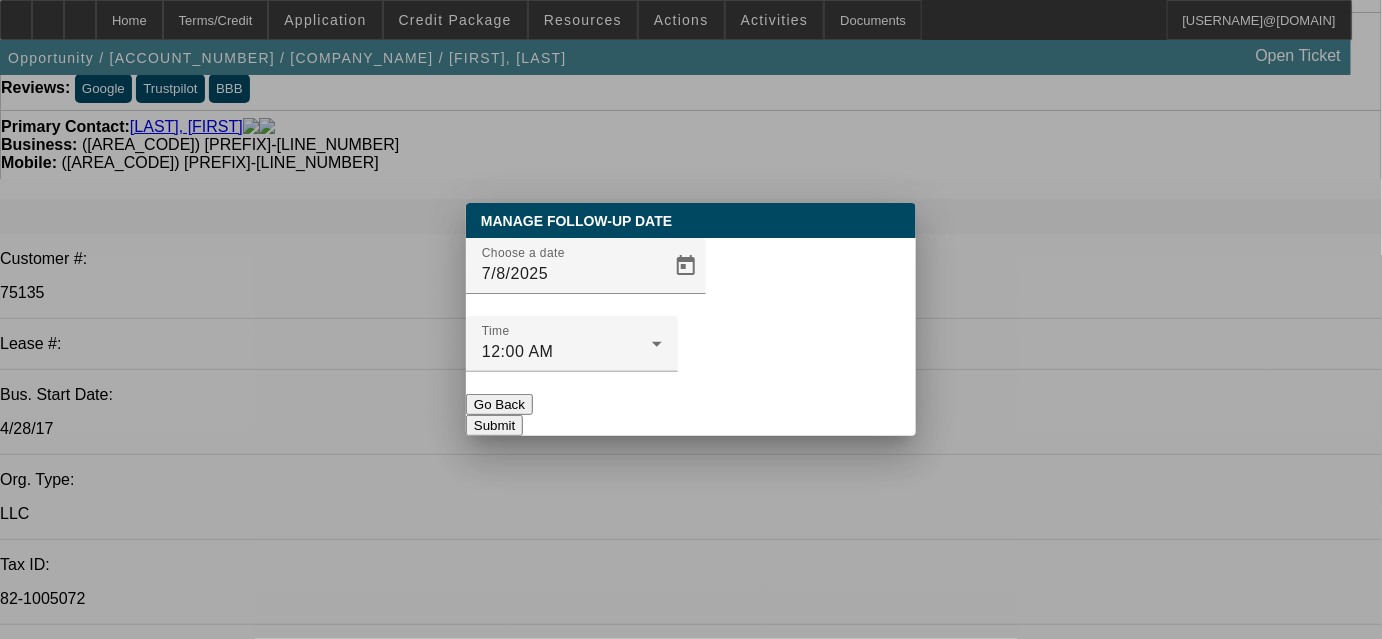 click on "Submit" at bounding box center [494, 425] 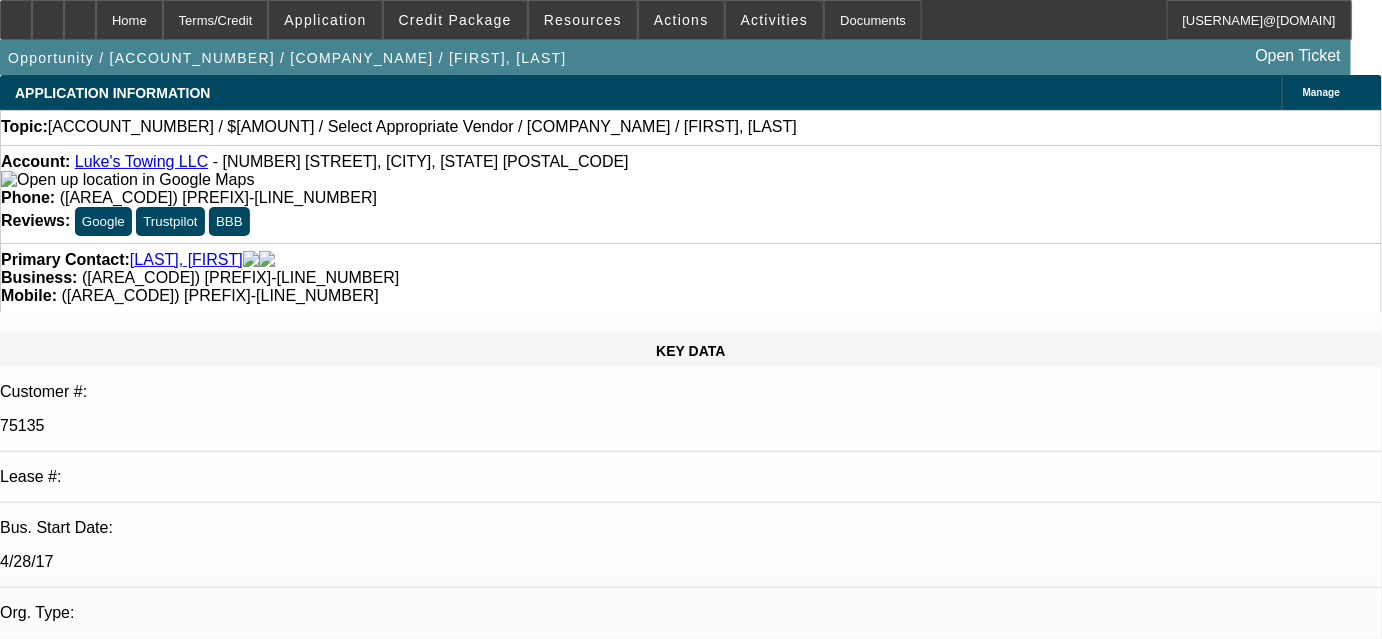 scroll, scrollTop: 133, scrollLeft: 0, axis: vertical 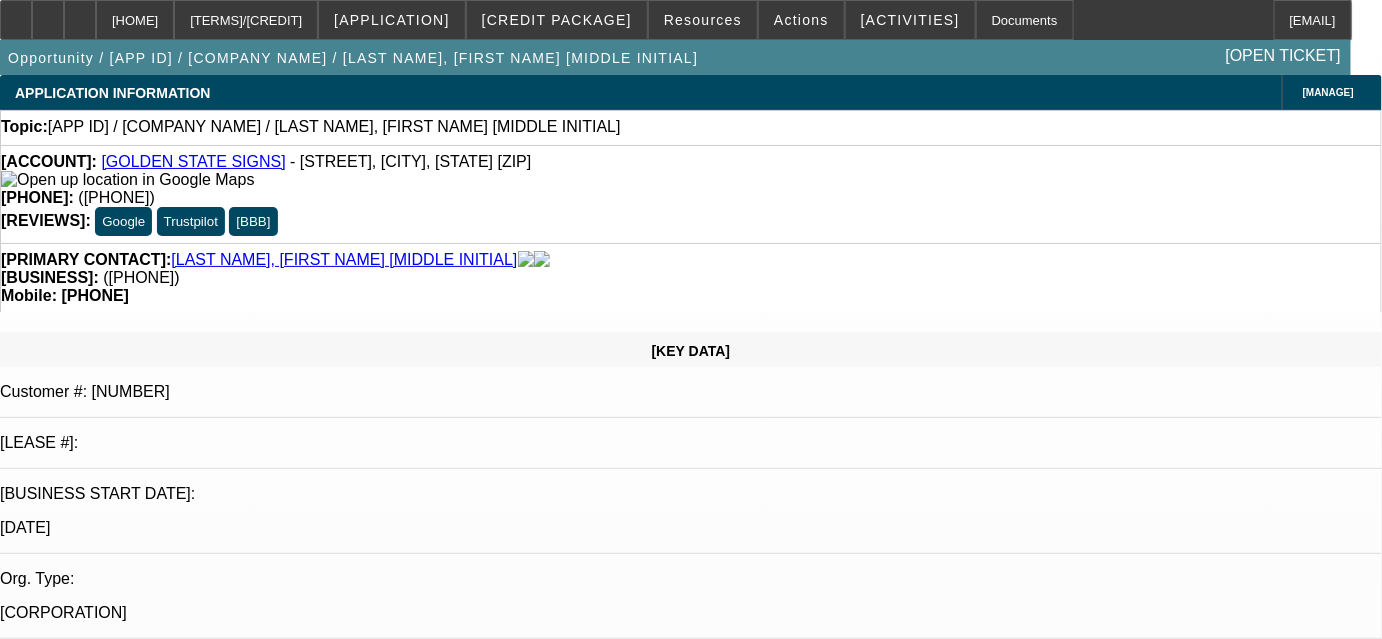 click on "[DATE] [TIME]" at bounding box center [51, 2980] 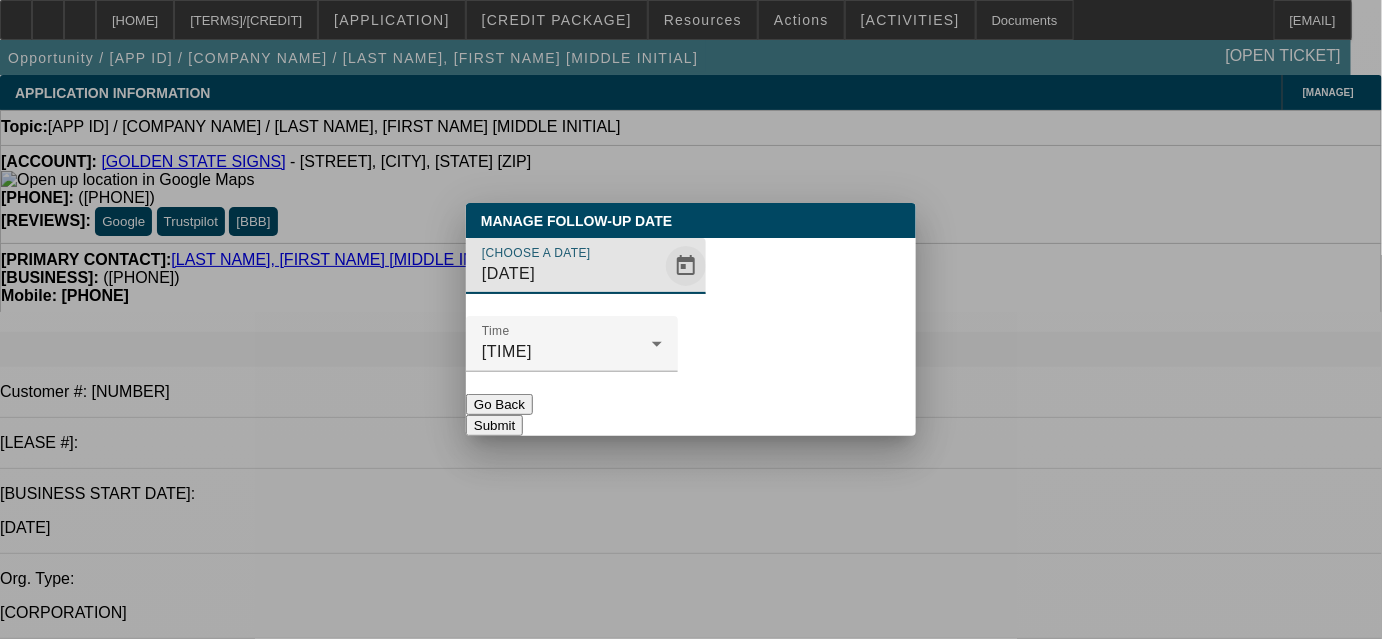 click at bounding box center [686, 266] 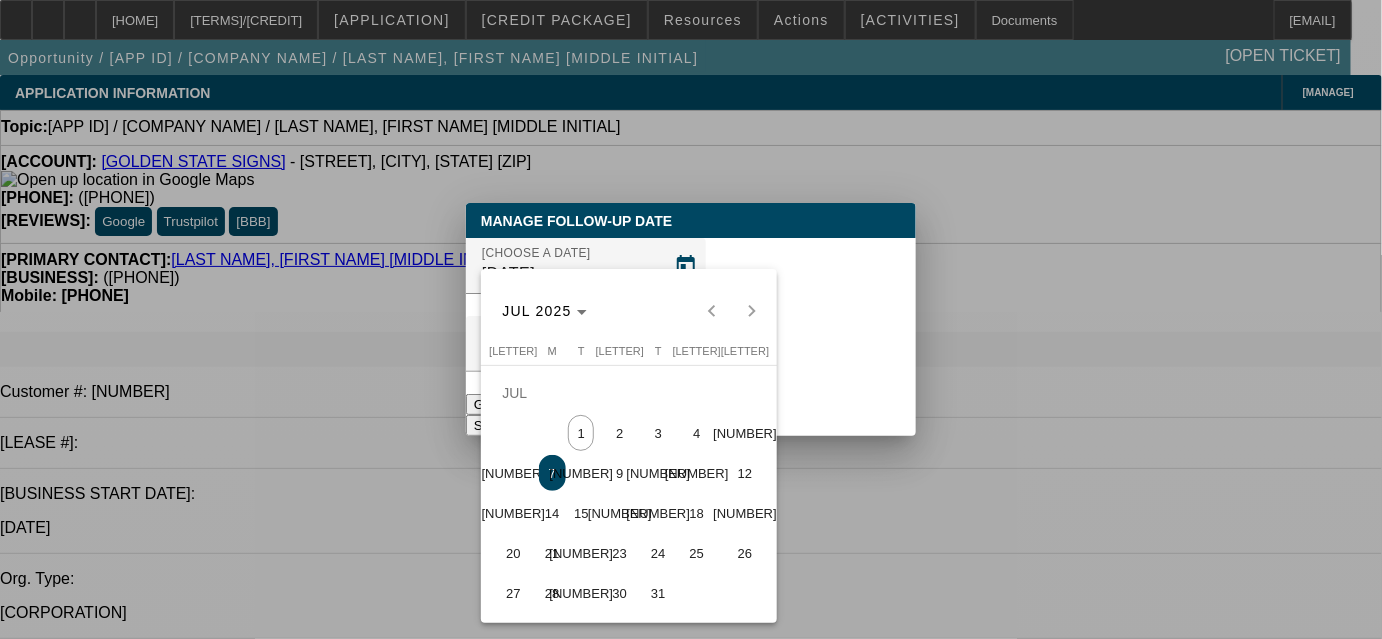 click on "15" at bounding box center (589, 513) 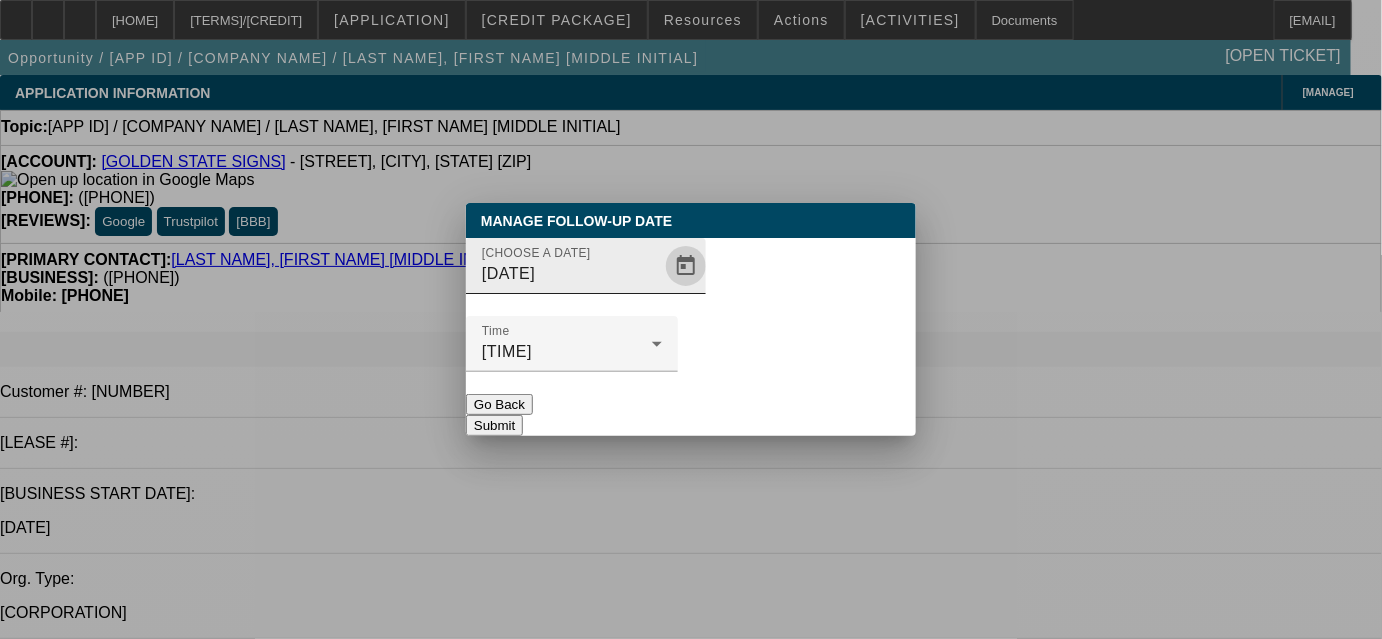 click at bounding box center (686, 266) 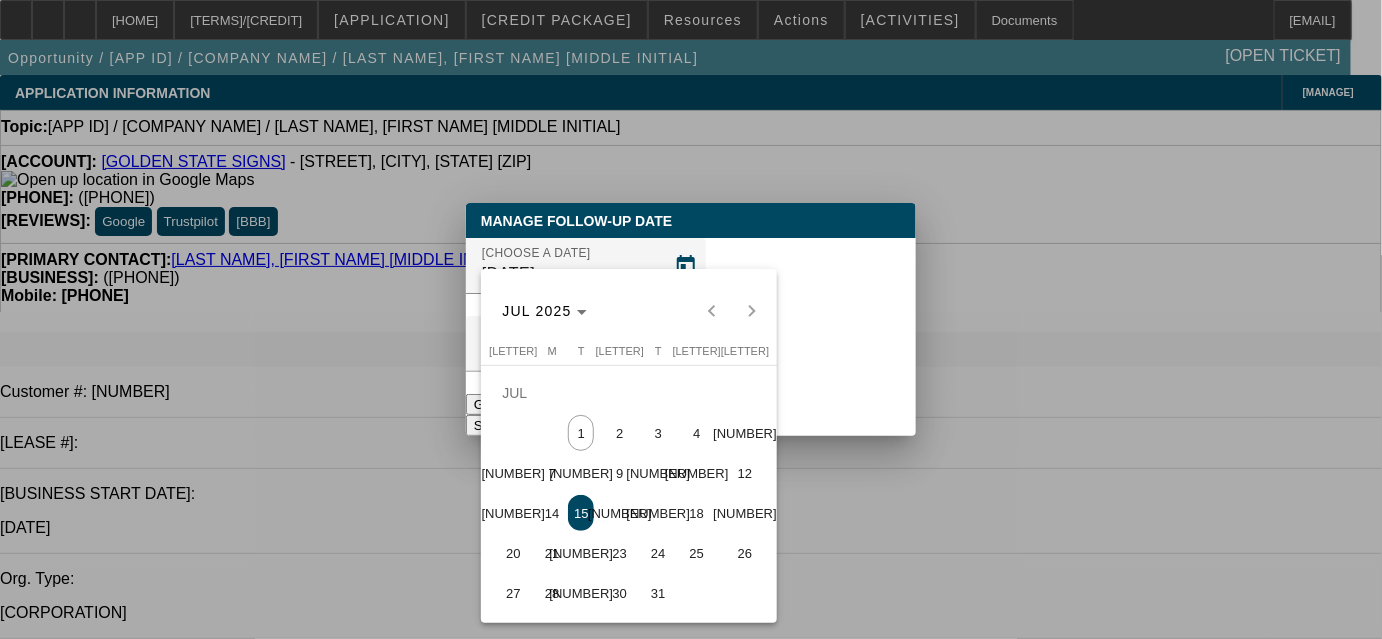 click on "22" at bounding box center [589, 553] 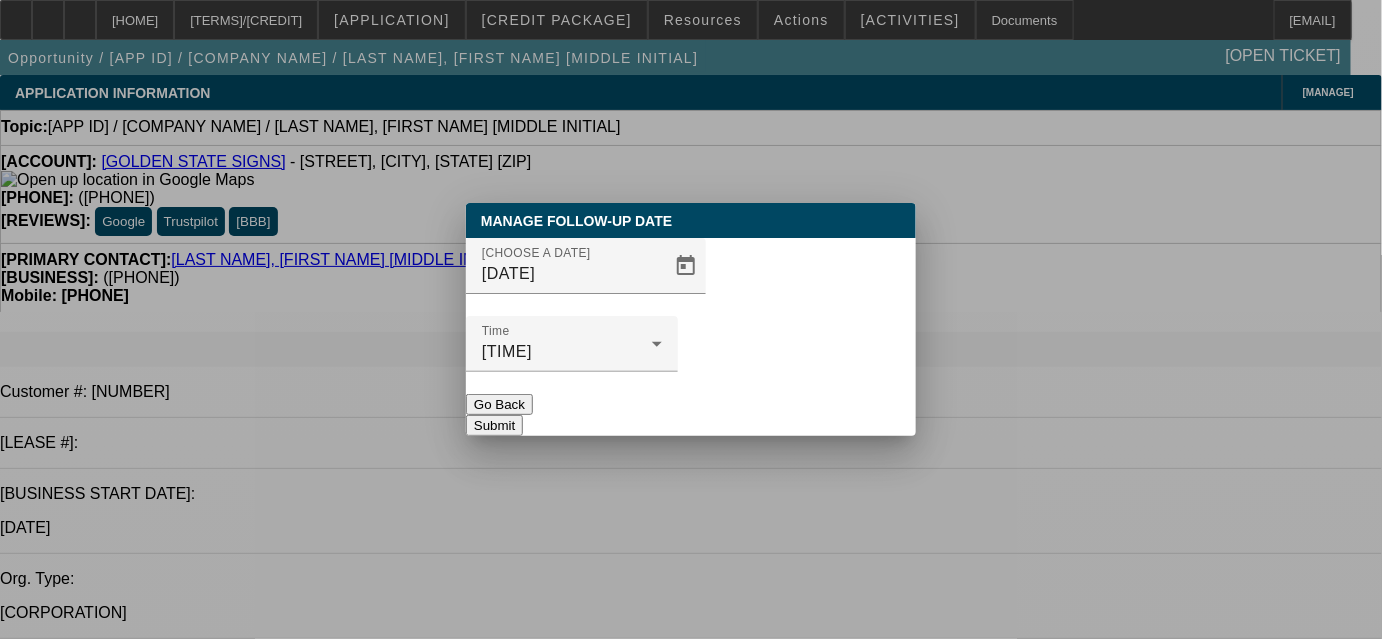 click on "Submit" at bounding box center [494, 425] 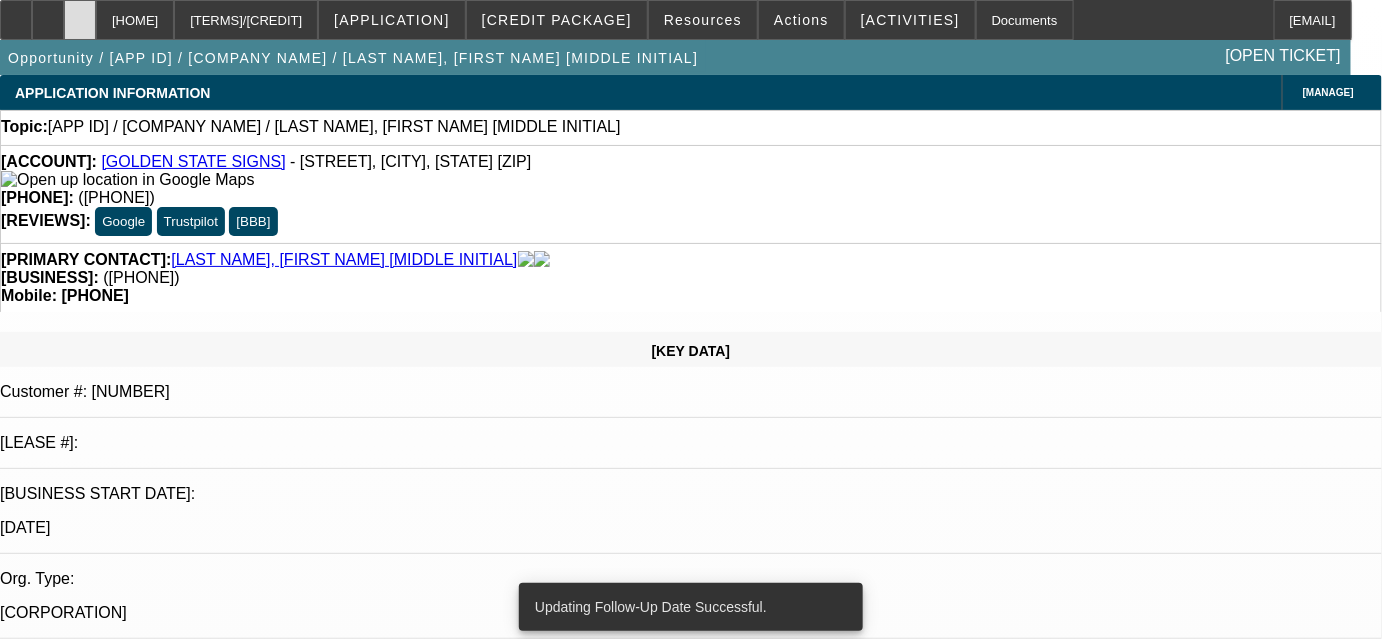 click at bounding box center [80, 13] 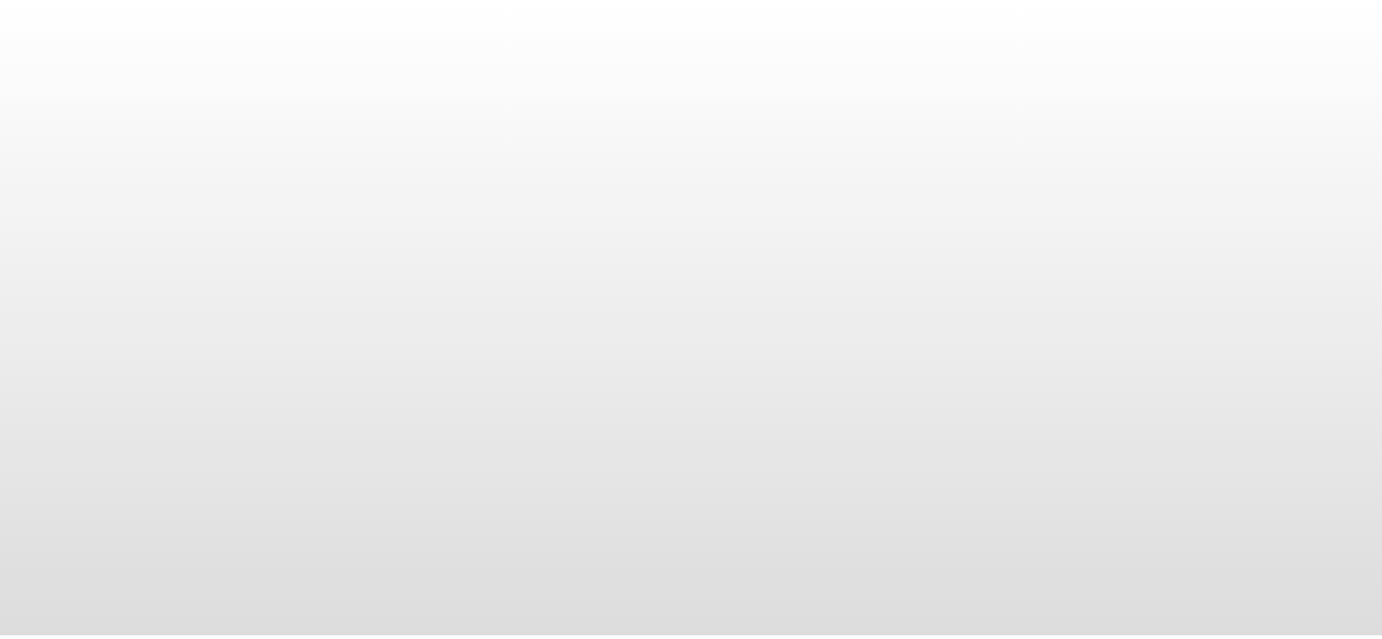 scroll, scrollTop: 0, scrollLeft: 0, axis: both 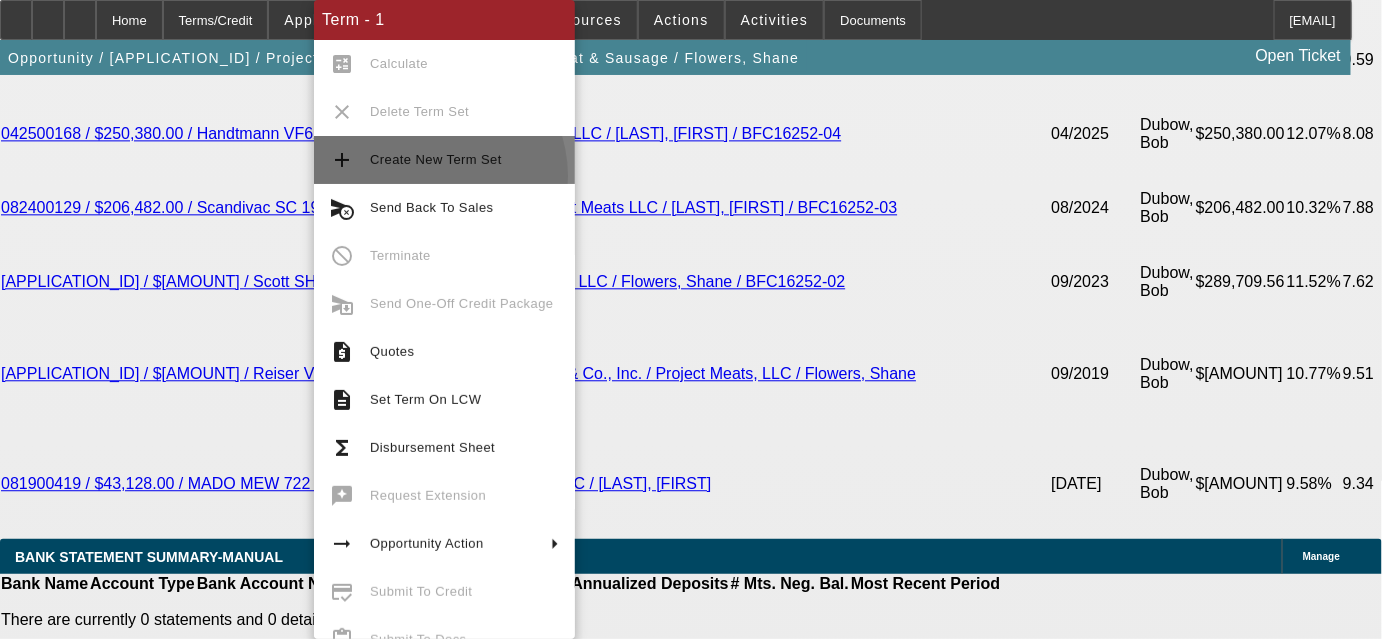 click on "add
Create New Term Set" at bounding box center [444, 160] 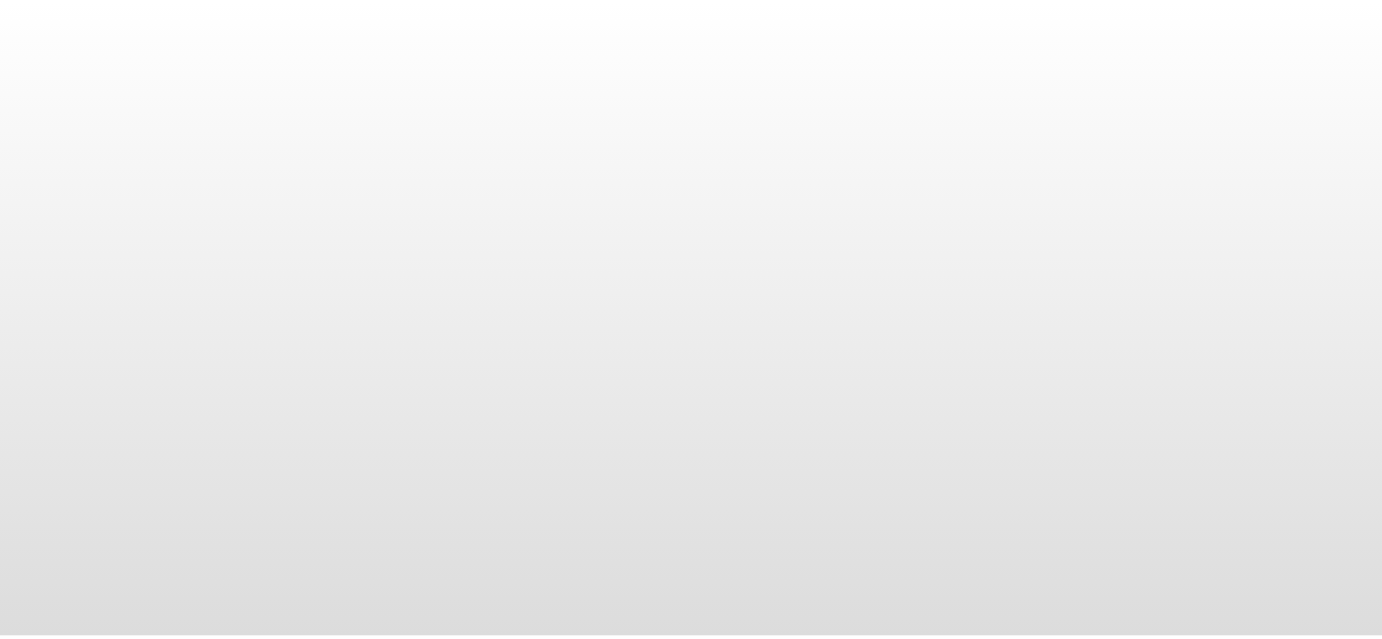 scroll, scrollTop: 0, scrollLeft: 0, axis: both 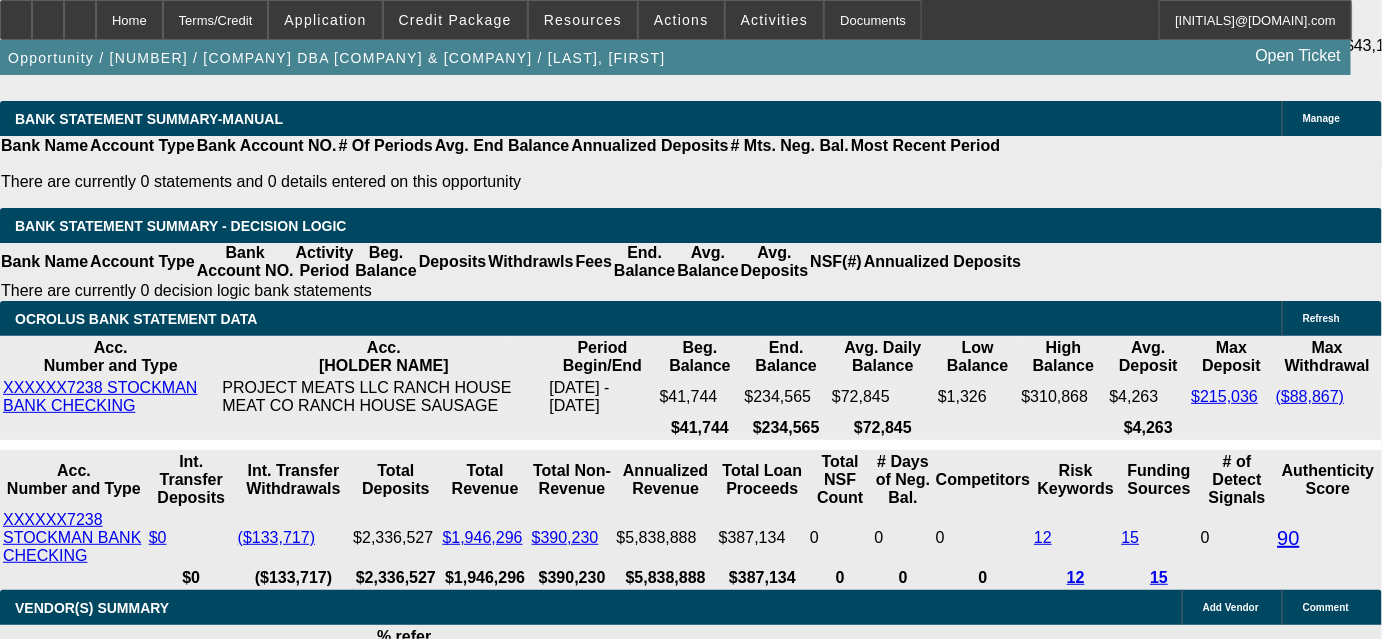 click on "Application Only to $1MM - Trucking, Construction, and Industrial Equipment" at bounding box center (391, 2209) 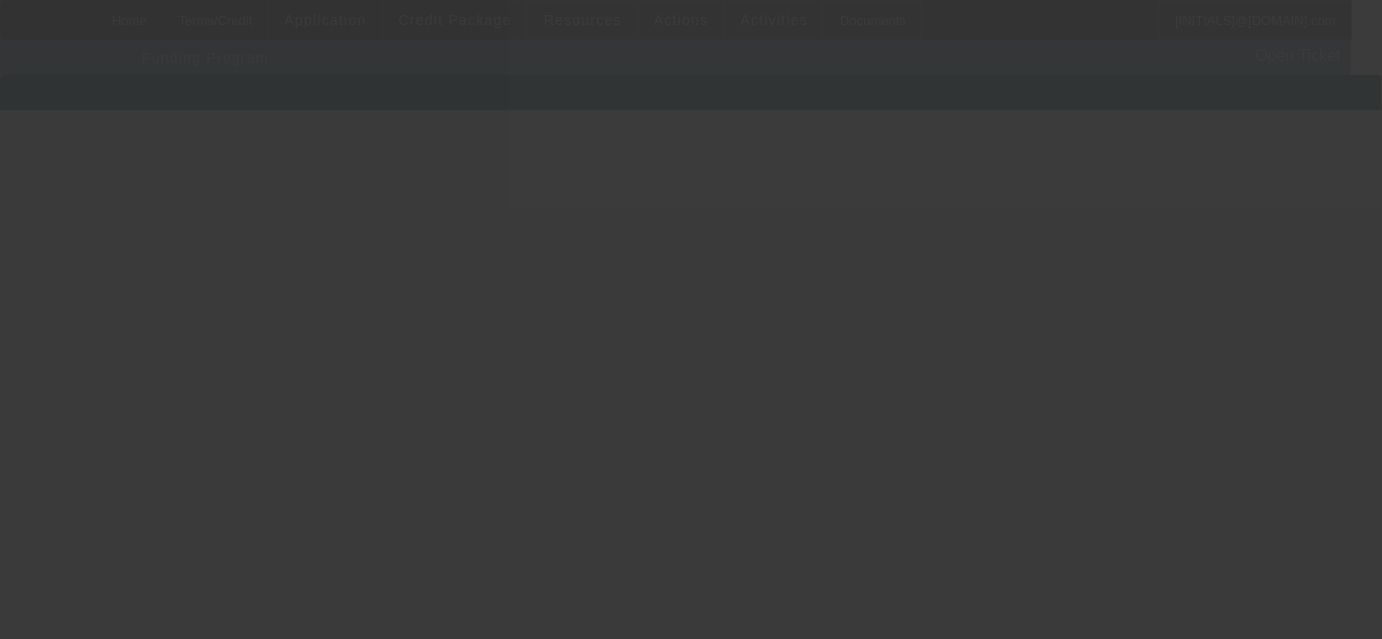 scroll, scrollTop: 0, scrollLeft: 0, axis: both 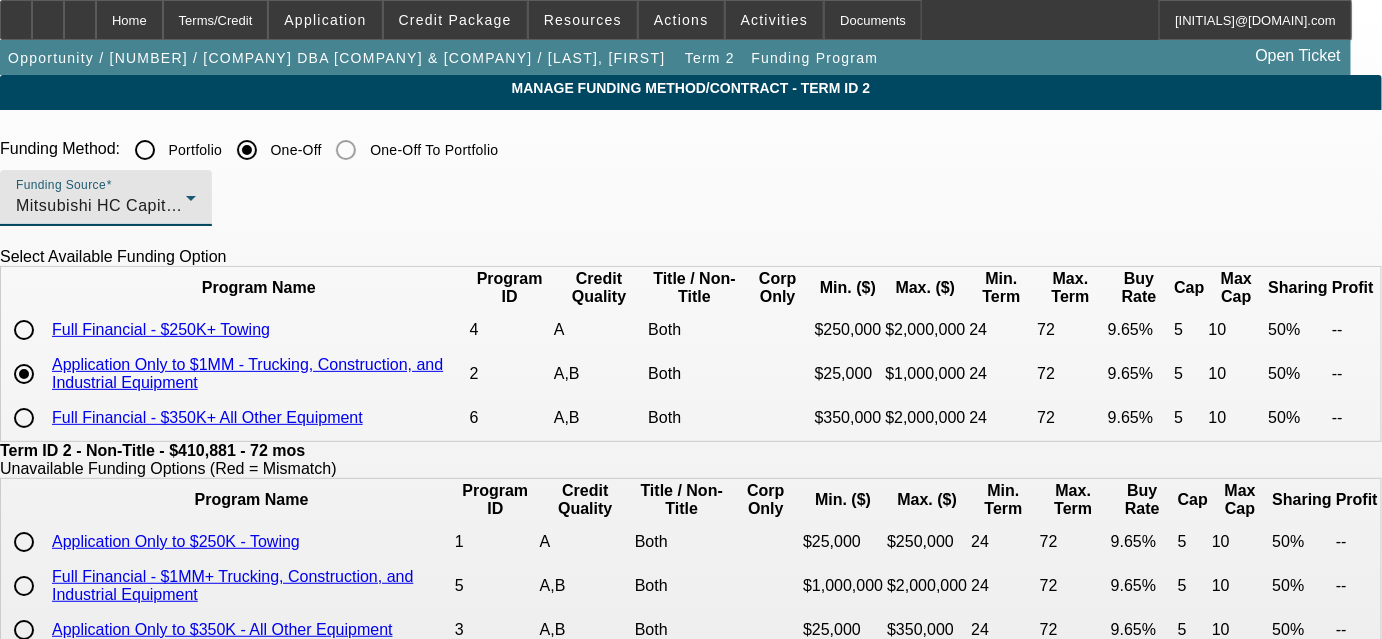 click on "Mitsubishi HC Capital America" at bounding box center [101, 206] 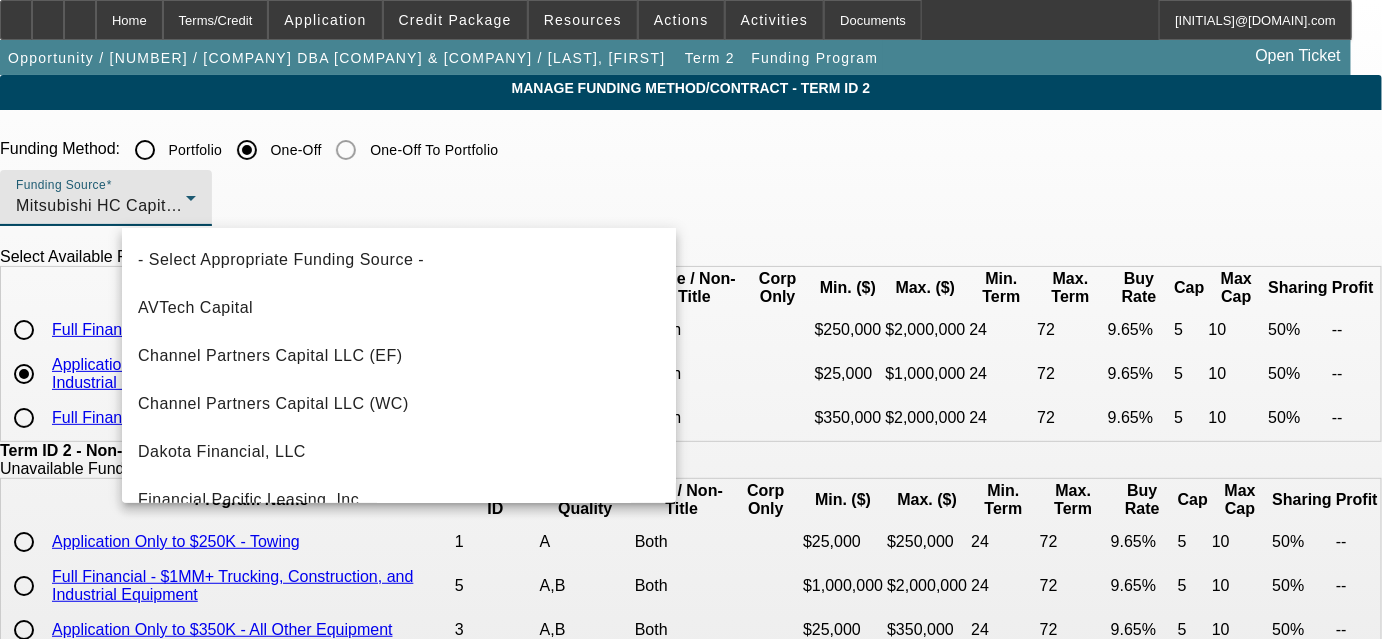 scroll, scrollTop: 309, scrollLeft: 0, axis: vertical 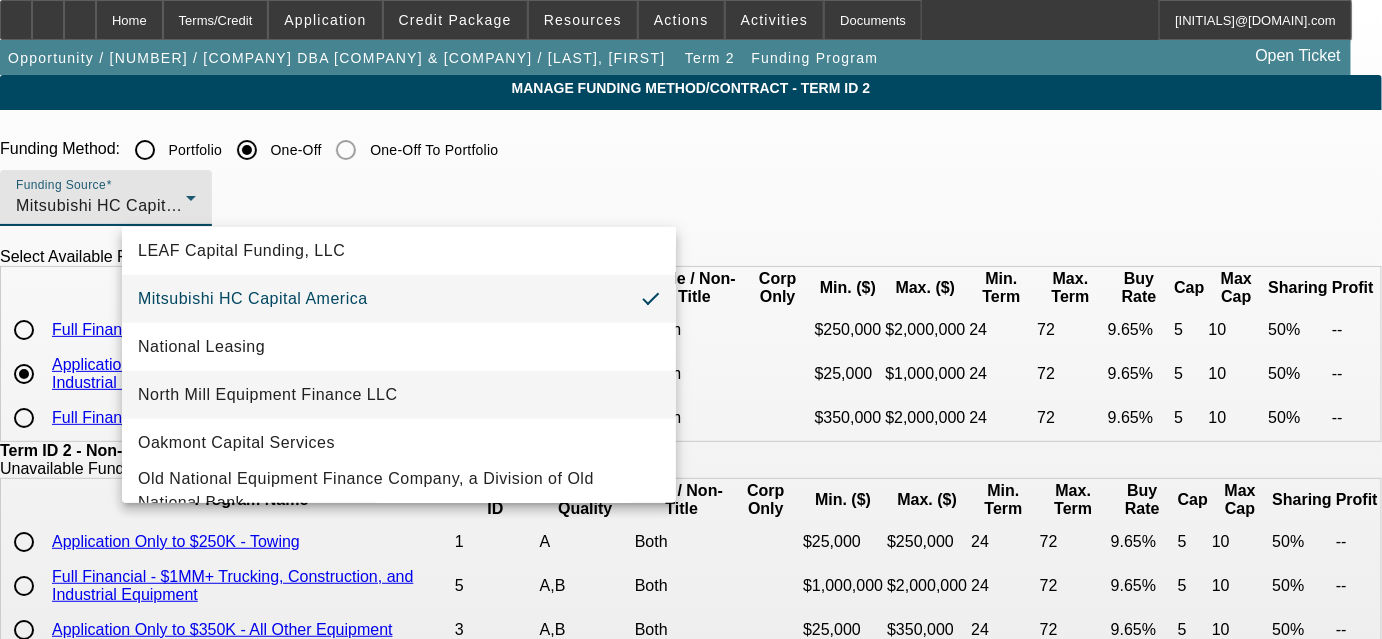 click on "North Mill Equipment Finance LLC" at bounding box center [399, 395] 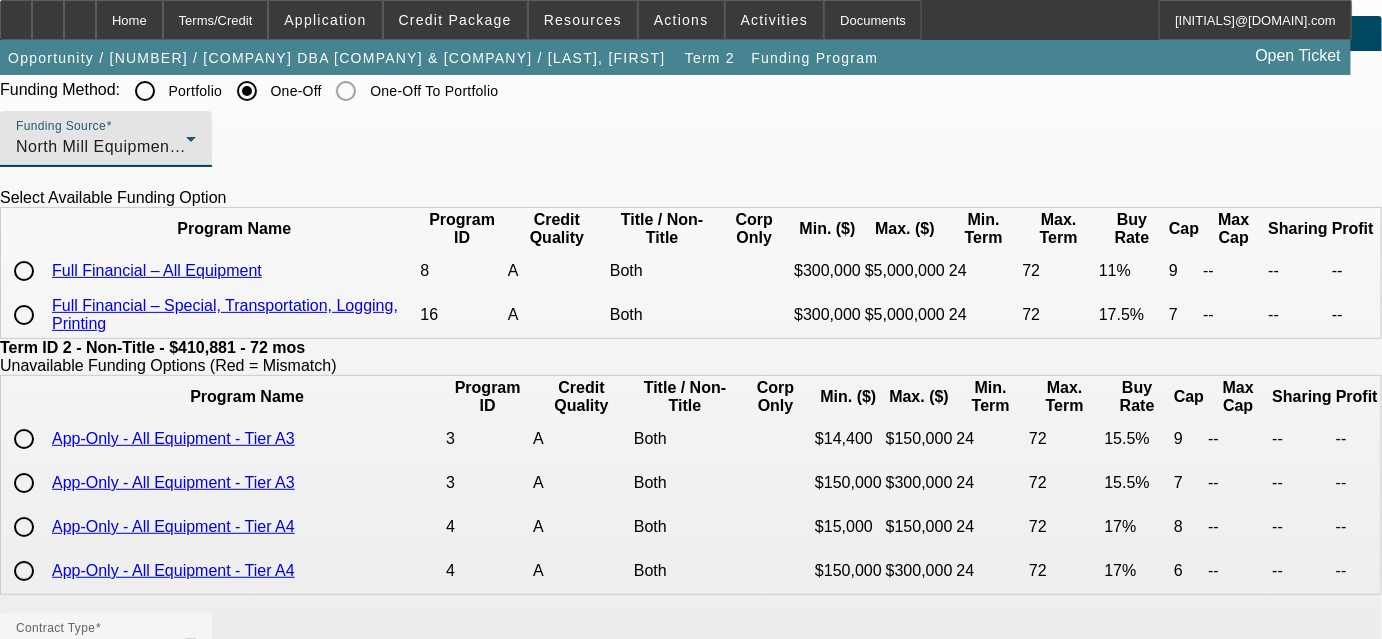 scroll, scrollTop: 90, scrollLeft: 0, axis: vertical 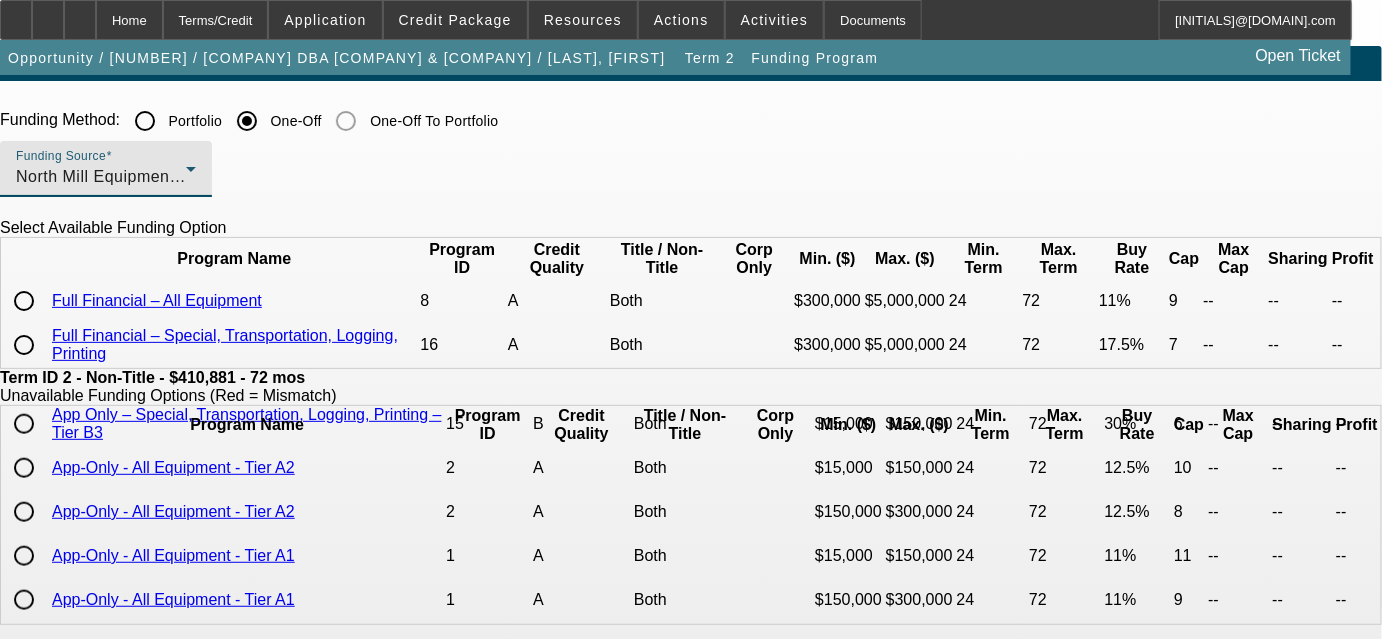 click on "North Mill Equipment Finance LLC" at bounding box center (106, 177) 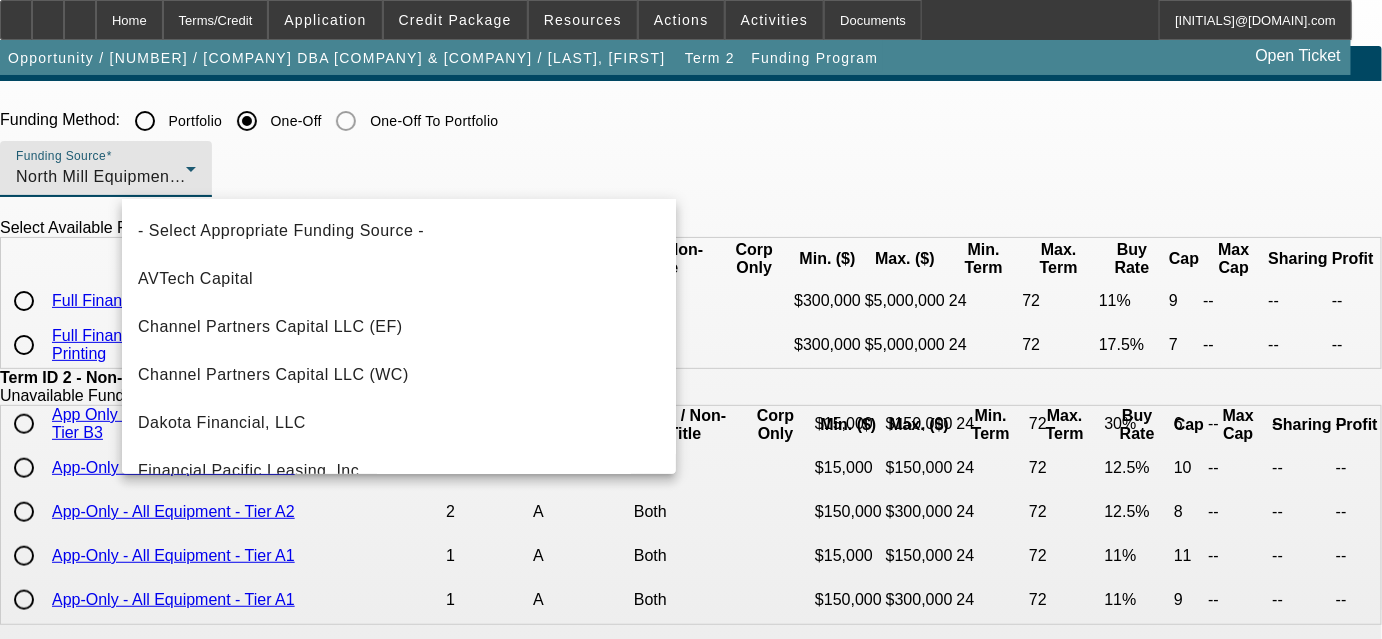 scroll, scrollTop: 405, scrollLeft: 0, axis: vertical 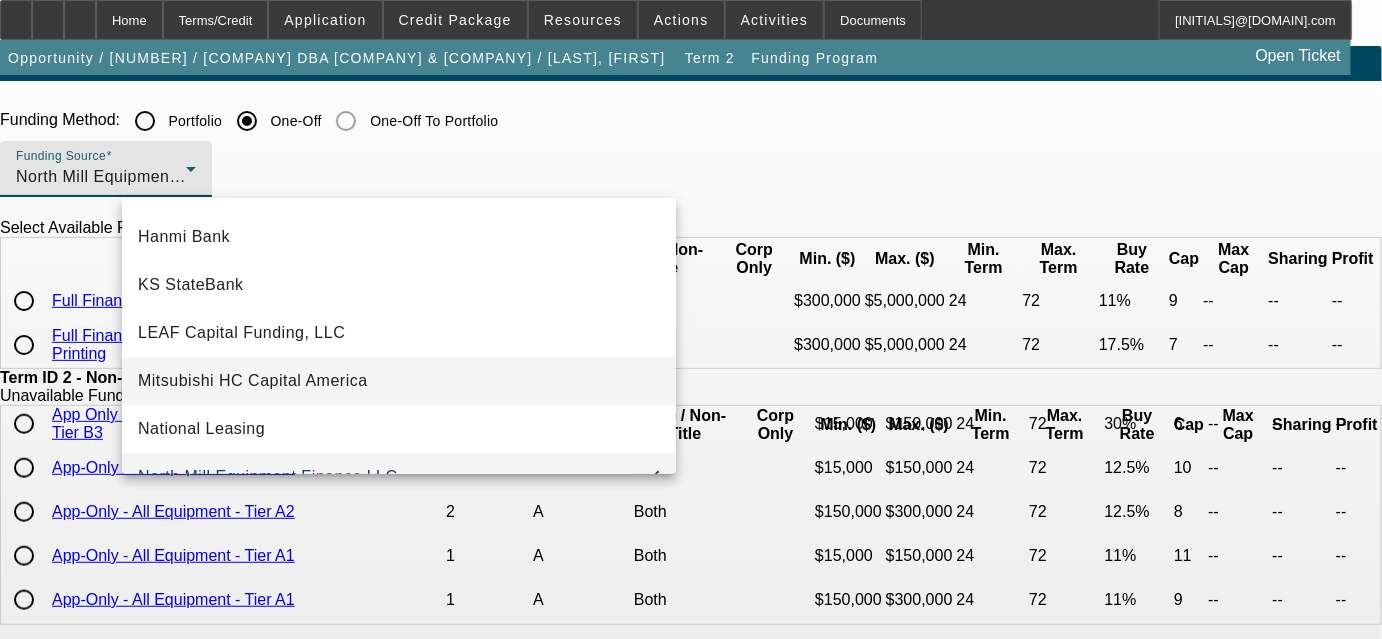click on "Mitsubishi HC Capital America" at bounding box center (399, 381) 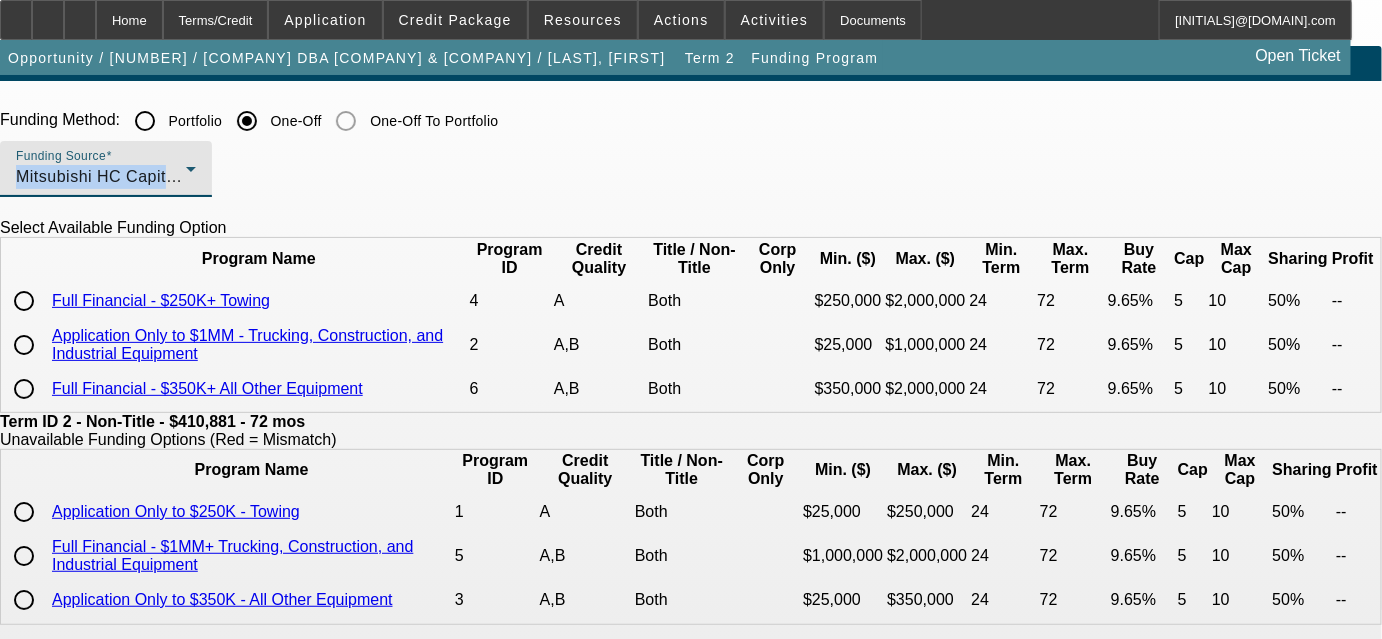 scroll, scrollTop: 0, scrollLeft: 0, axis: both 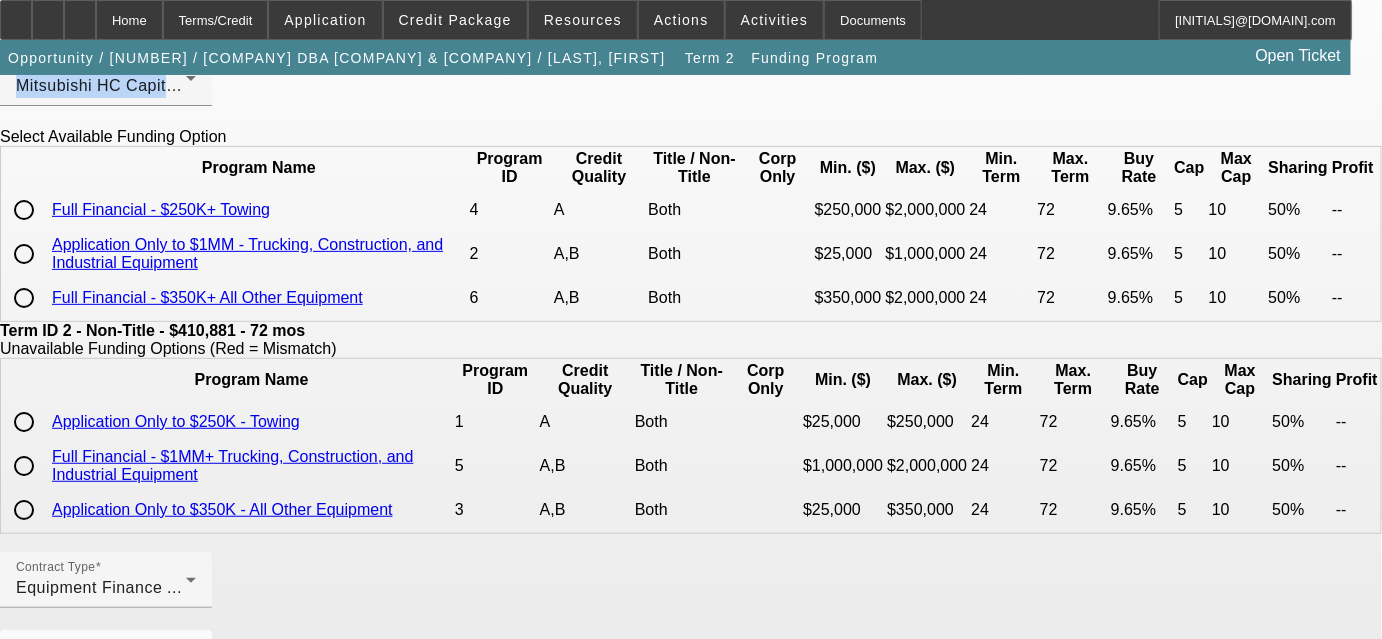 click at bounding box center (24, 254) 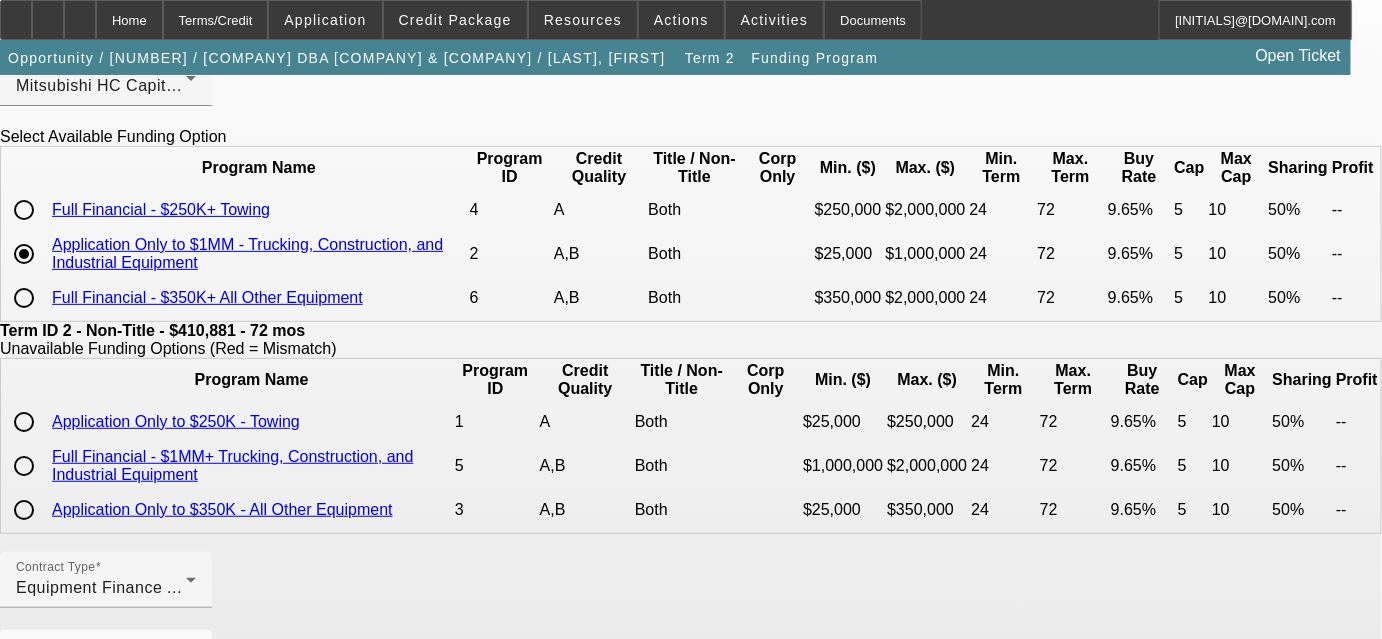 click on "Funding Source
Mitsubishi HC Capital America" at bounding box center (691, 89) 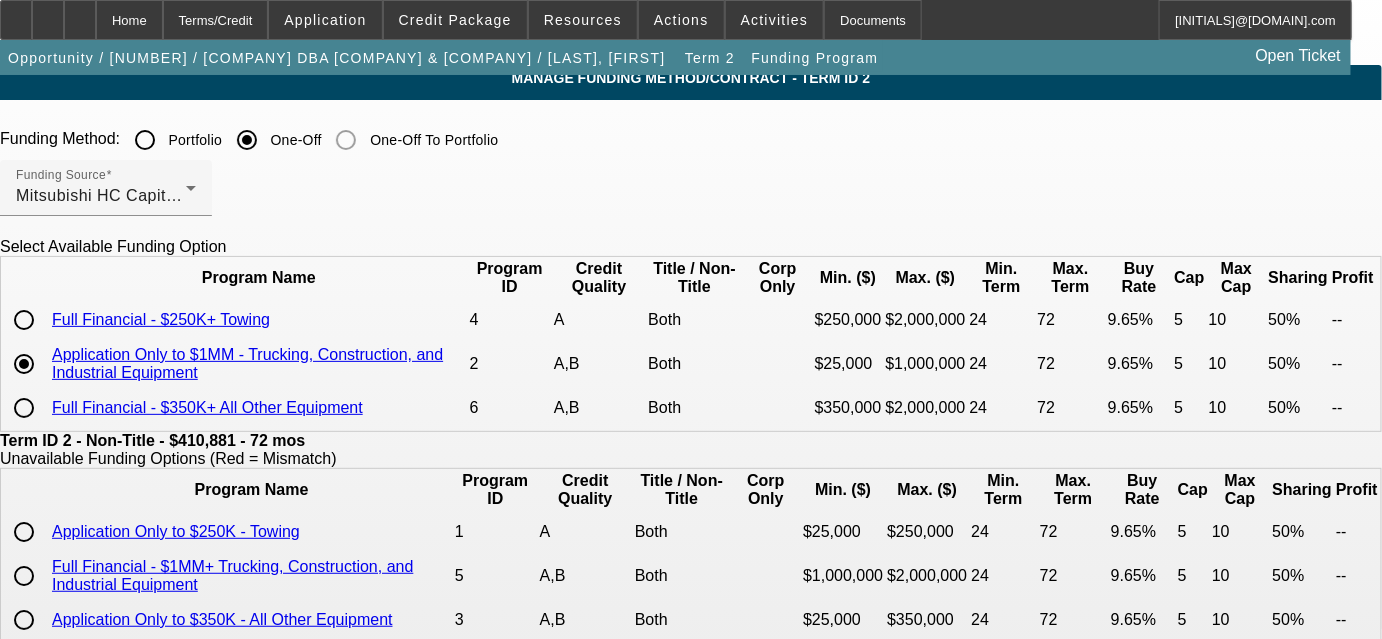 scroll, scrollTop: 0, scrollLeft: 0, axis: both 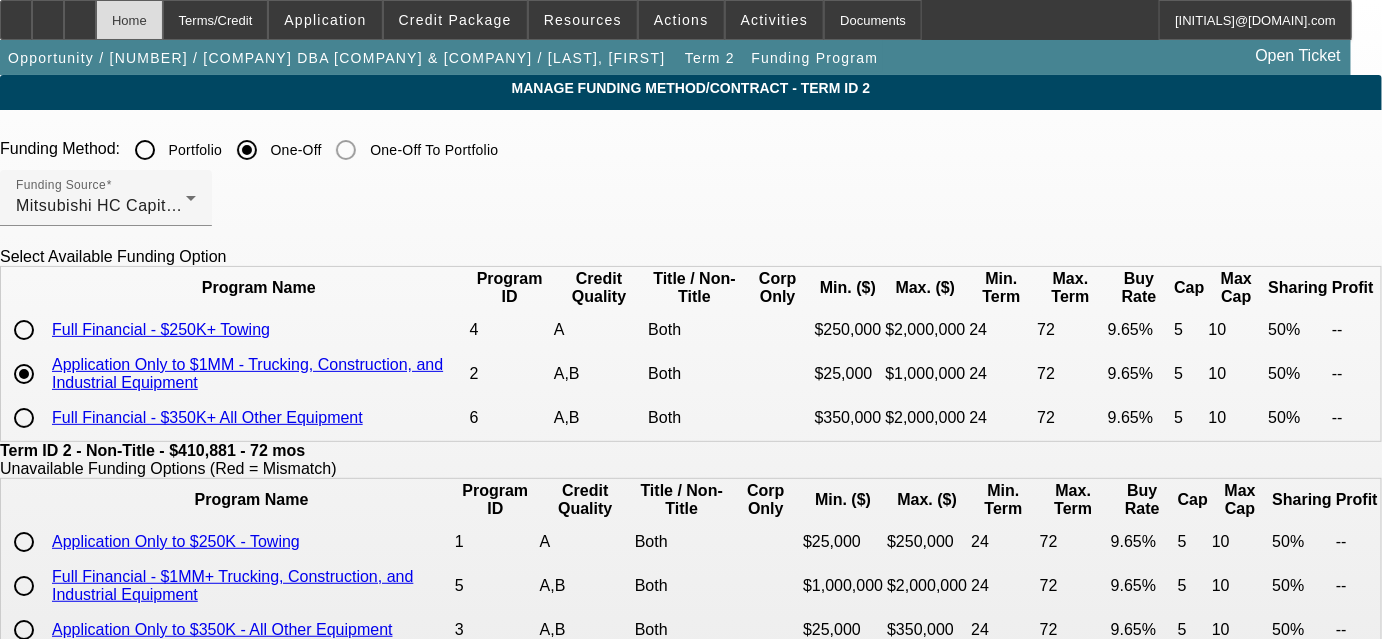 click on "Home" at bounding box center [129, 20] 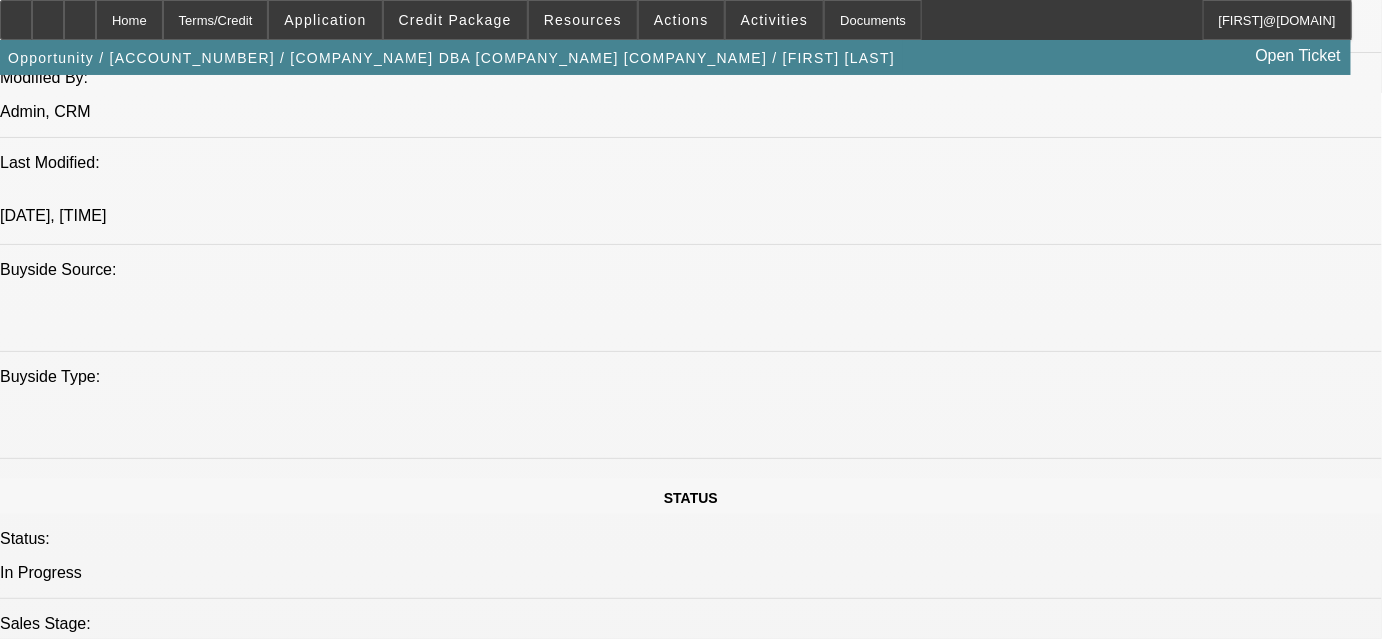 scroll, scrollTop: 1818, scrollLeft: 0, axis: vertical 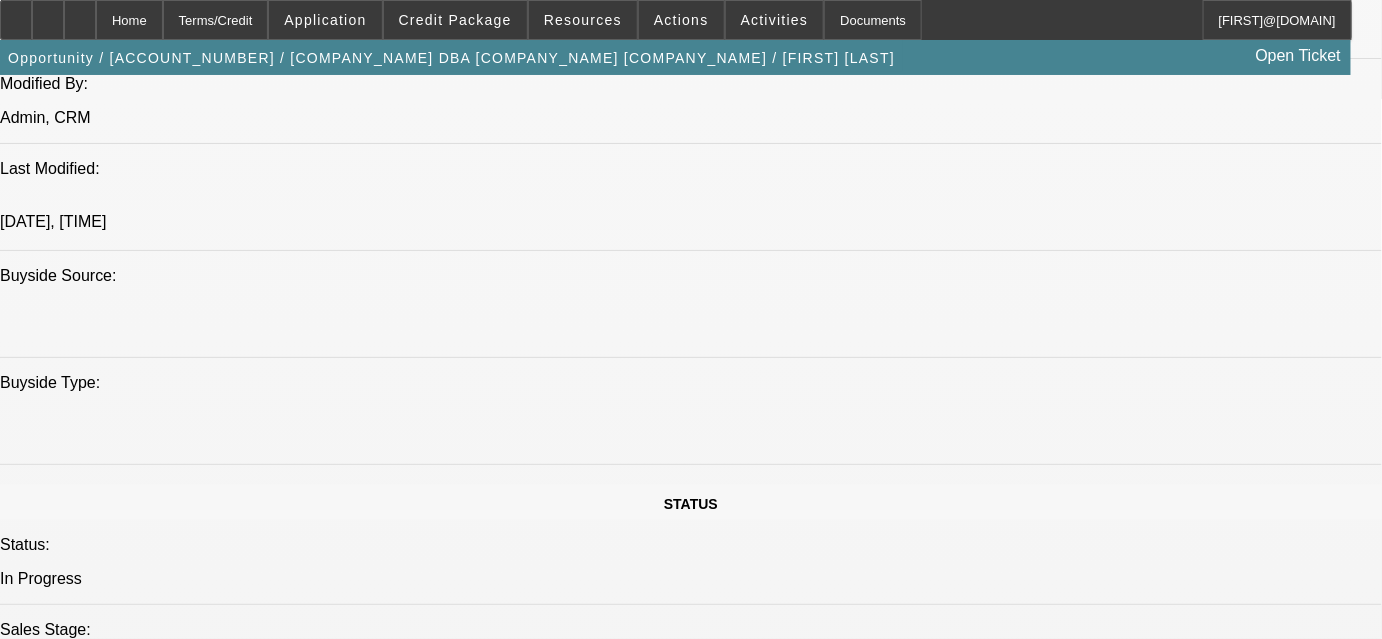 click on "[ACCOUNT_NUMBER] / $[AMOUNT] / Scandivac SC 190M / Pro-Pac Services, Inc. / Project Meats LLC / Flowers, [NAME] / [UUID]" at bounding box center (428, 2049) 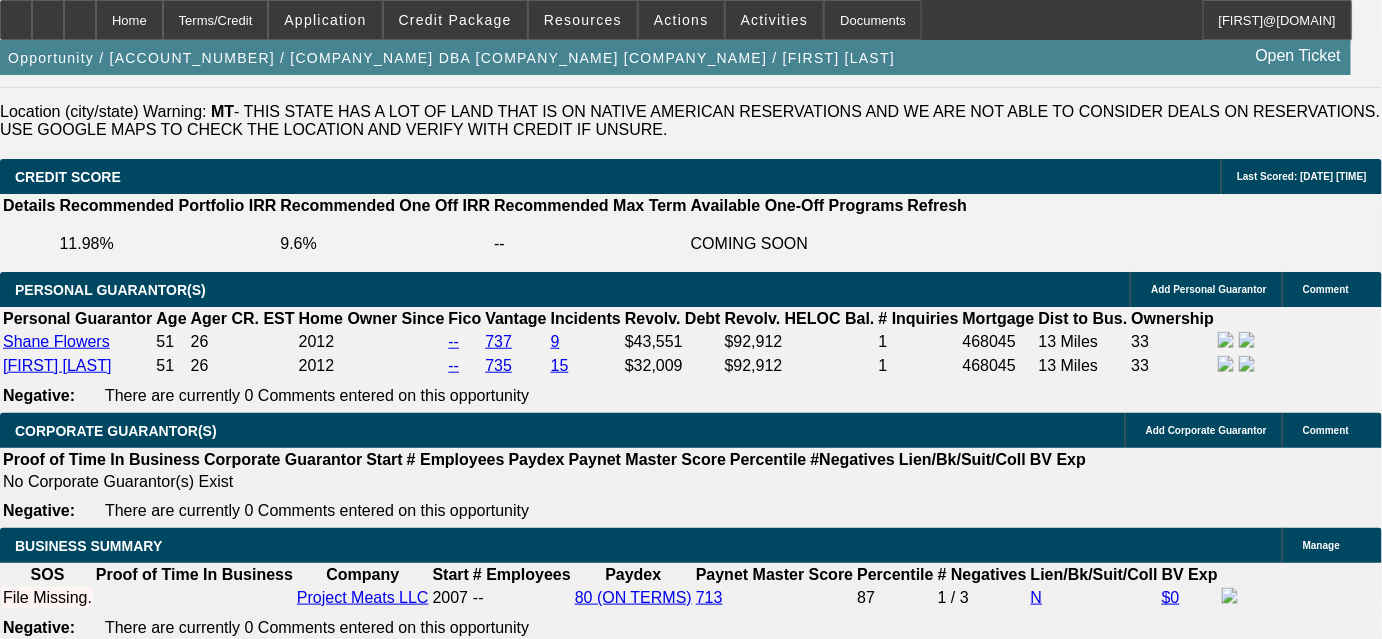 scroll, scrollTop: 2909, scrollLeft: 0, axis: vertical 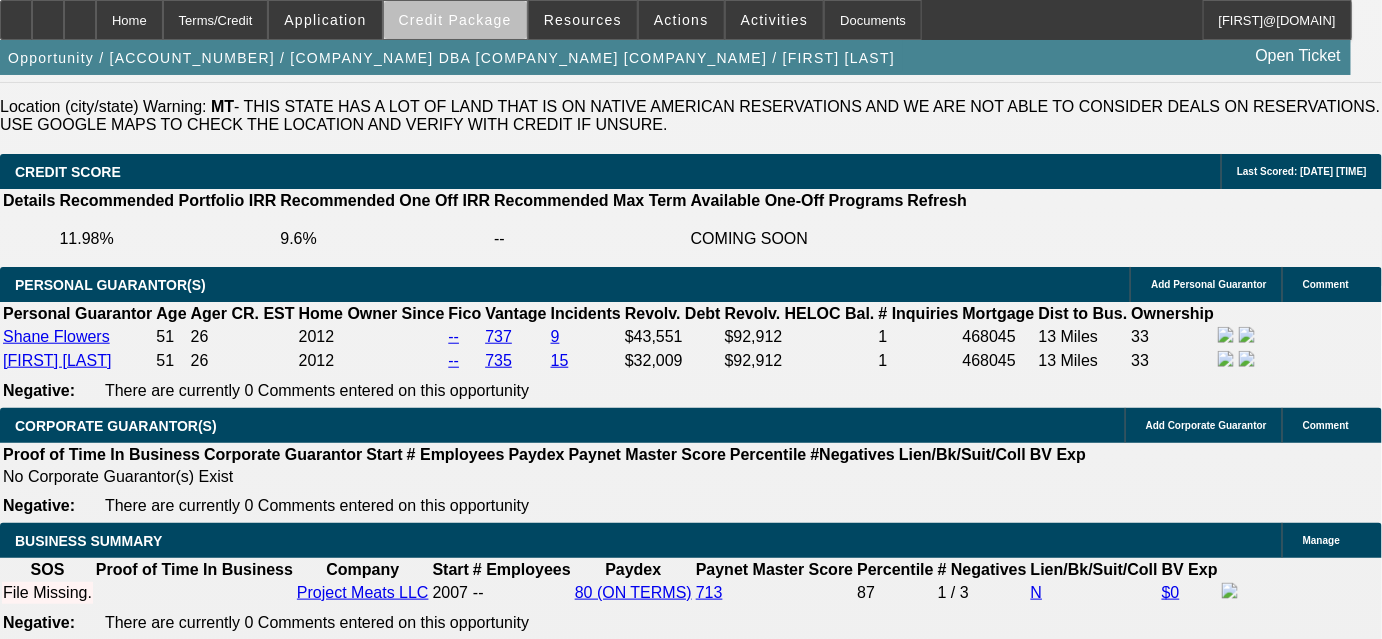 click at bounding box center (455, 20) 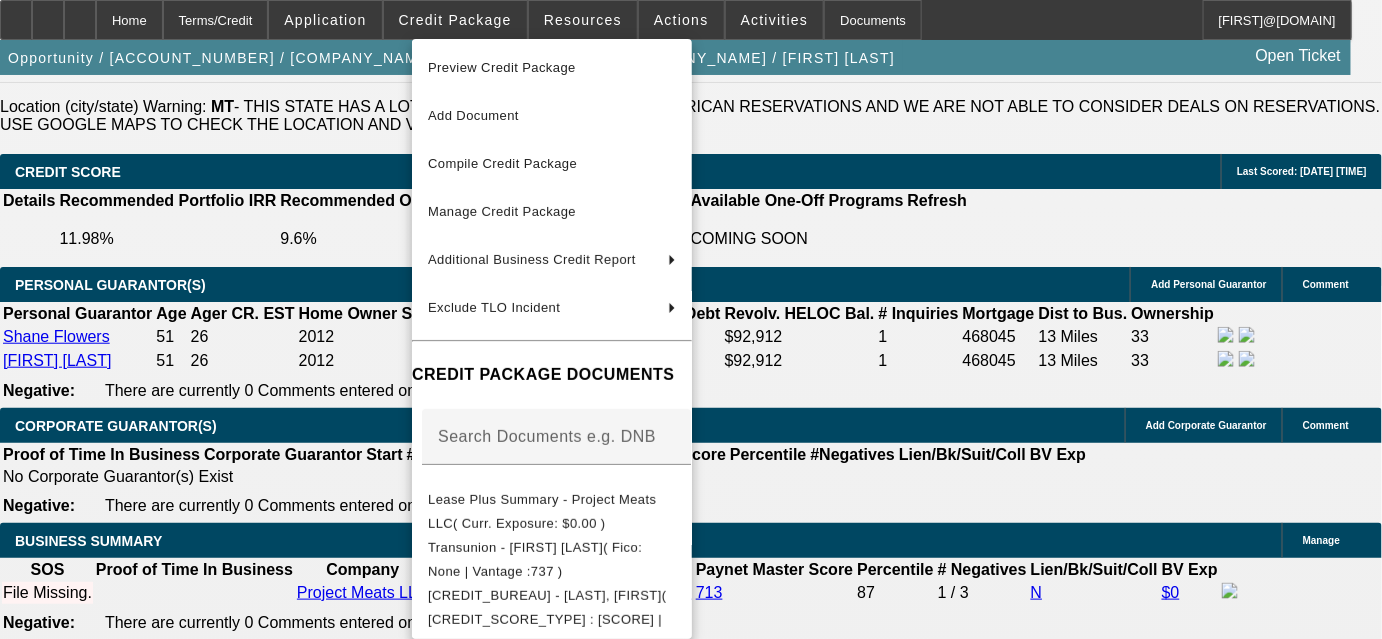 scroll, scrollTop: 0, scrollLeft: 0, axis: both 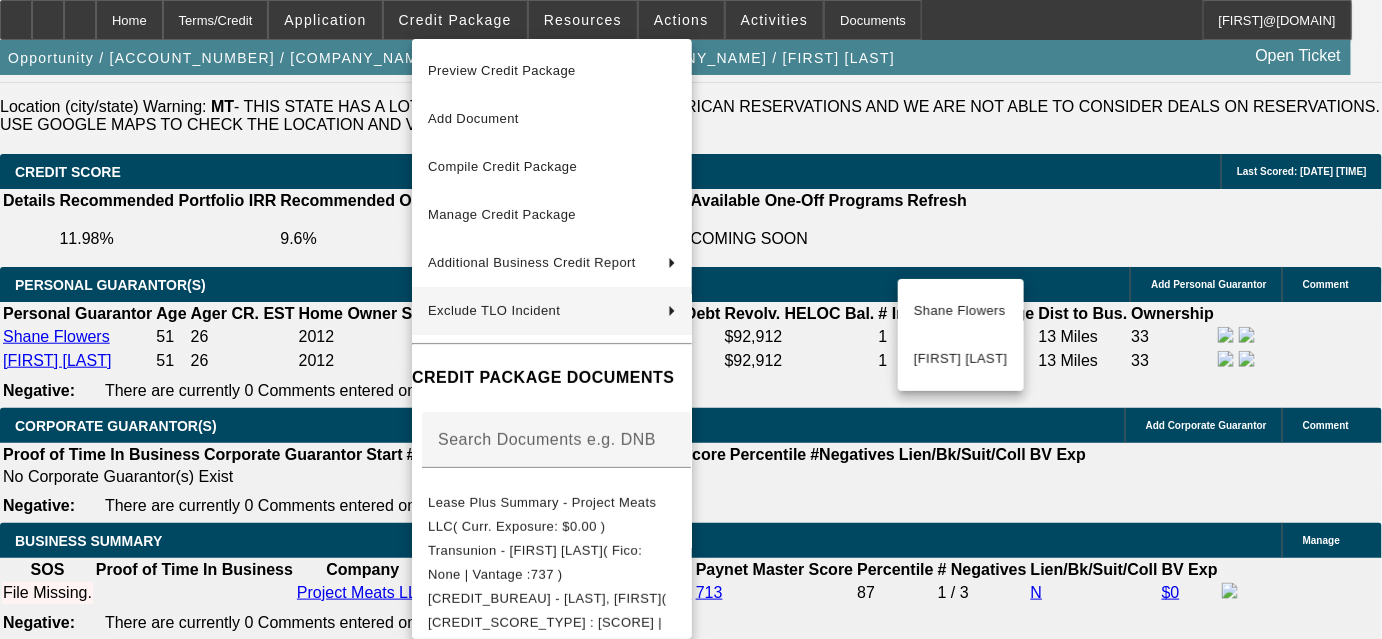 click at bounding box center (691, 319) 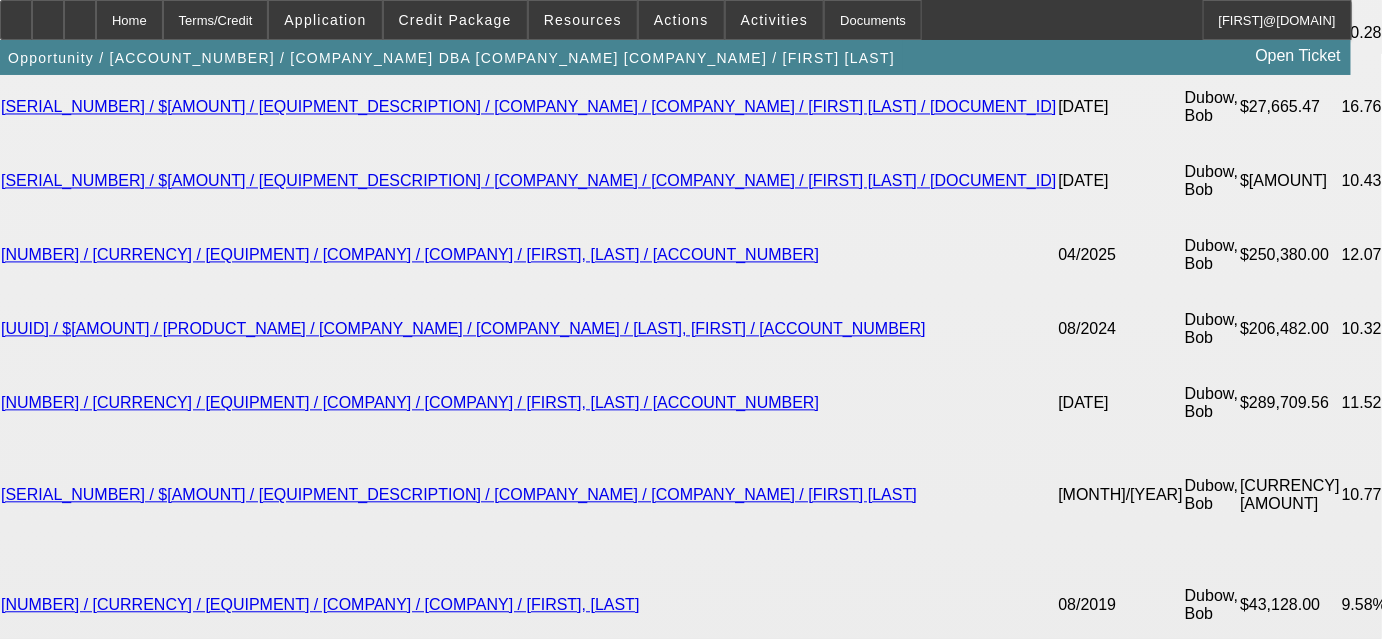 scroll, scrollTop: 3818, scrollLeft: 0, axis: vertical 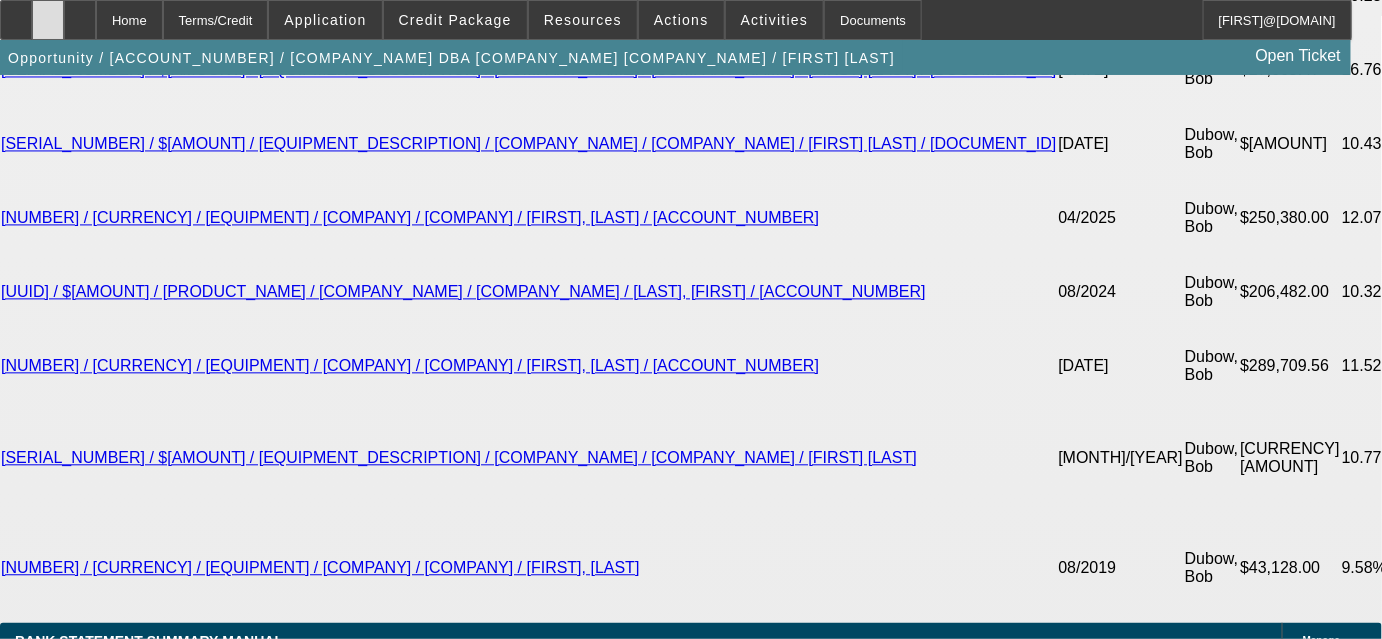 click at bounding box center (48, 13) 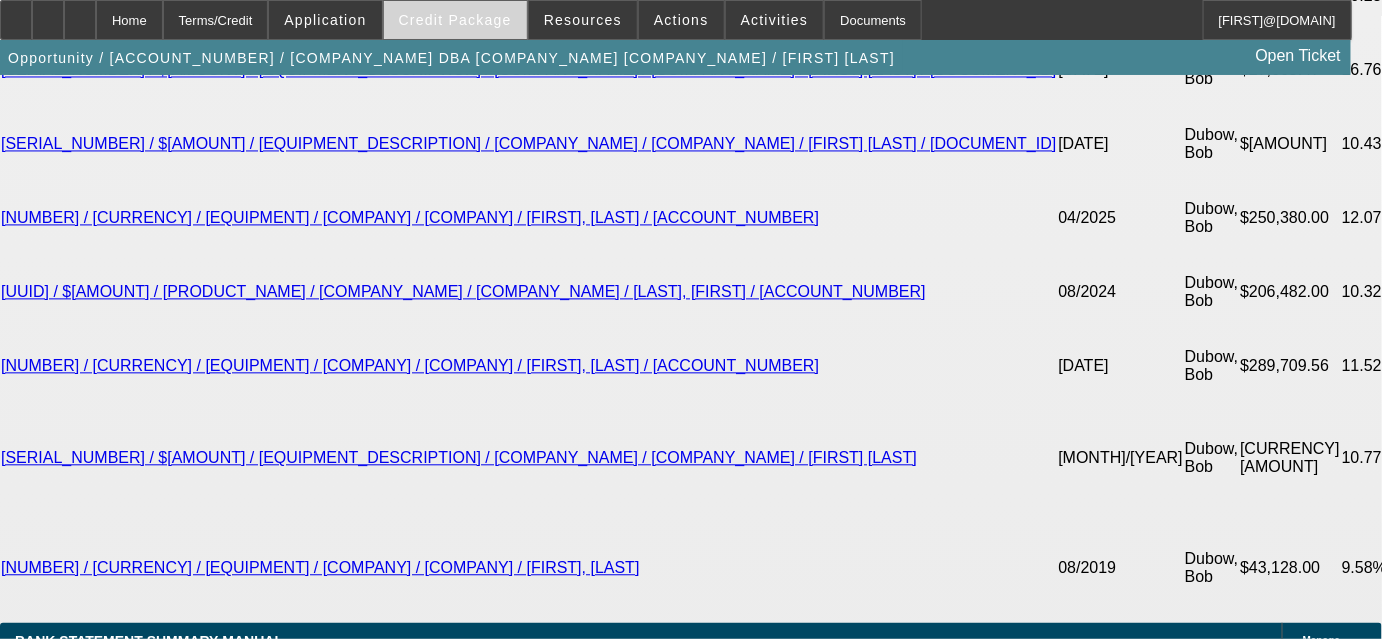 click on "Credit Package" at bounding box center [455, 20] 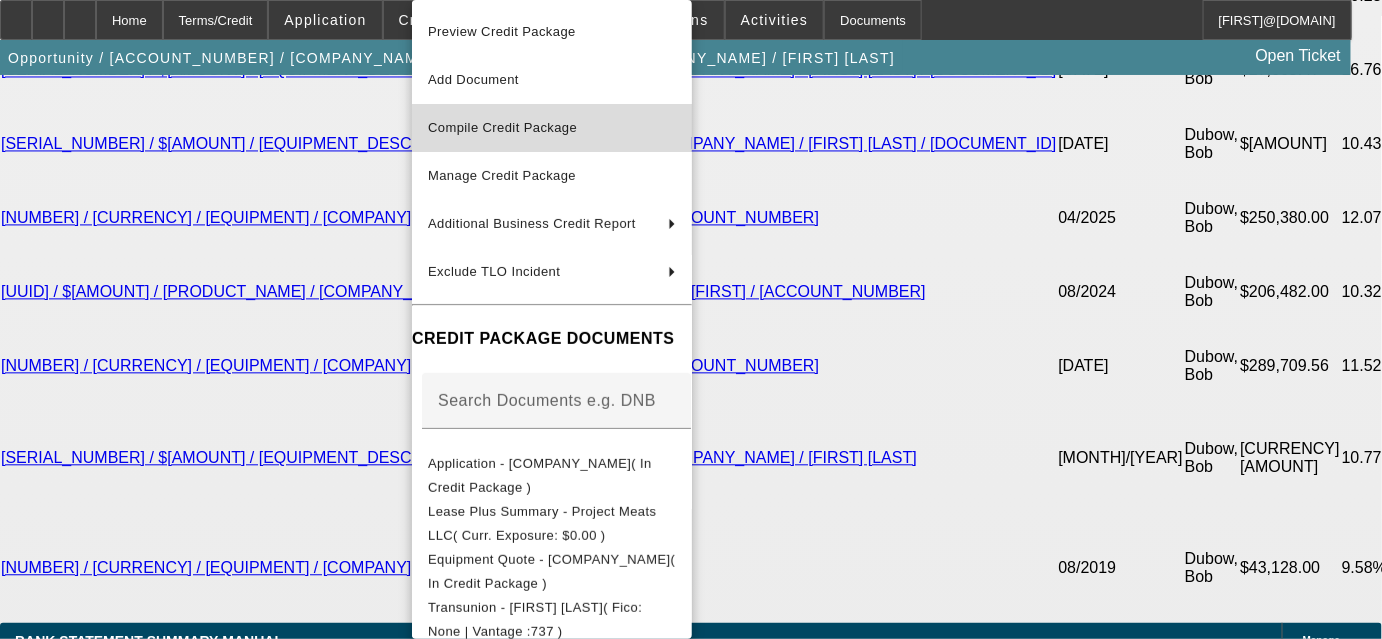 click on "Compile Credit Package" at bounding box center (552, 128) 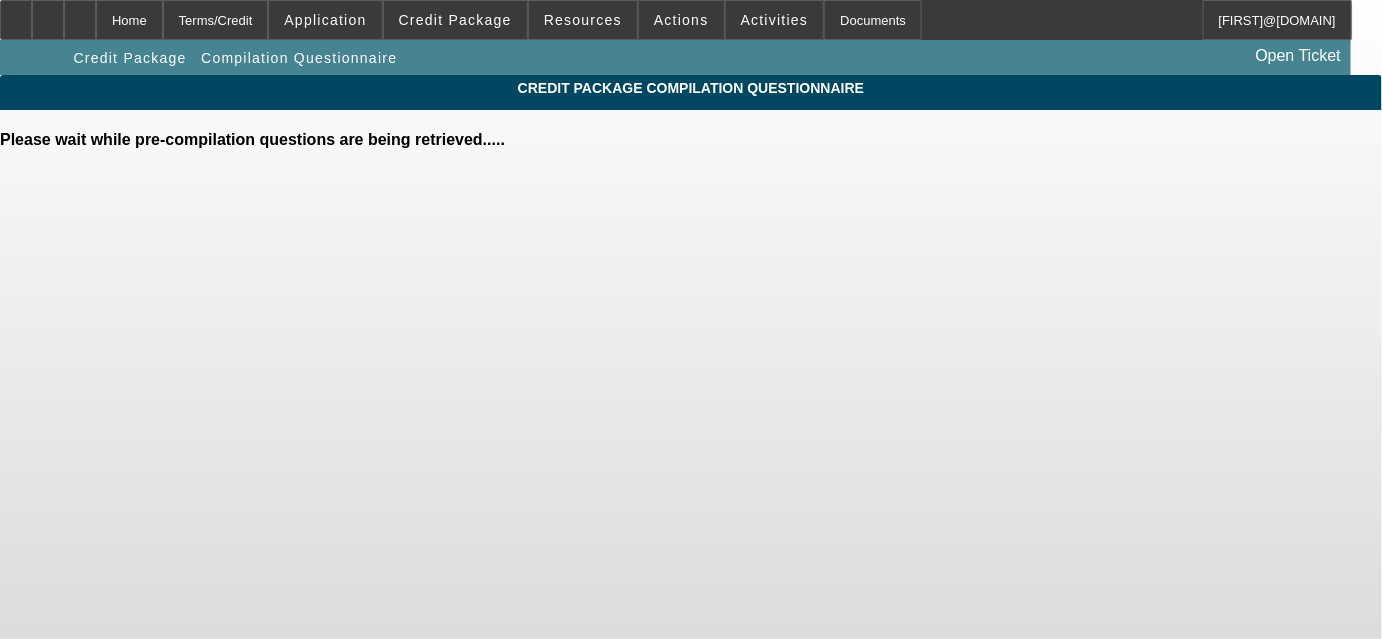 scroll, scrollTop: 0, scrollLeft: 0, axis: both 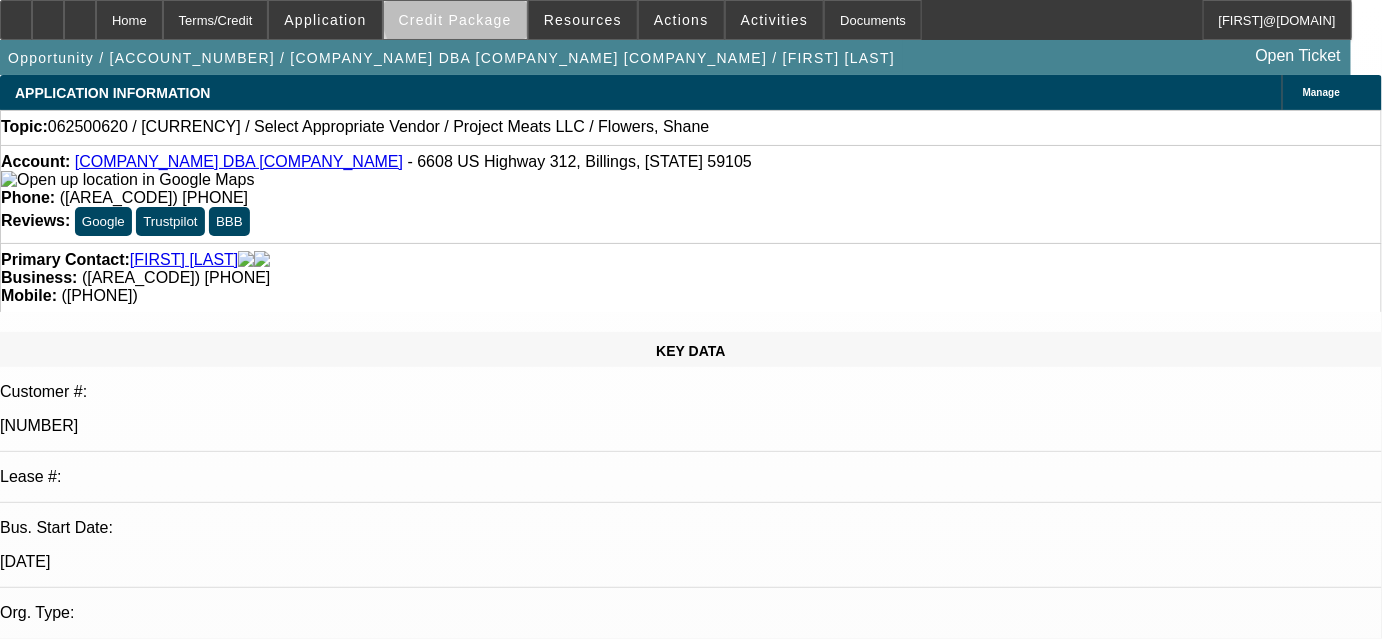 click on "Credit Package" at bounding box center [455, 20] 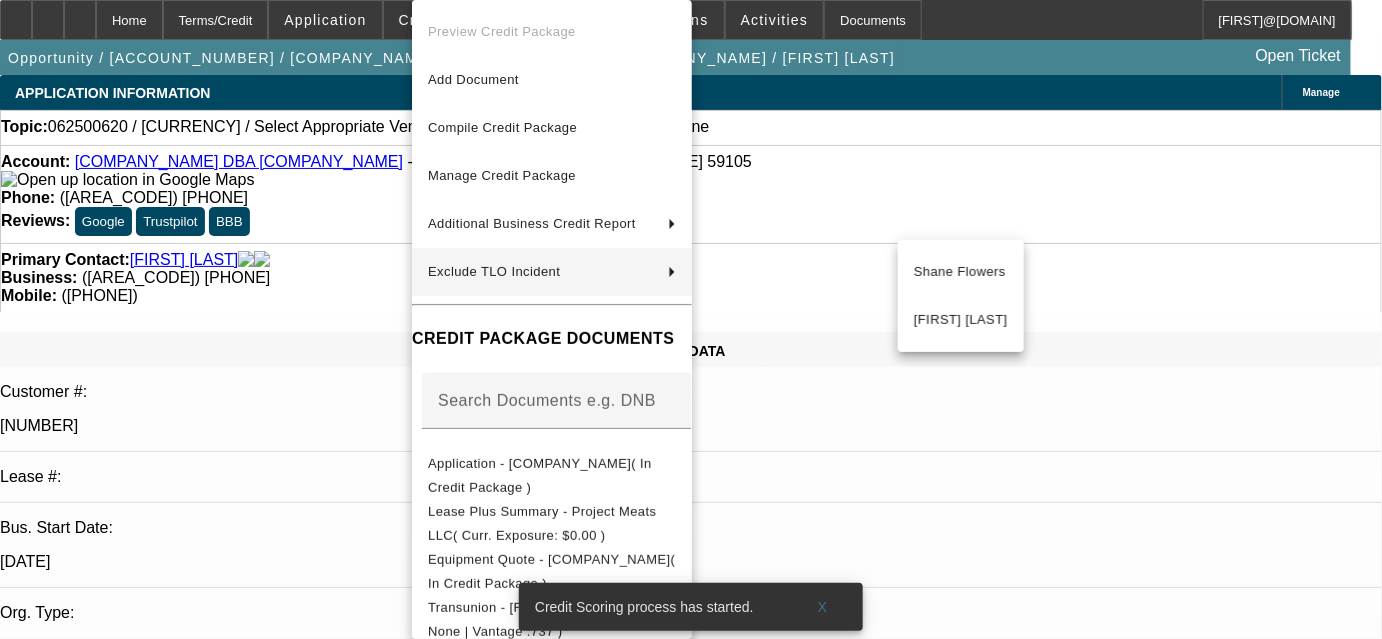 click at bounding box center [691, 319] 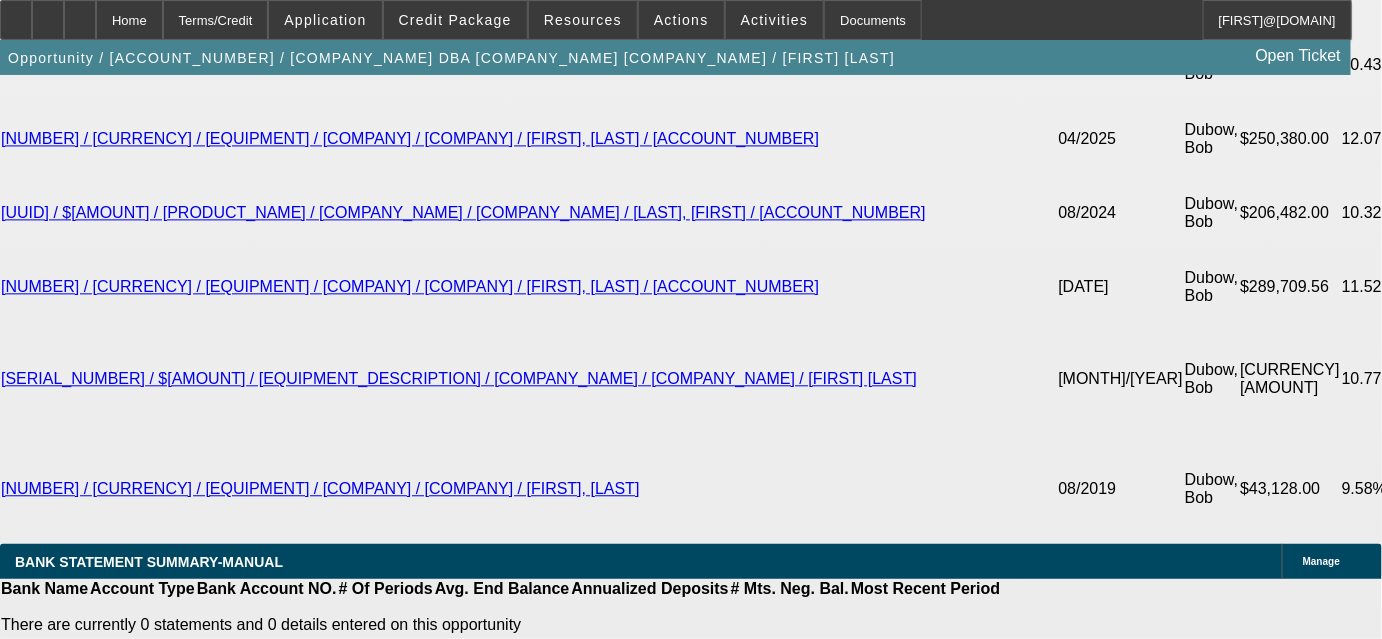 scroll, scrollTop: 3909, scrollLeft: 0, axis: vertical 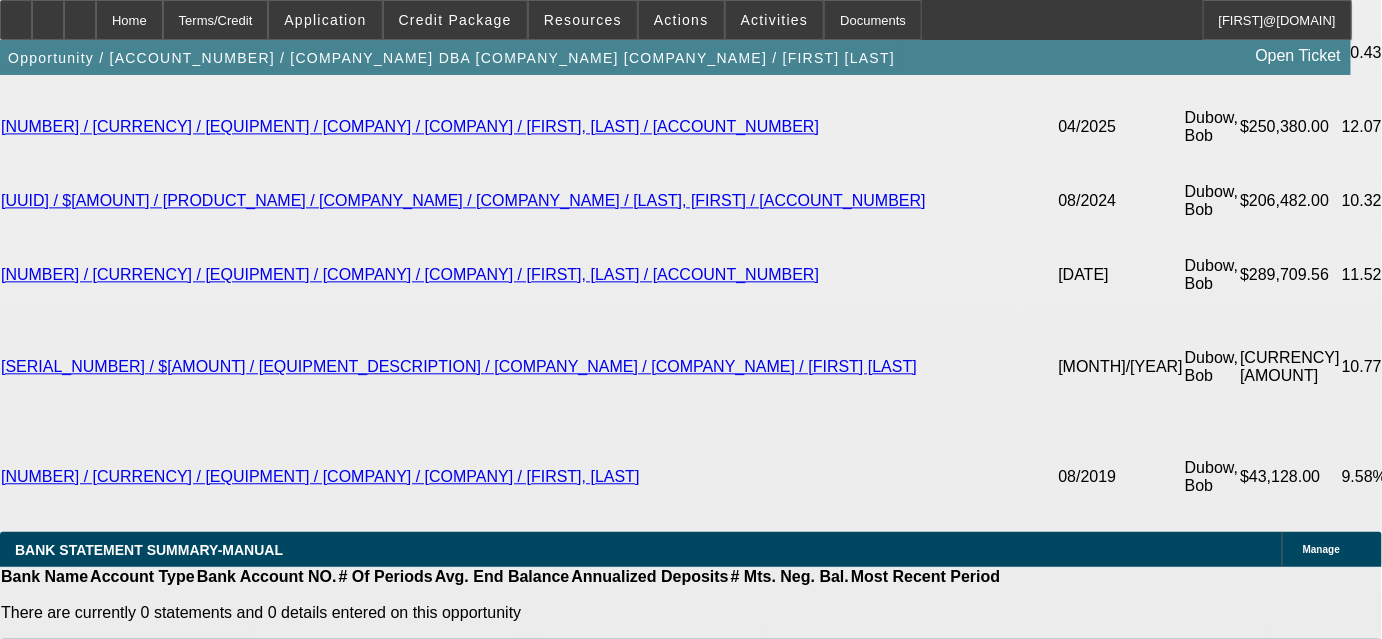 click at bounding box center [294, 1757] 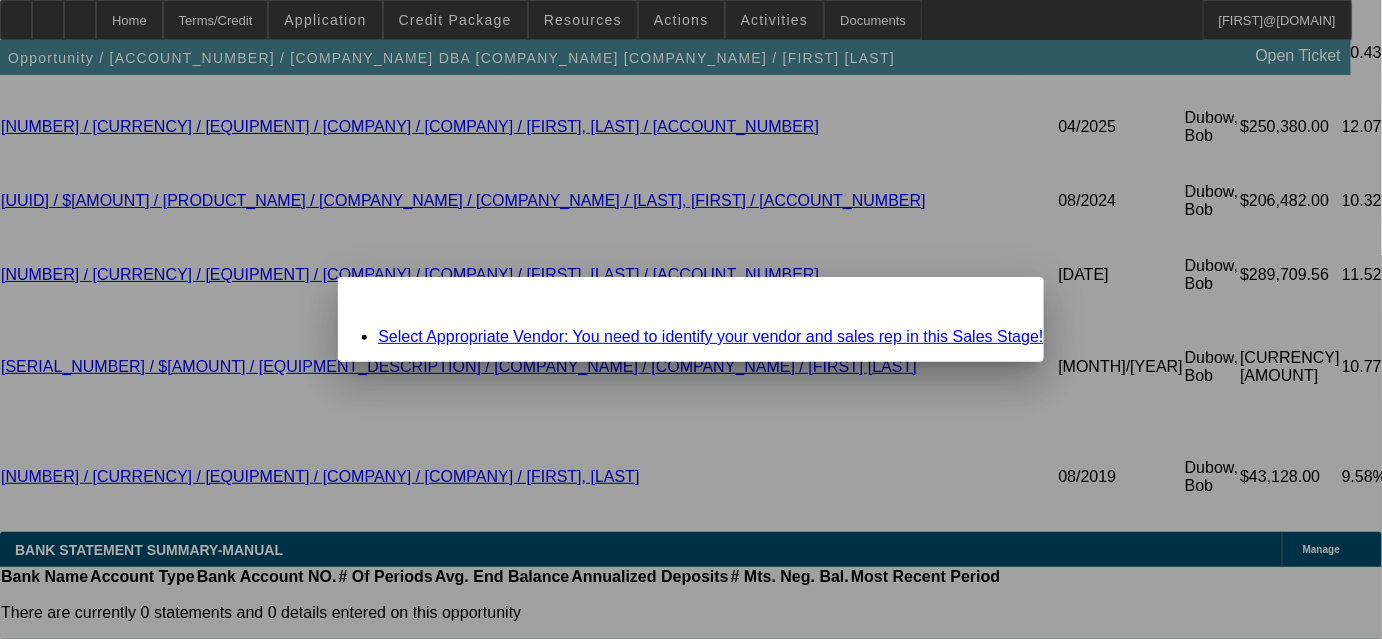 scroll, scrollTop: 0, scrollLeft: 0, axis: both 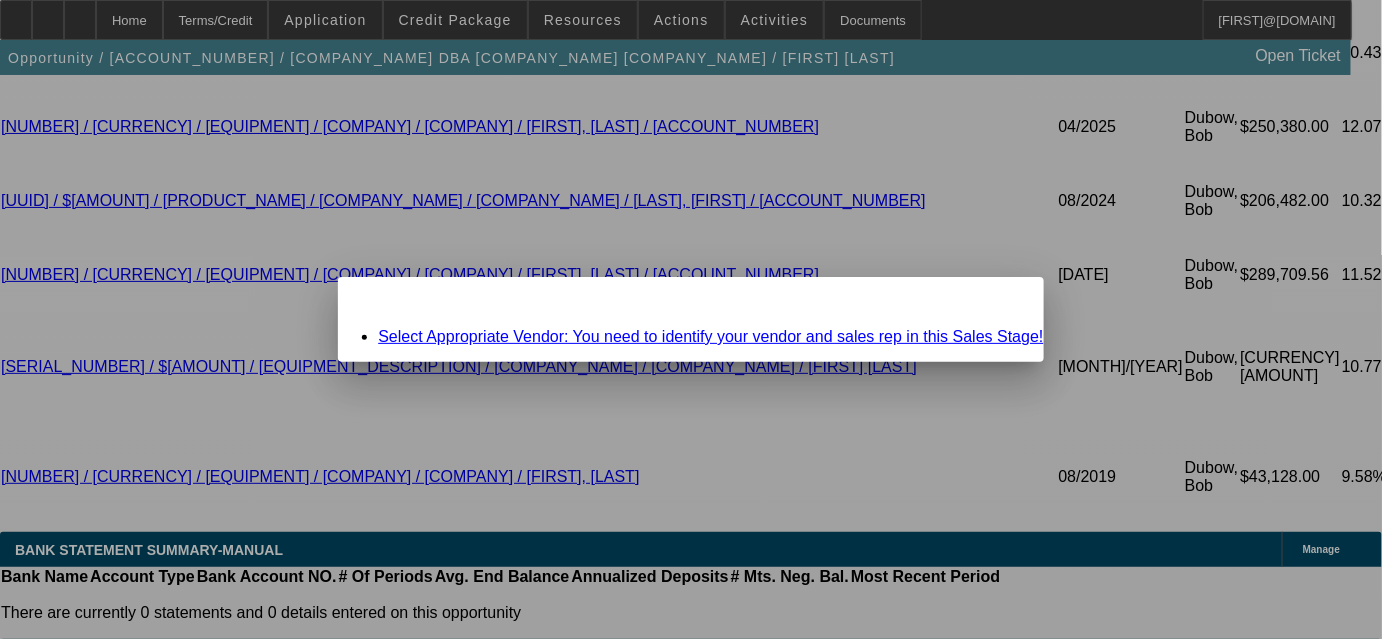click on "Close" at bounding box center (1017, 294) 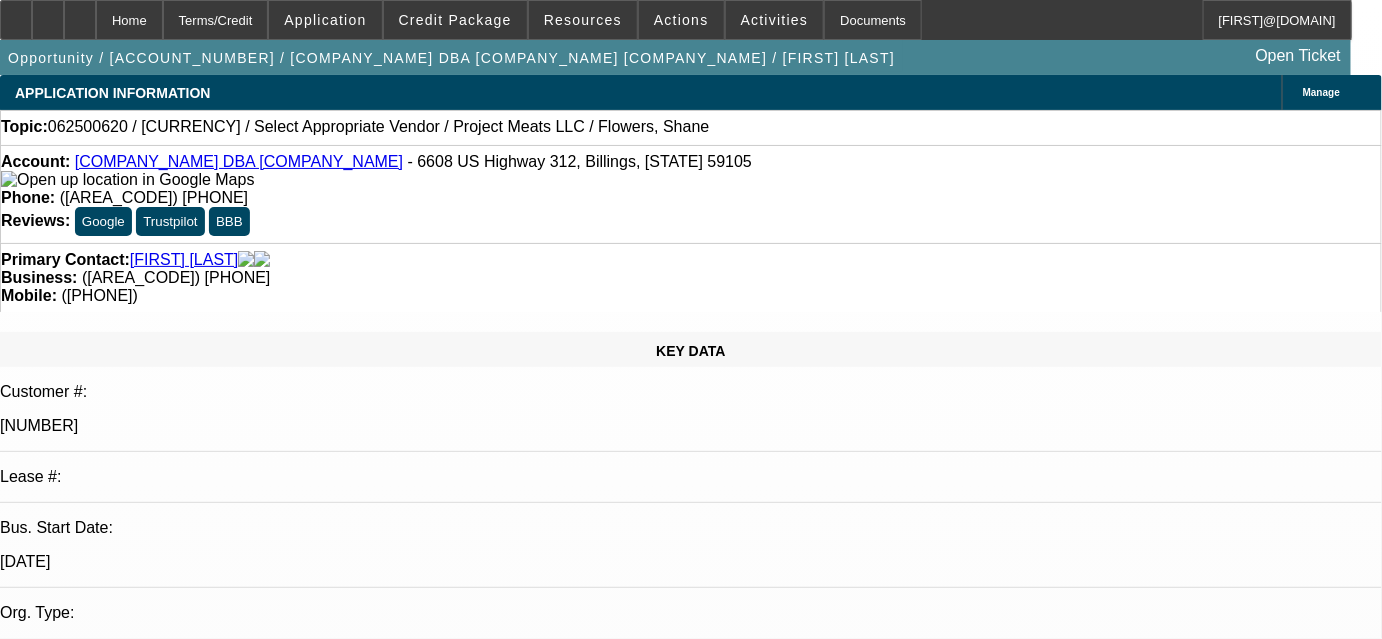 scroll, scrollTop: 3909, scrollLeft: 0, axis: vertical 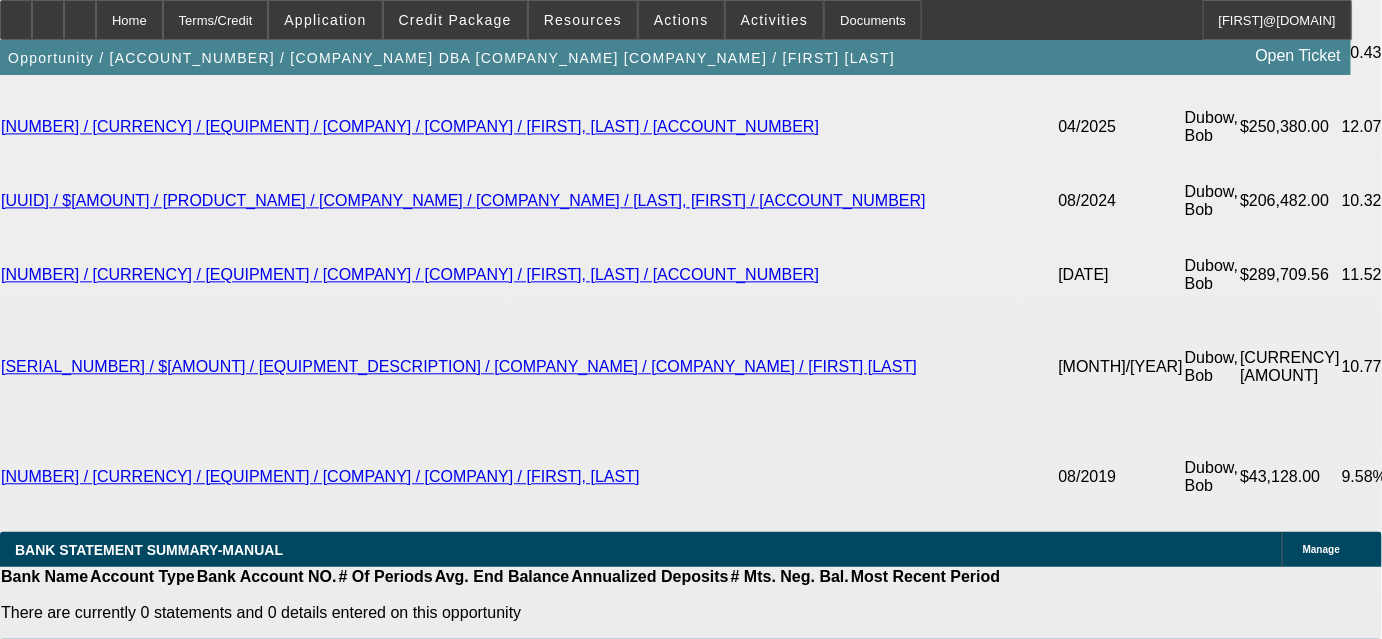 click on "Select Appropriate Vendor" at bounding box center (387, 1949) 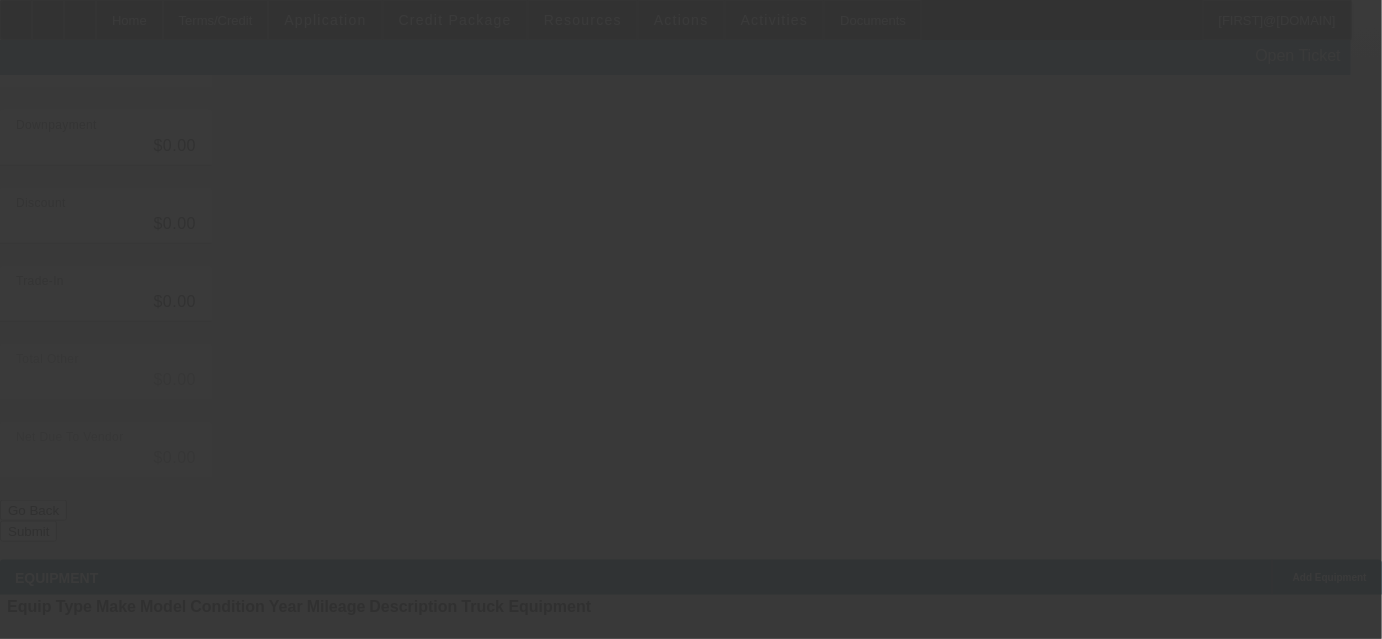 scroll, scrollTop: 0, scrollLeft: 0, axis: both 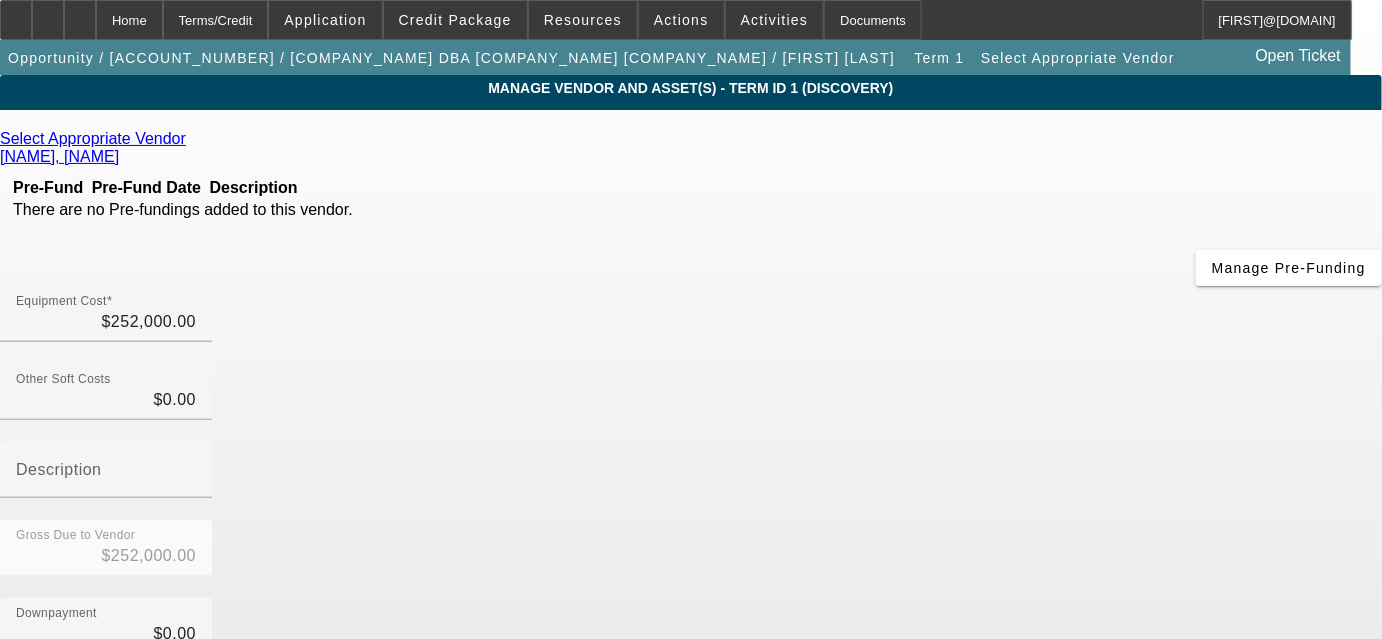 click at bounding box center [191, 138] 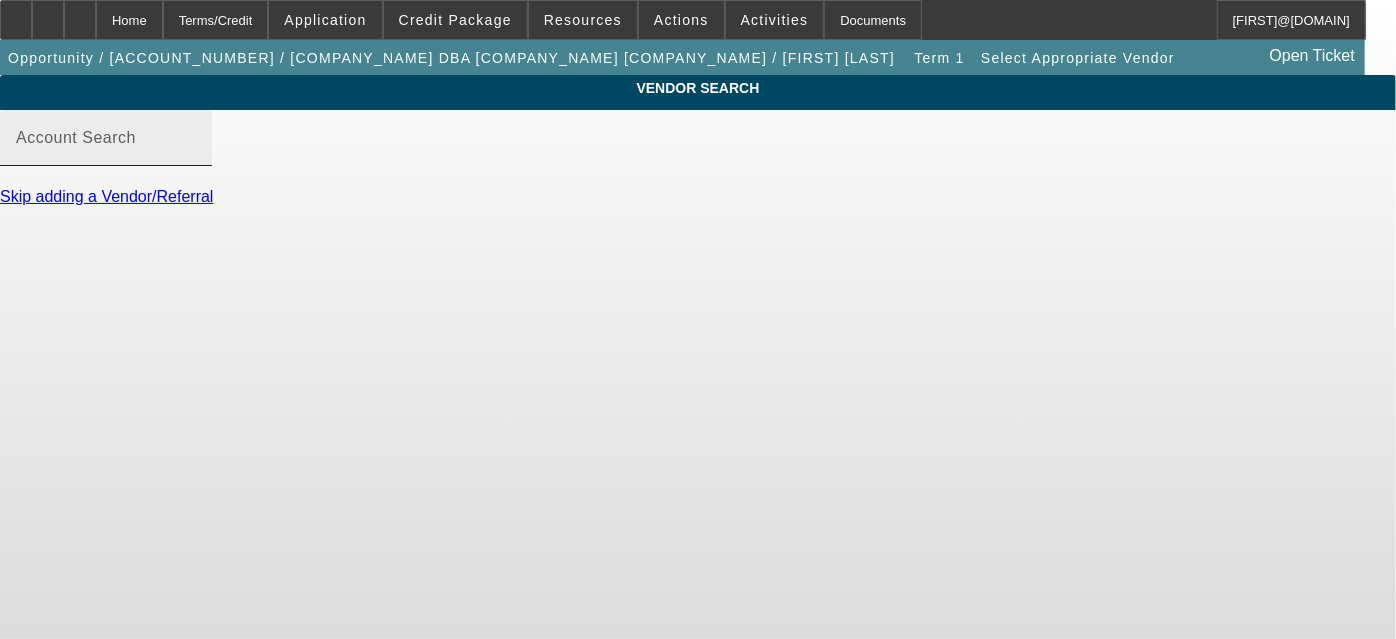 click on "Account Search" at bounding box center [76, 137] 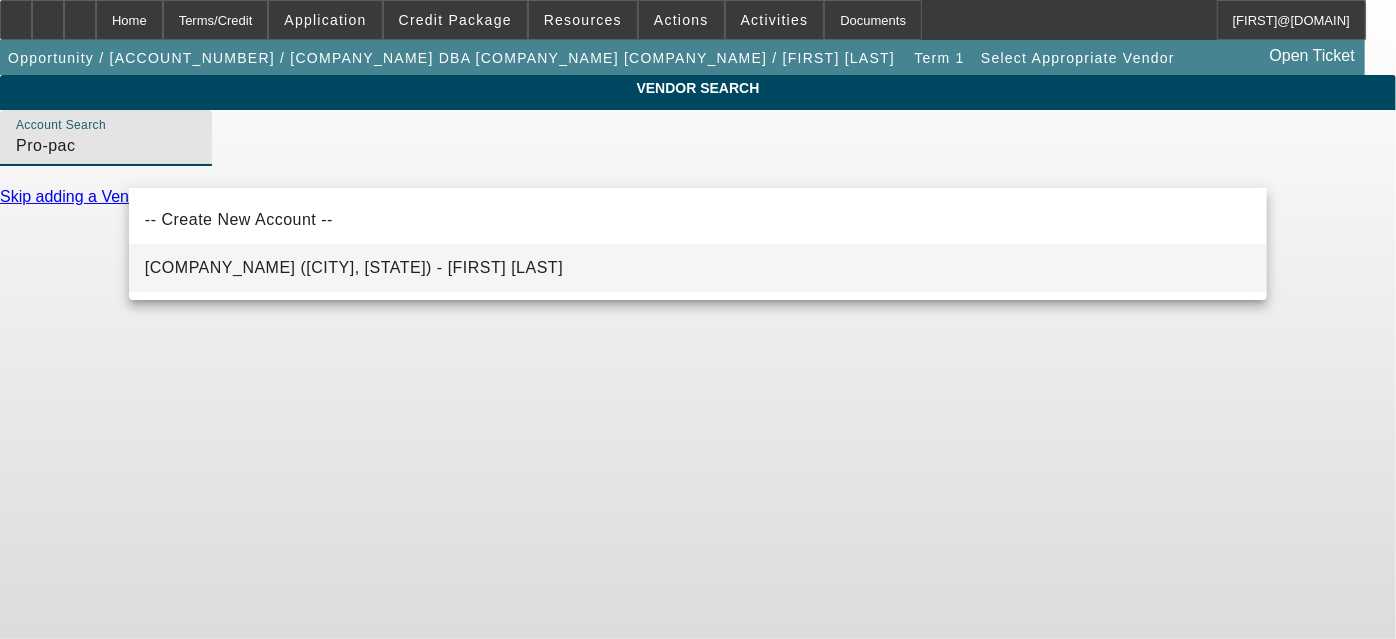 type on "Pro-pac" 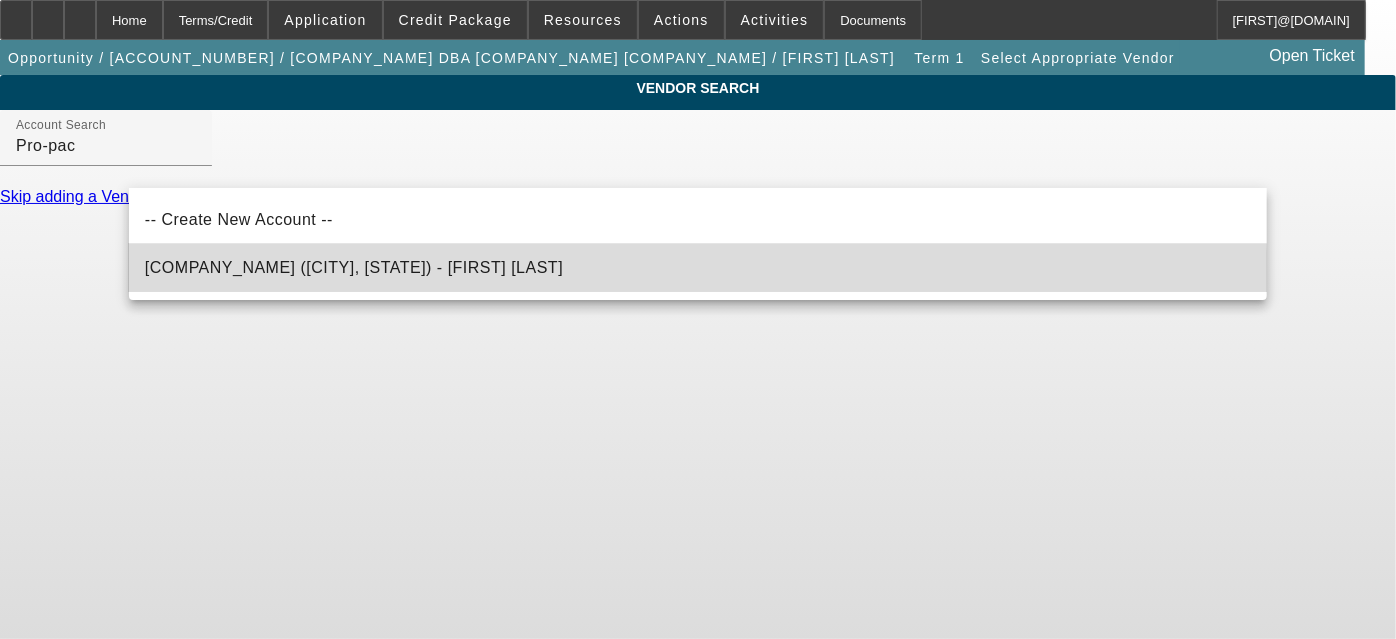 click on "Pro-Pac Services, Inc. (Ringwood, NJ) - Douglas, Brian" at bounding box center (698, 268) 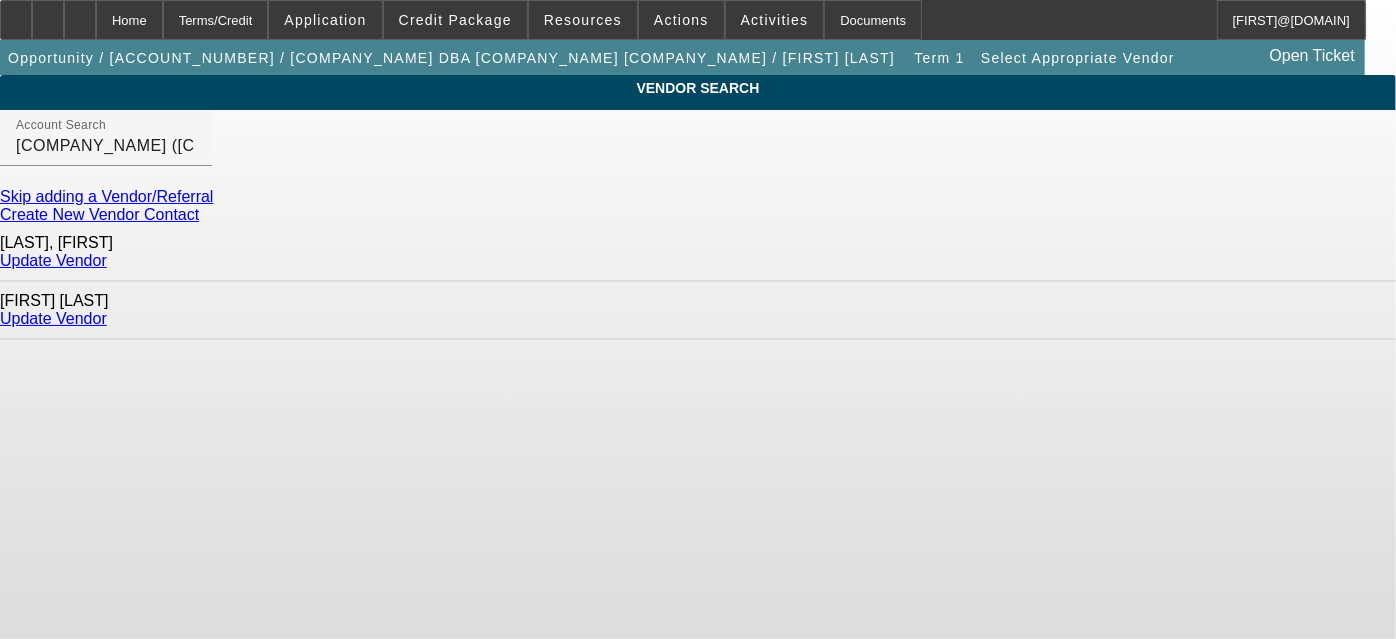 click on "Update Vendor" at bounding box center (53, 260) 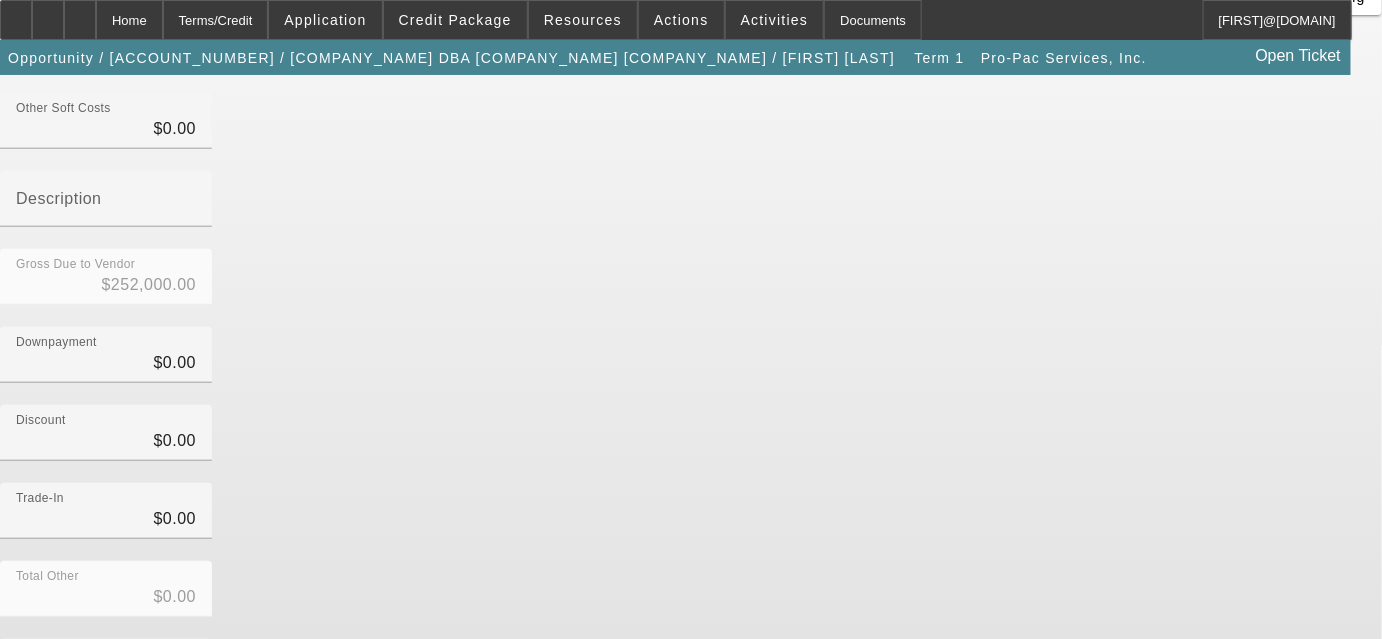 scroll, scrollTop: 296, scrollLeft: 0, axis: vertical 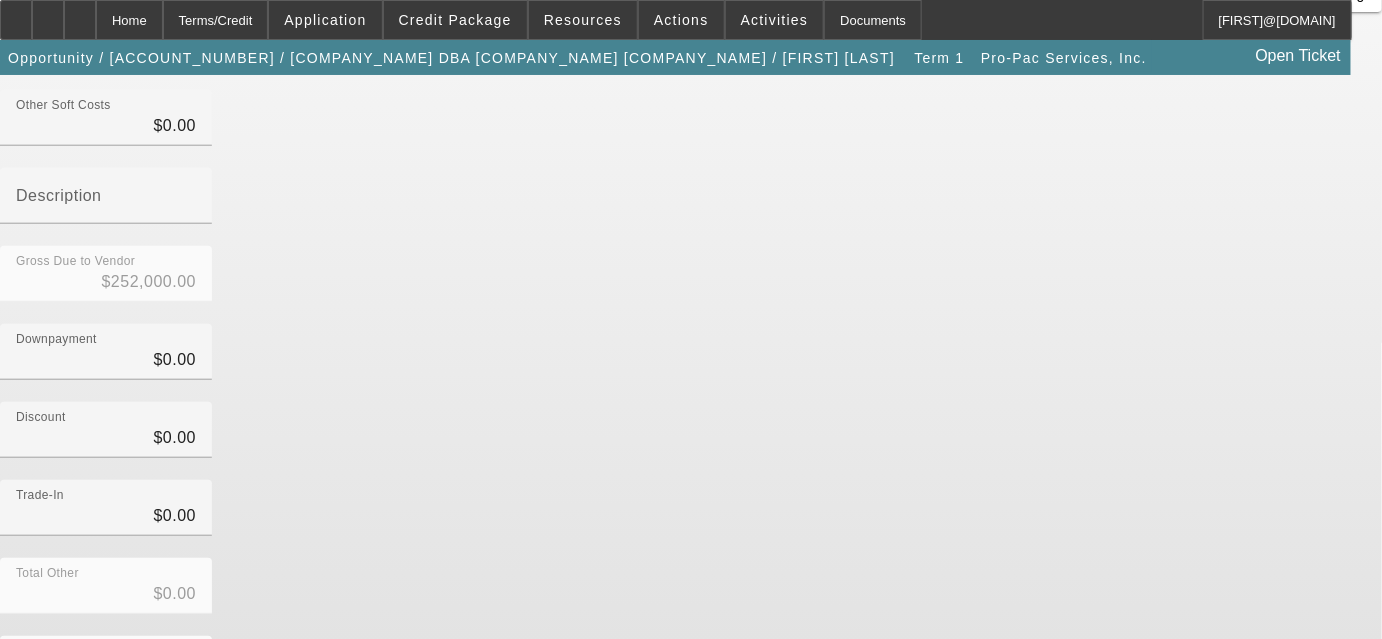 click on "Add Equipment" at bounding box center (1330, 791) 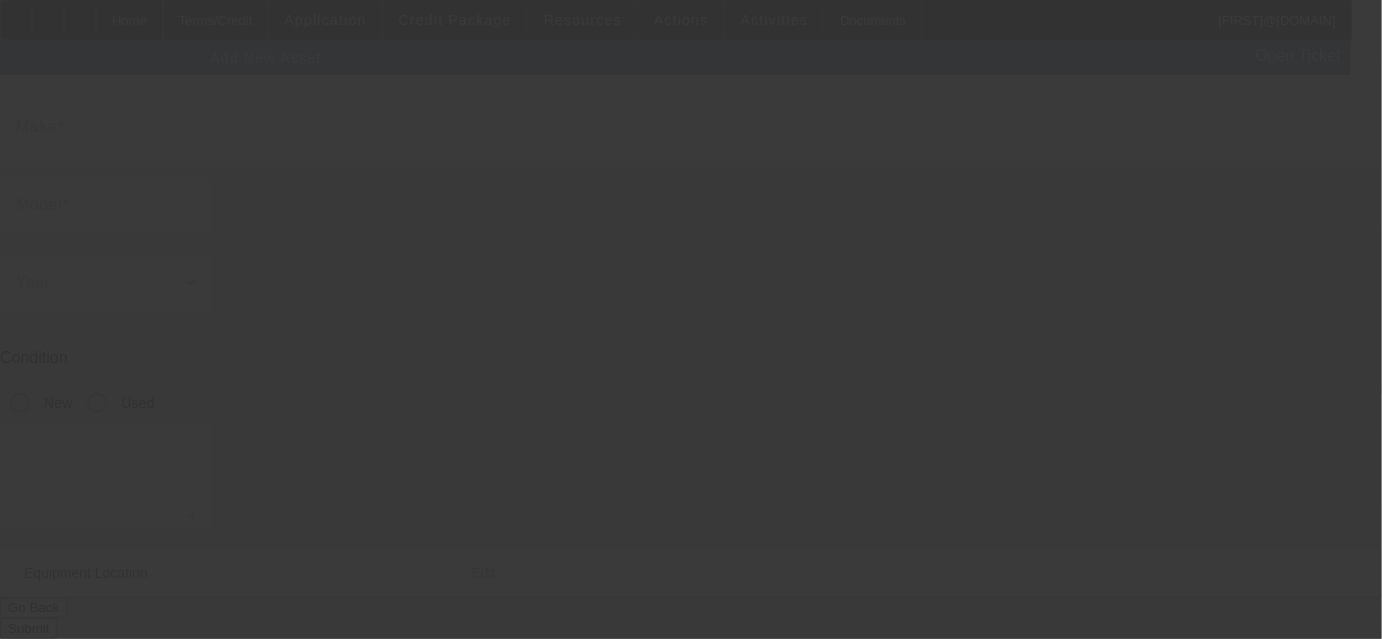 scroll, scrollTop: 0, scrollLeft: 0, axis: both 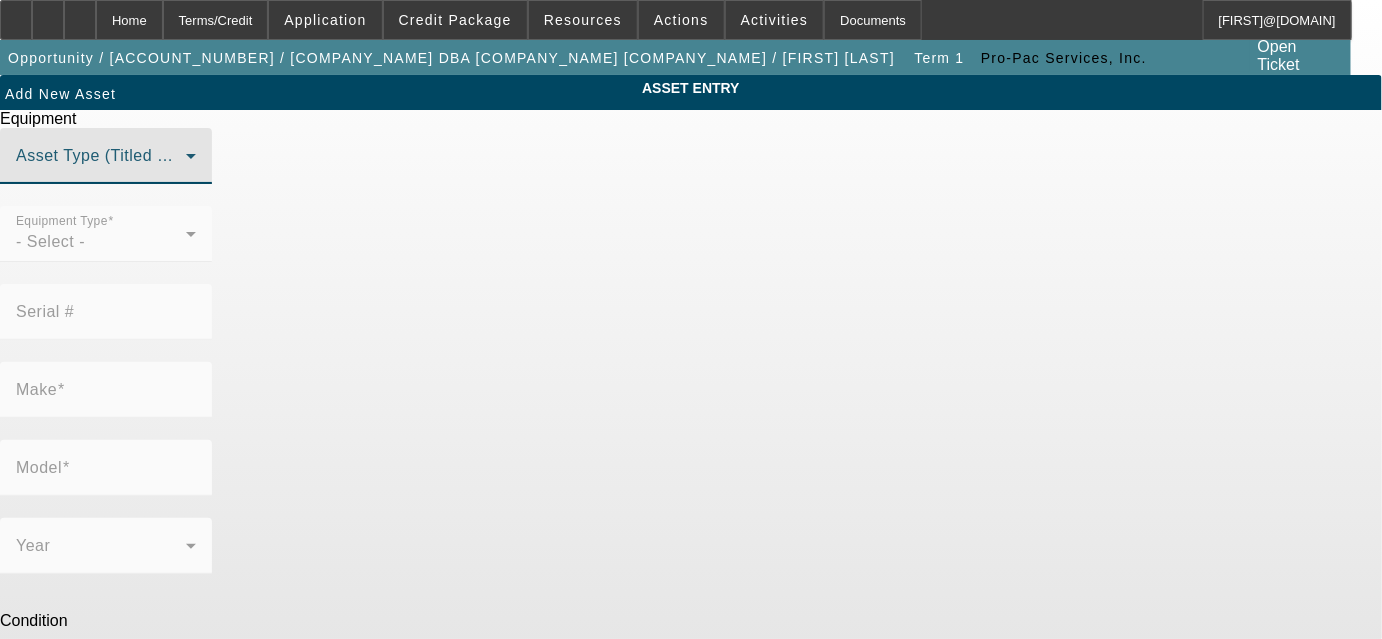 click at bounding box center (101, 164) 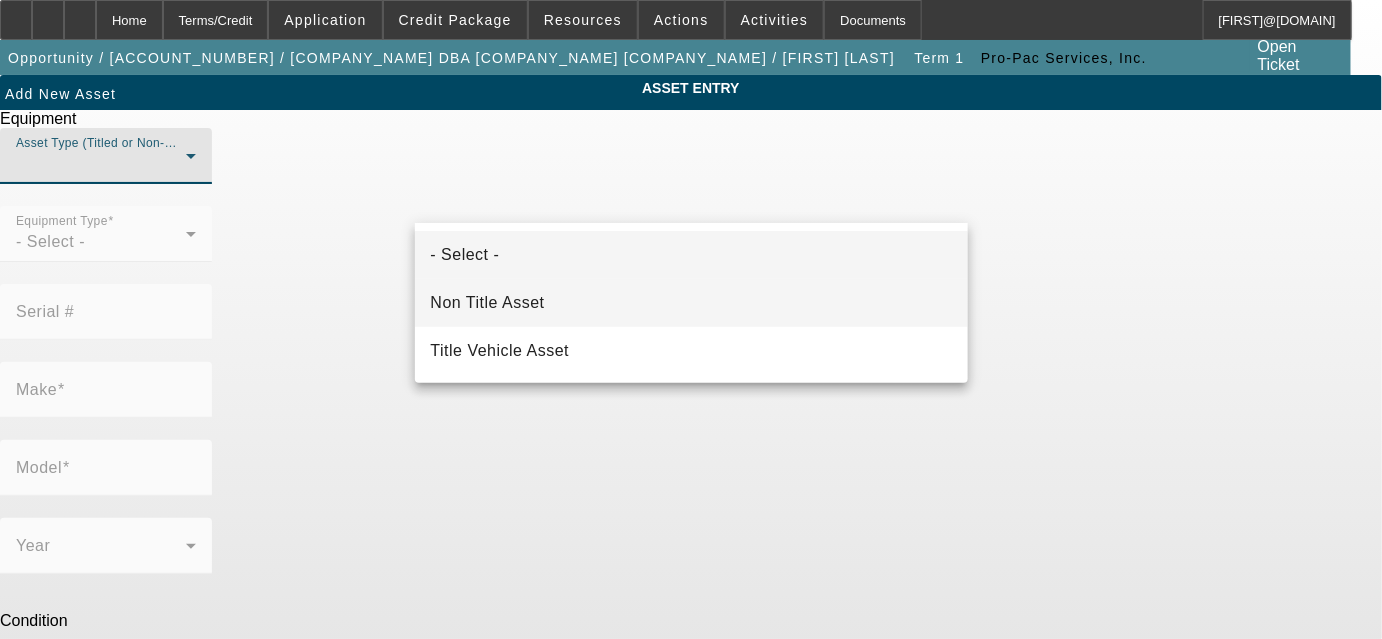 click on "Non Title Asset" at bounding box center [692, 303] 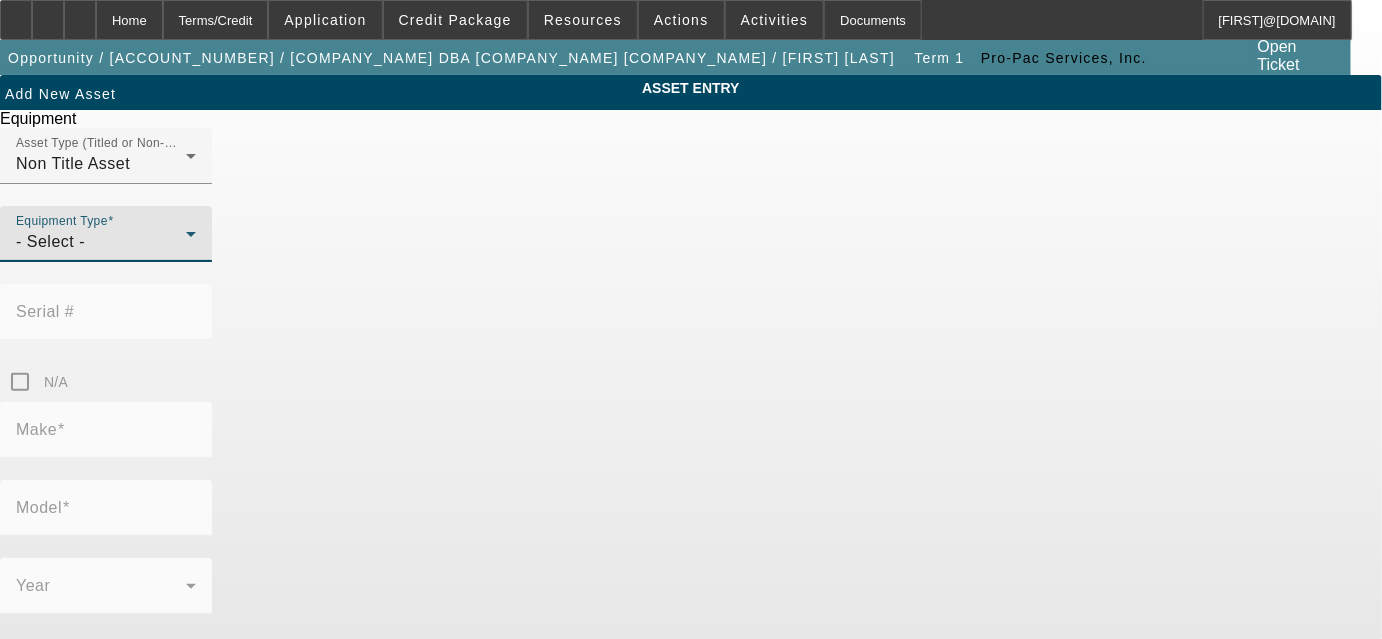 click on "- Select -" at bounding box center (101, 242) 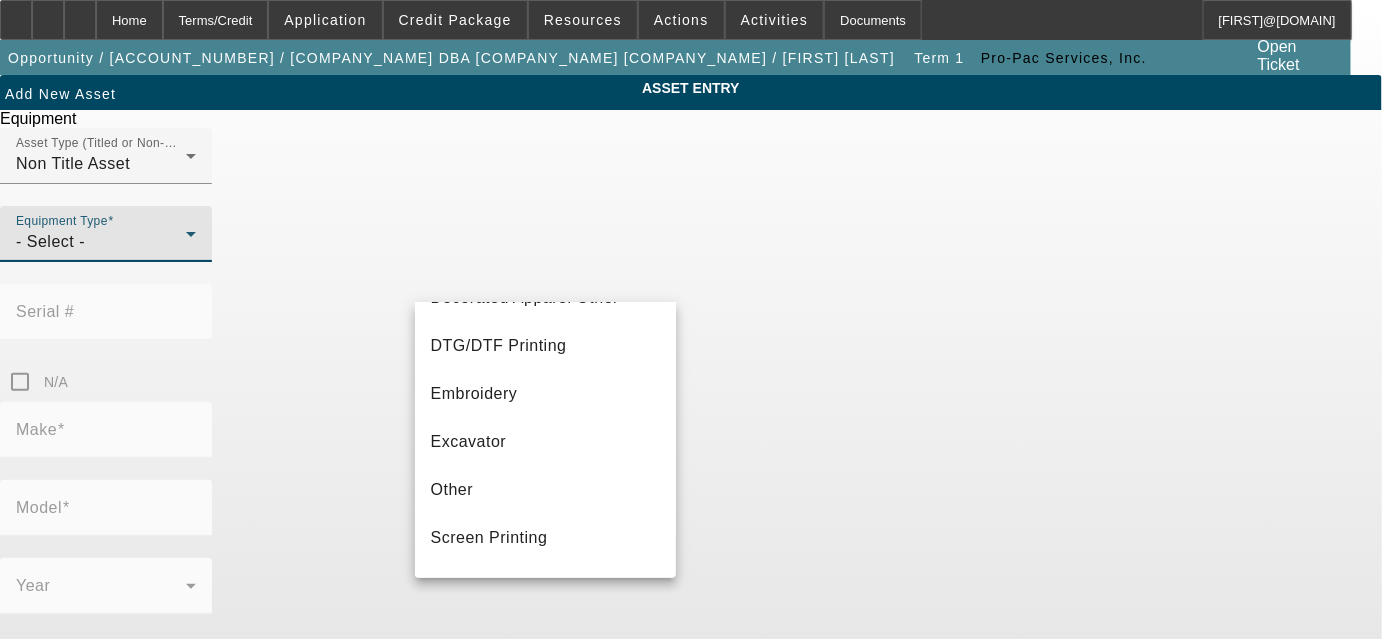 scroll, scrollTop: 296, scrollLeft: 0, axis: vertical 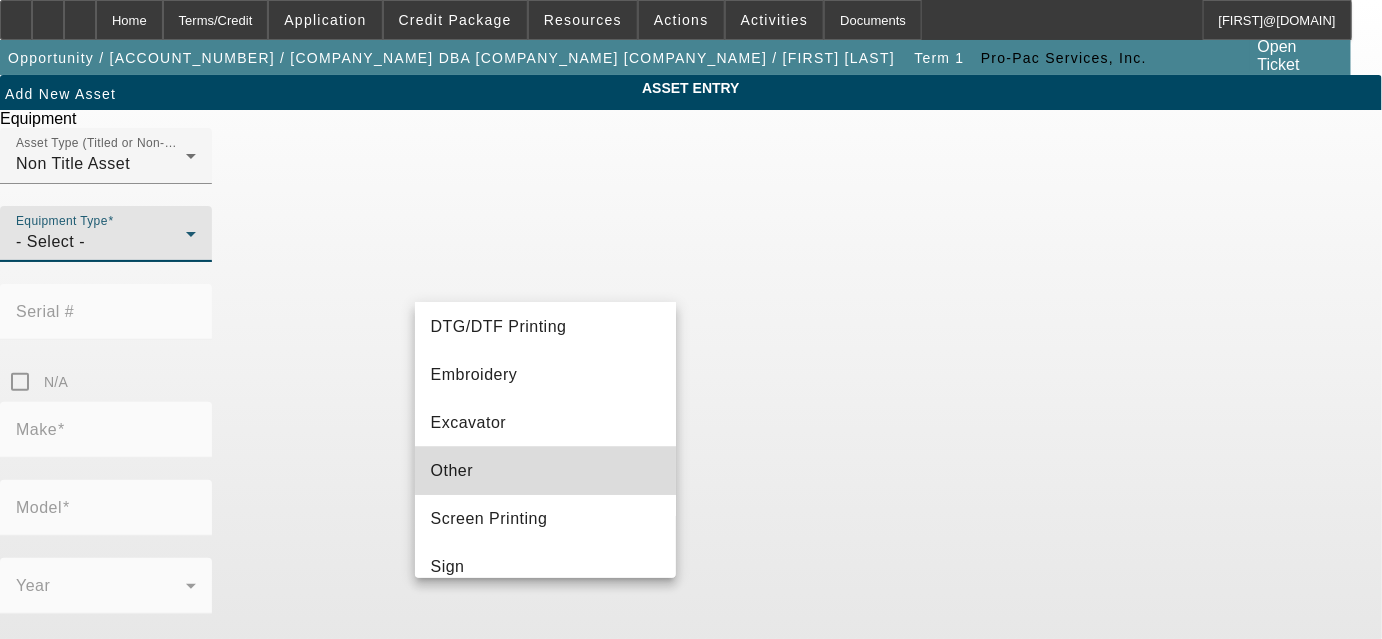 click on "Other" at bounding box center (546, 471) 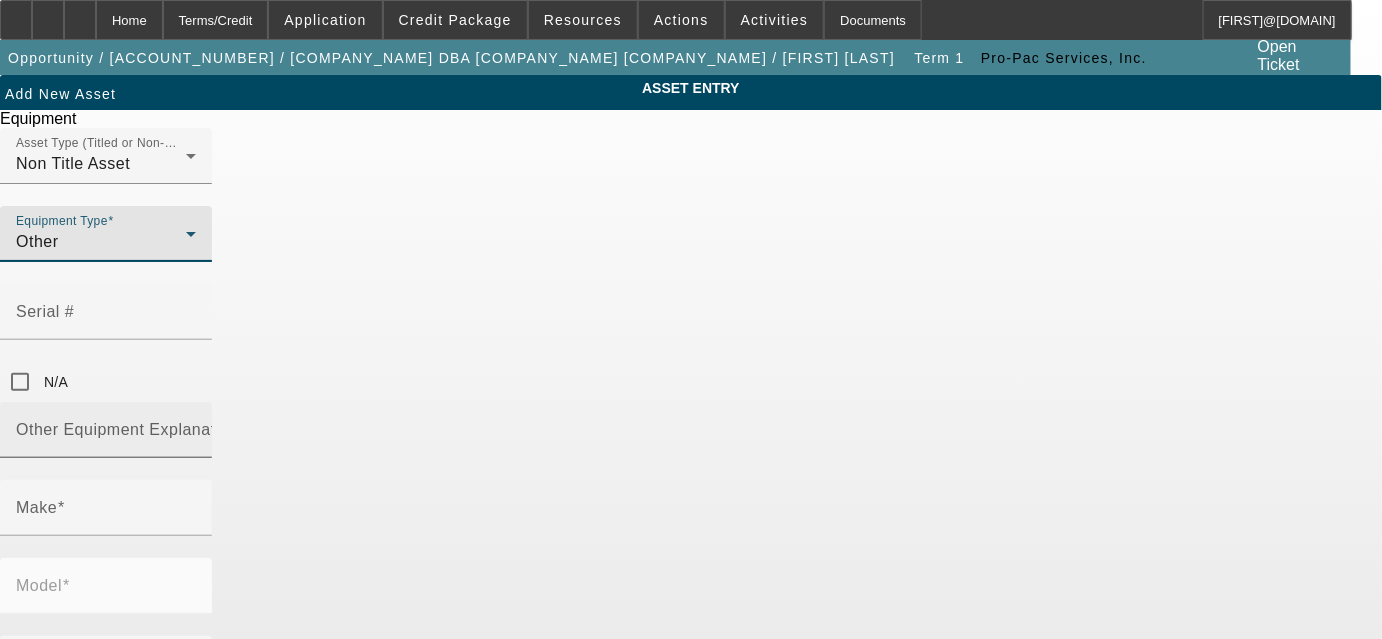 click on "Other Equipment Explanation" at bounding box center [127, 429] 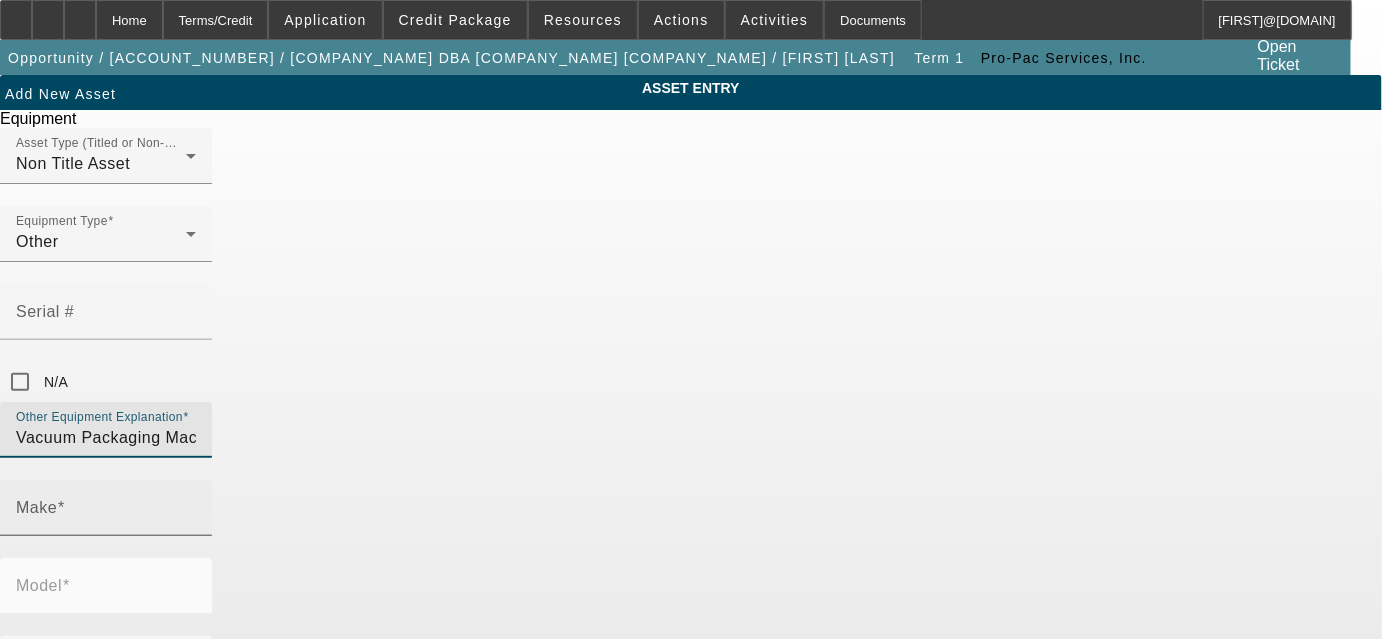 type on "Vacuum Packaging Machine" 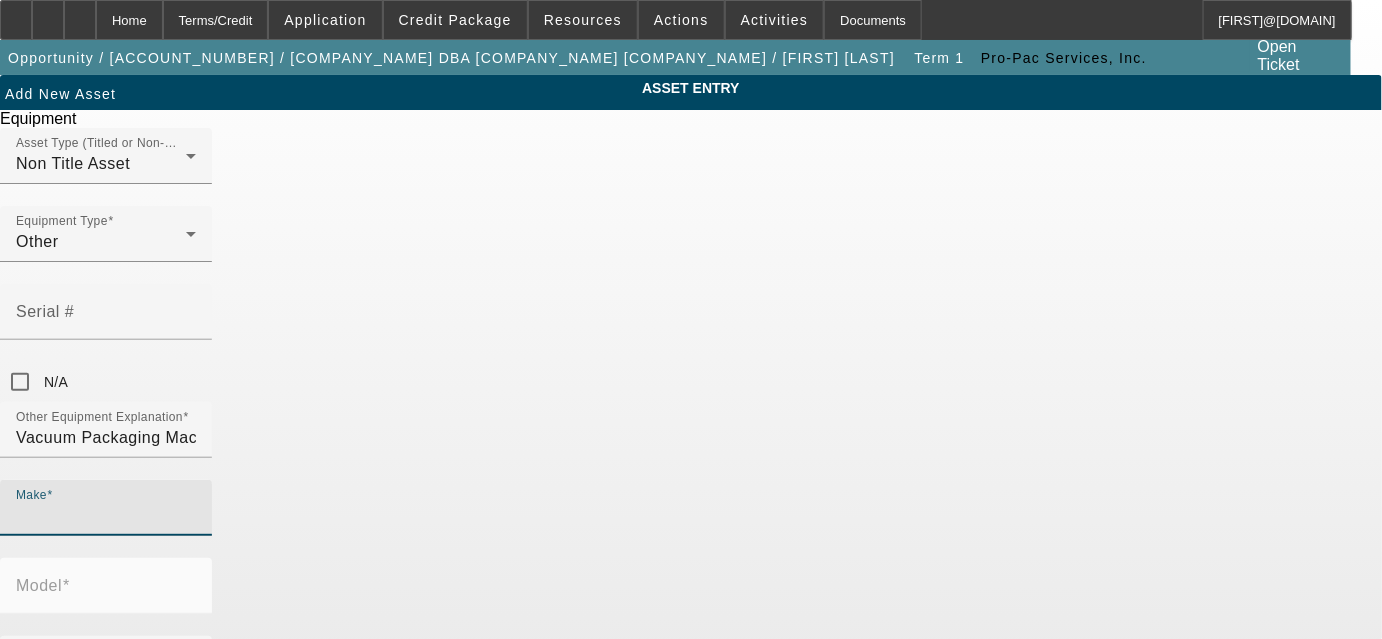 click on "Make" at bounding box center (106, 516) 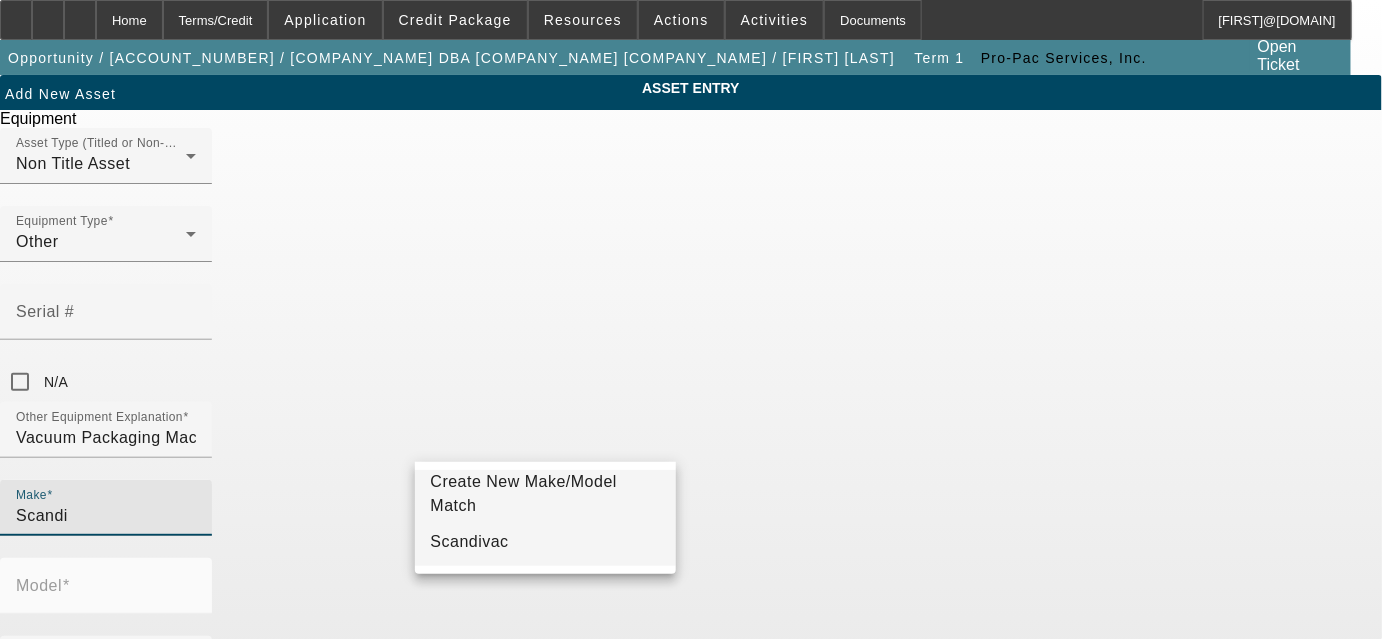 type on "Scandi" 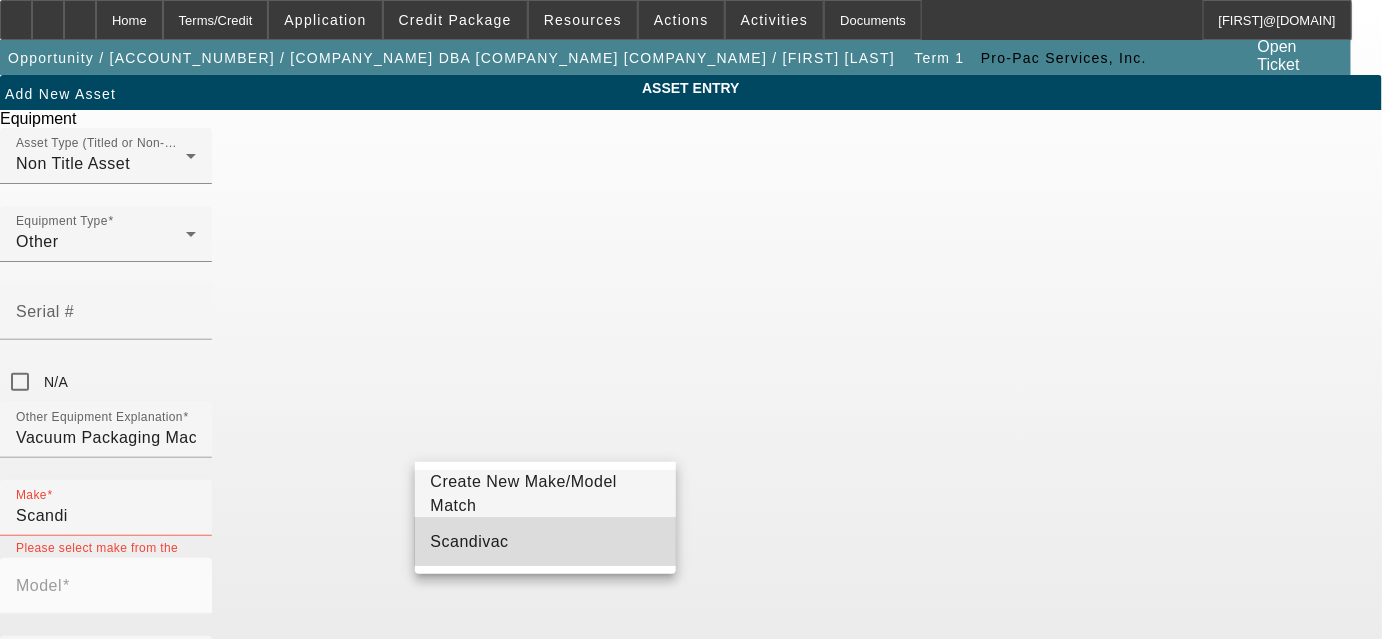 click on "Scandivac" at bounding box center (546, 542) 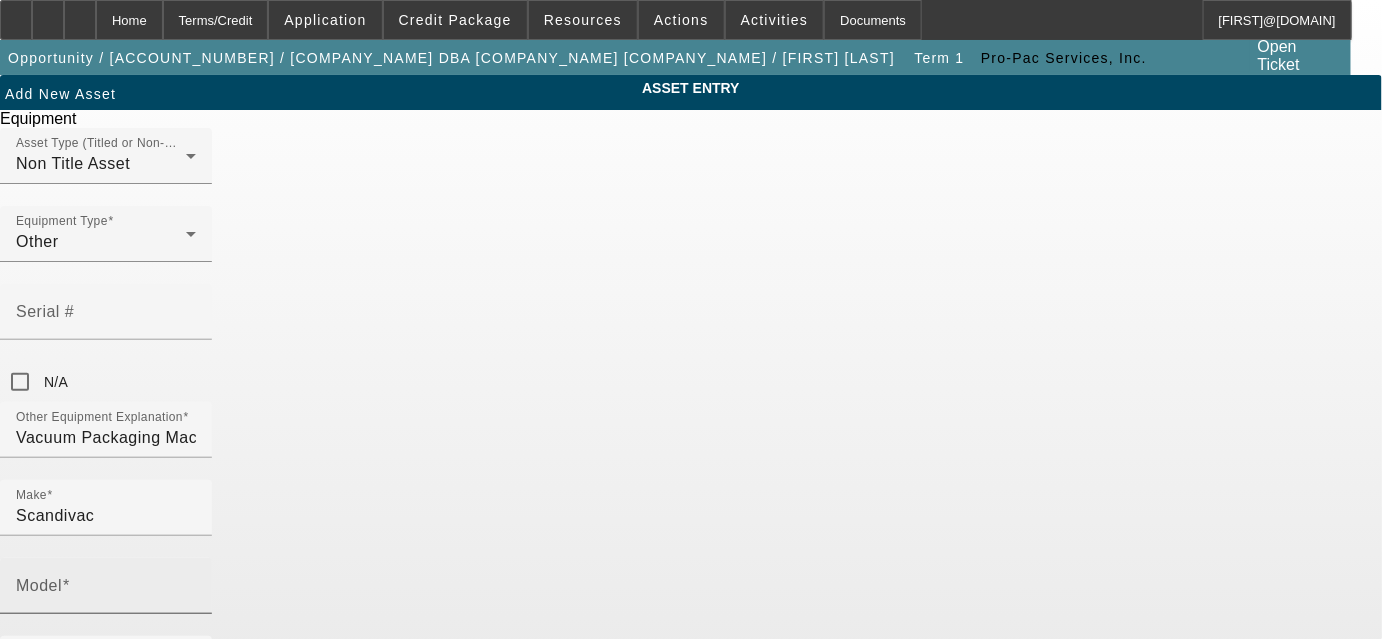 click on "Model" at bounding box center [39, 585] 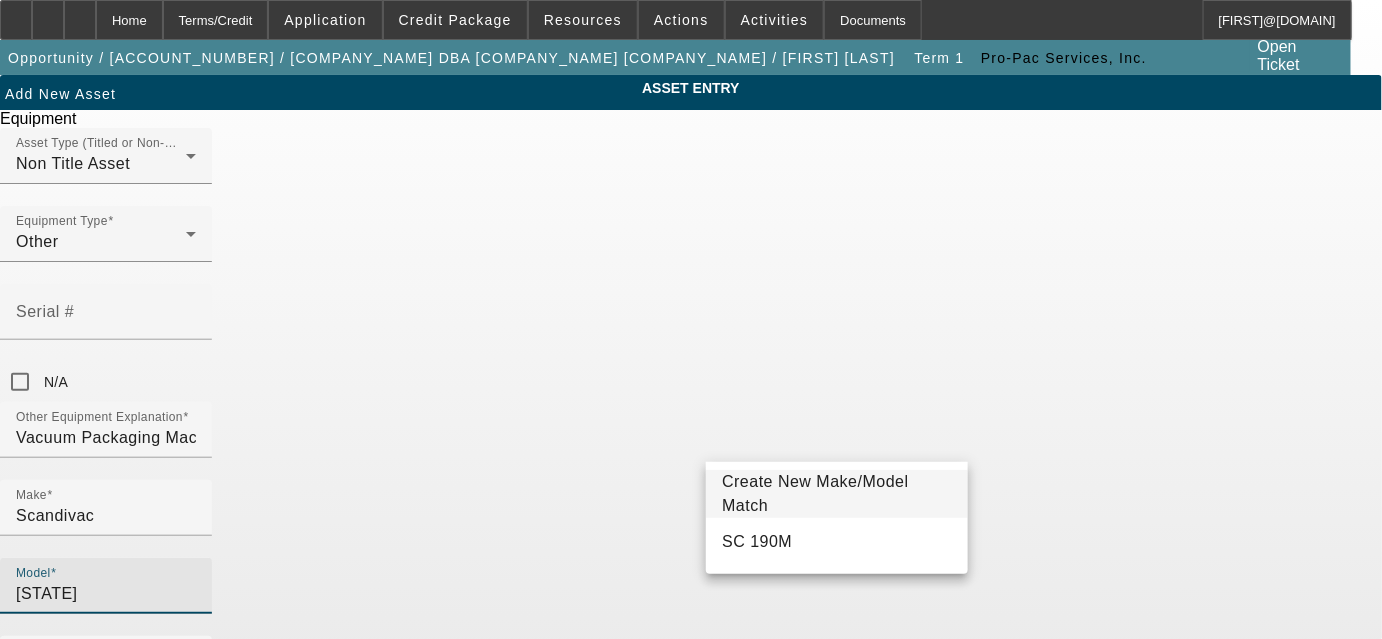 type on "SC" 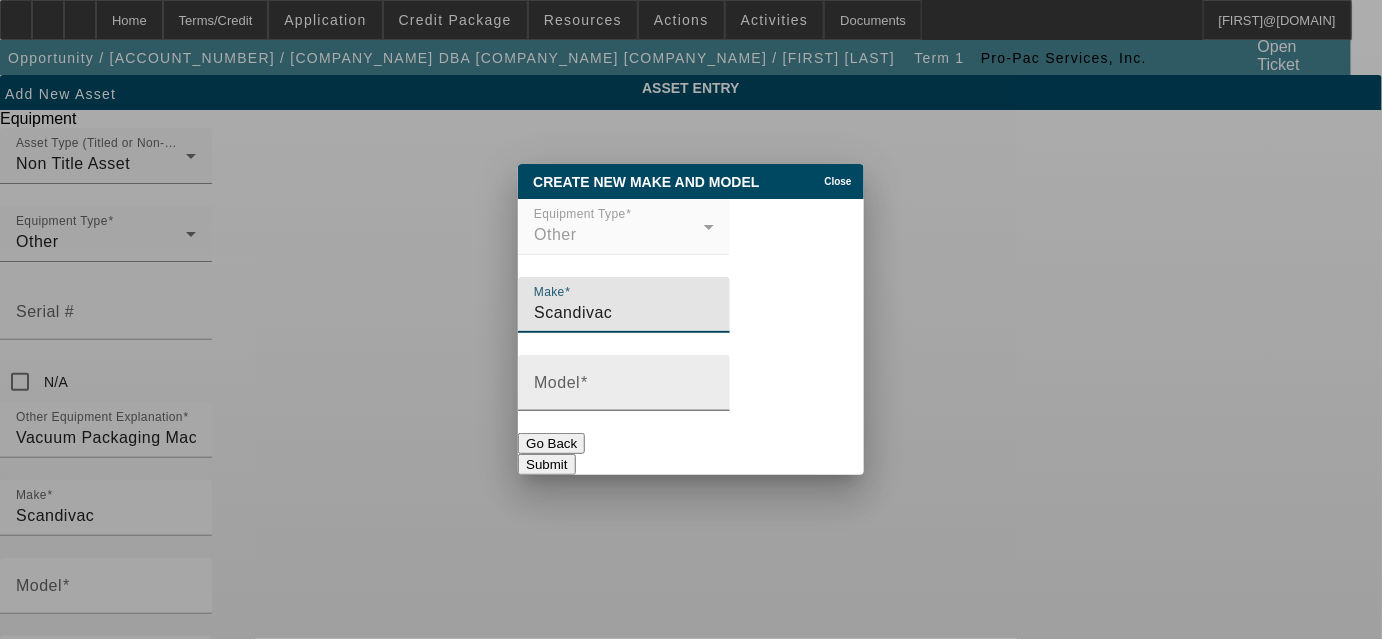 click on "Model" at bounding box center [624, 391] 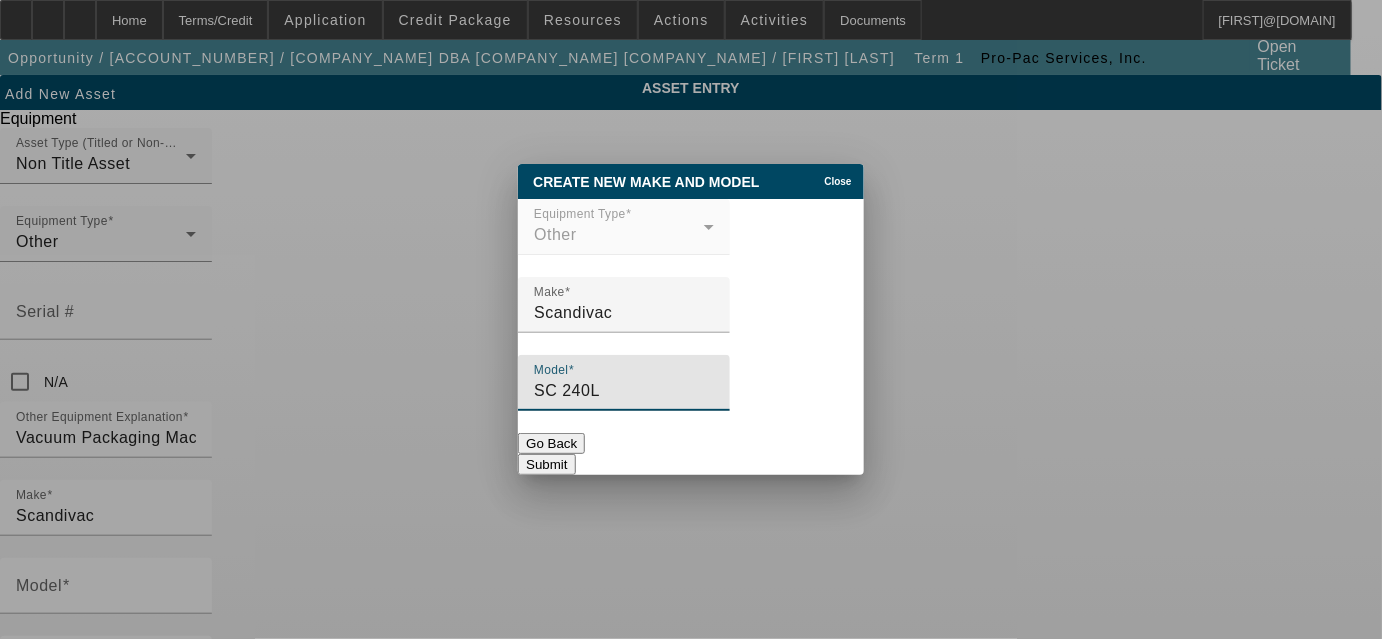 type on "SC 240L" 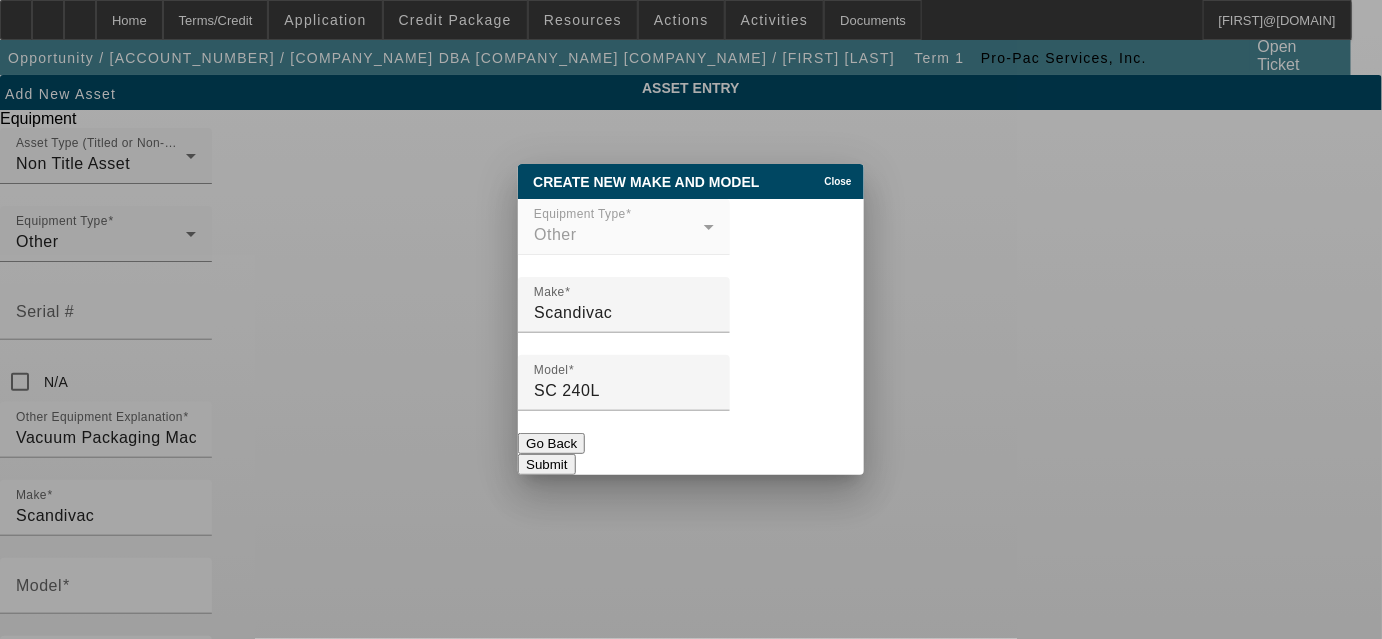 click on "Submit" at bounding box center (546, 464) 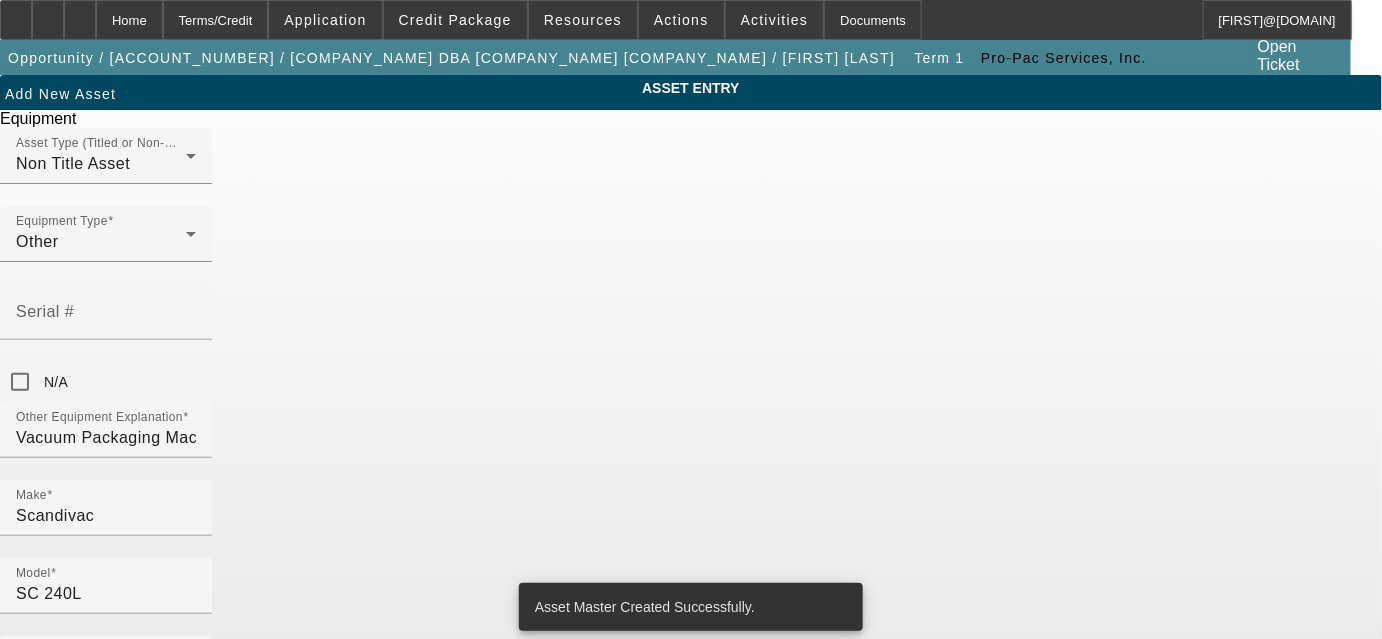 click on "New" at bounding box center (20, 784) 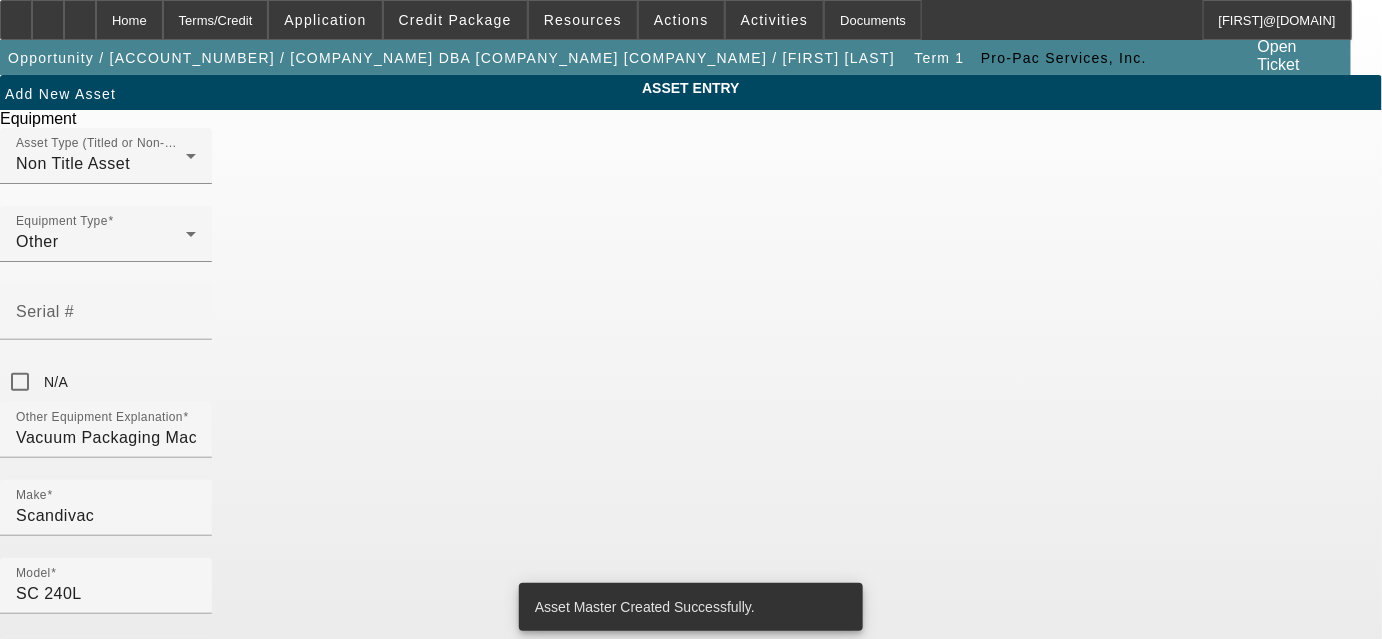 click on "Year" at bounding box center (106, 664) 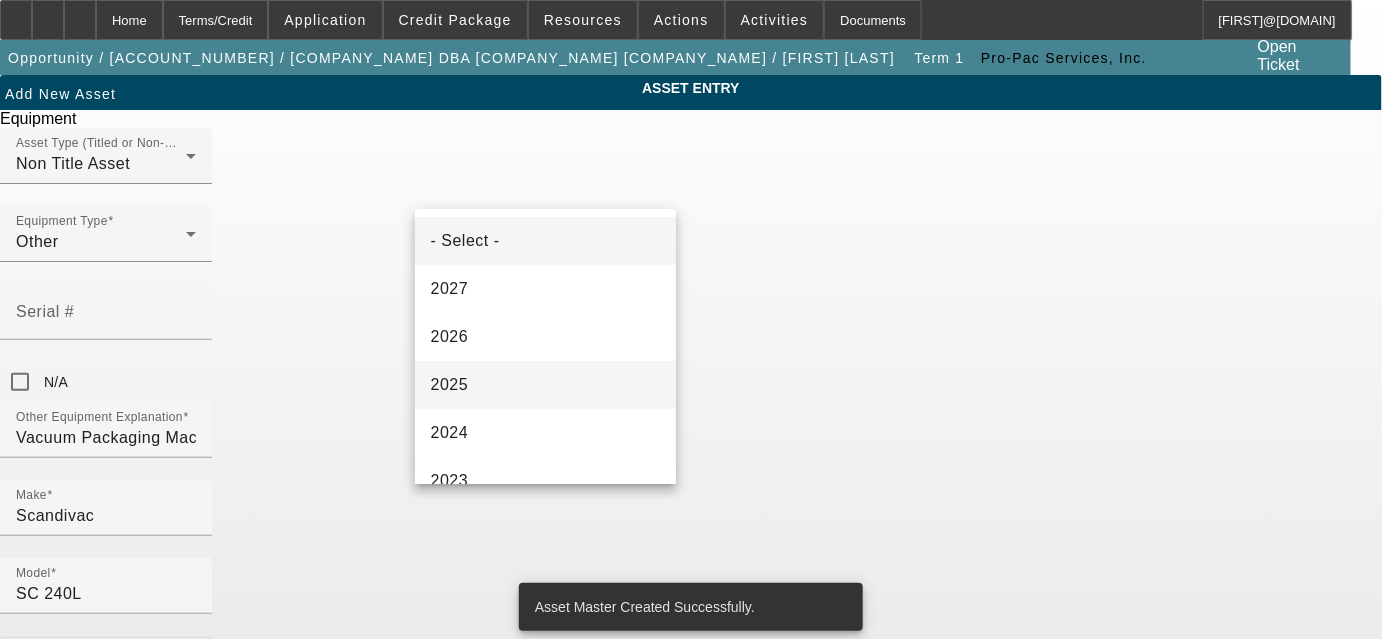 click on "2025" at bounding box center [546, 385] 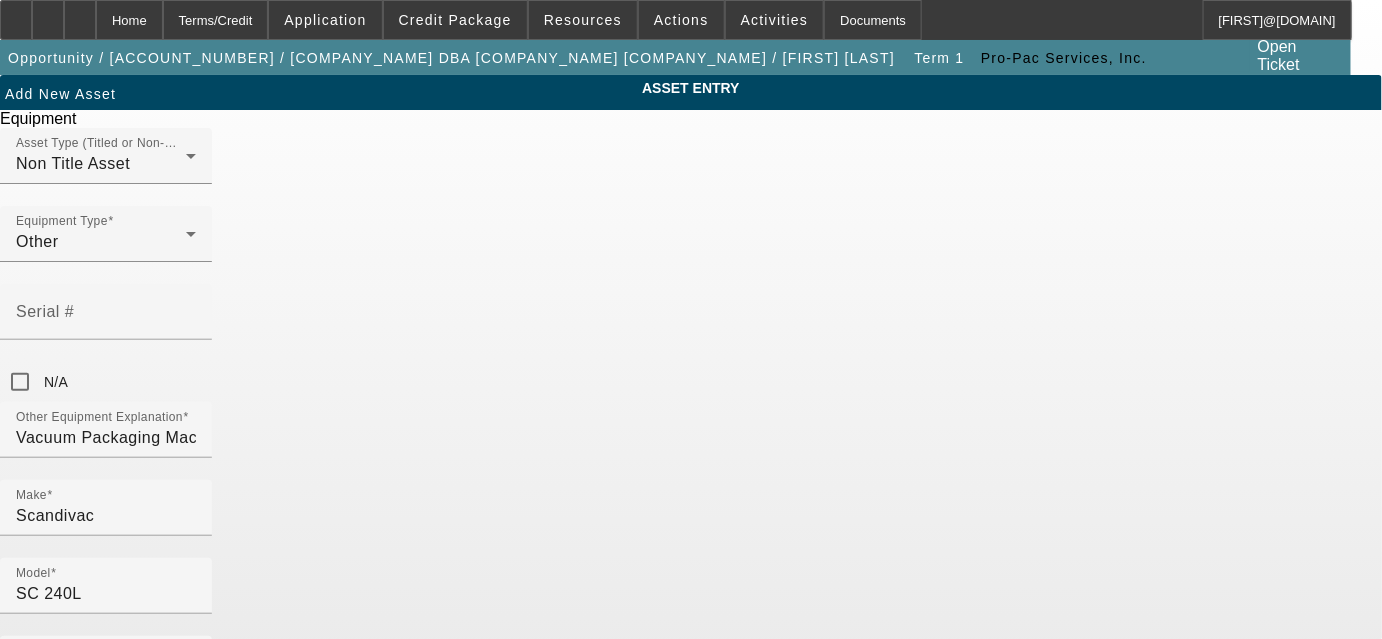 click on "Condition
New
Used" at bounding box center [691, 245] 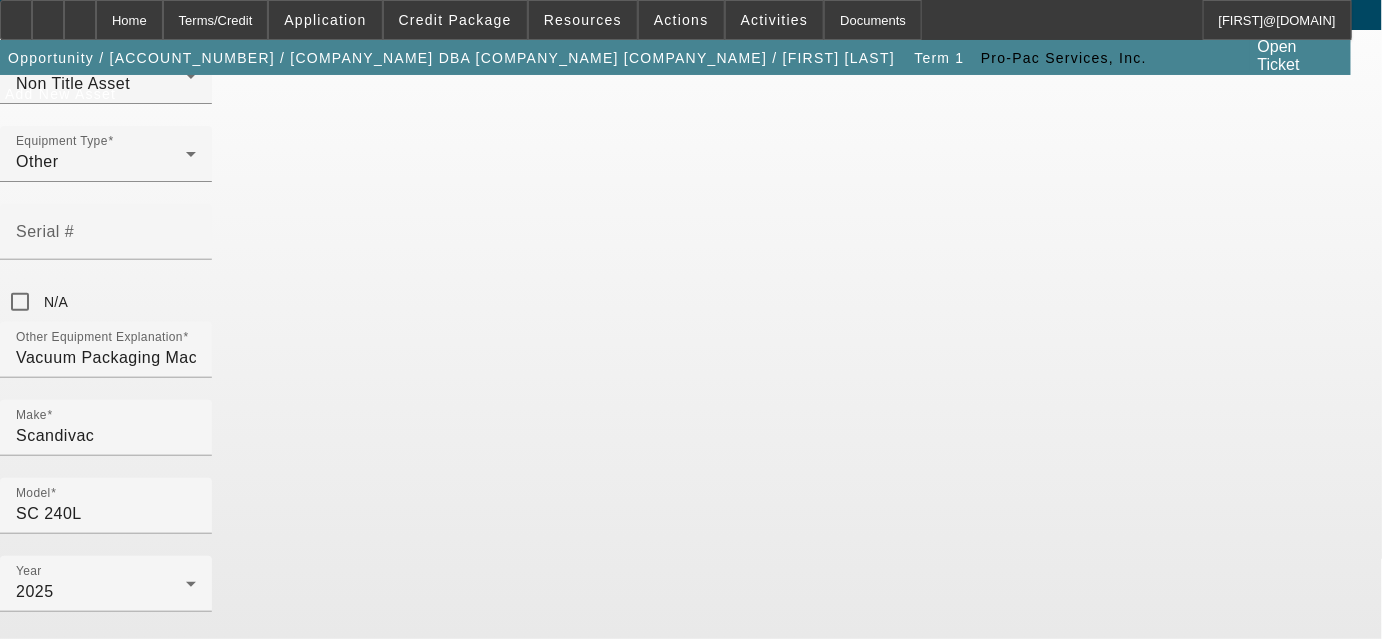 scroll, scrollTop: 181, scrollLeft: 0, axis: vertical 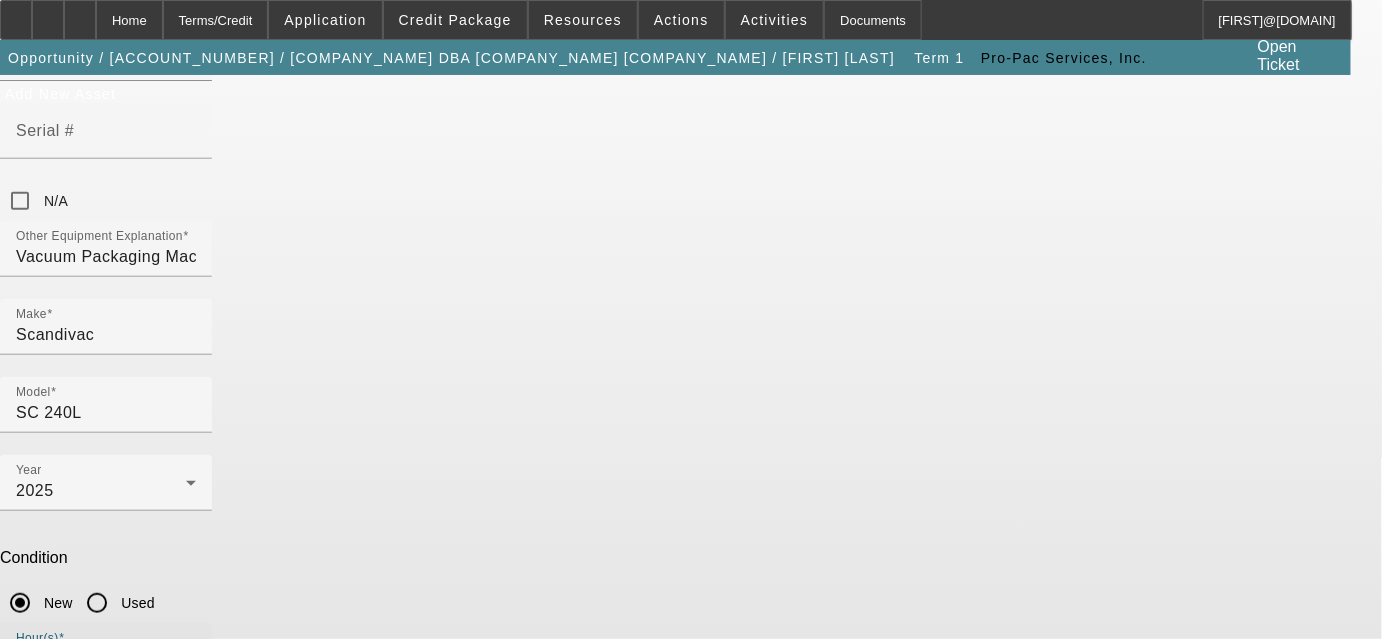 click on "Hour(s)" at bounding box center [106, 659] 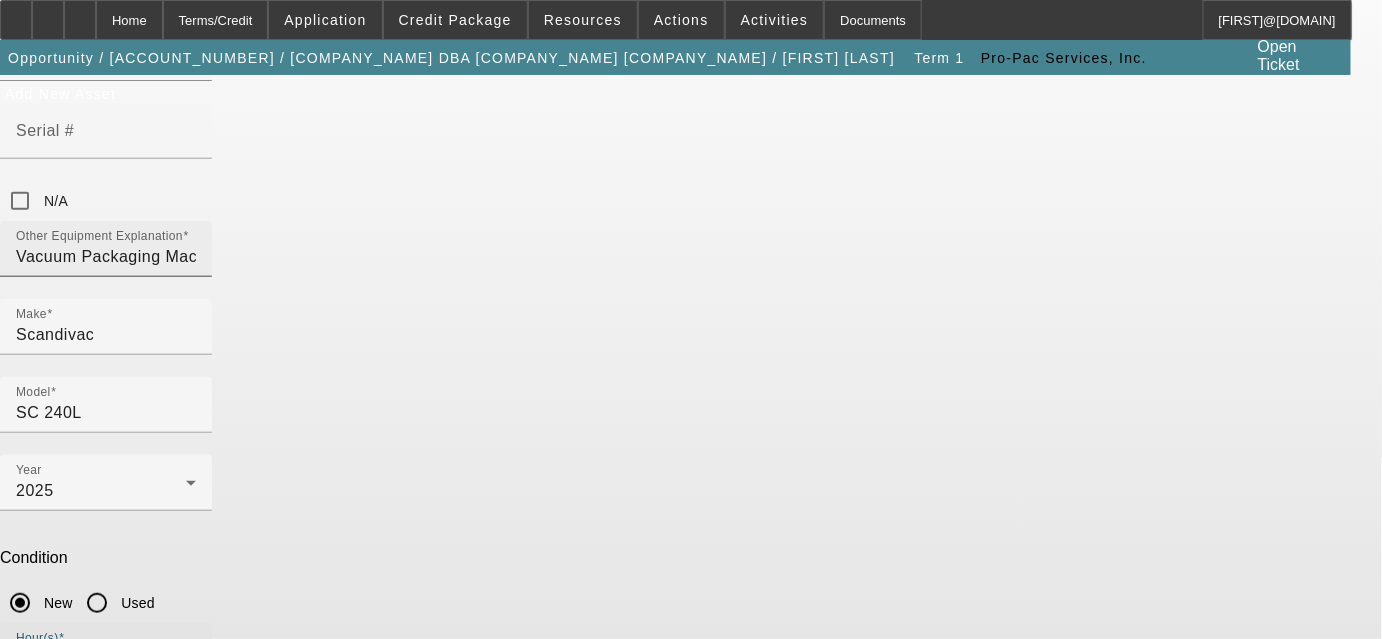 type on "1" 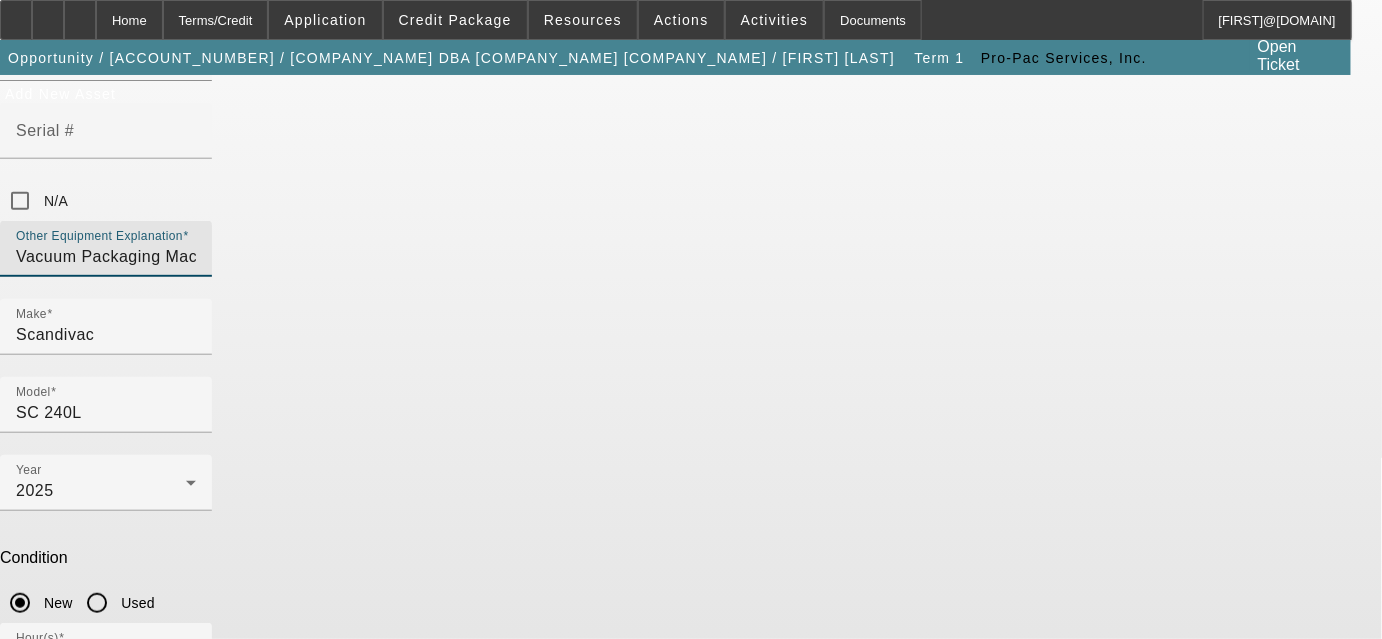 drag, startPoint x: 608, startPoint y: 186, endPoint x: 430, endPoint y: 186, distance: 178 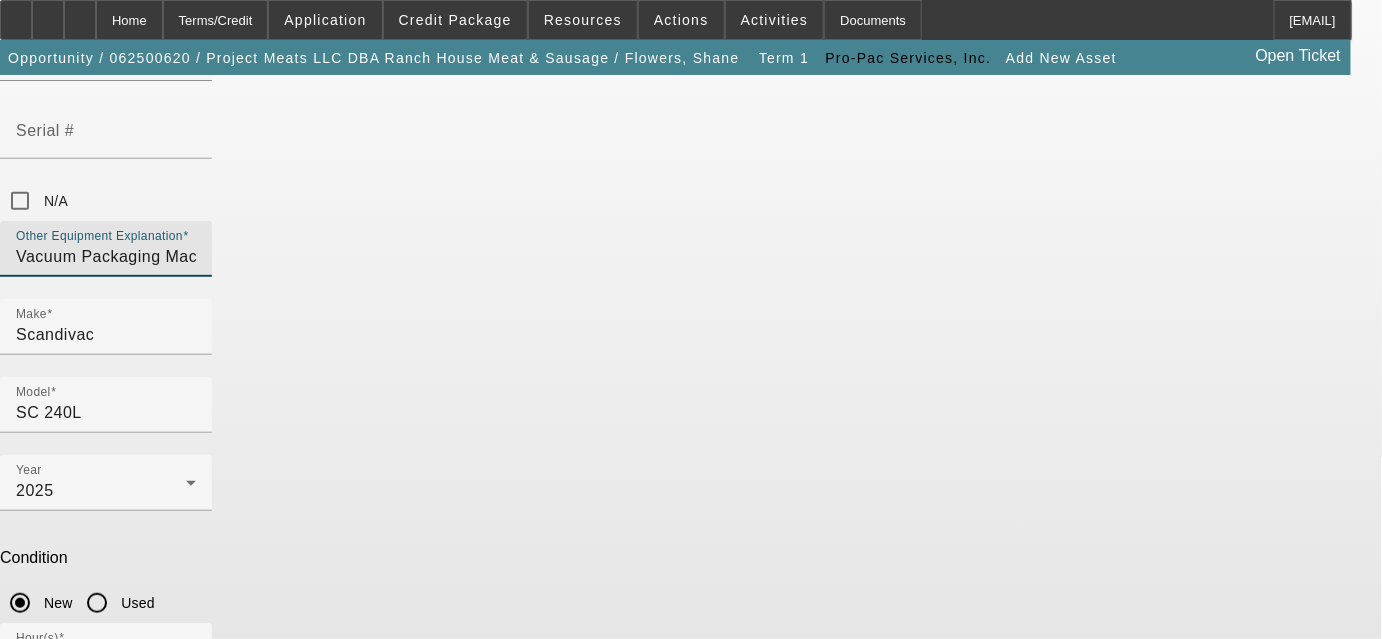 click on "Equipment Description" at bounding box center (106, 801) 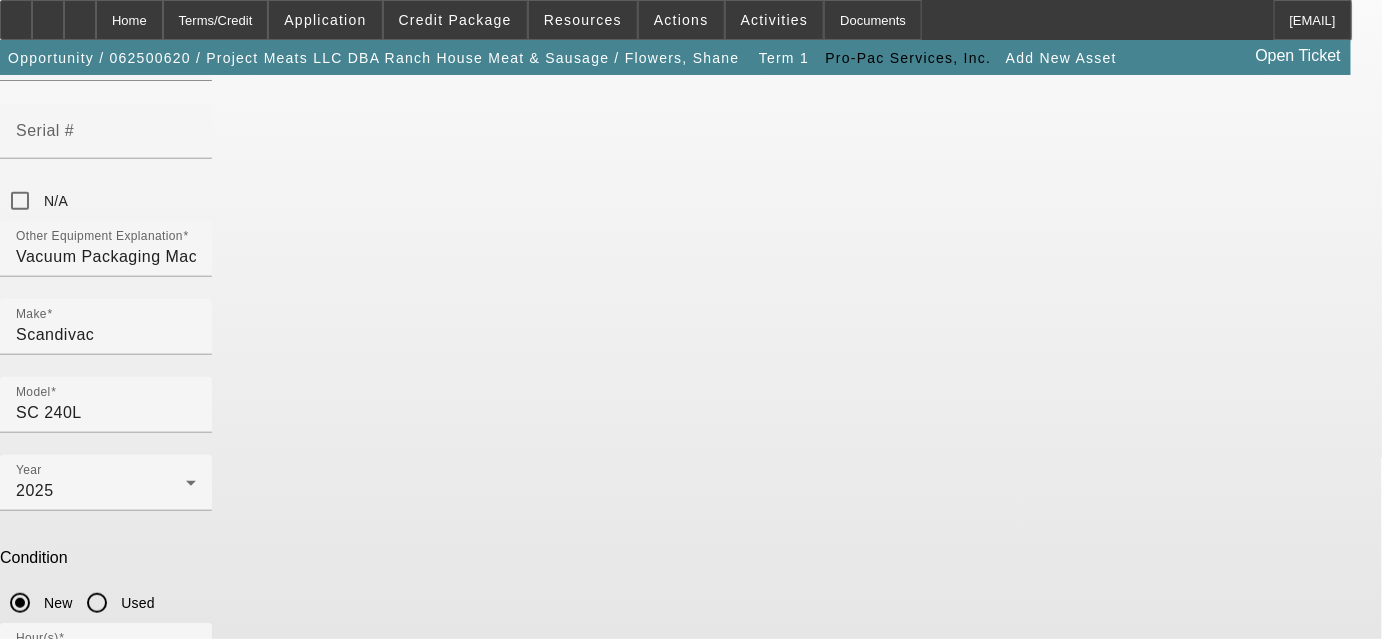 paste on "Vacuum Packaging Machine" 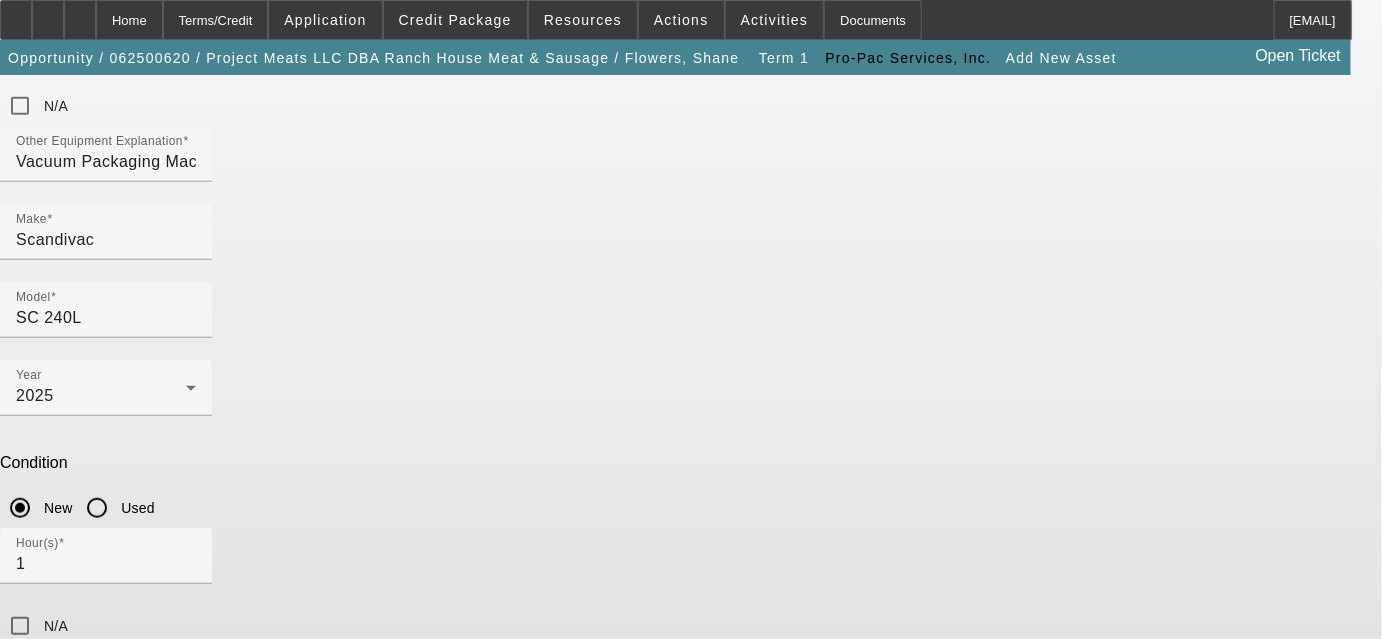 scroll, scrollTop: 279, scrollLeft: 0, axis: vertical 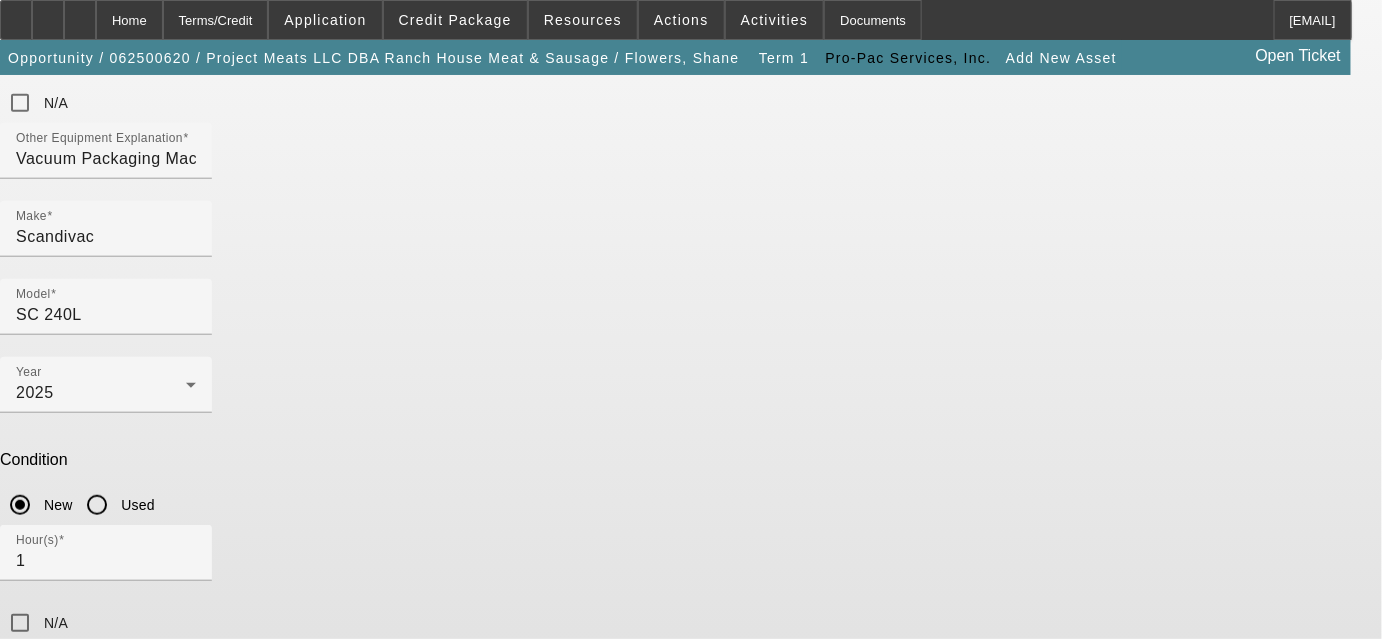 type on "Vacuum Packaging Machine" 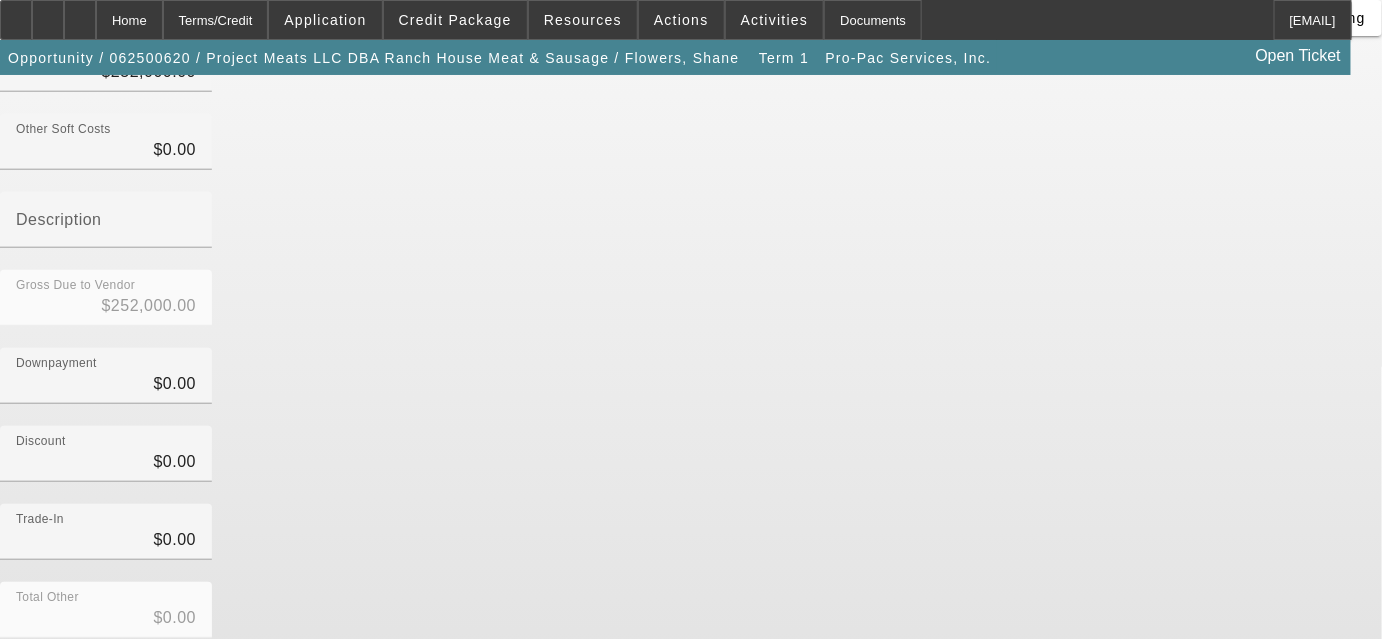scroll, scrollTop: 303, scrollLeft: 0, axis: vertical 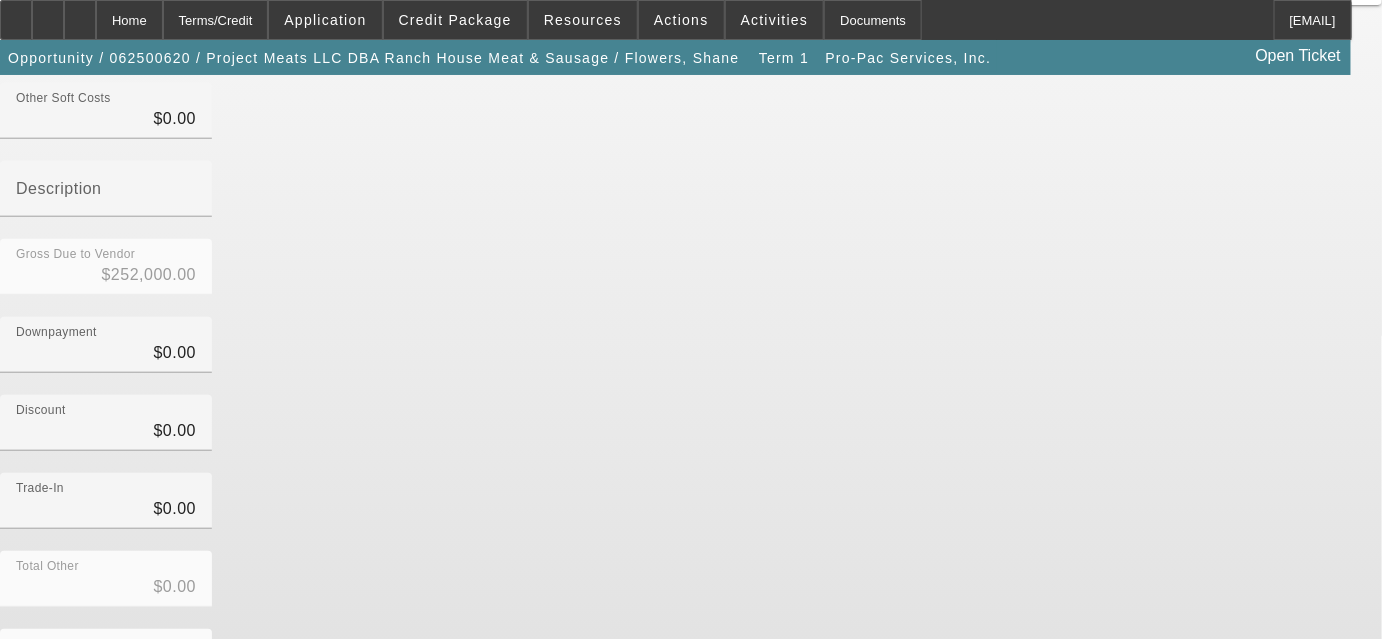 click on "Submit" at bounding box center [28, 738] 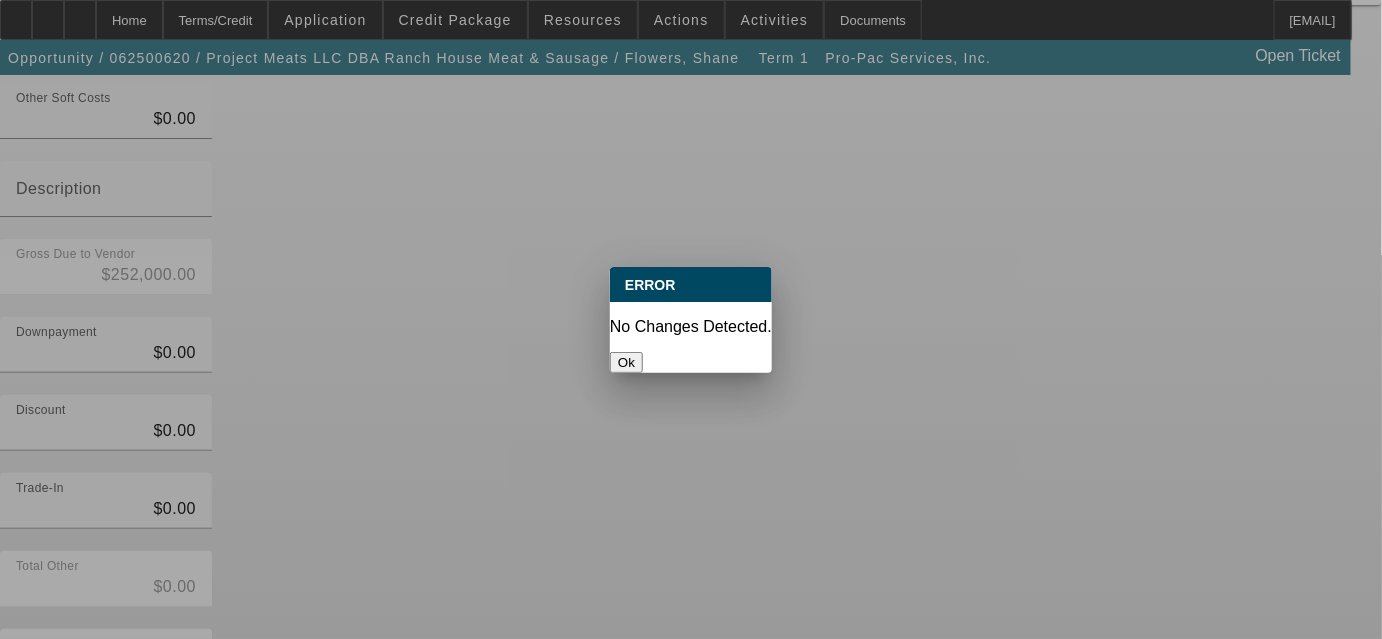 scroll, scrollTop: 0, scrollLeft: 0, axis: both 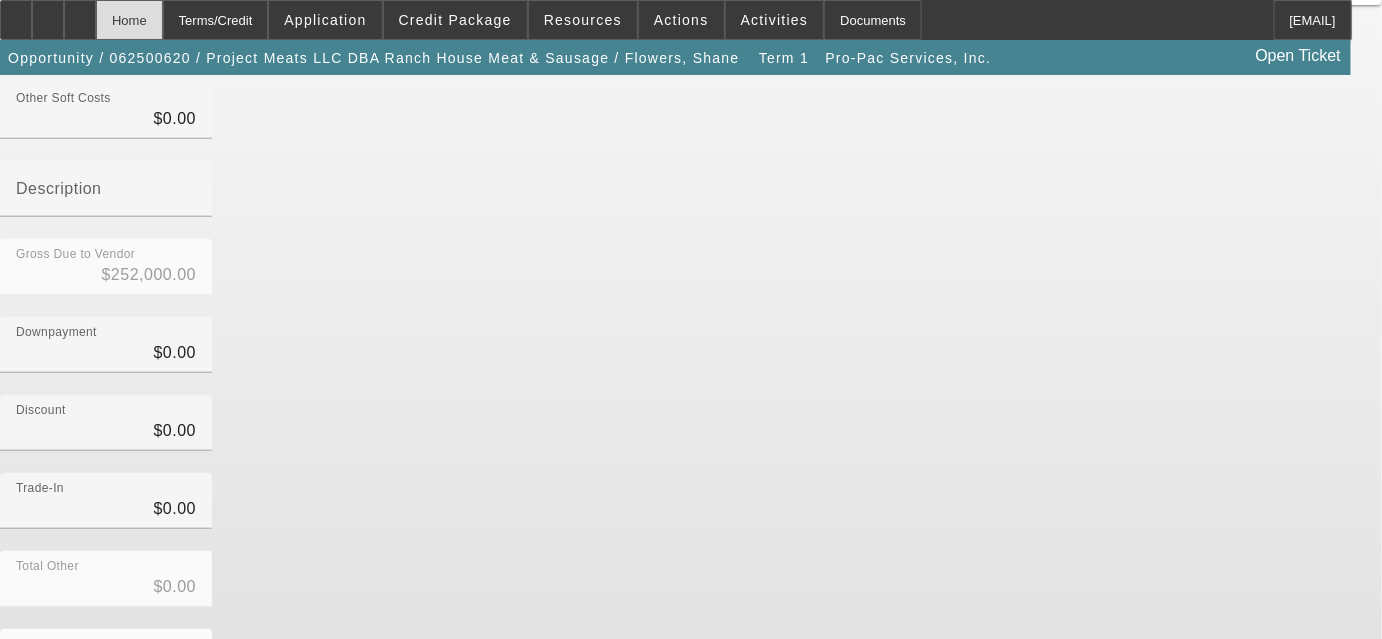 click on "Home" at bounding box center (129, 20) 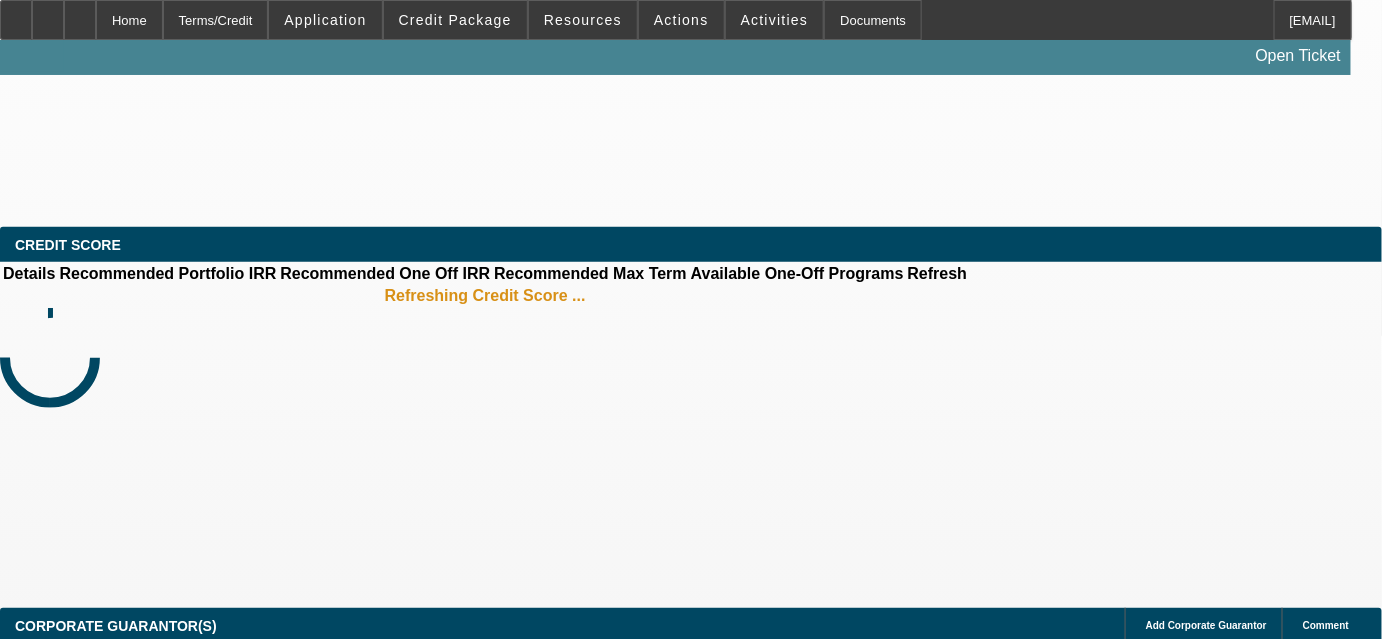 scroll, scrollTop: 0, scrollLeft: 0, axis: both 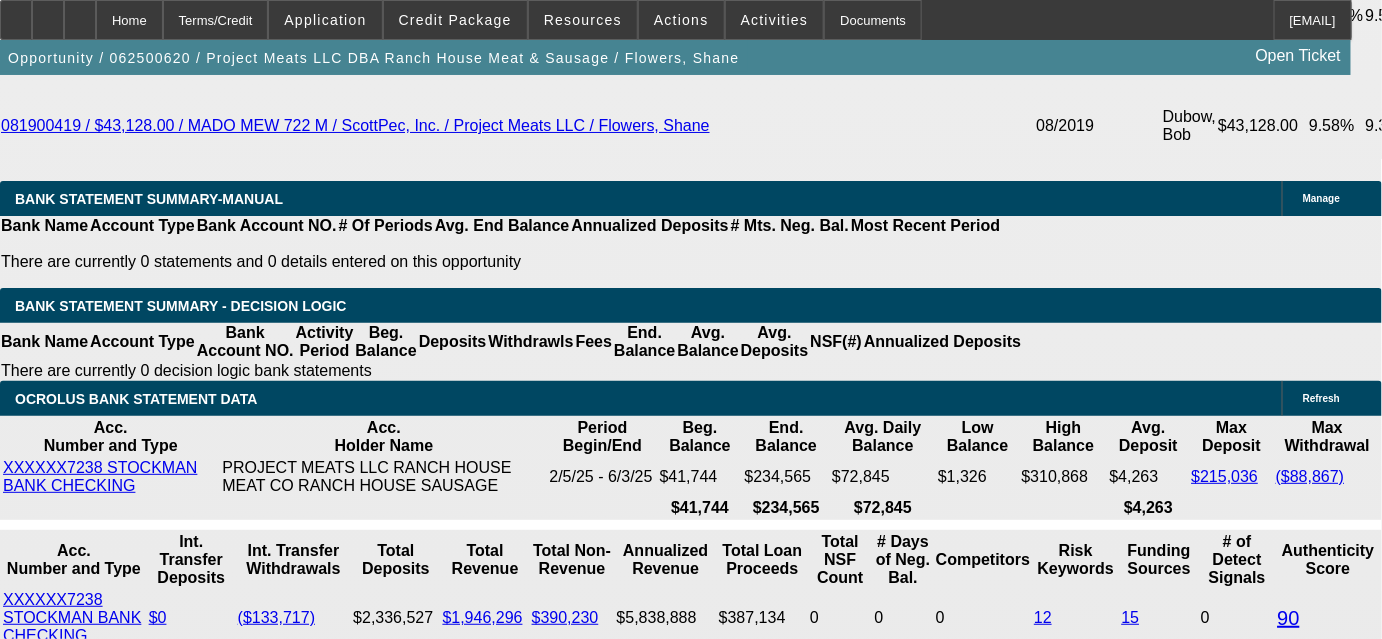 click on "App-Only - All Equipment - Tier A1" at bounding box center (404, 2172) 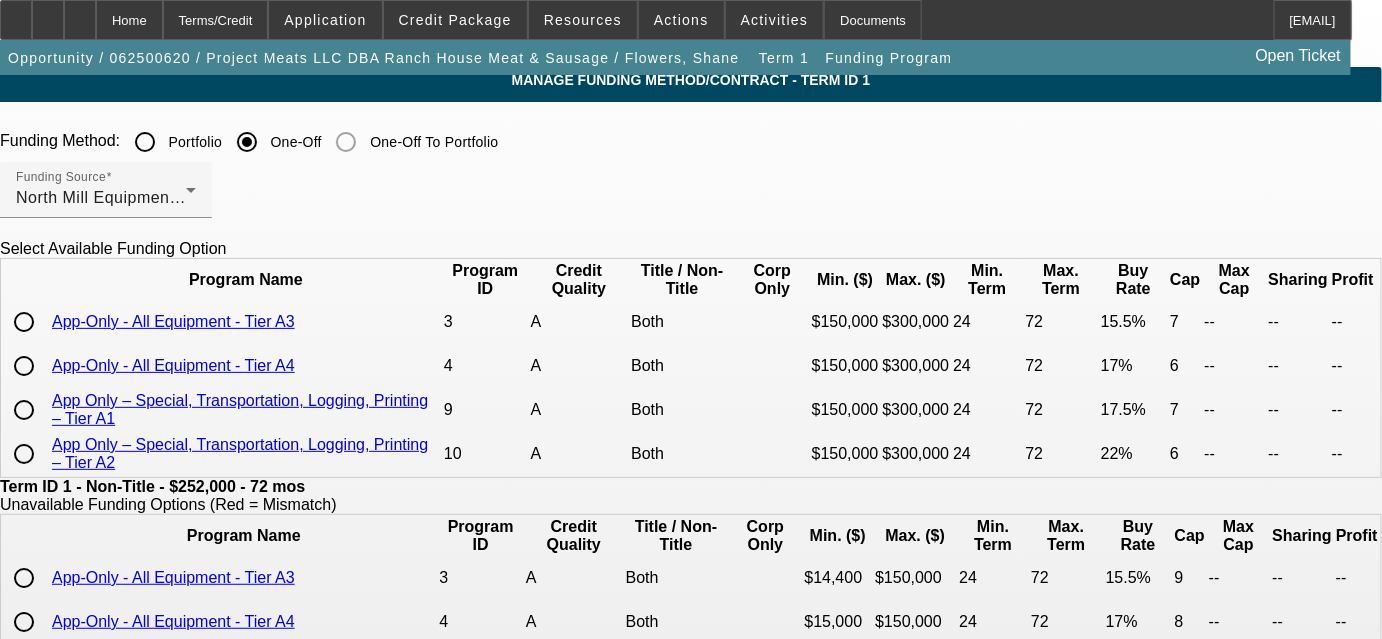 scroll, scrollTop: 0, scrollLeft: 0, axis: both 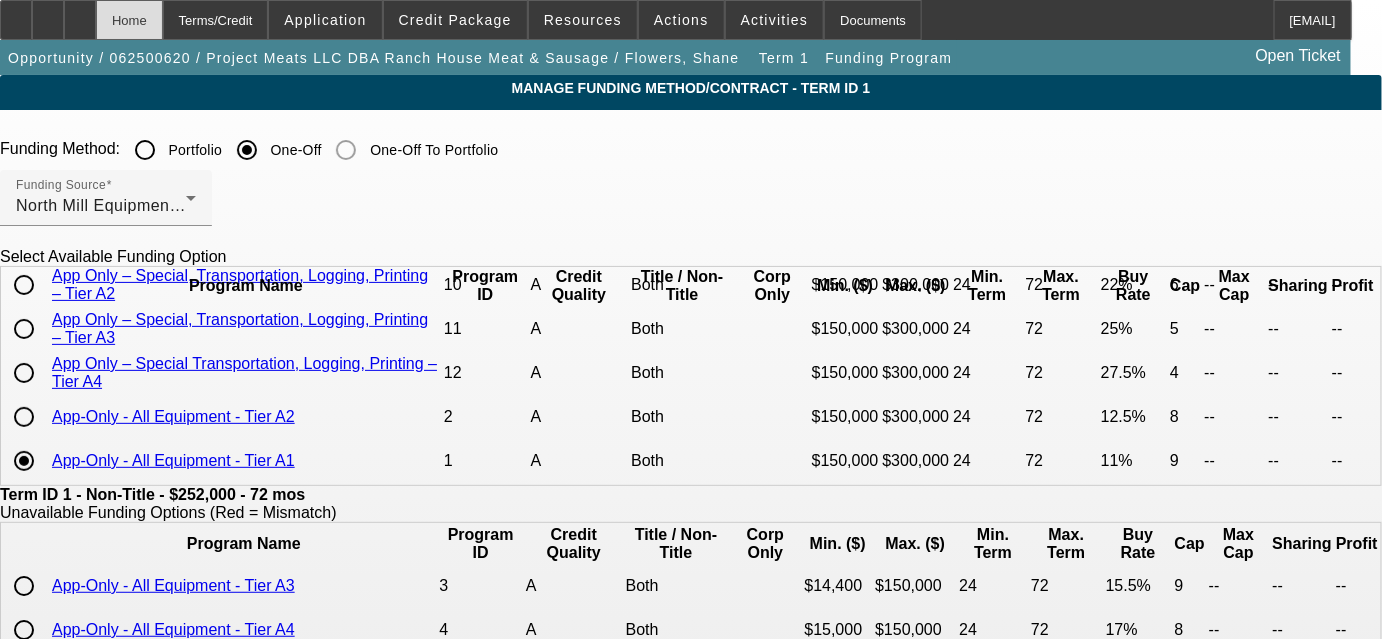 click on "Home" at bounding box center [129, 20] 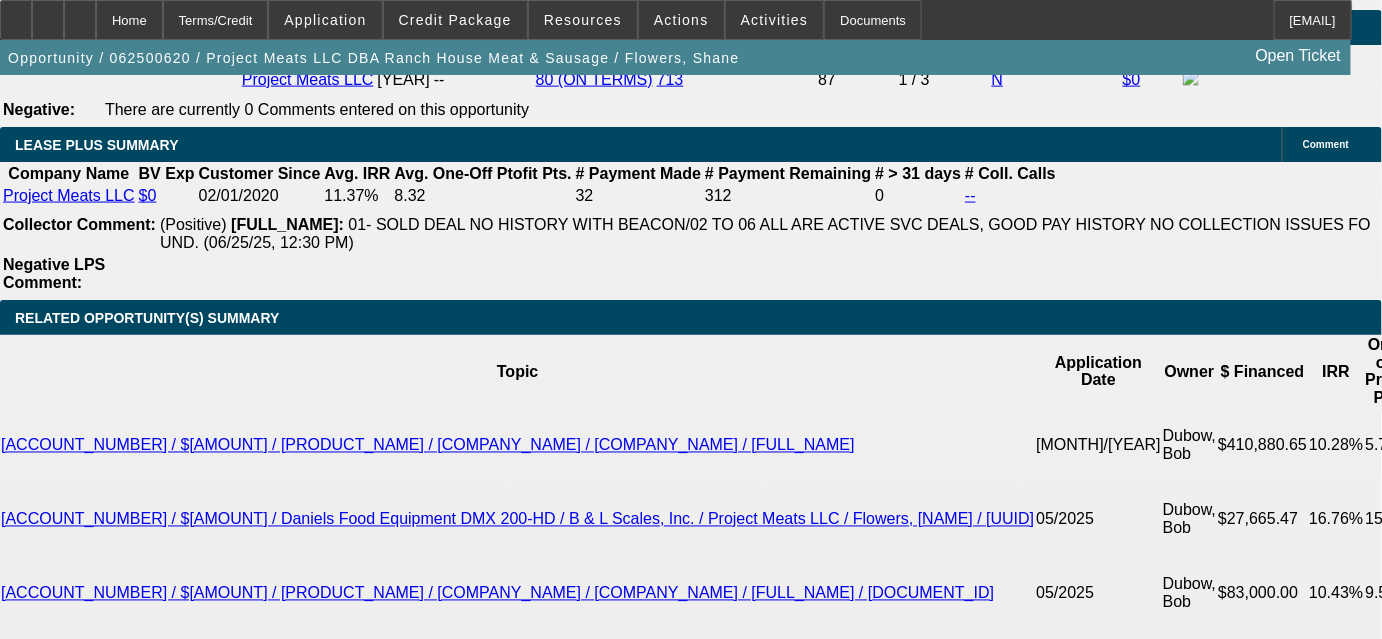 scroll, scrollTop: 3454, scrollLeft: 0, axis: vertical 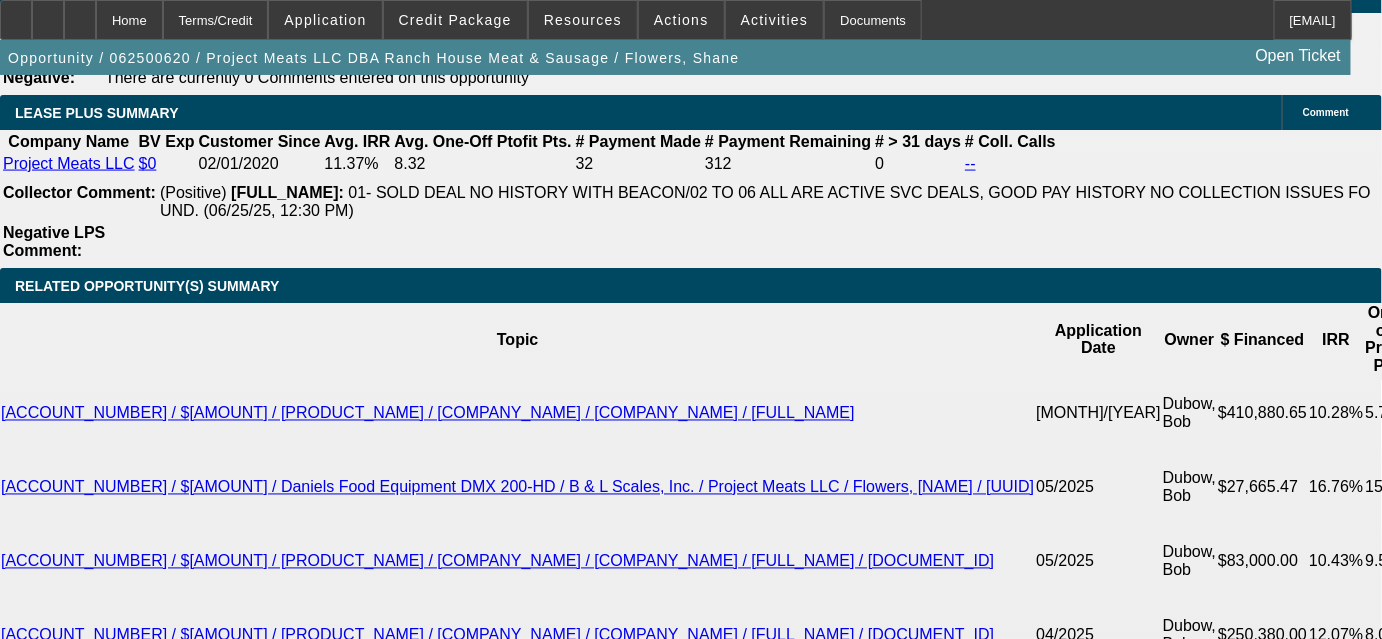 click on "••••••" at bounding box center (1321, 2010) 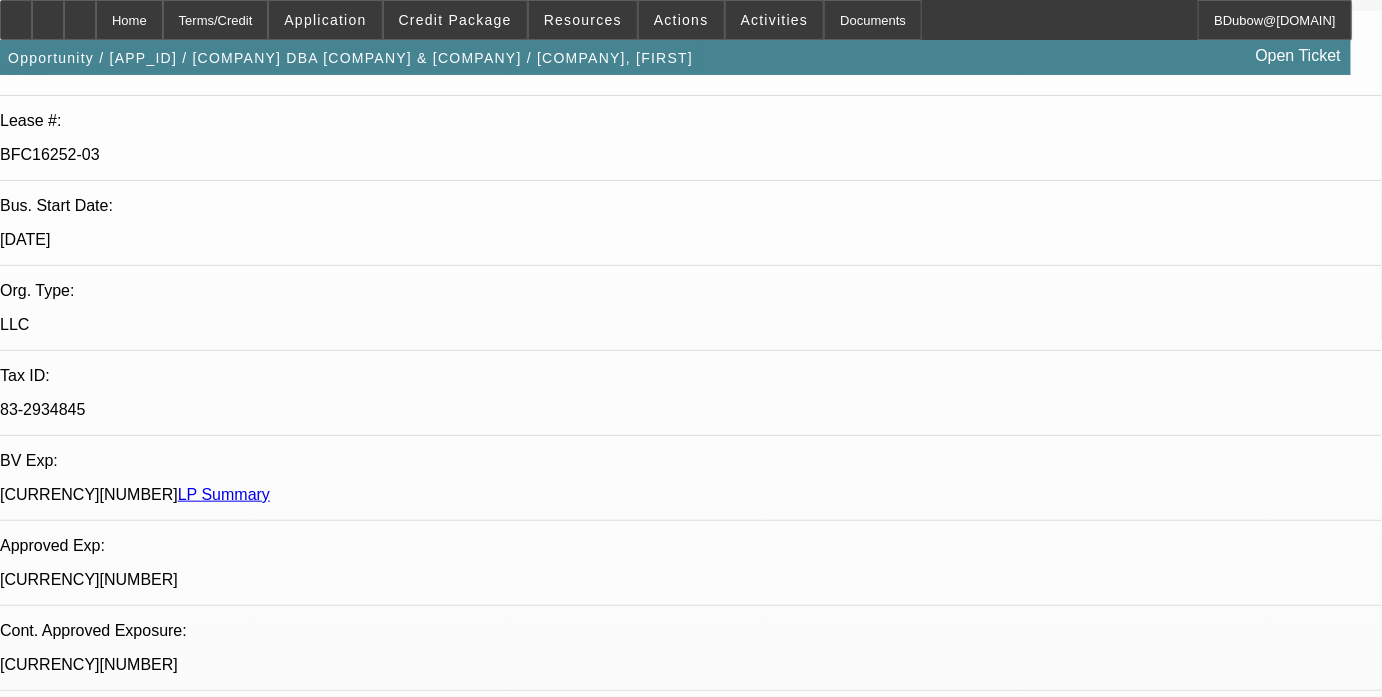 scroll, scrollTop: 181, scrollLeft: 0, axis: vertical 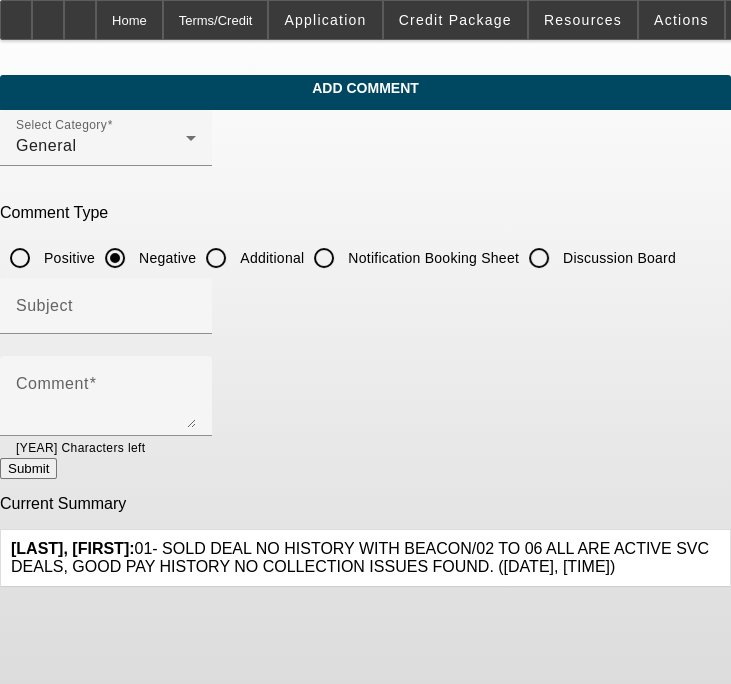 click on "Additional" at bounding box center [216, 258] 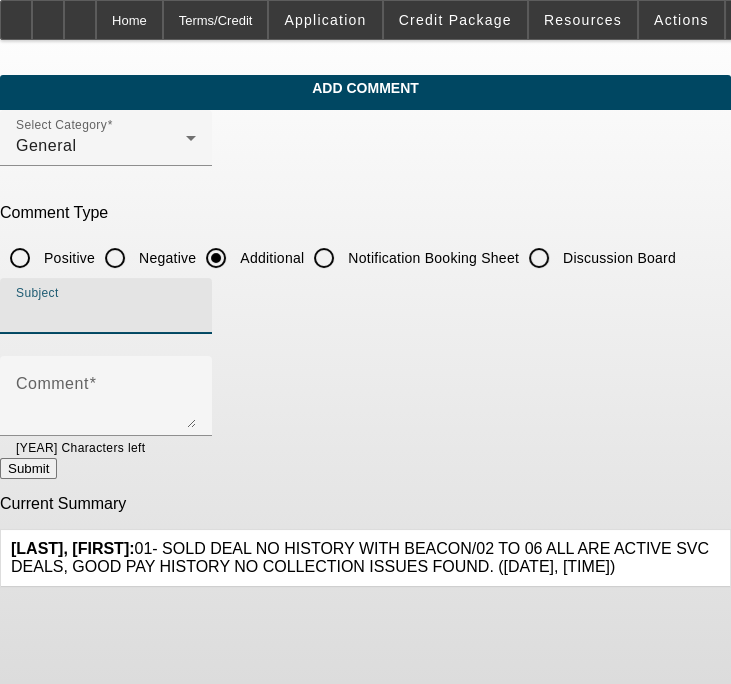 click on "Subject" at bounding box center (106, 314) 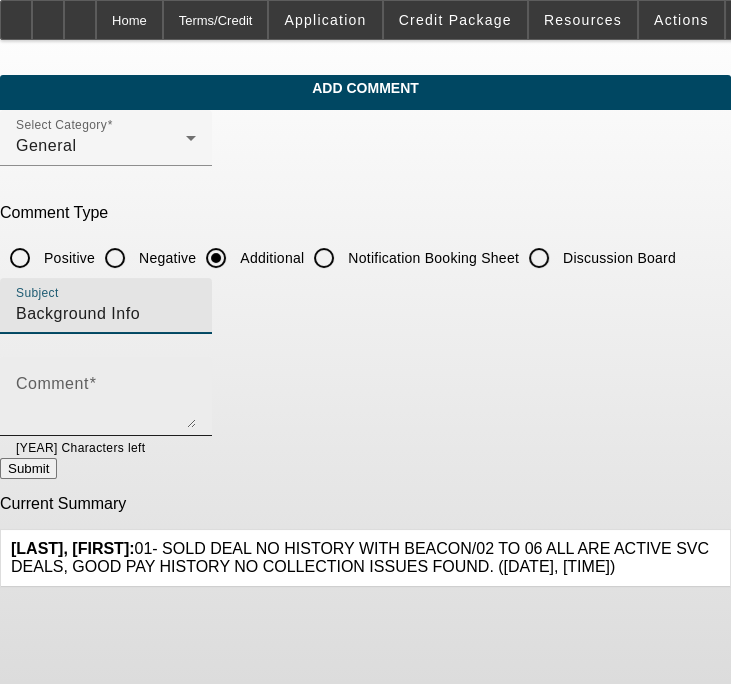 type on "Background Info" 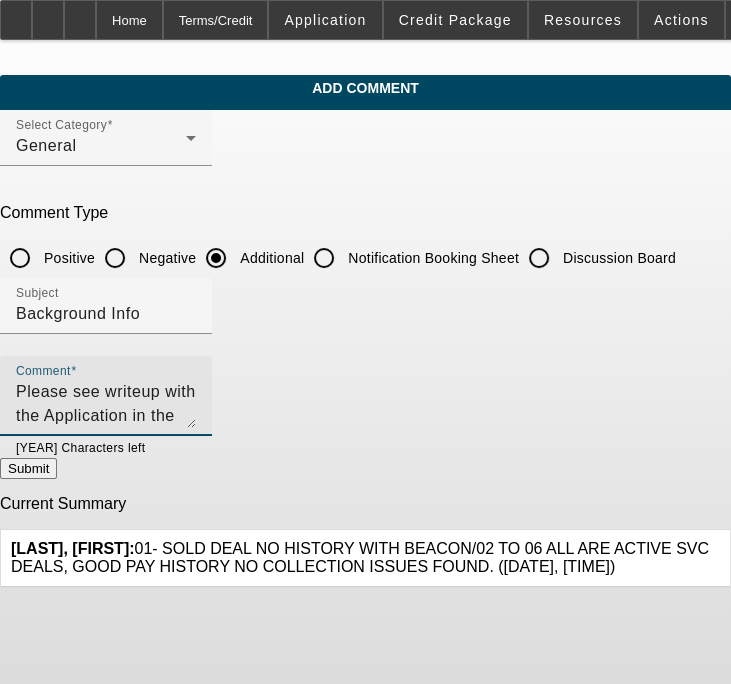 drag, startPoint x: 376, startPoint y: 388, endPoint x: 23, endPoint y: 375, distance: 353.2393 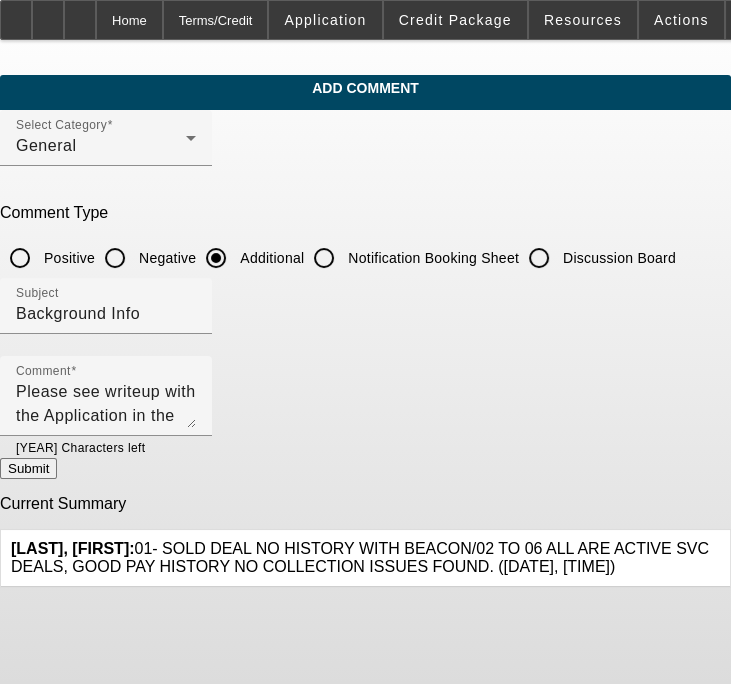 click on "Submit" at bounding box center [365, 468] 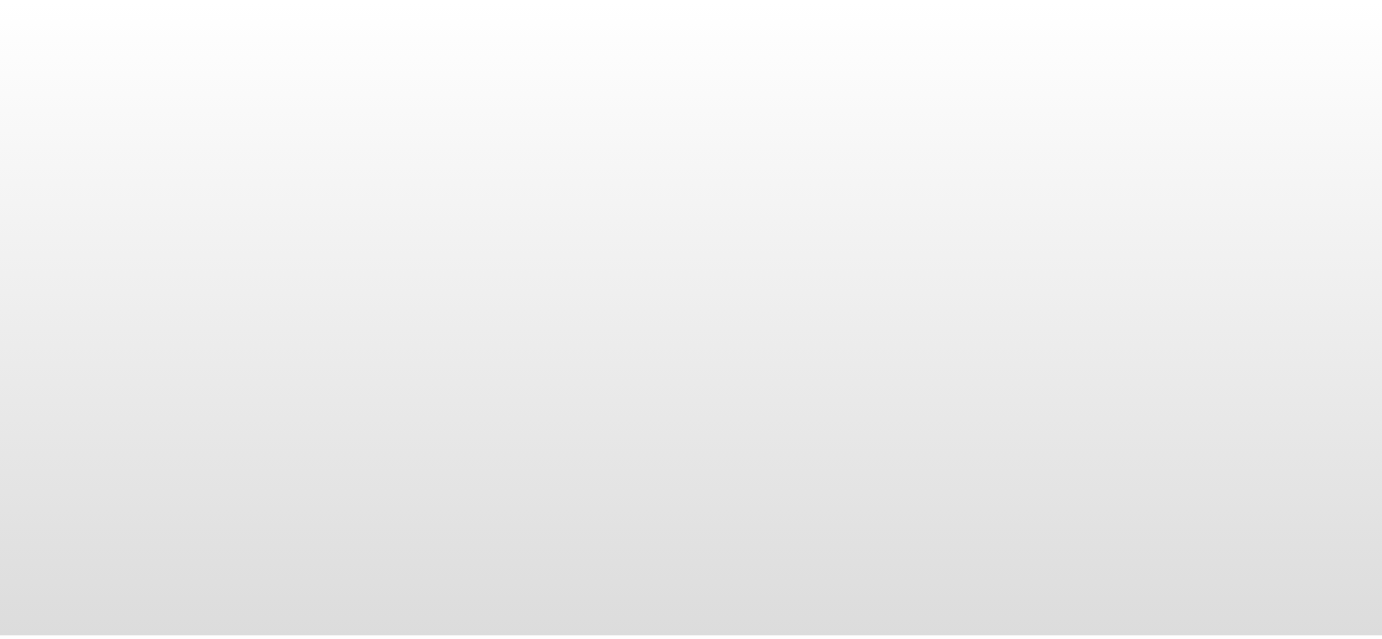scroll, scrollTop: 0, scrollLeft: 0, axis: both 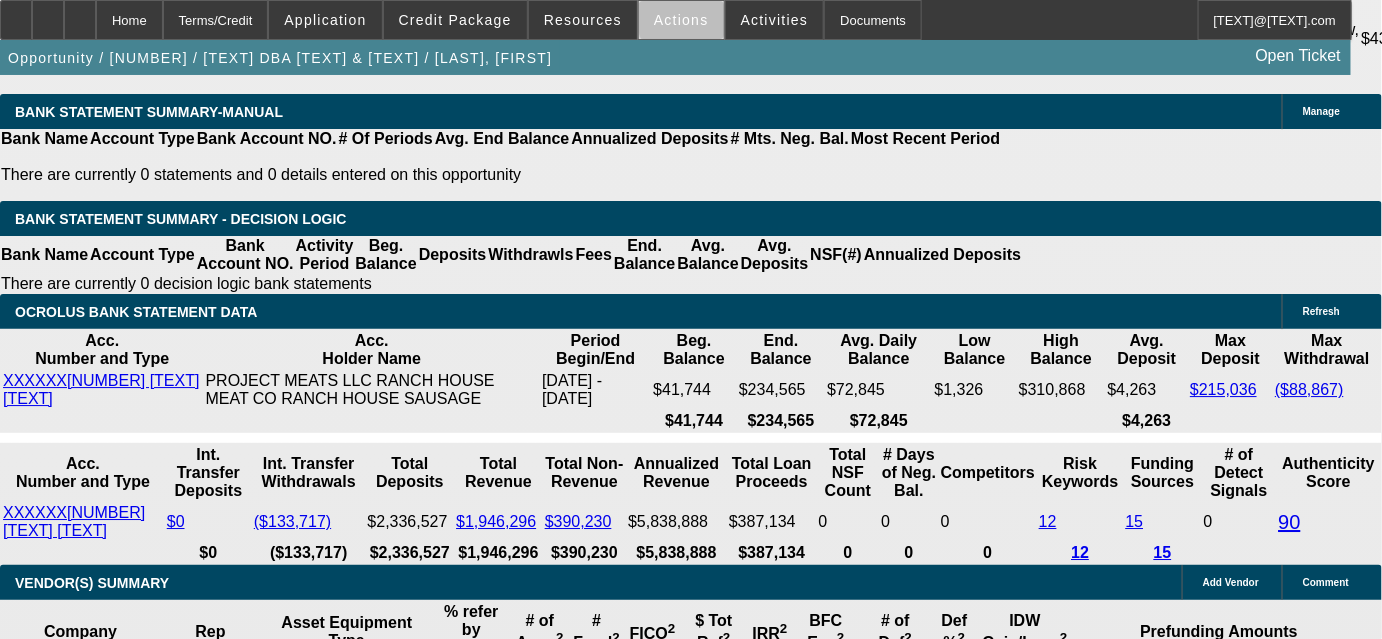 click on "Actions" at bounding box center [681, 20] 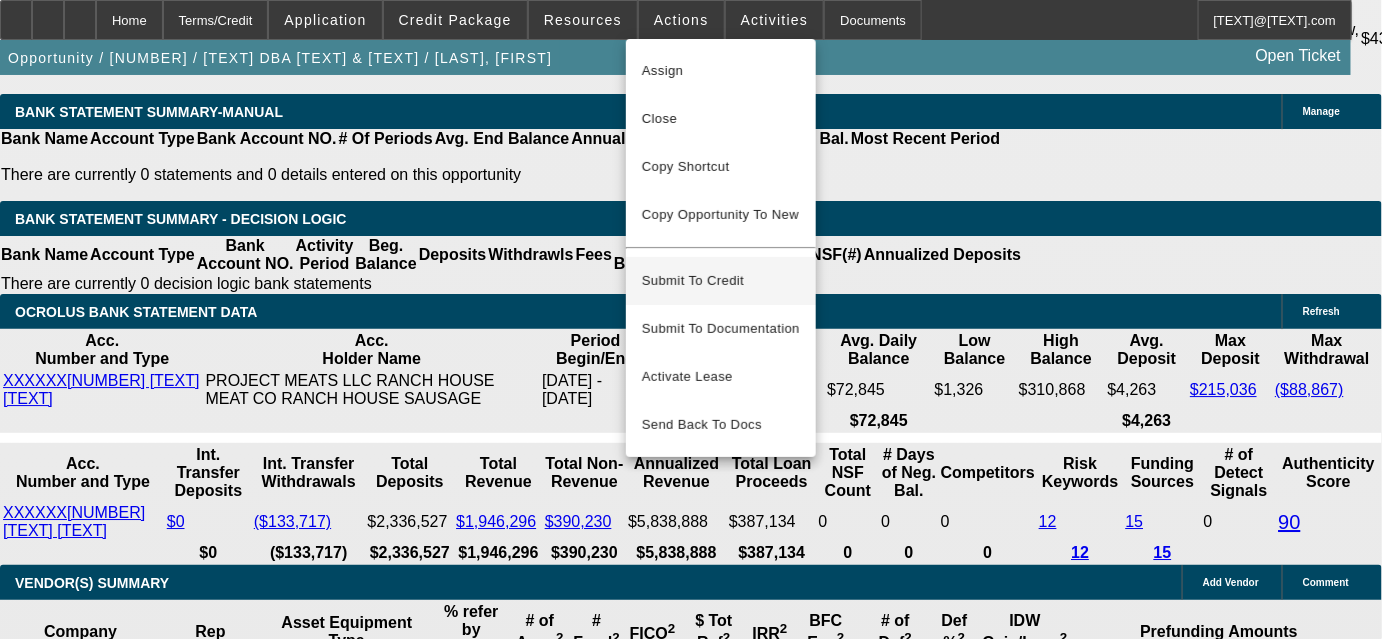 click on "Submit To Credit" at bounding box center (721, 281) 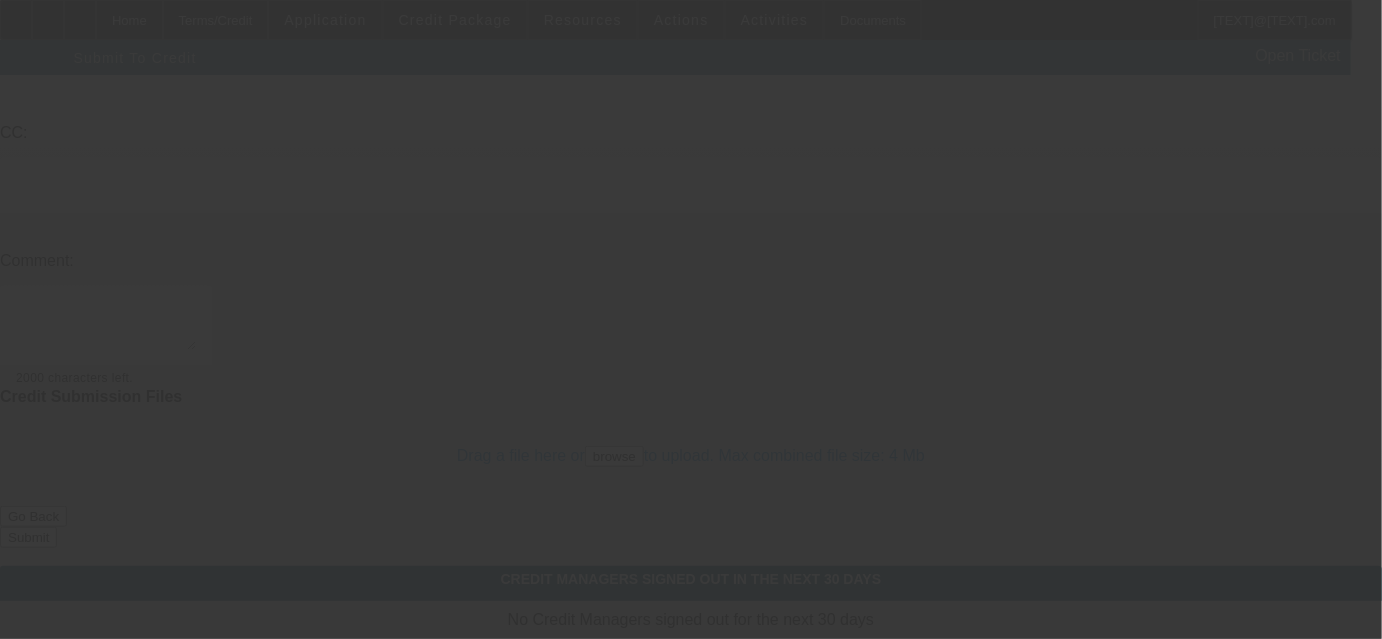 scroll, scrollTop: 0, scrollLeft: 0, axis: both 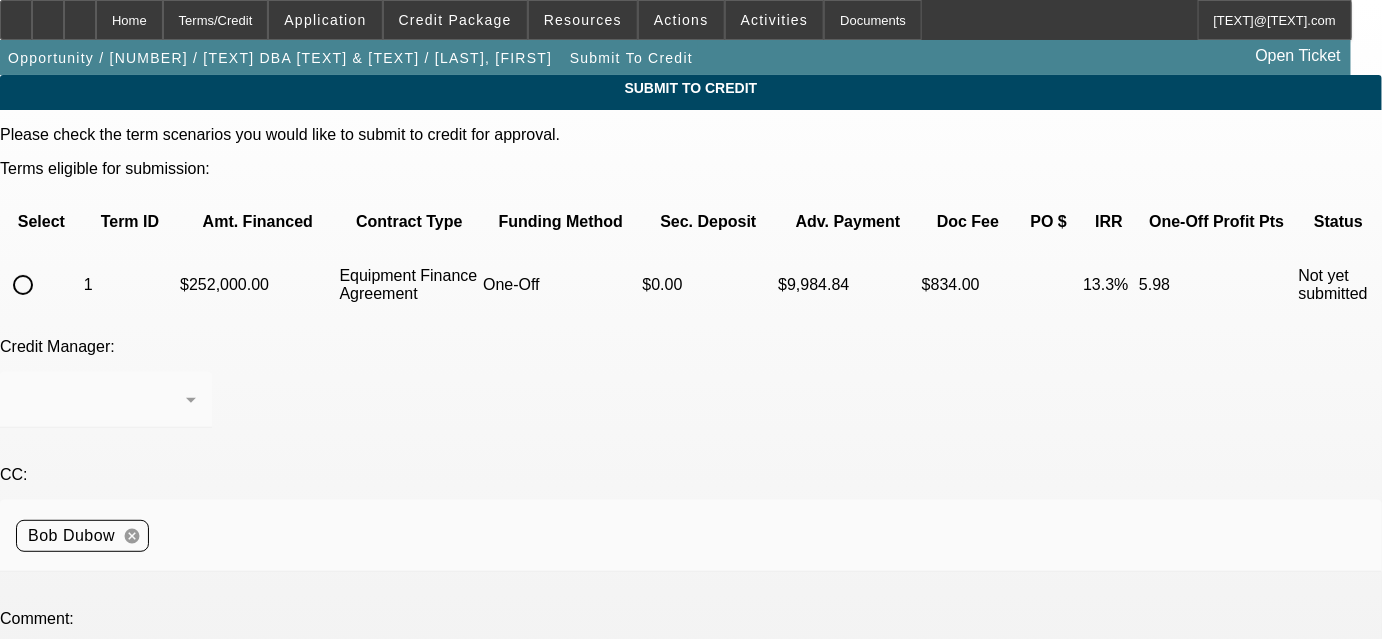 click at bounding box center (23, 285) 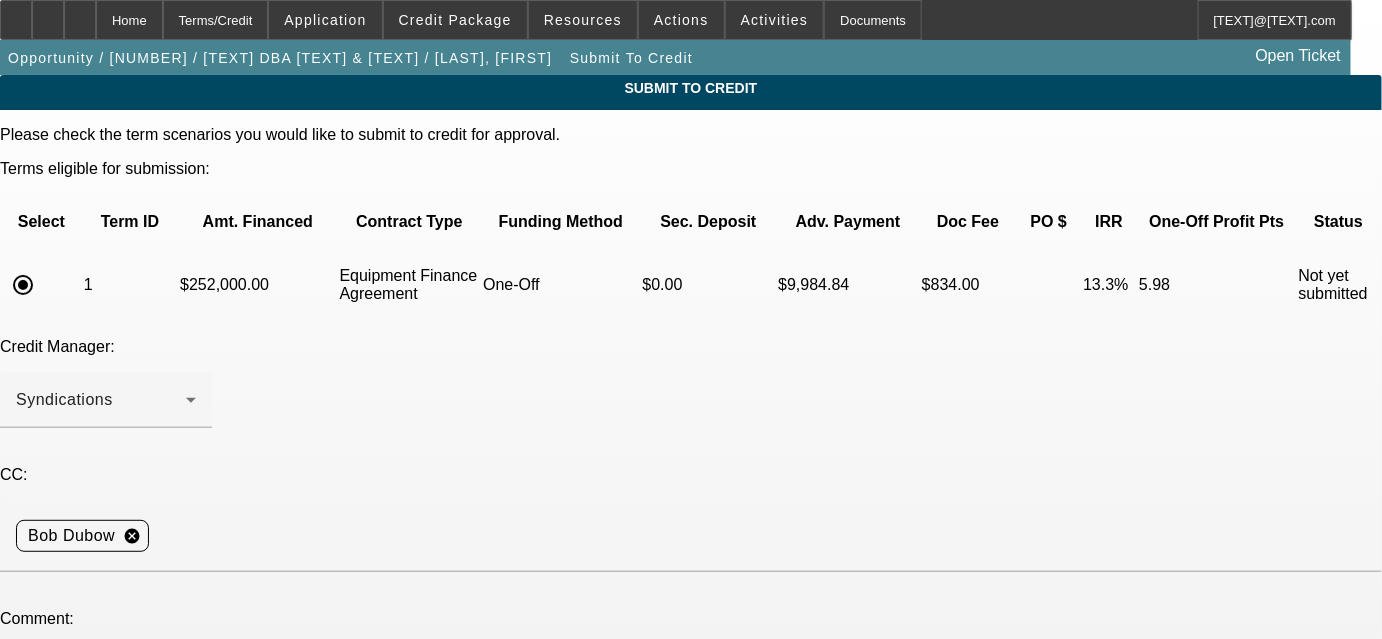 click at bounding box center [106, 684] 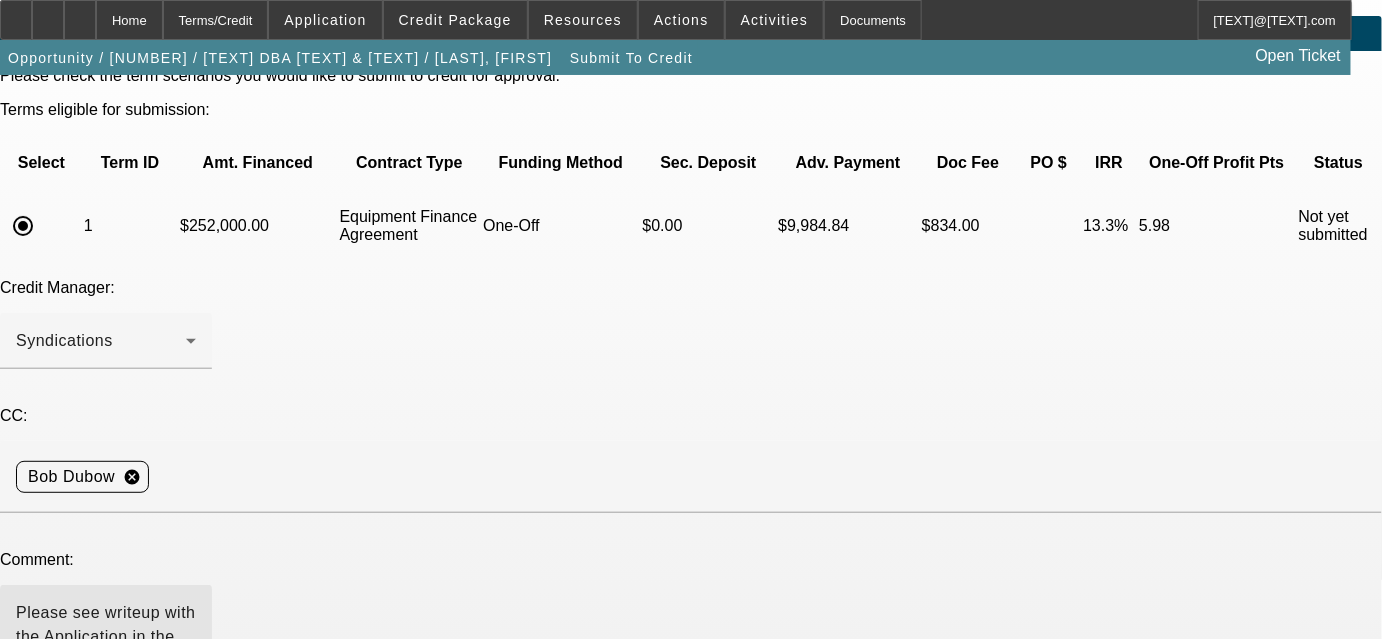scroll, scrollTop: 90, scrollLeft: 0, axis: vertical 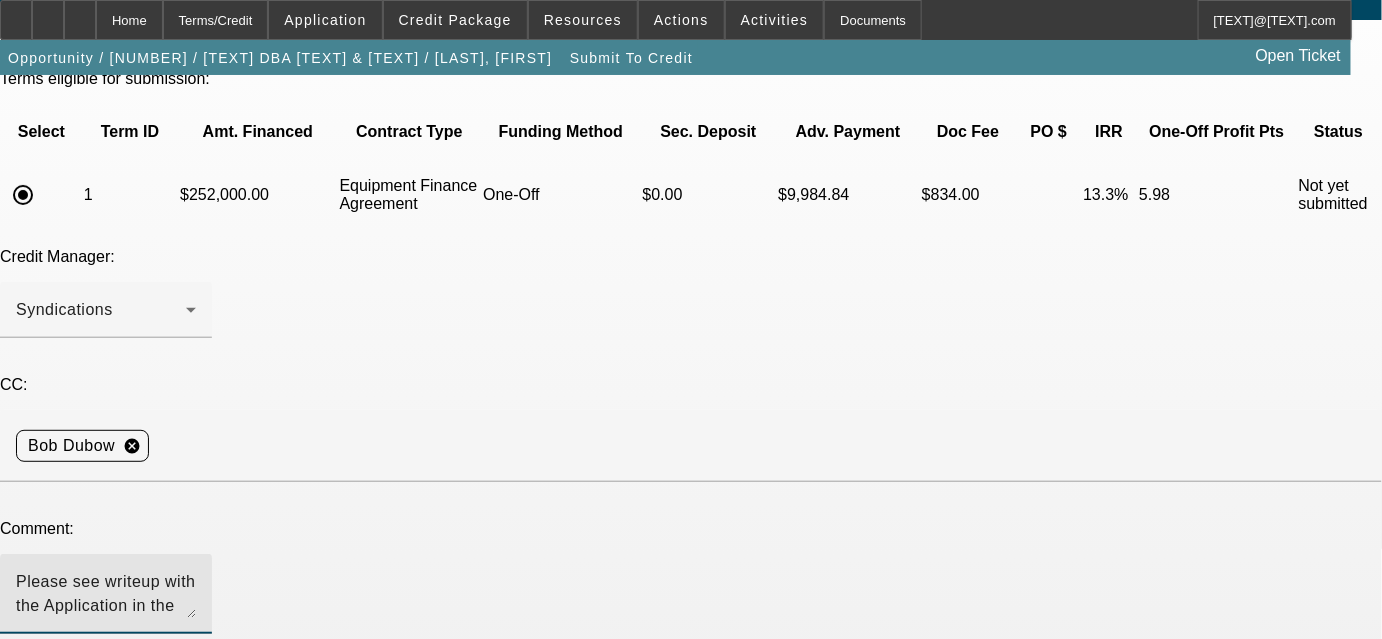 click on "Please see writeup with the Application in the credit package, thanks" at bounding box center [106, 594] 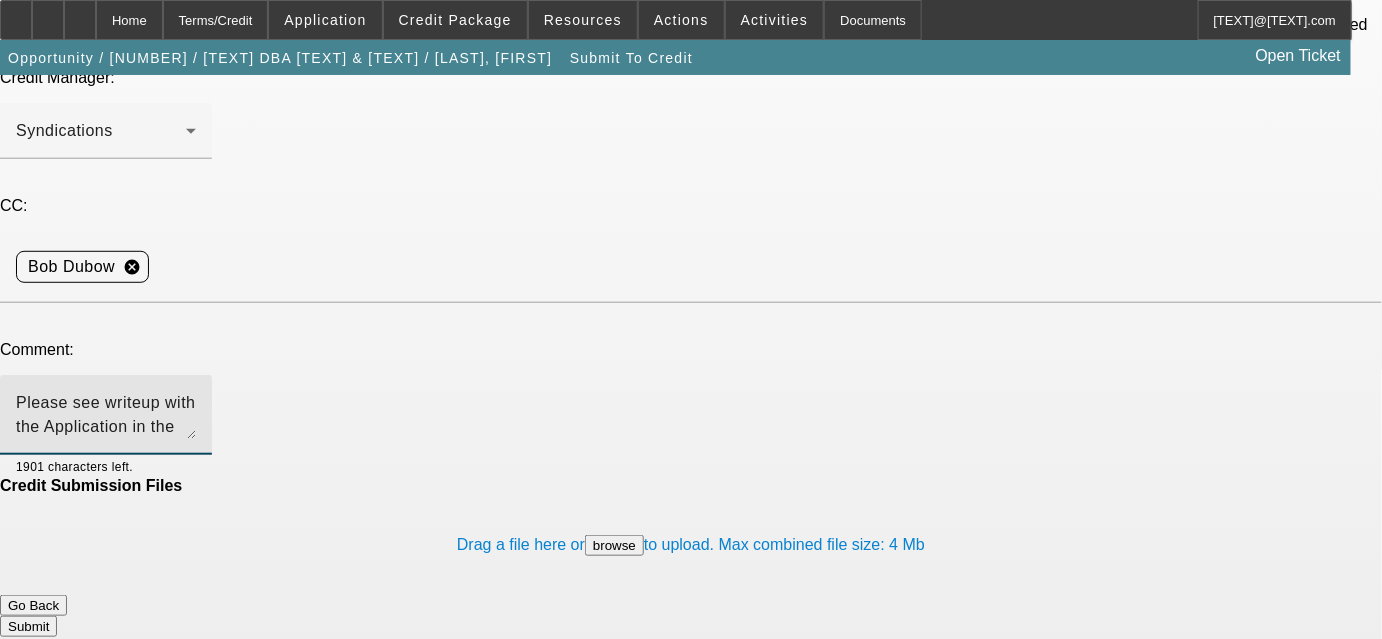 scroll, scrollTop: 272, scrollLeft: 0, axis: vertical 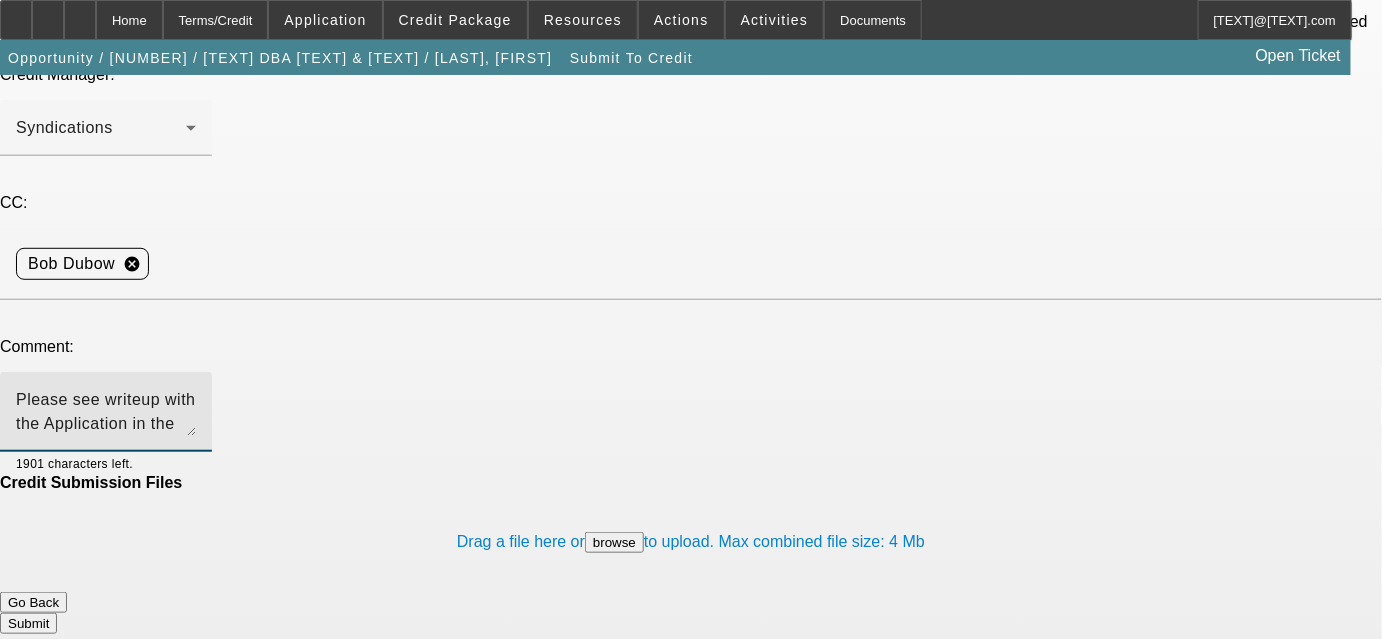 type on "Please see writeup with the Application in the credit package and submit to North Mill, thanks. Bob" 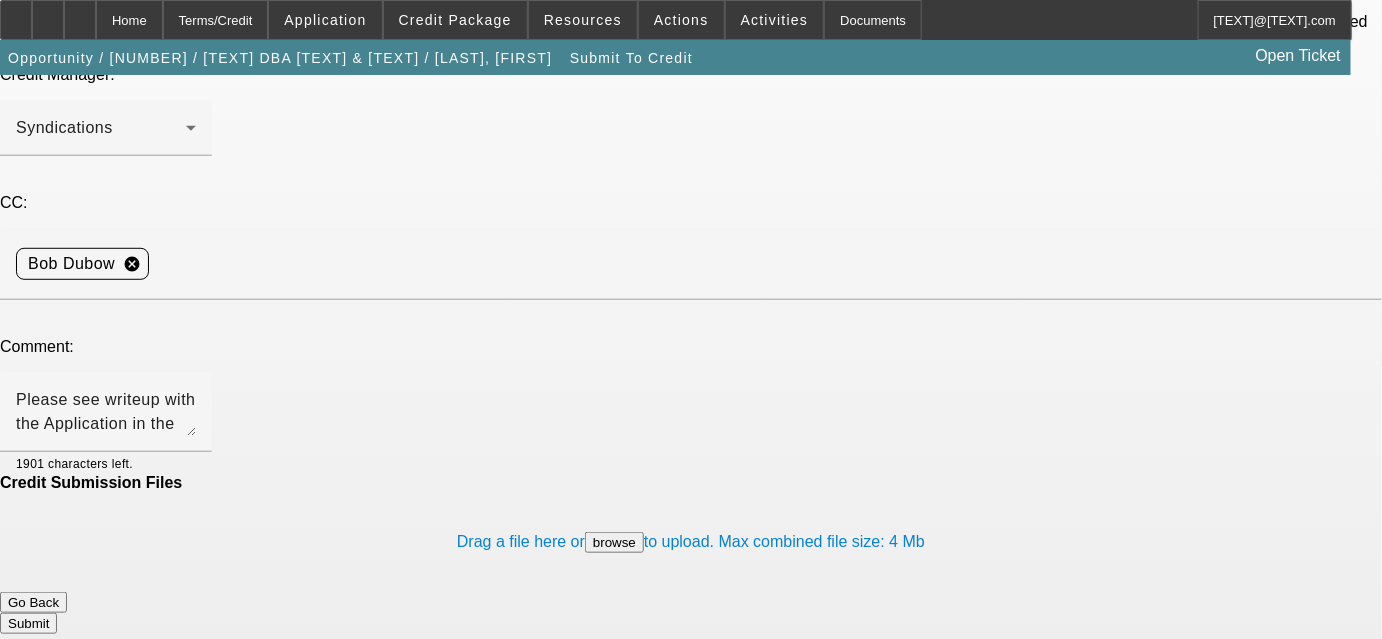 click on "Submit" at bounding box center [28, 623] 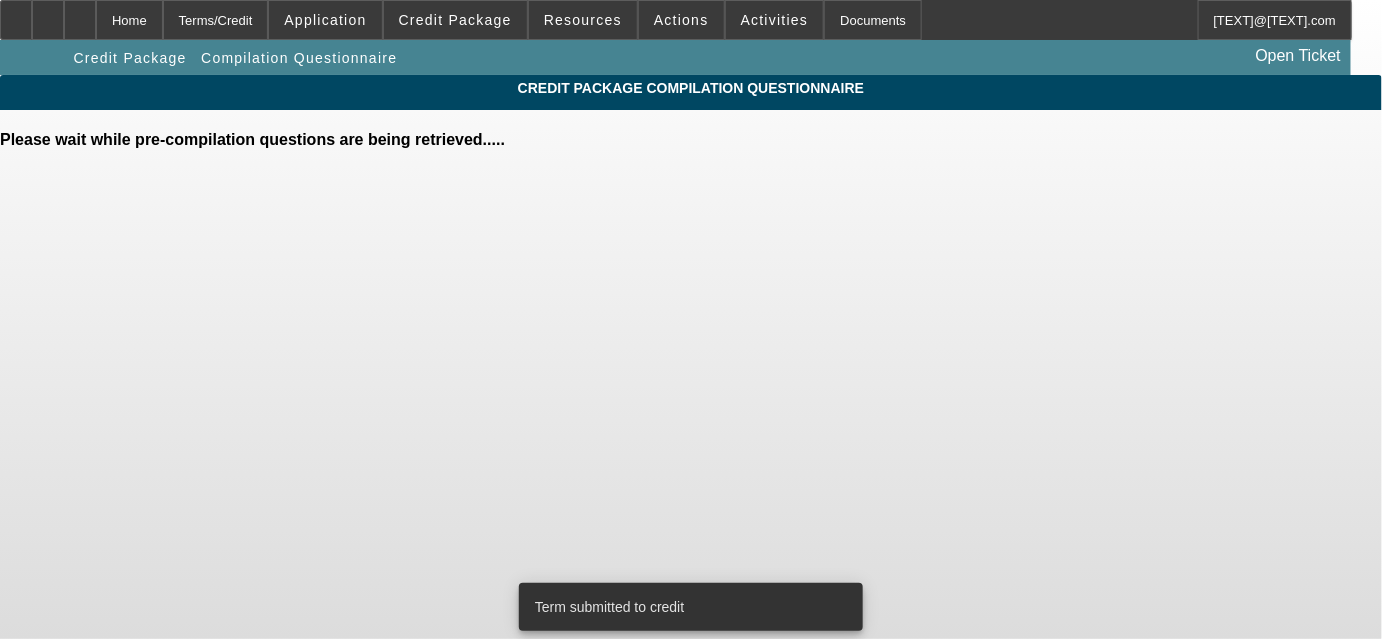 scroll, scrollTop: 0, scrollLeft: 0, axis: both 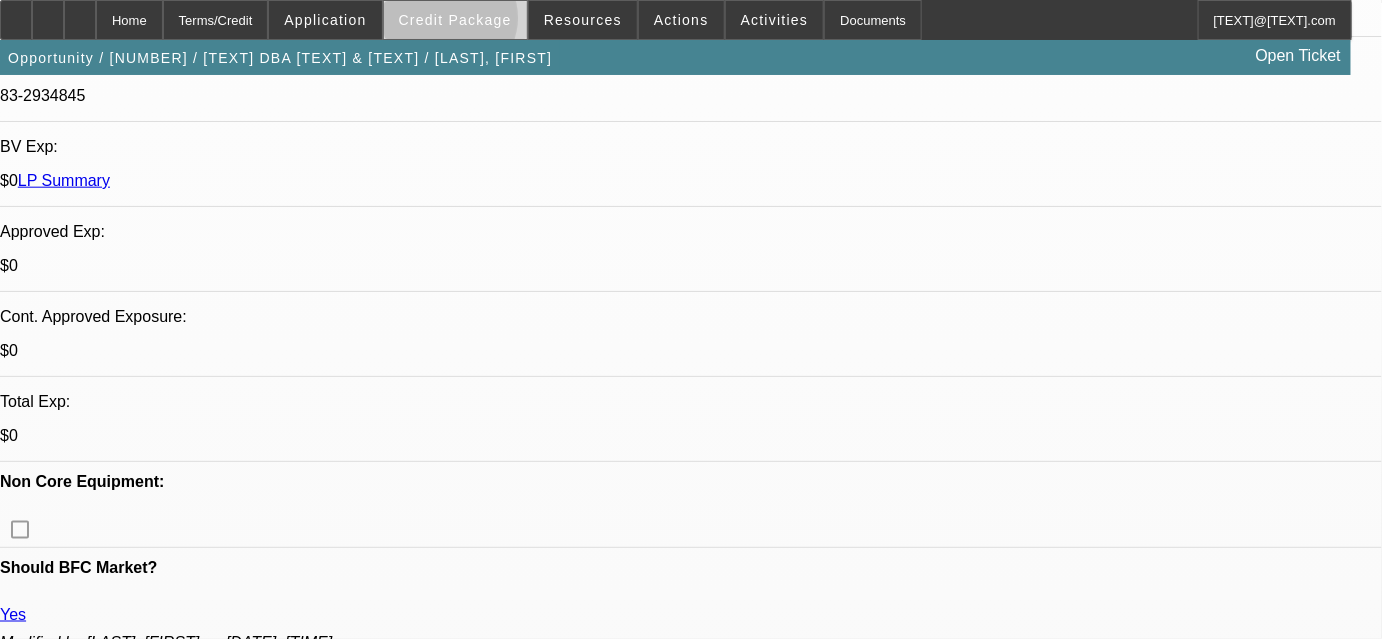 click on "Credit Package" at bounding box center (455, 20) 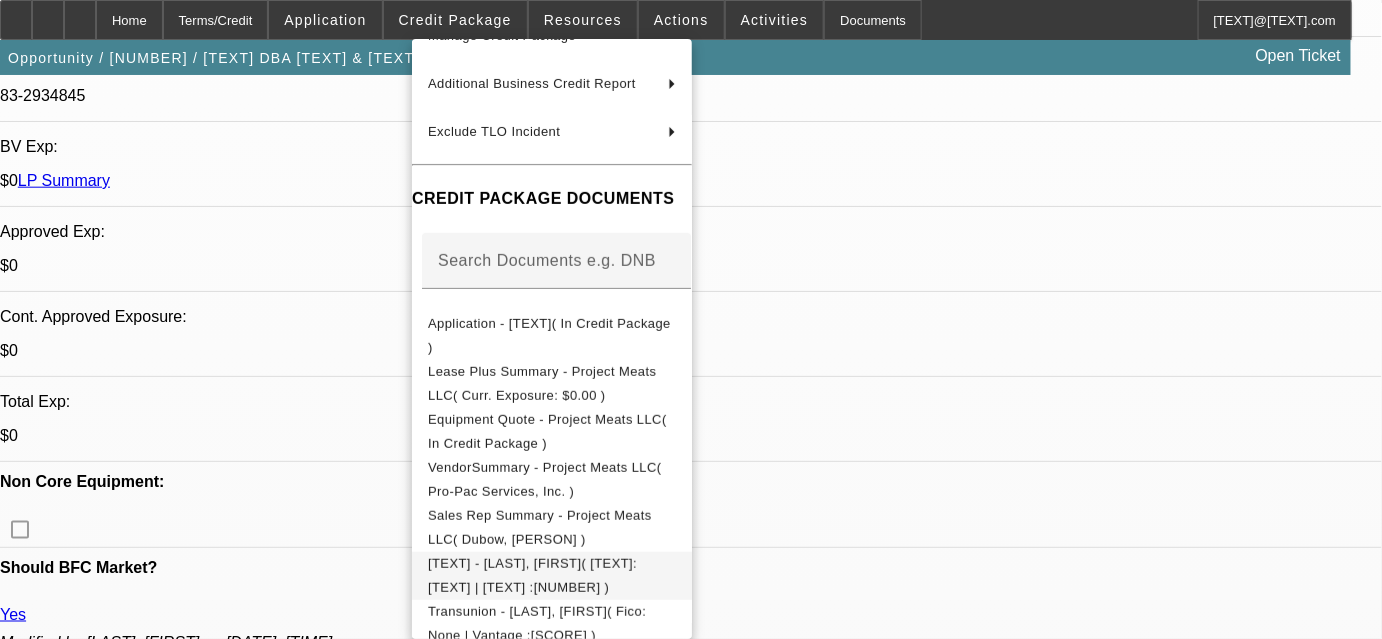 scroll, scrollTop: 181, scrollLeft: 0, axis: vertical 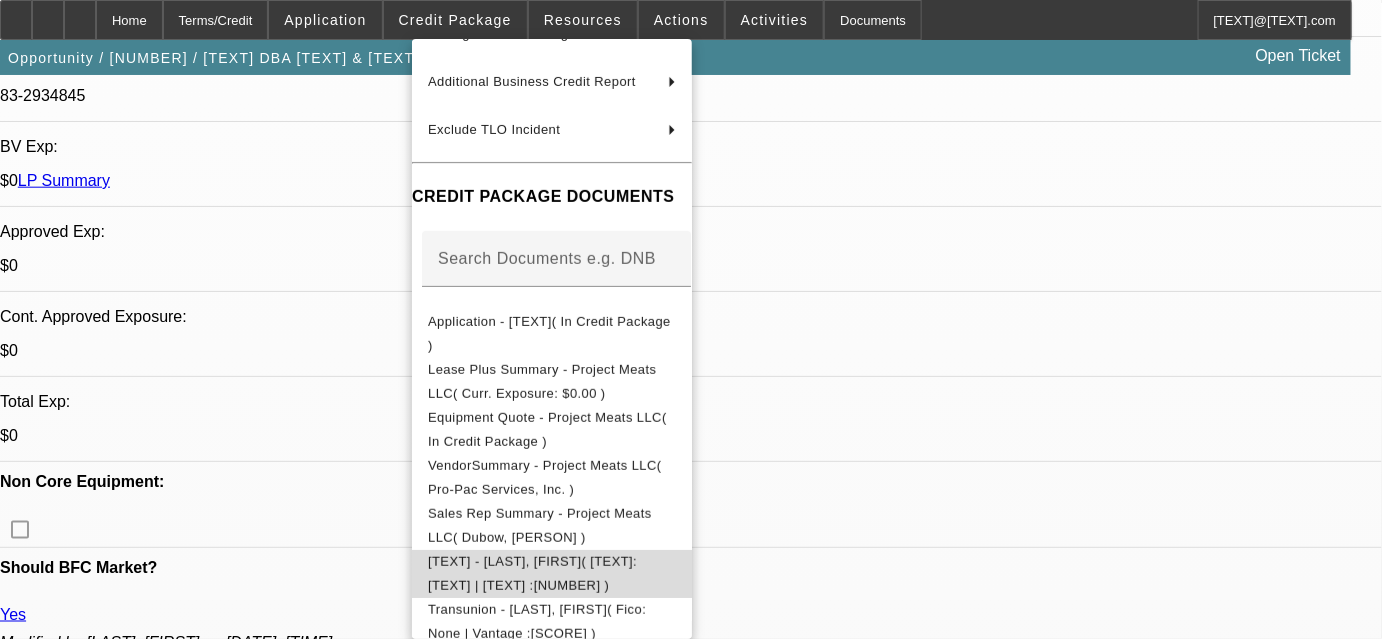 click on "Transunion - Flowers, Shane( Fico:  None | Vantage :737 )" at bounding box center [537, 573] 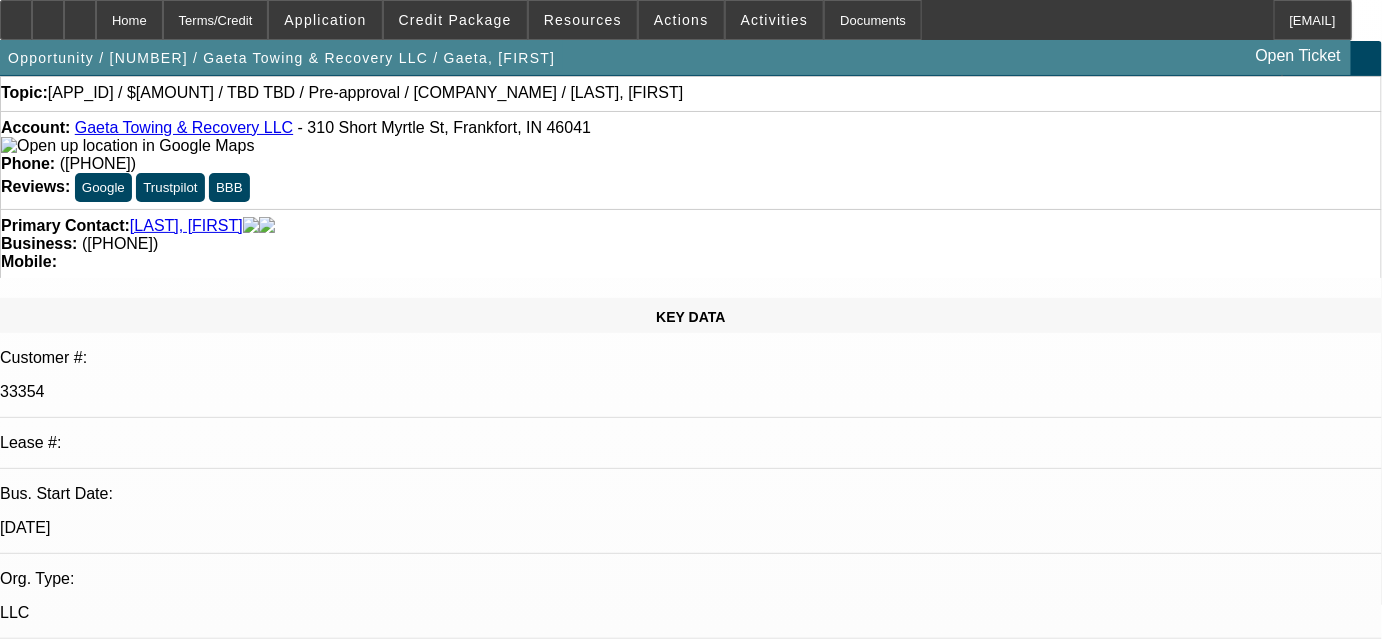 scroll, scrollTop: 0, scrollLeft: 0, axis: both 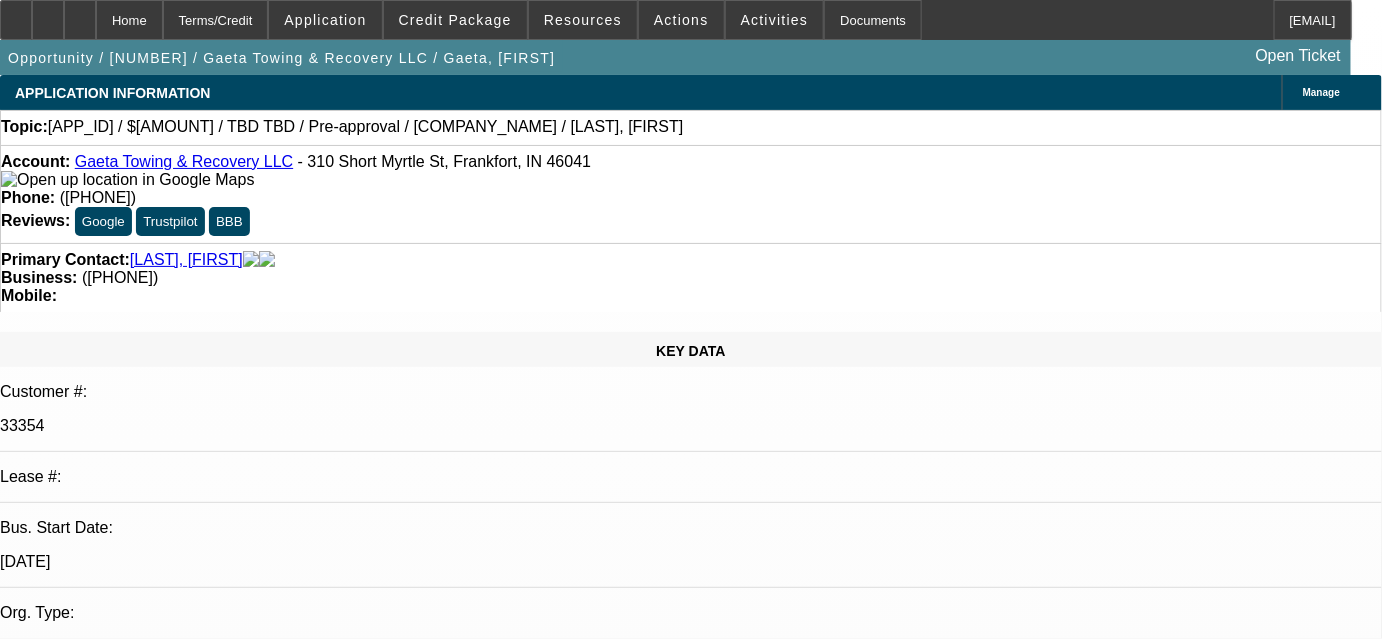 click on "07/07/2025 8:00 AM" at bounding box center (71, 2962) 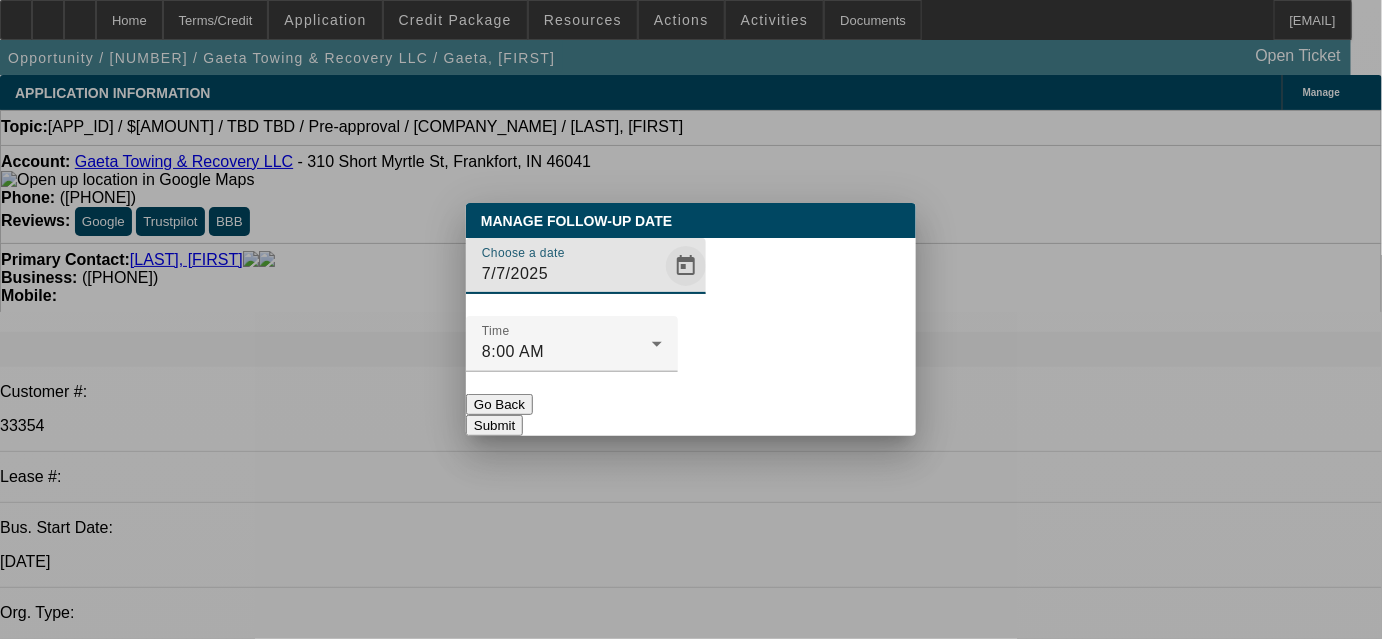 click at bounding box center [686, 266] 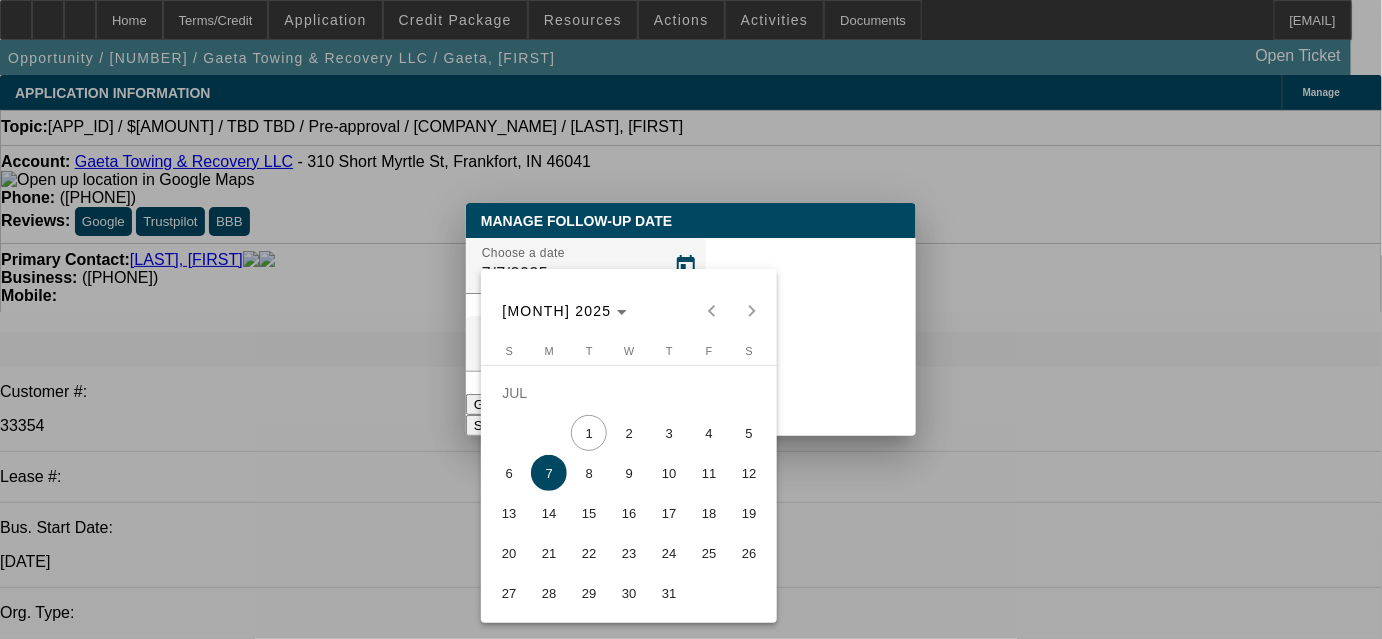 click on "15" at bounding box center [589, 513] 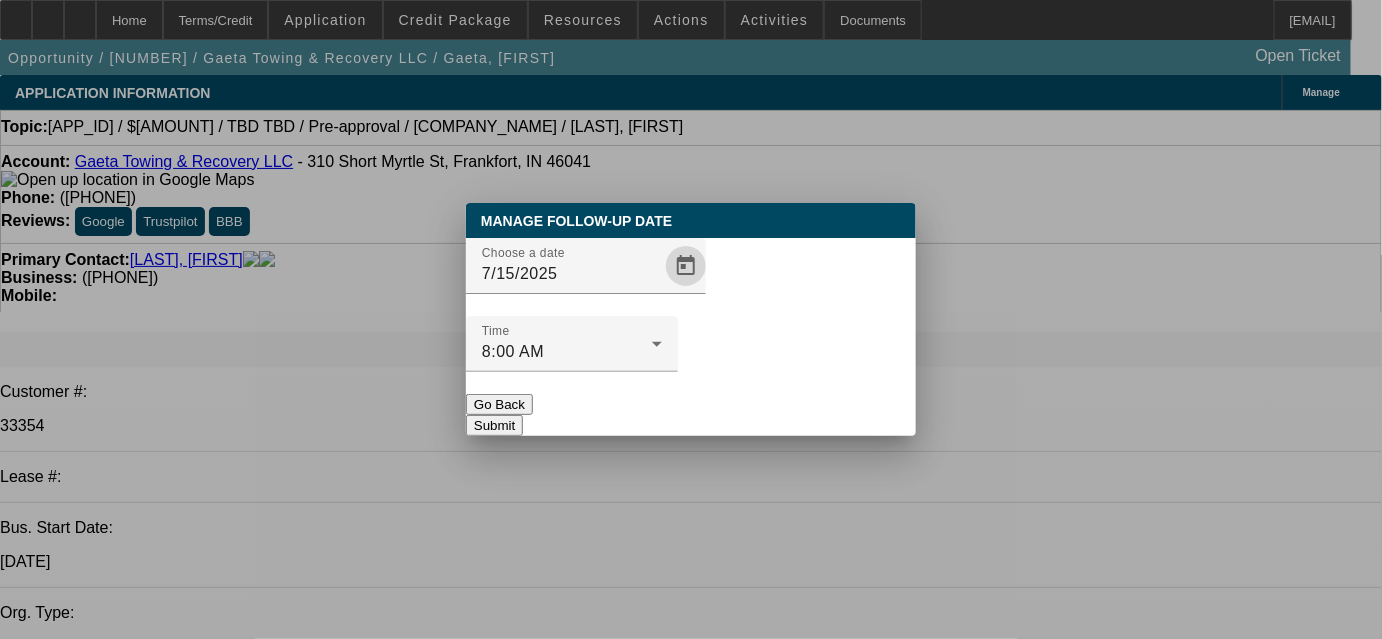 click on "Submit" at bounding box center [494, 425] 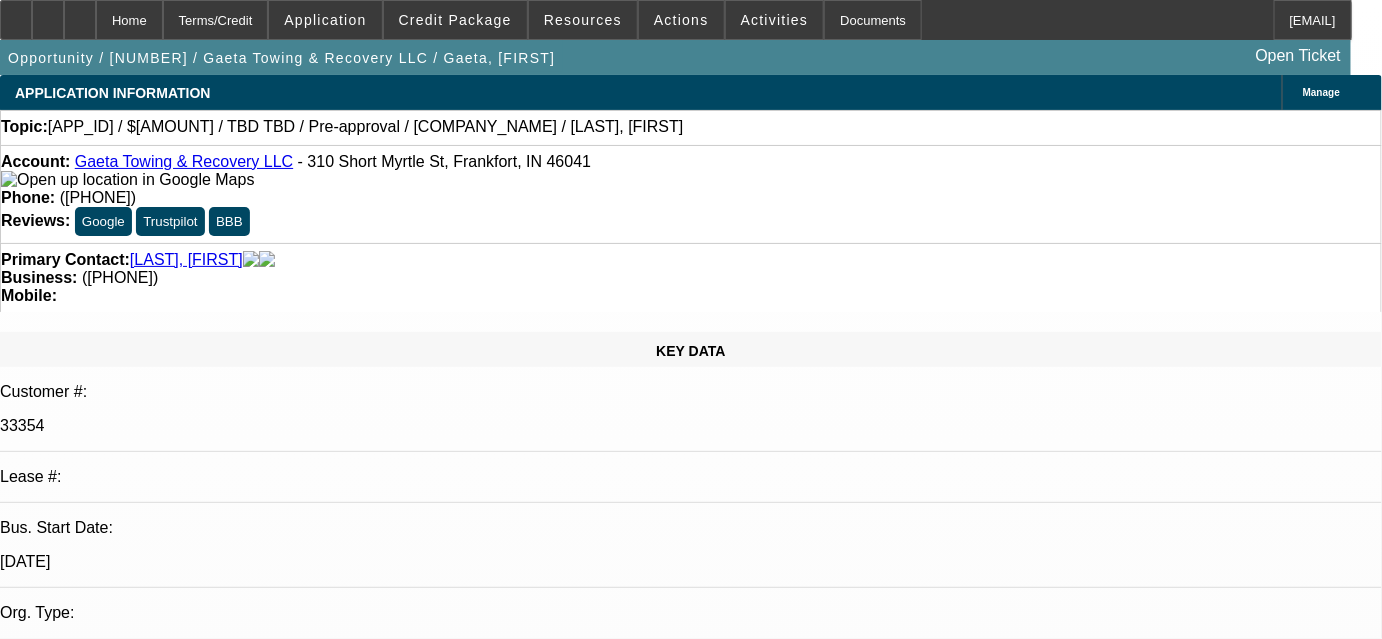 click on "Account:
Gaeta Towing & Recovery LLC
- 310 Short Myrtle St, Frankfort, IN 46041" at bounding box center (691, 171) 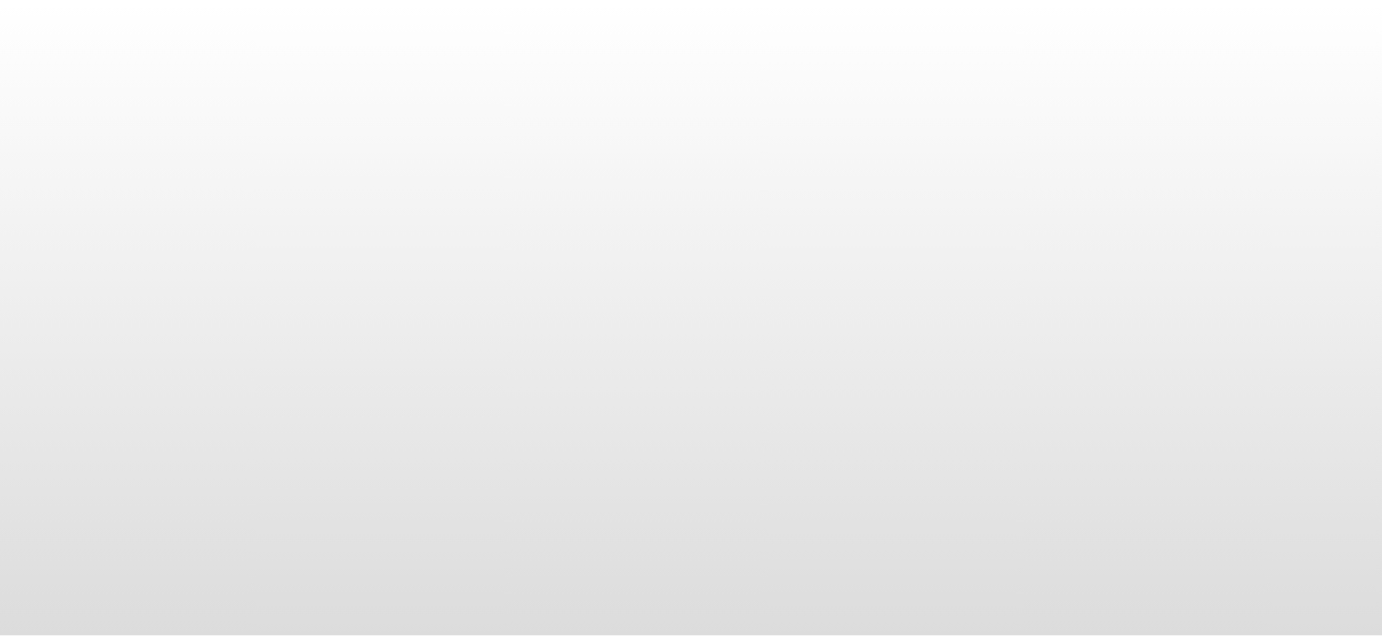 scroll, scrollTop: 0, scrollLeft: 0, axis: both 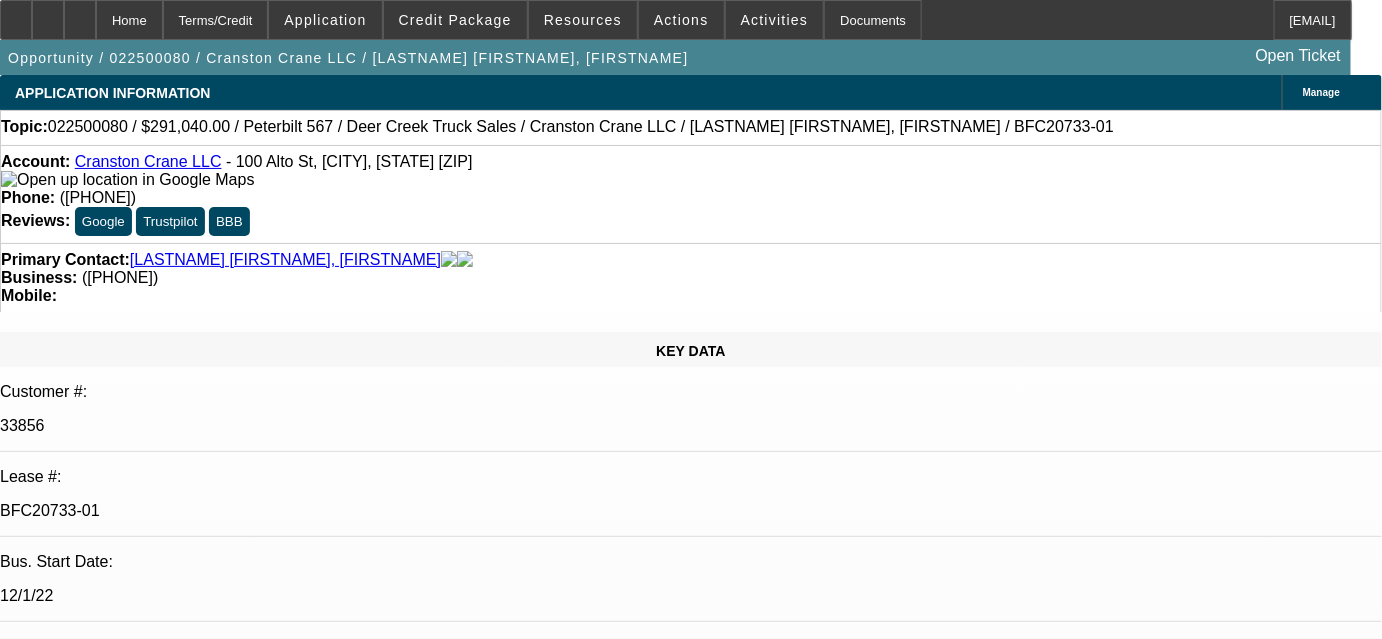 click on "07/04/2025 9:00 AM" at bounding box center (51, 3015) 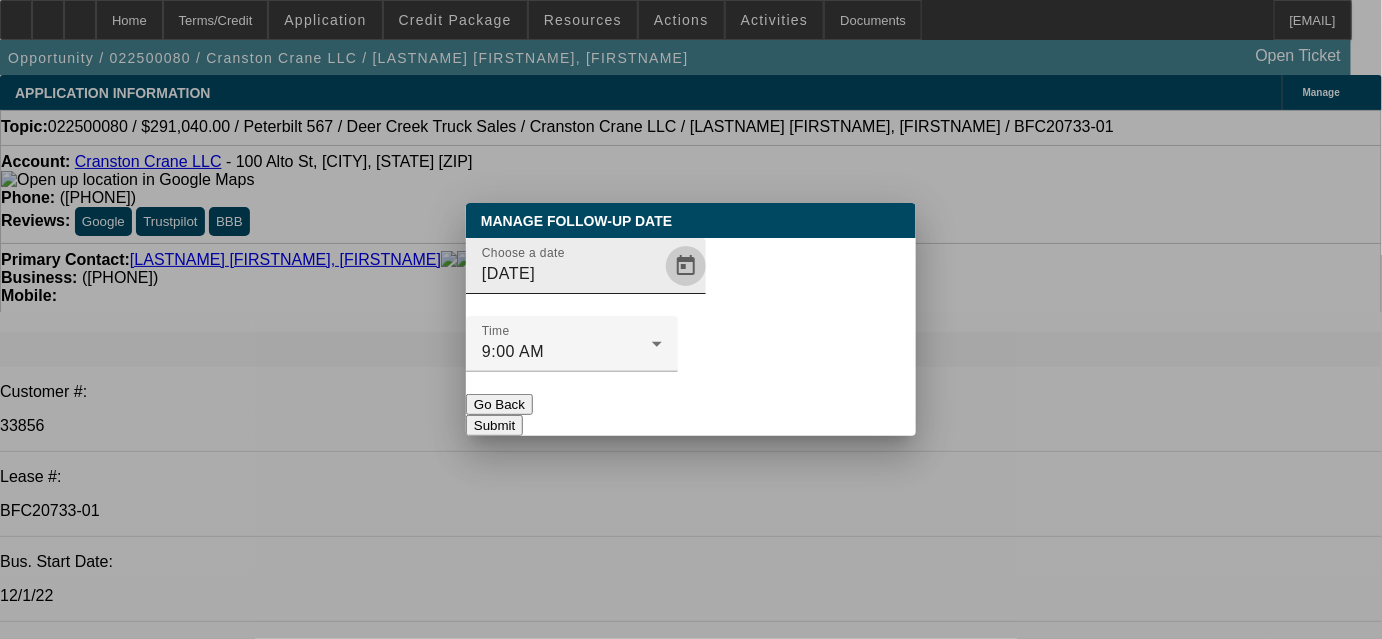click at bounding box center (686, 266) 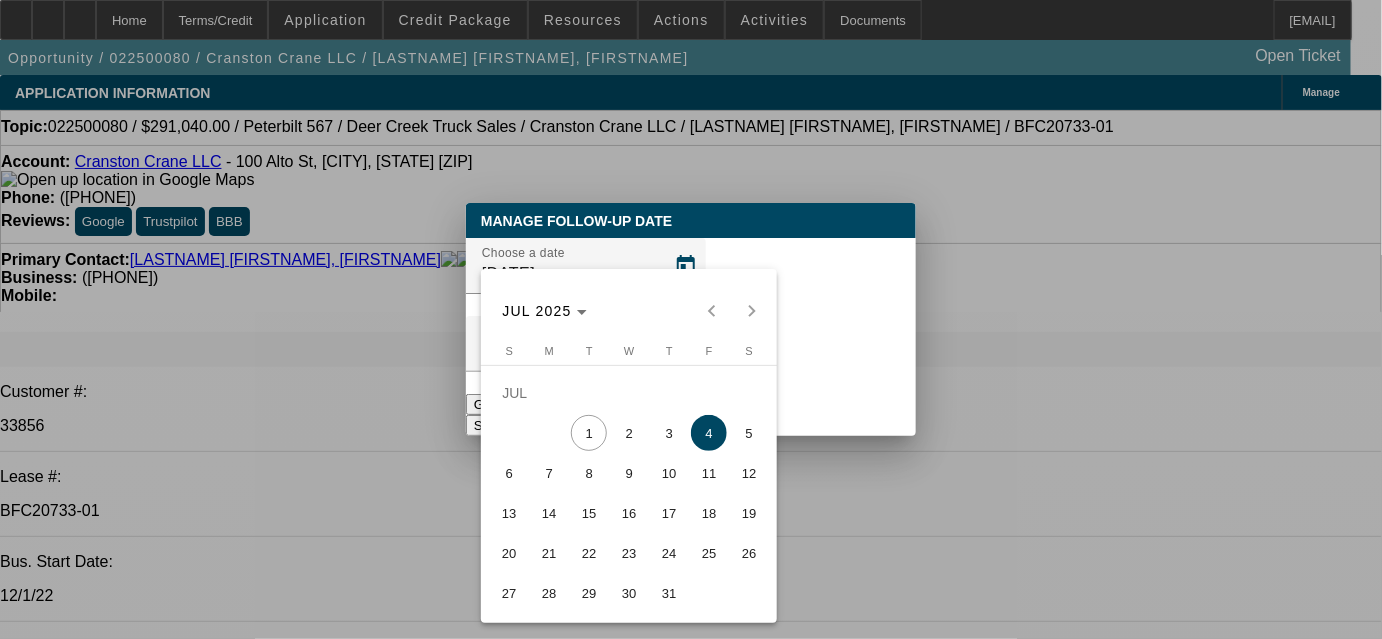 click on "15" at bounding box center (589, 513) 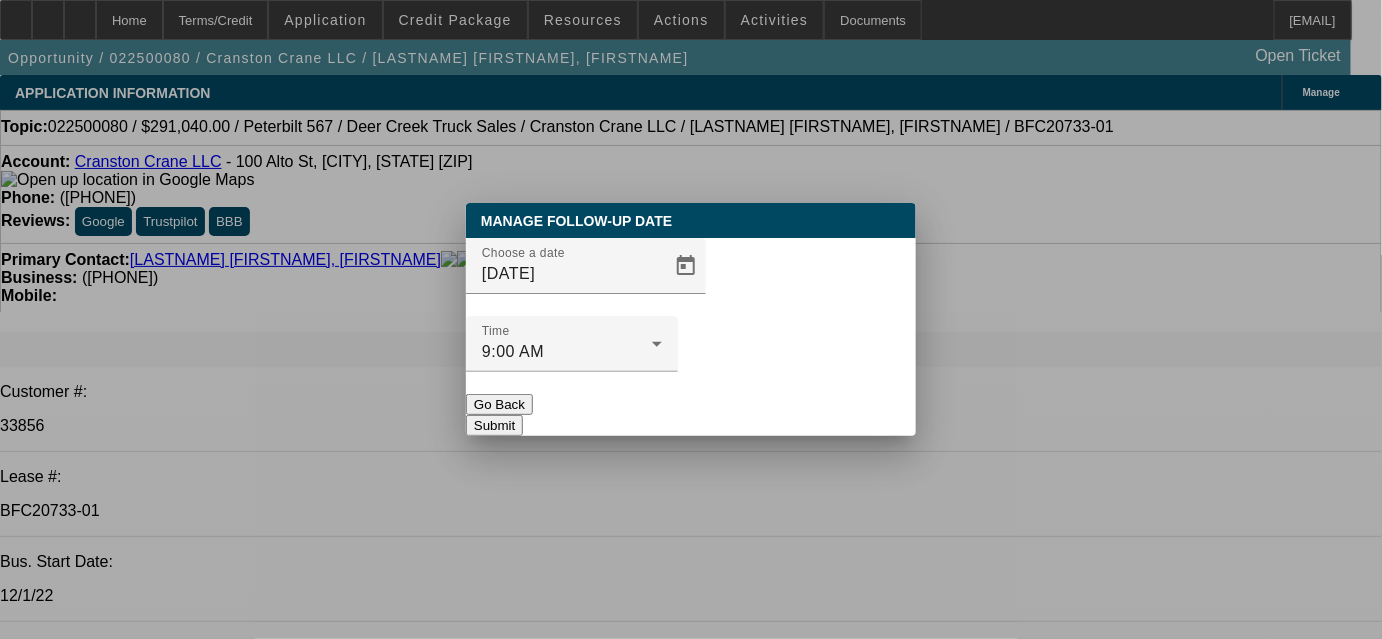 click on "Submit" at bounding box center (494, 425) 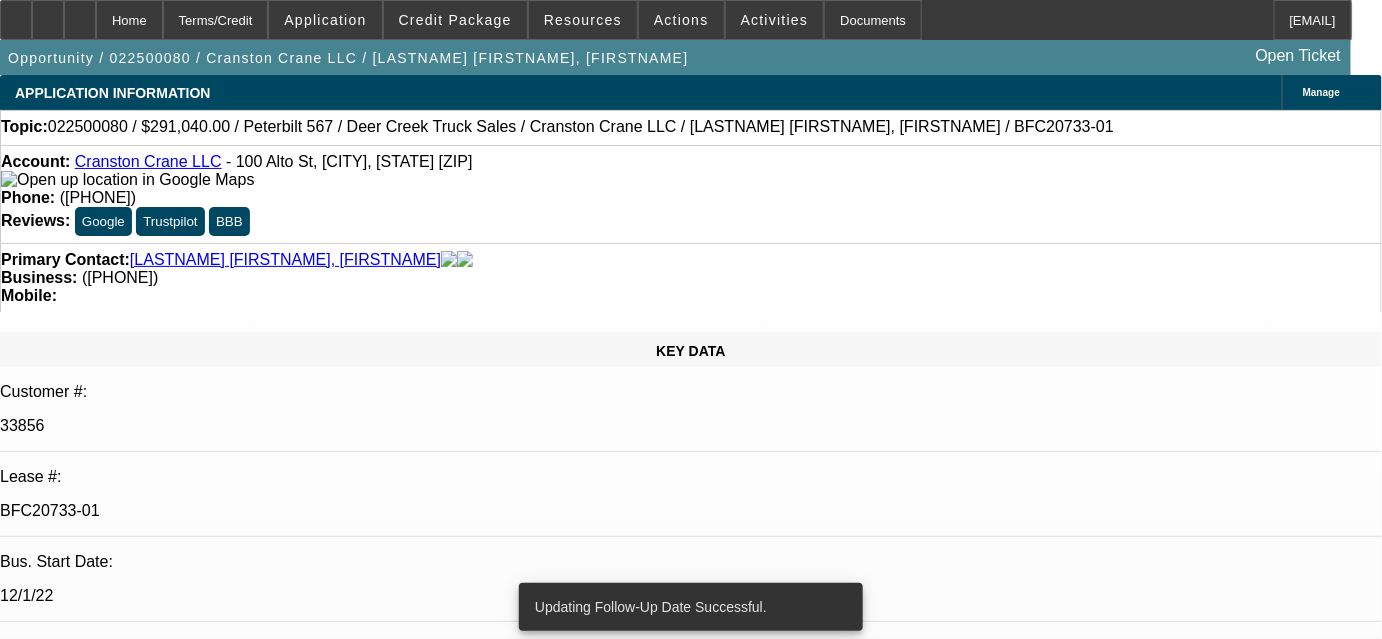 click on "Account:
Cranston Crane LLC
- 100 Alto St, Cranston, RI 02920
Phone:
(401) 328-9425
Reviews:
Google
Trustpilot
BBB" at bounding box center [691, 194] 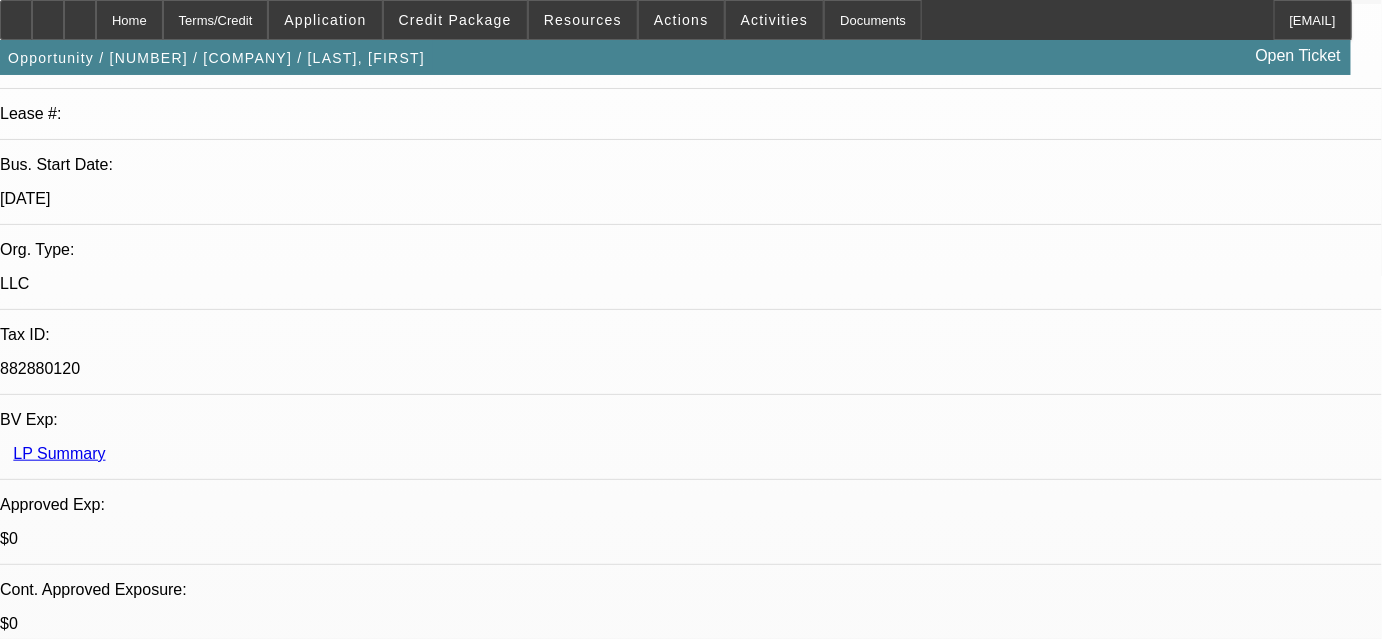 scroll, scrollTop: 0, scrollLeft: 0, axis: both 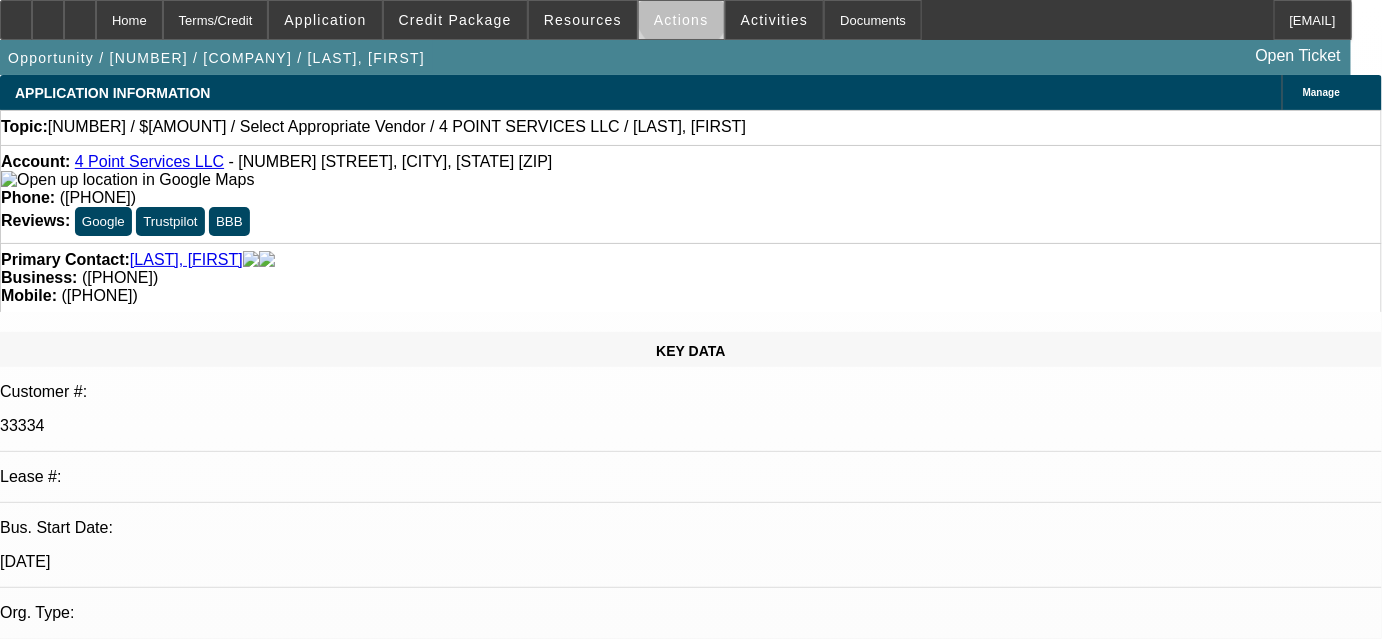 click on "Actions" at bounding box center (681, 20) 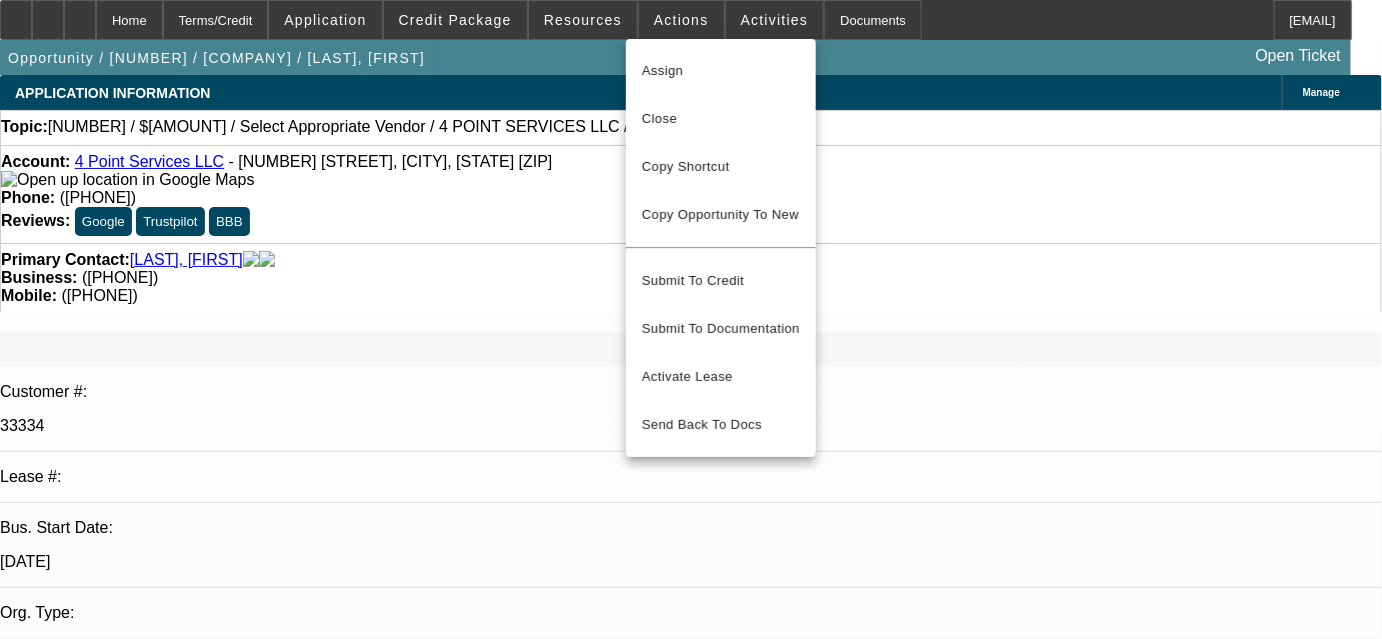 click at bounding box center [691, 319] 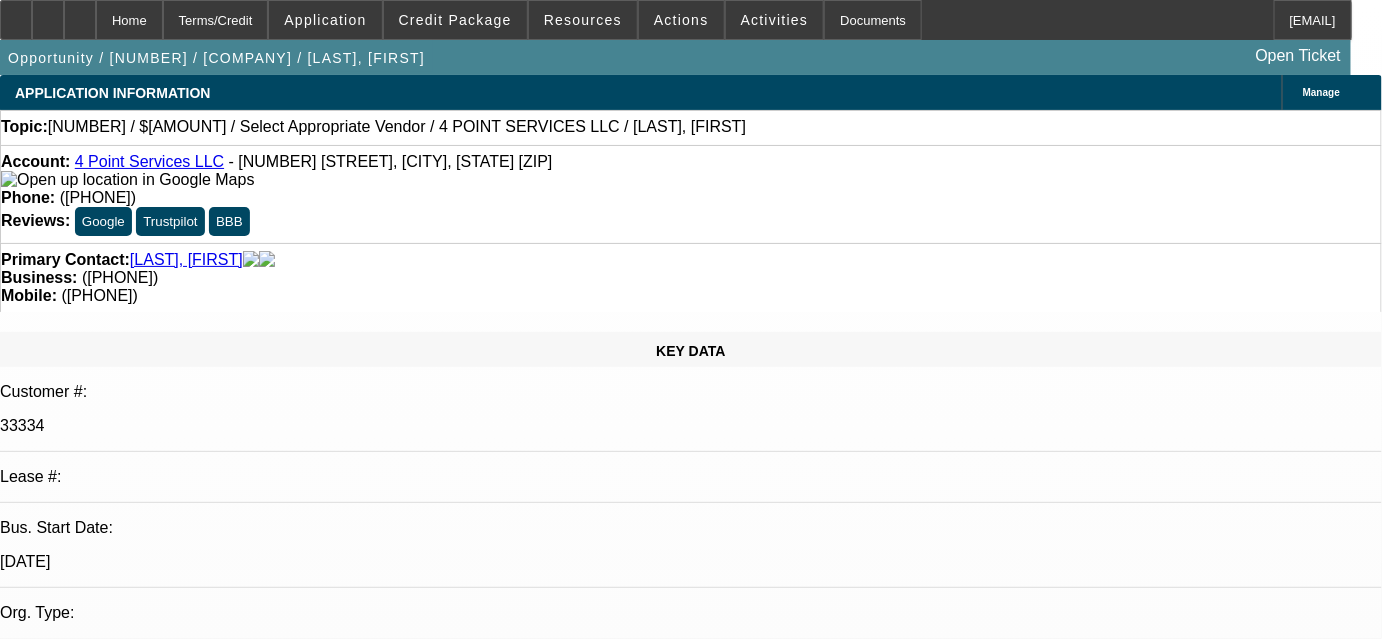 click on "2/7-call from Ronnie about getting a 165 Ton Crane to replace outsourced crane service, will send Crane info and banks" at bounding box center (223, 7158) 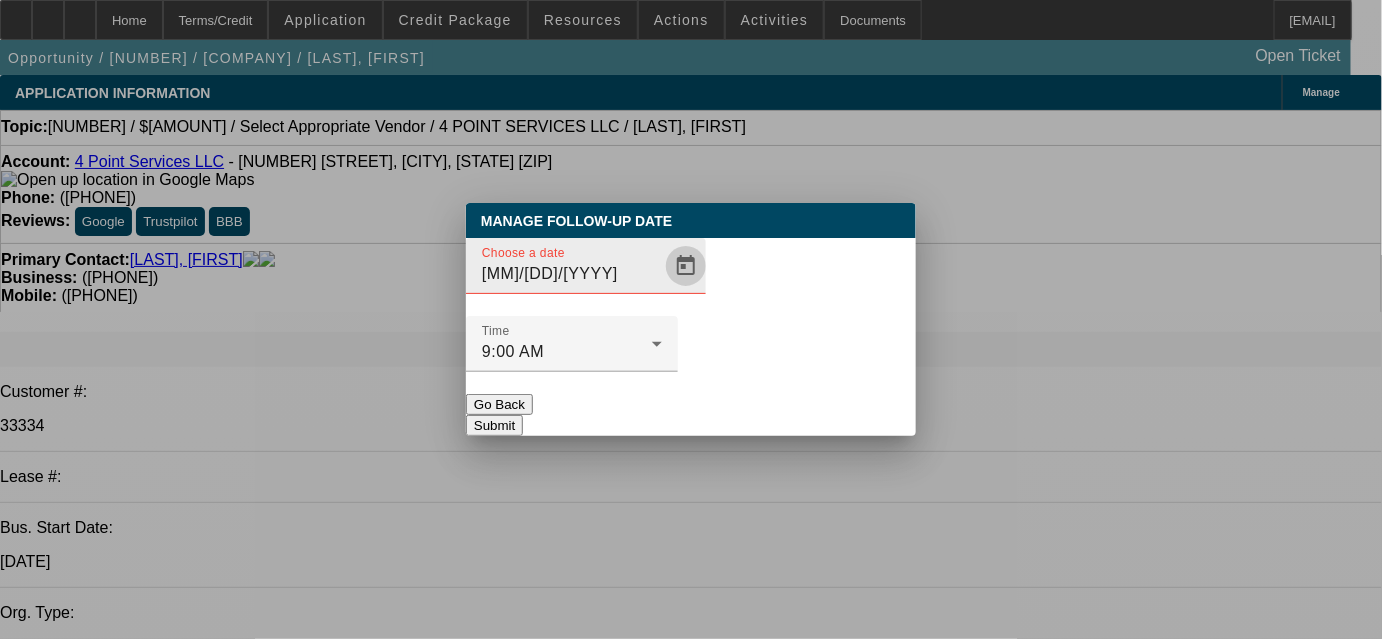 click at bounding box center [686, 266] 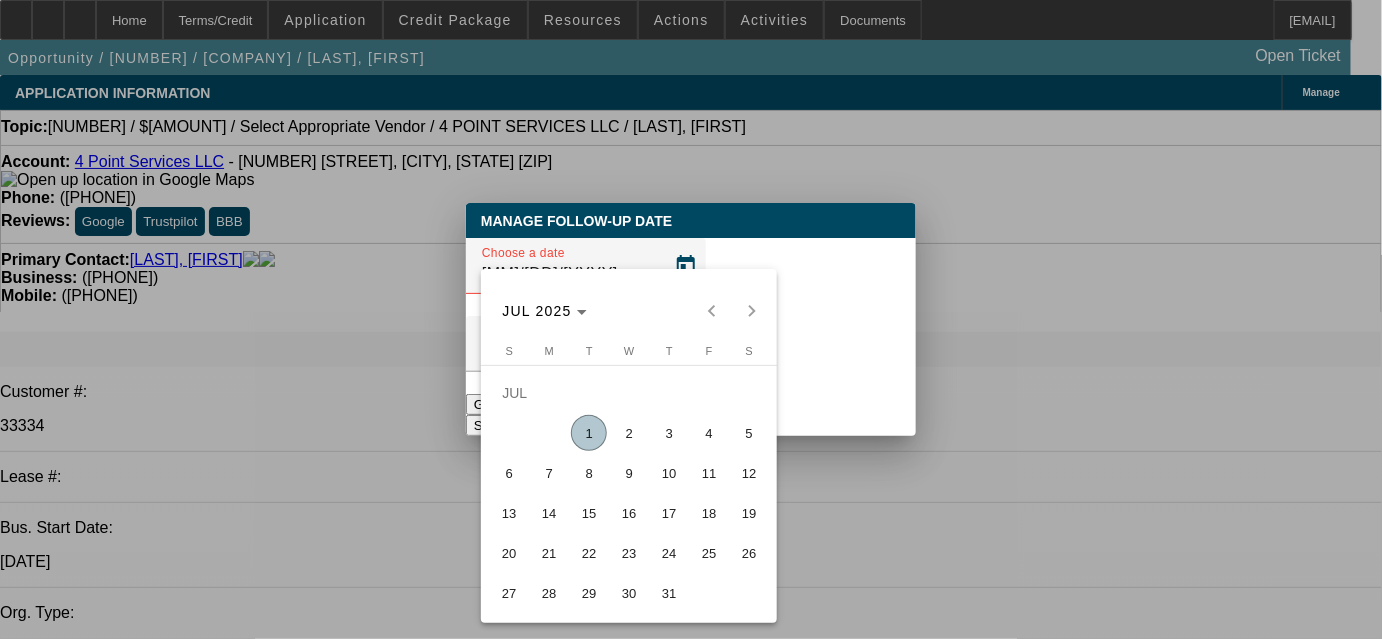 click on "29" at bounding box center [589, 593] 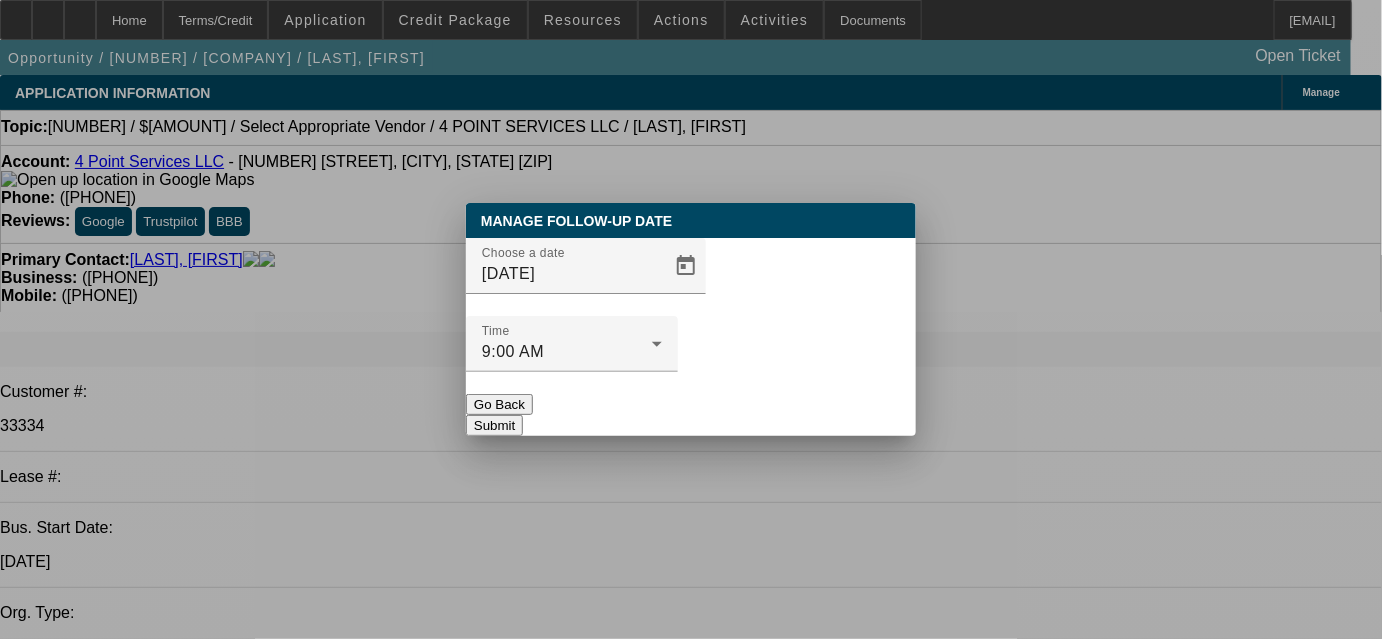 click on "Submit" at bounding box center (494, 425) 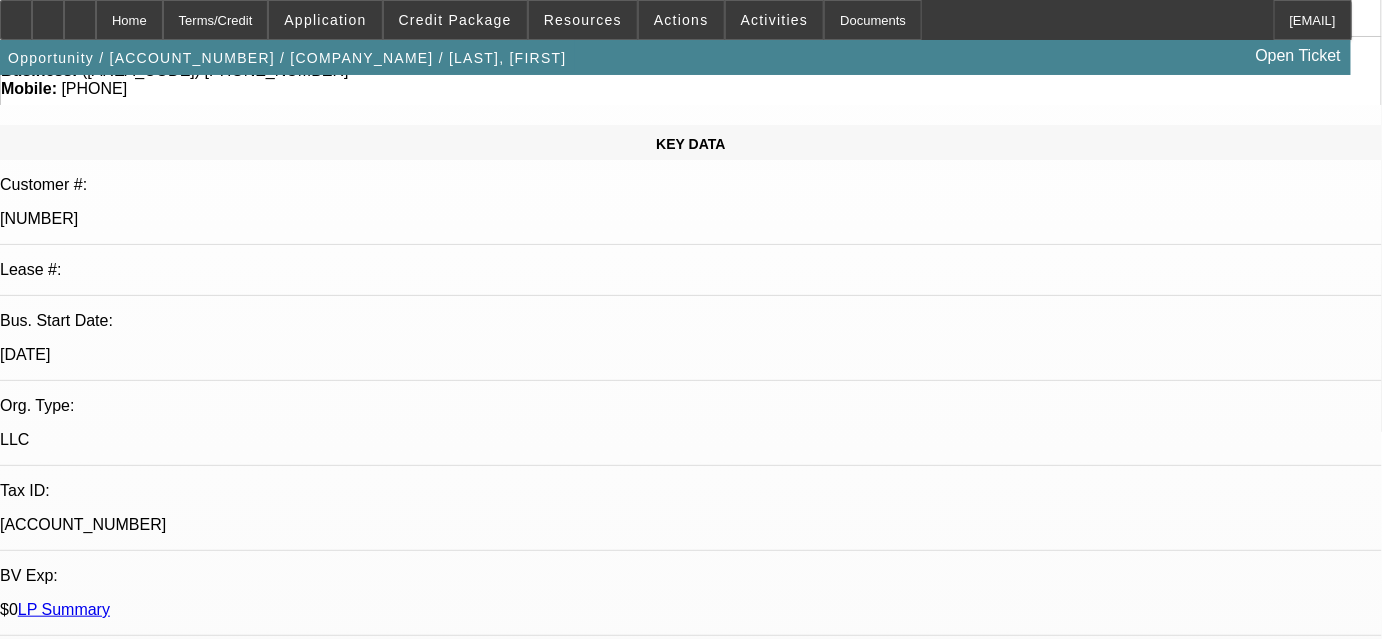 scroll, scrollTop: 195, scrollLeft: 0, axis: vertical 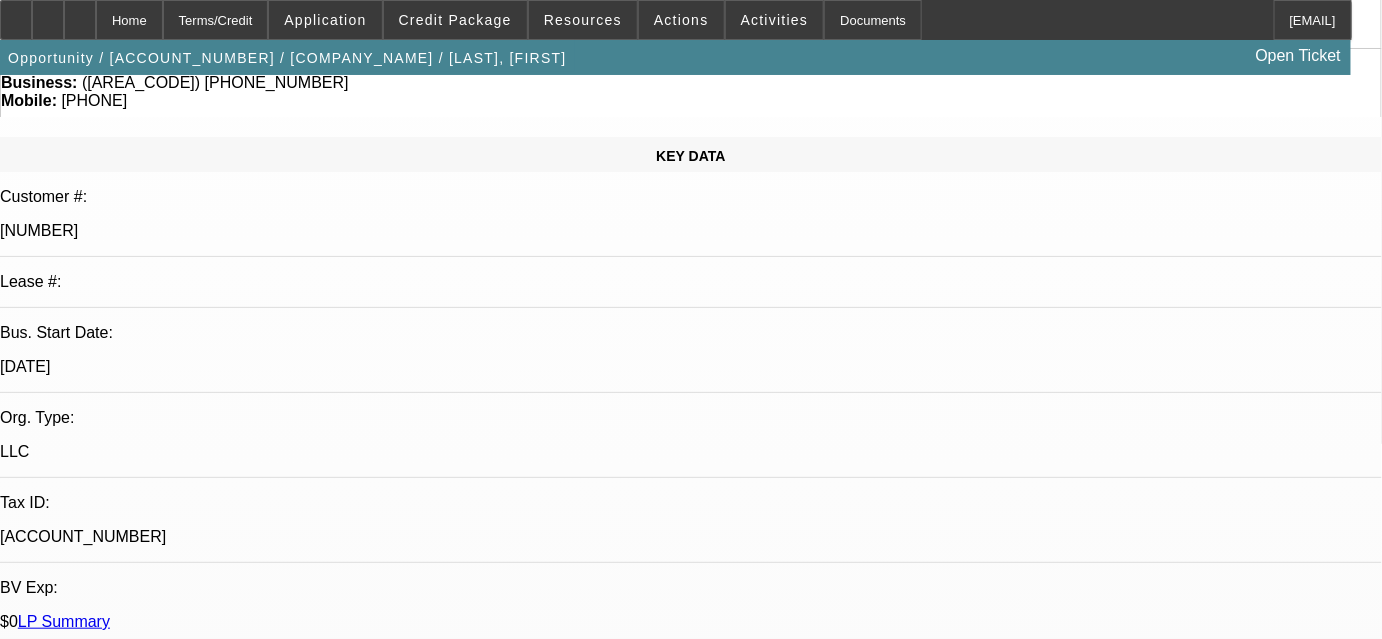 click on "[DATE]-[NAME] lvm and sent email  [DATE]-ditto  [DATE]-discuss truck issues with [NAME], he will look for different ones  [DATE]-lvm and sent email  [DATE]-ditto" at bounding box center (462, 7172) 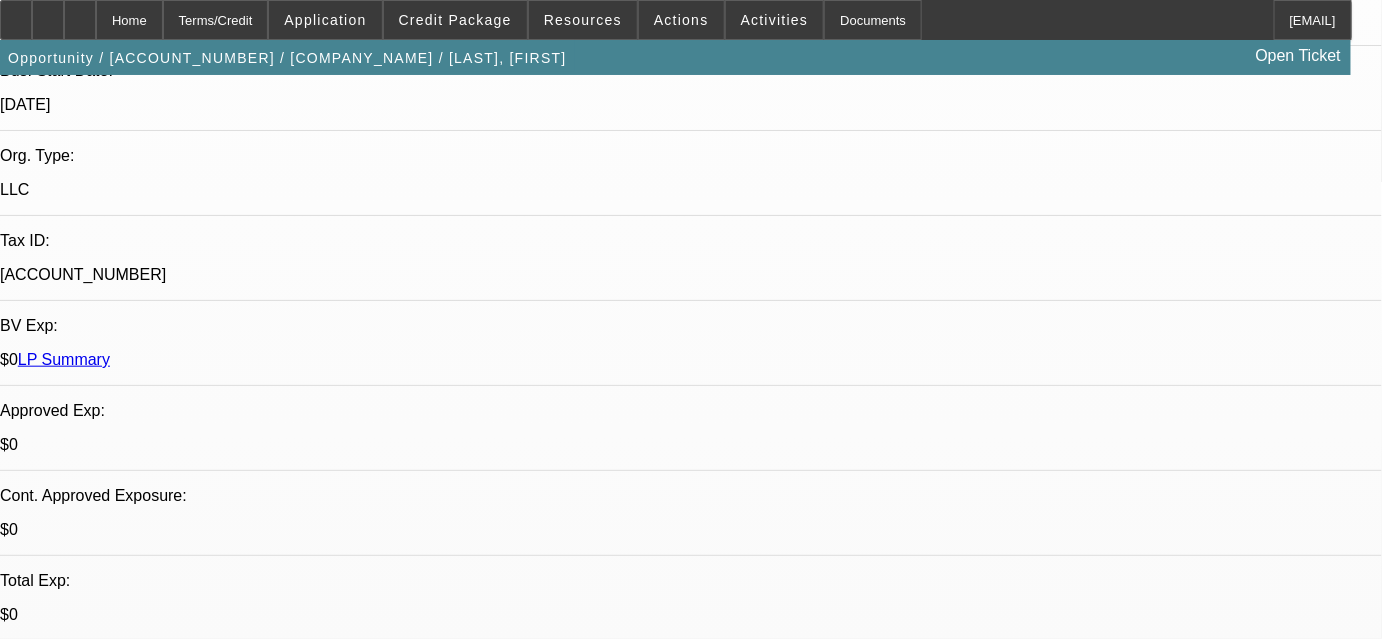 scroll, scrollTop: 468, scrollLeft: 0, axis: vertical 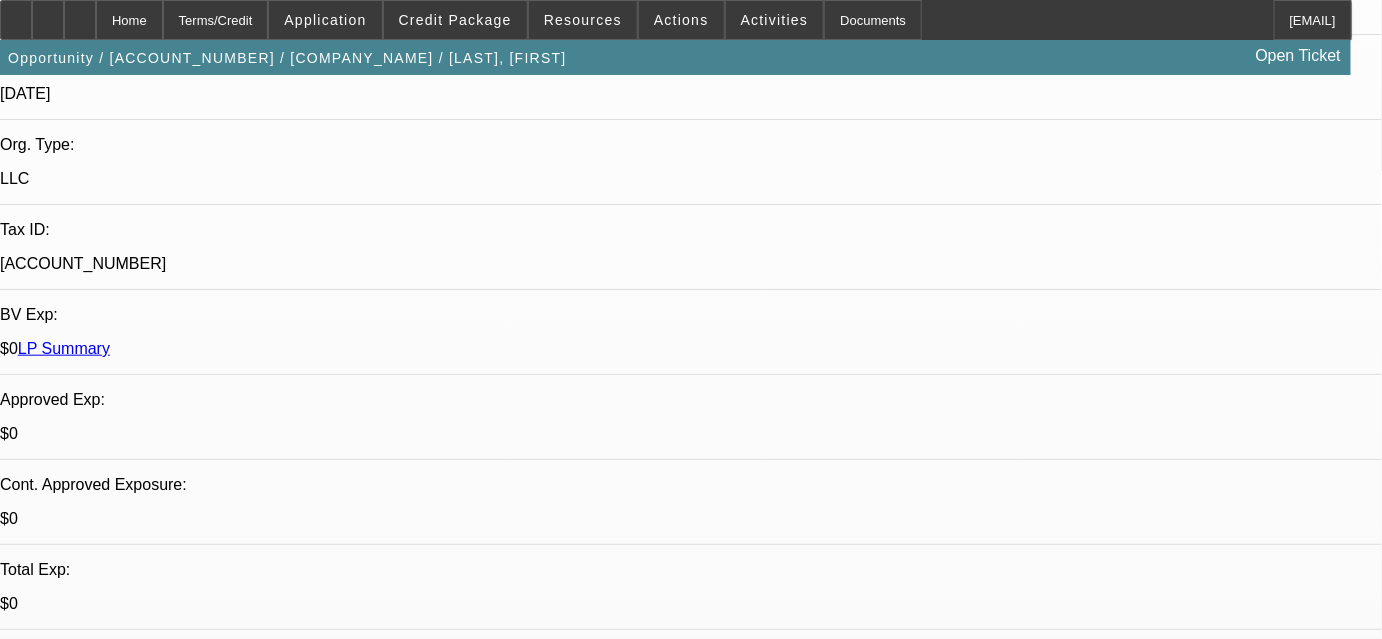 click on "[DATE]-[NAME] lvm and sent email  [DATE]-ditto  [DATE]-discuss truck issues with [NAME], he will look for different ones  [DATE]-lvm and sent email  [DATE]-ditto" at bounding box center (462, 6899) 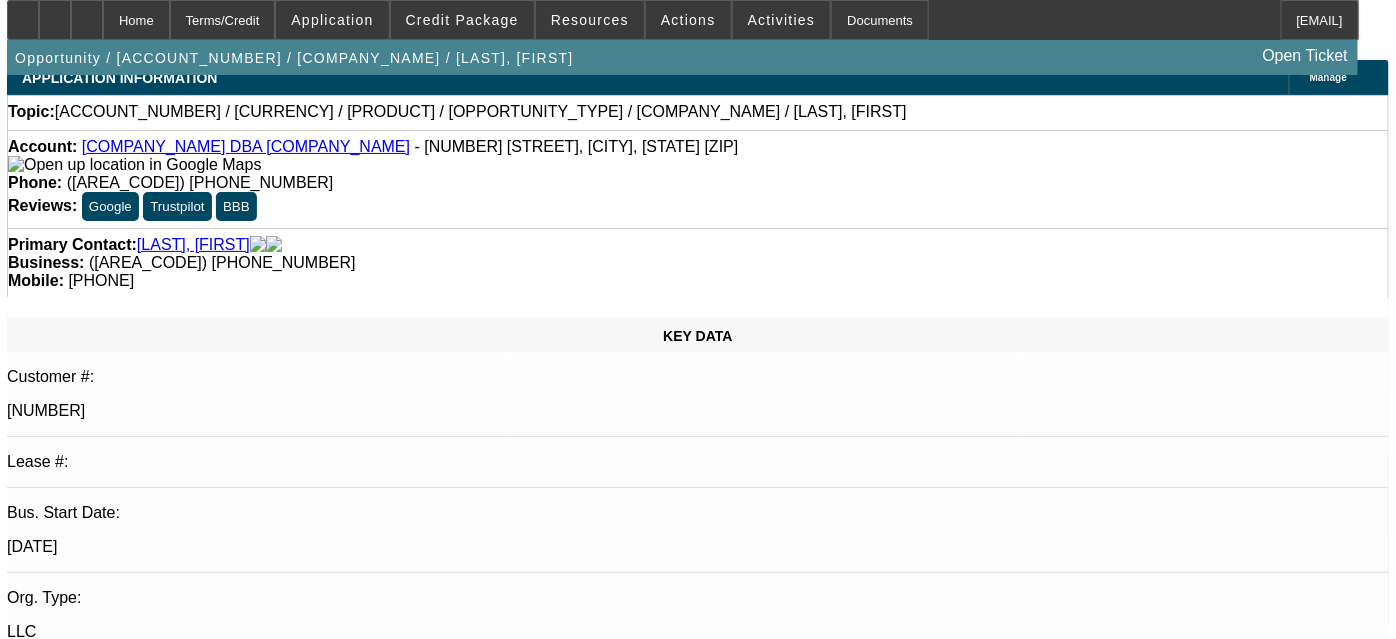 scroll, scrollTop: 0, scrollLeft: 0, axis: both 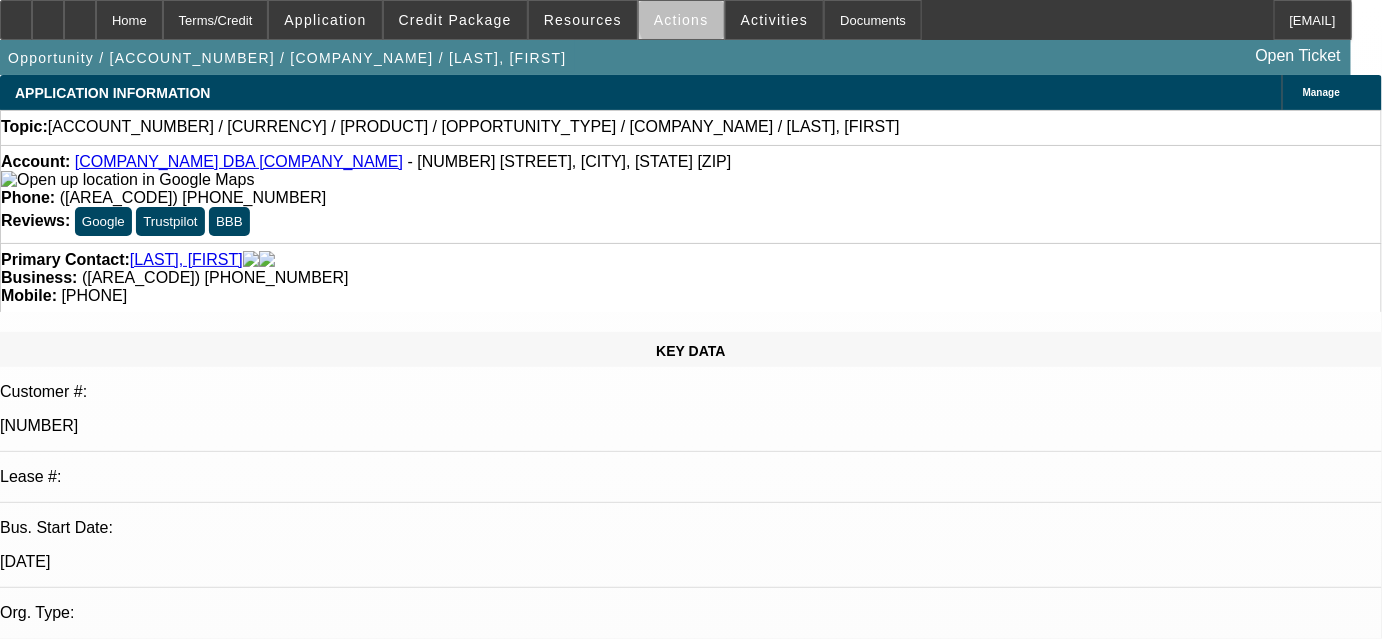 click on "Actions" at bounding box center (681, 20) 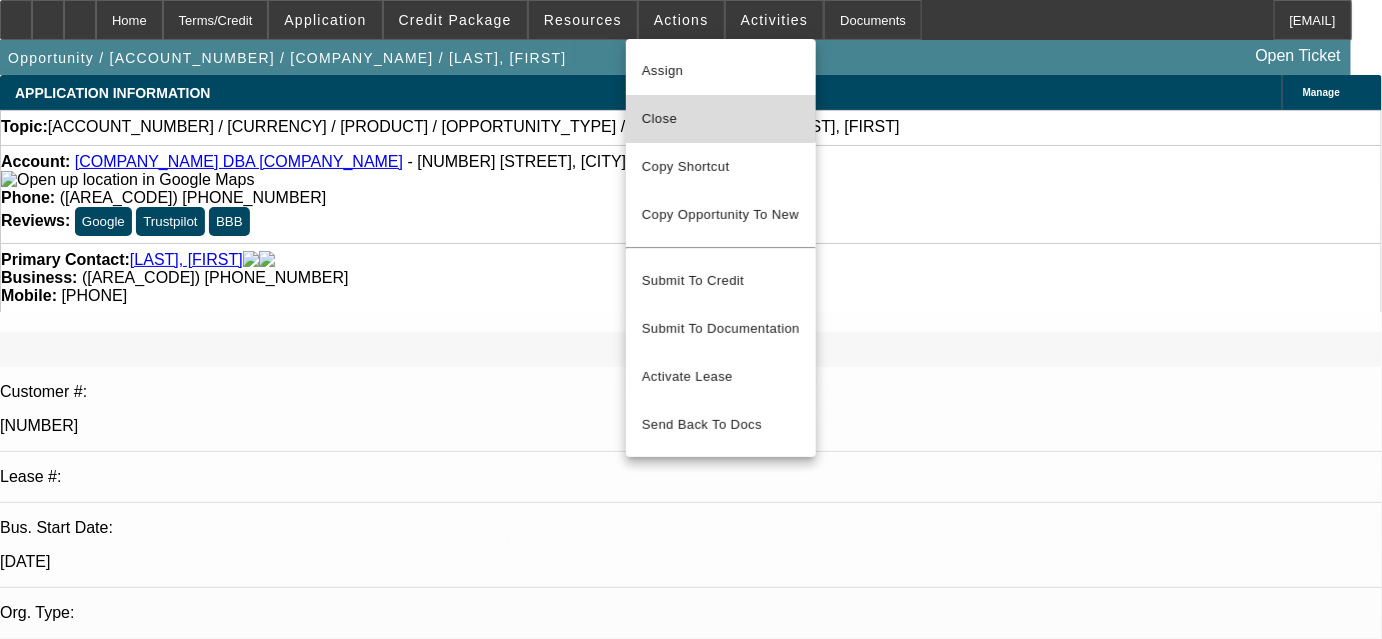 click on "Close" at bounding box center [721, 119] 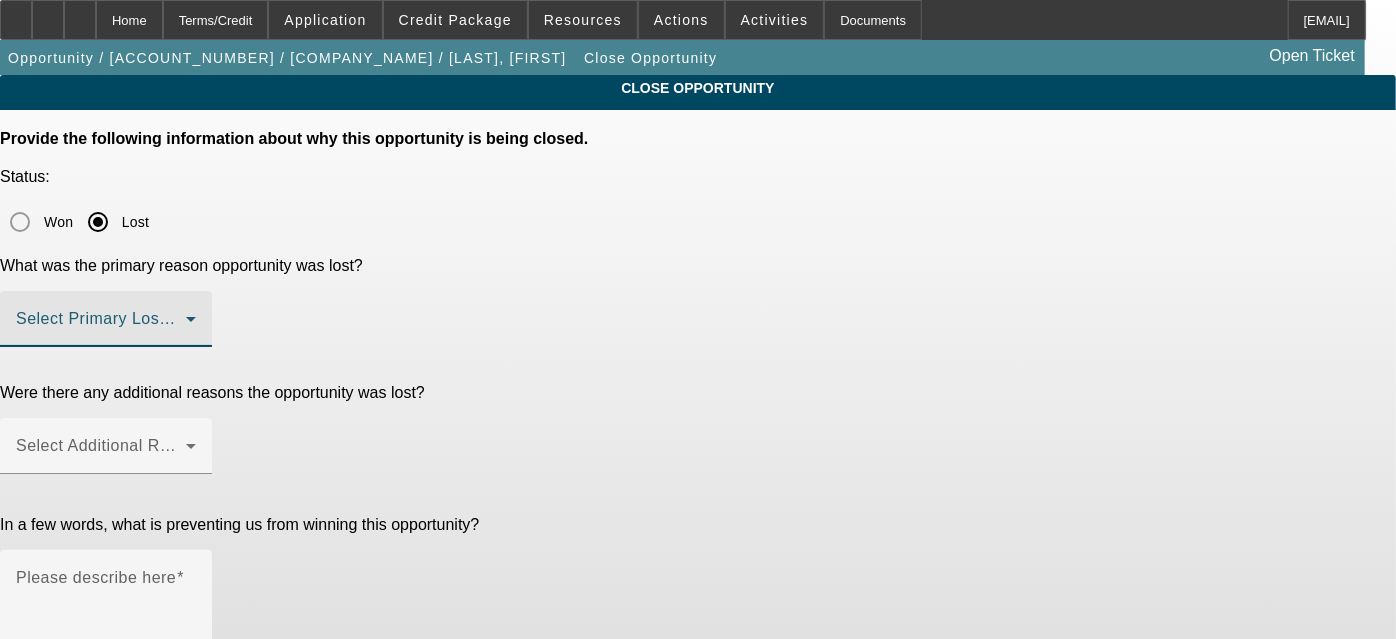 click at bounding box center (101, 327) 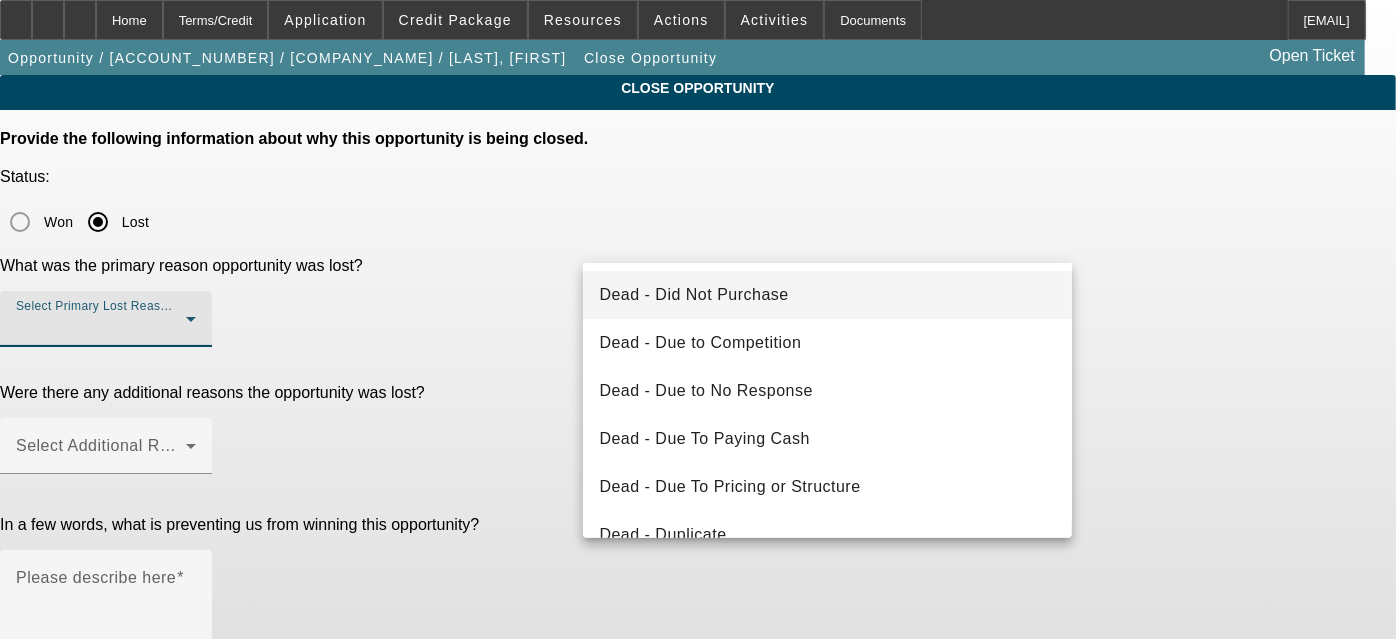click on "Dead - Did Not Purchase" at bounding box center [827, 295] 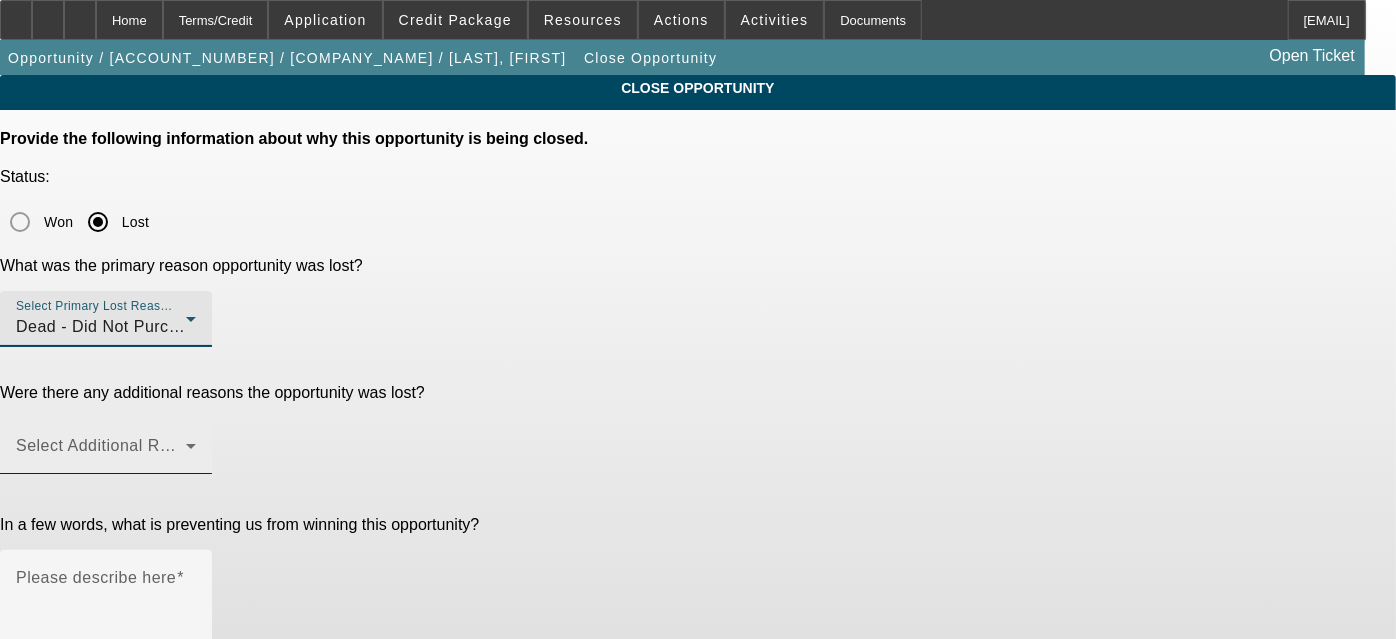 click at bounding box center [106, 454] 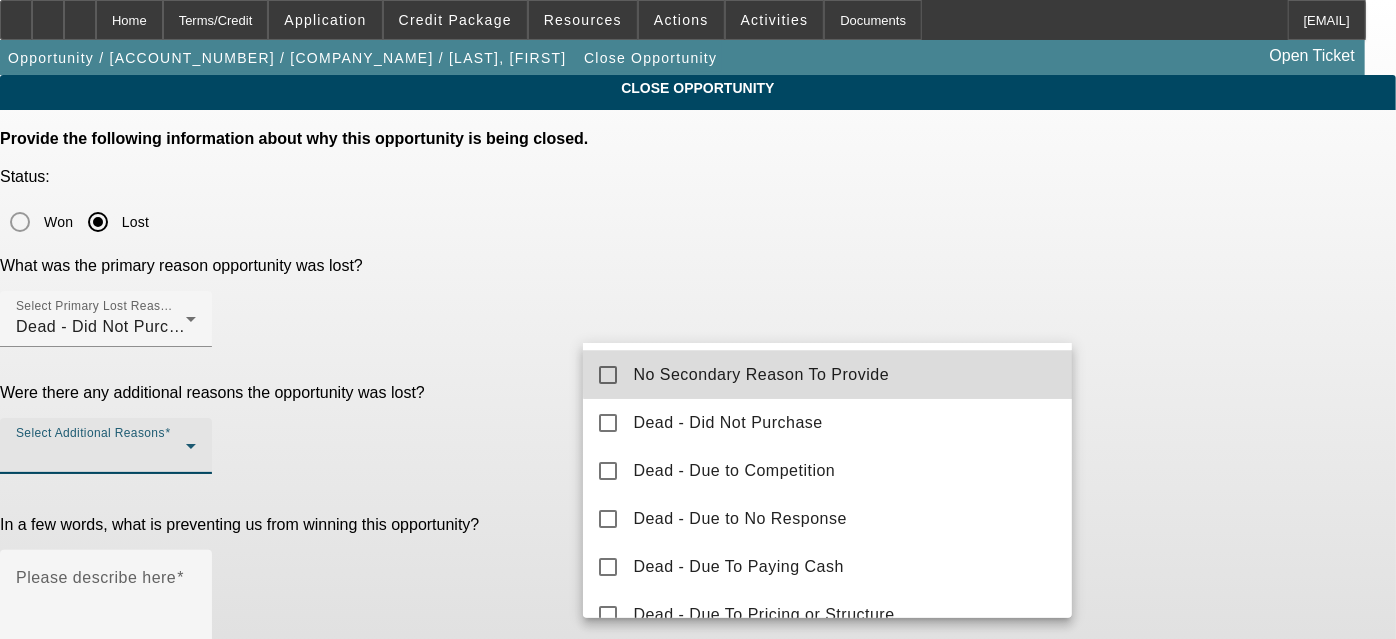 click on "No Secondary Reason To Provide" at bounding box center [827, 375] 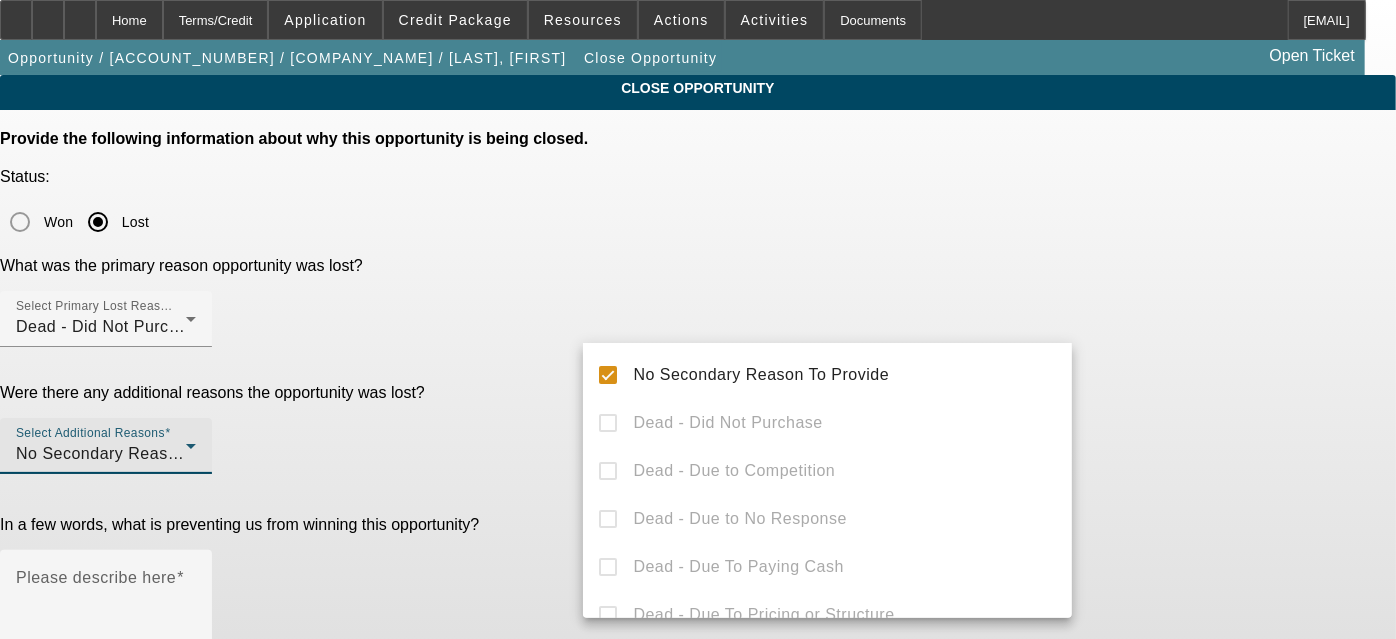 click at bounding box center [698, 319] 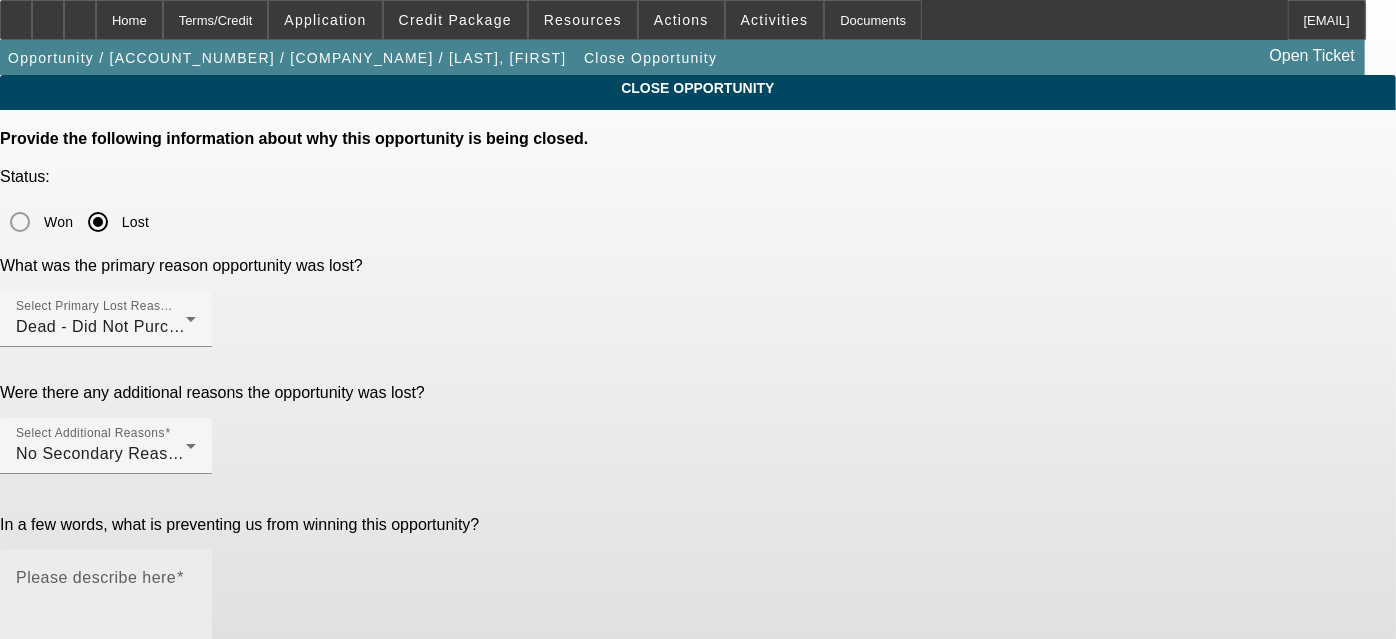 click on "Please describe here" at bounding box center (106, 622) 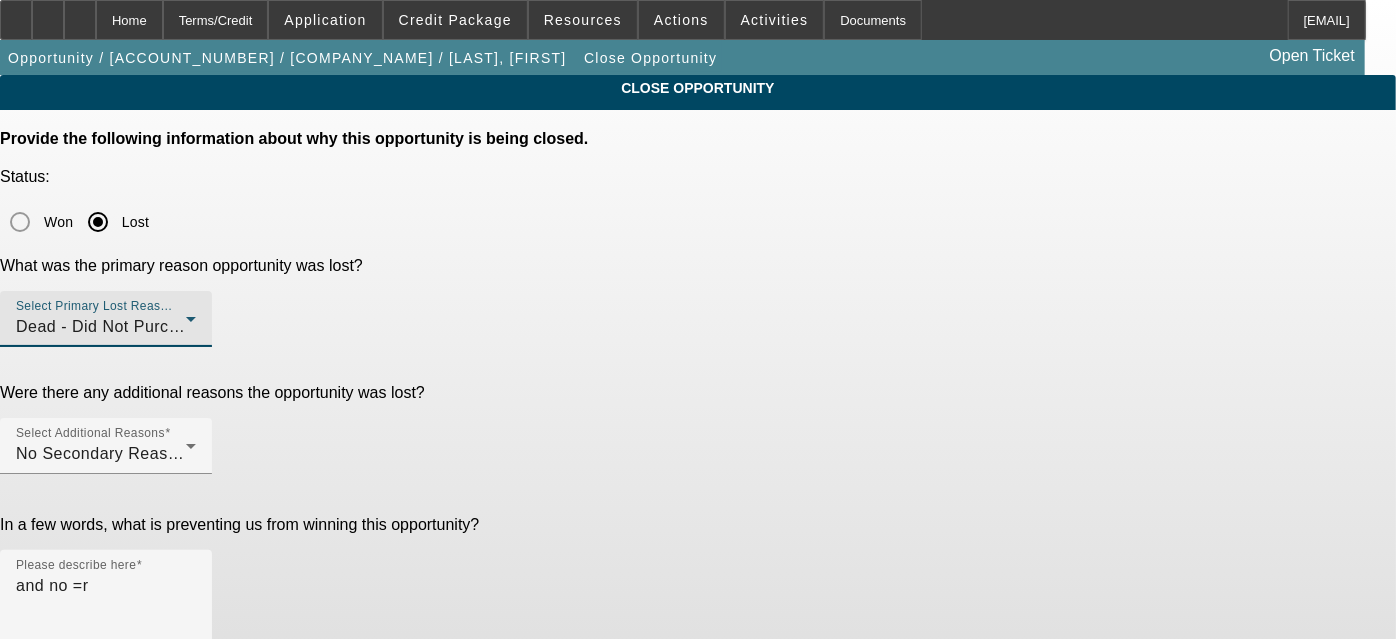 click on "Dead - Did Not Purchase" at bounding box center (101, 327) 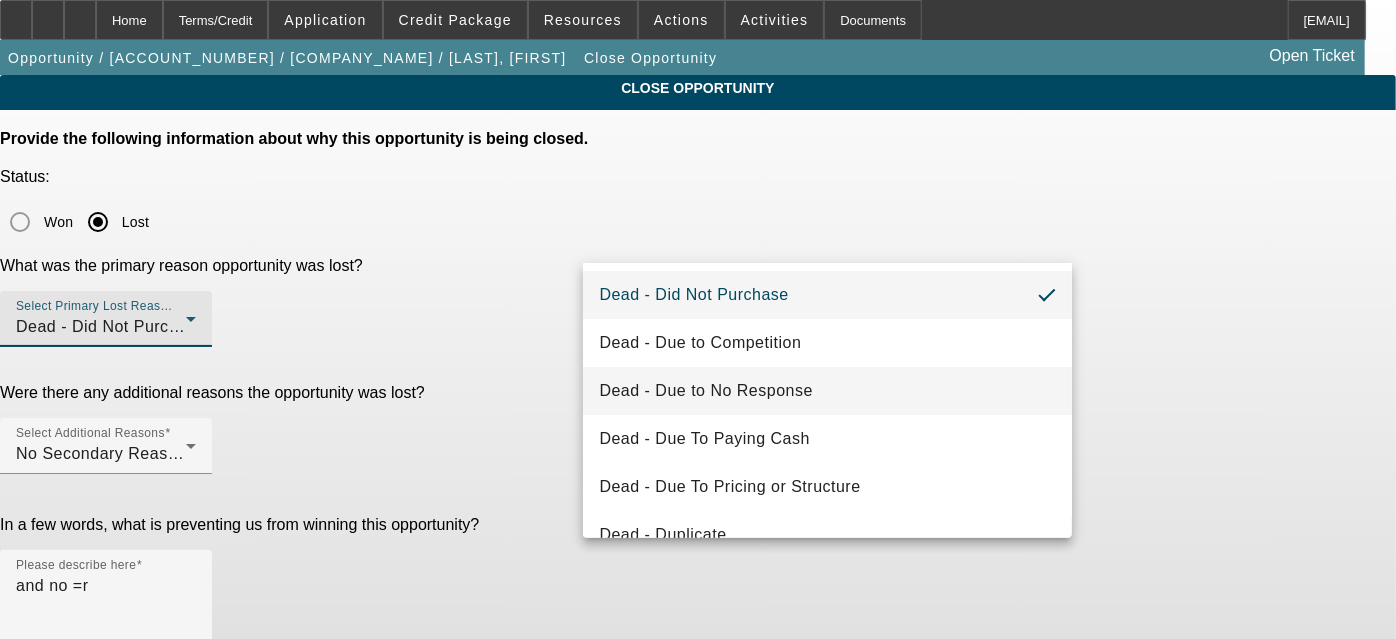 click on "Dead - Due to No Response" at bounding box center [827, 391] 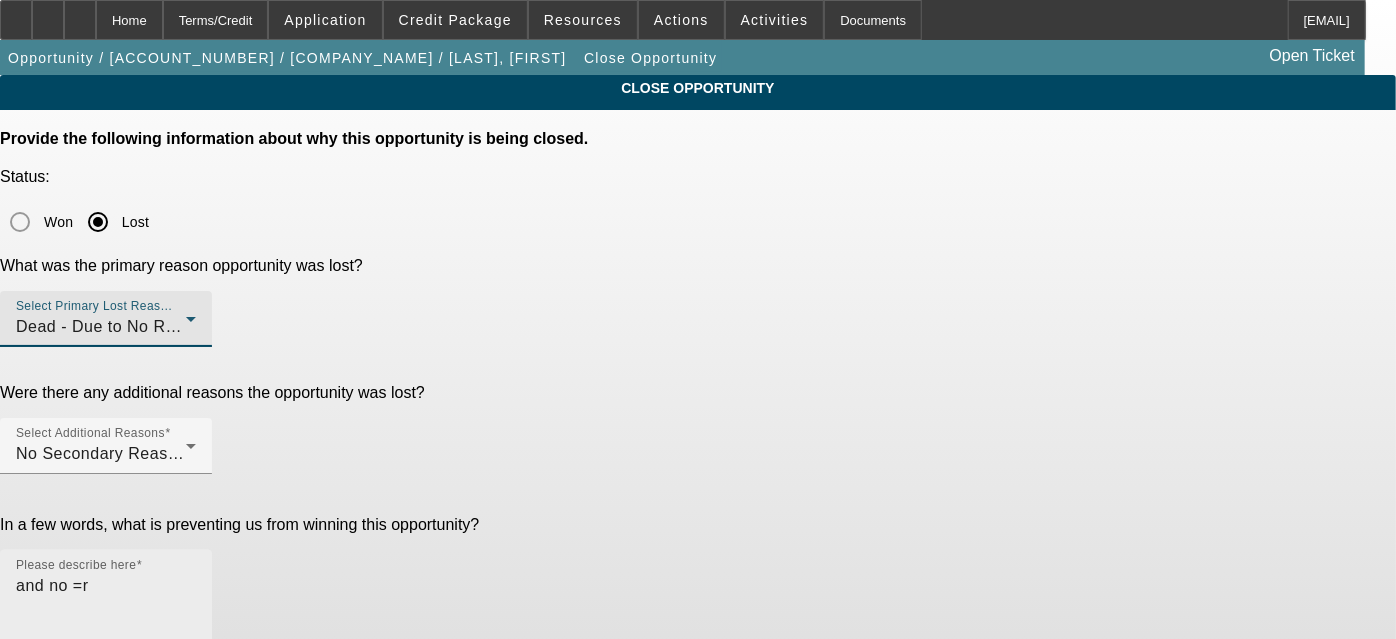 click on "and no =r" at bounding box center (106, 622) 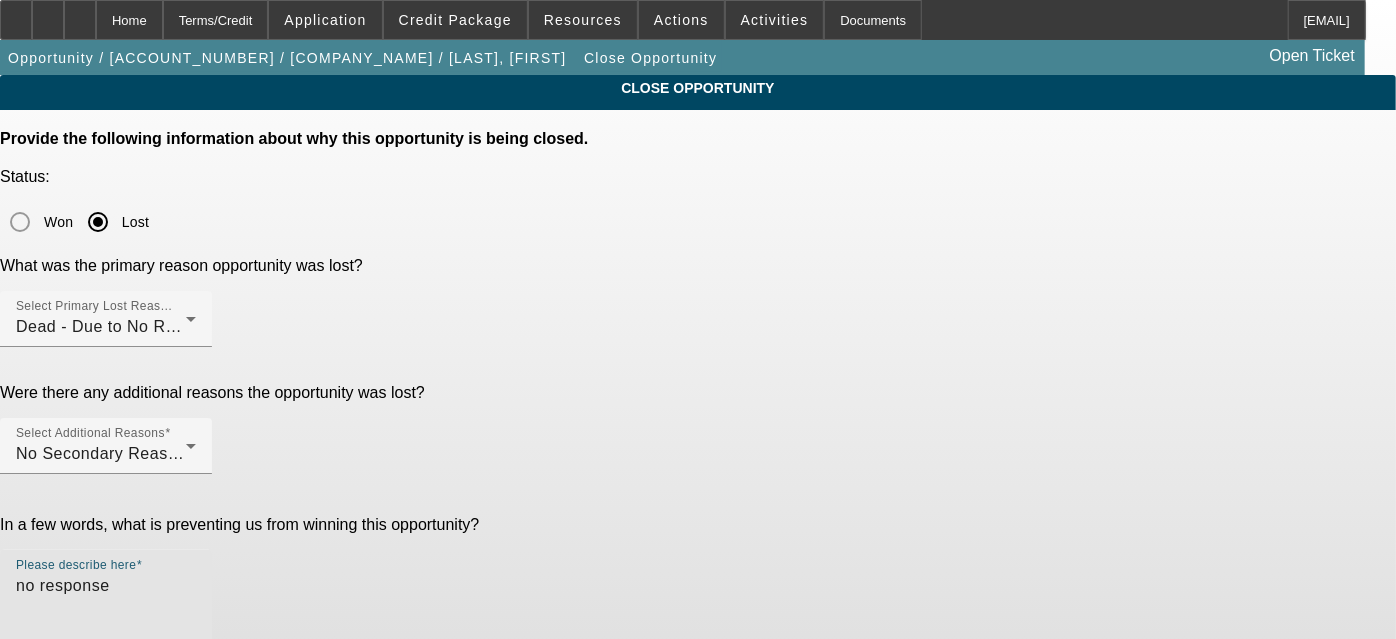 type on "no response" 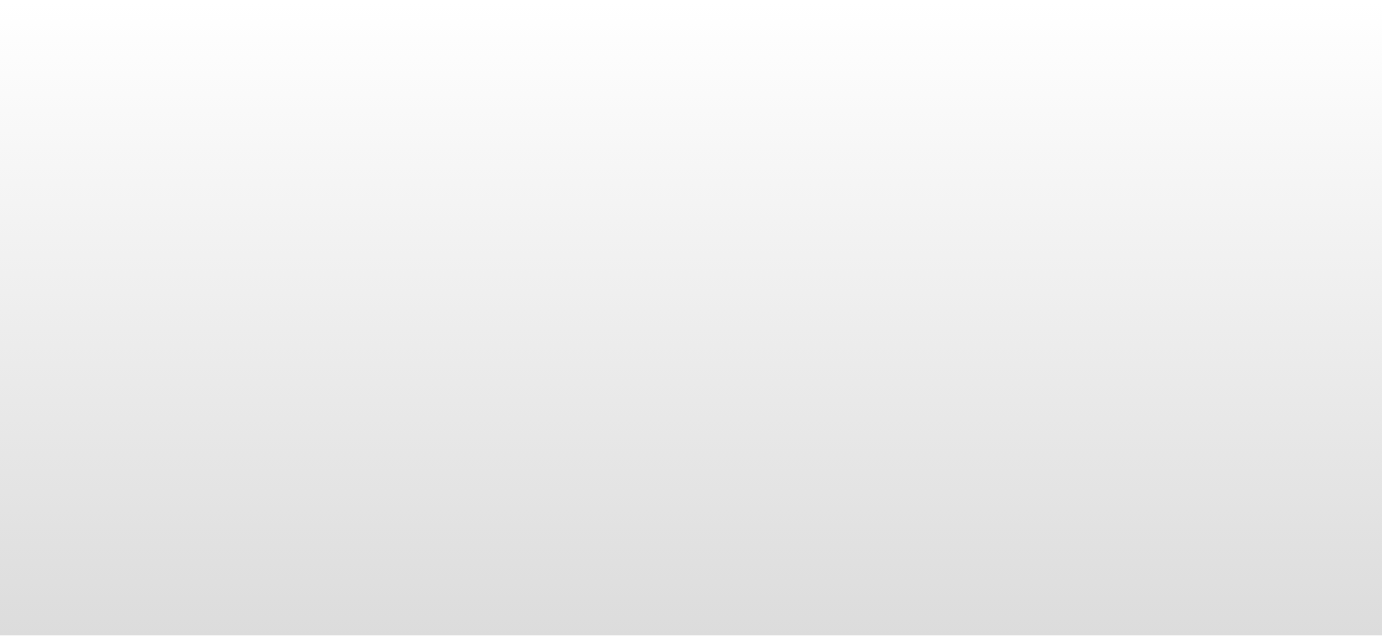 scroll, scrollTop: 0, scrollLeft: 0, axis: both 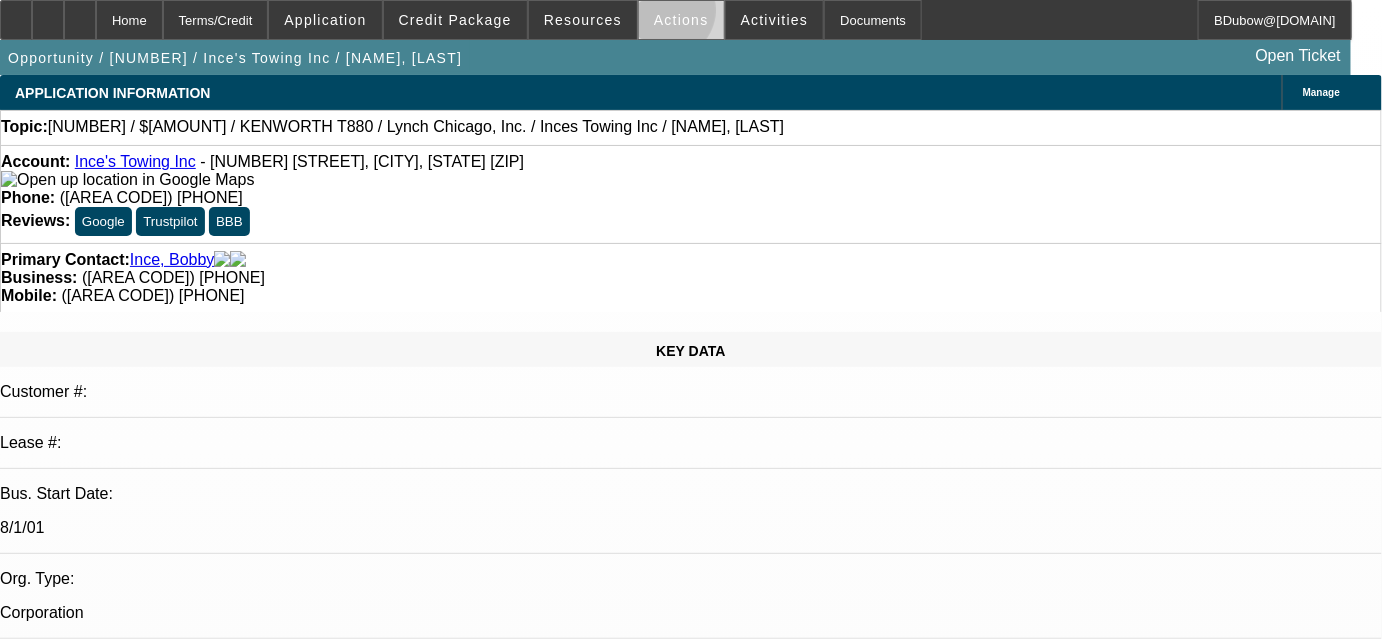 click on "Actions" at bounding box center [681, 20] 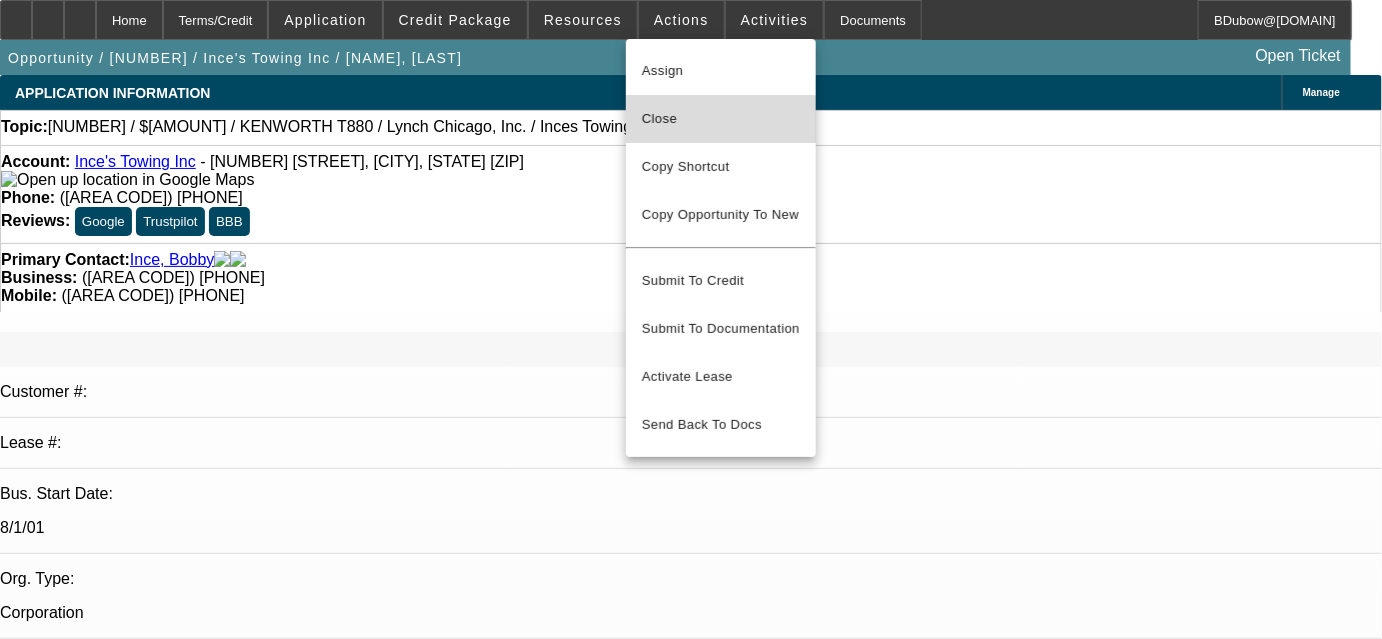 click on "Close" at bounding box center (721, 119) 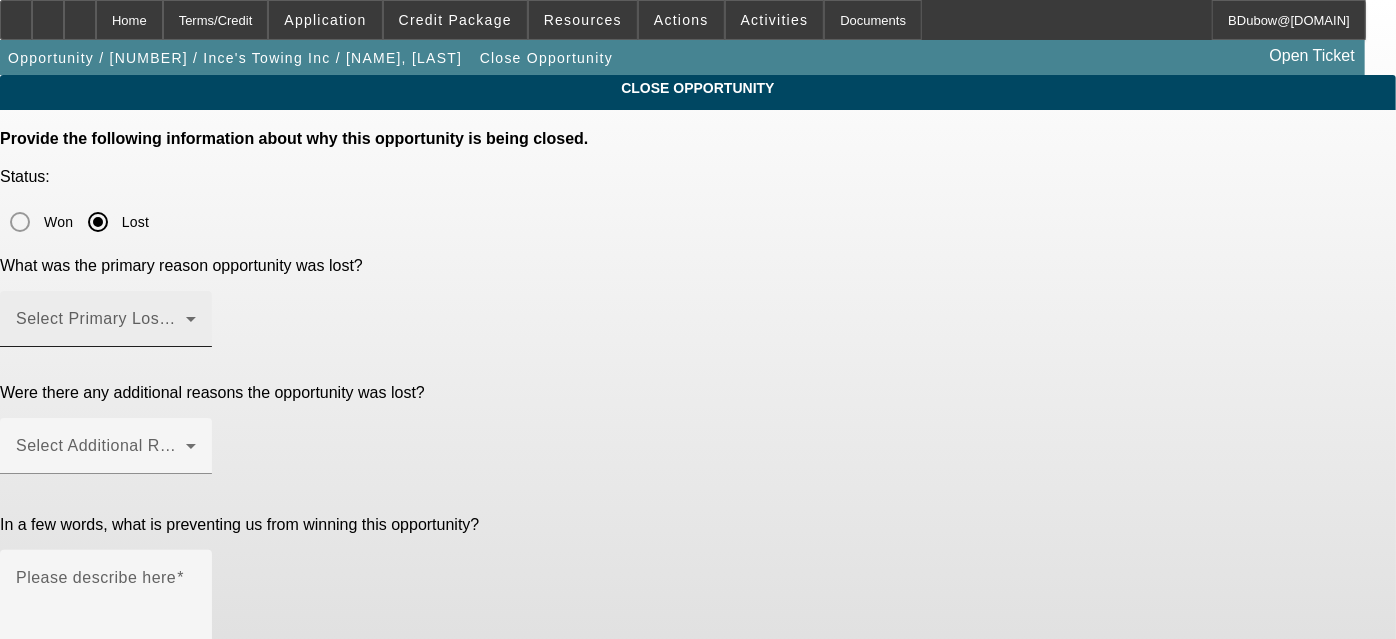 click at bounding box center (101, 327) 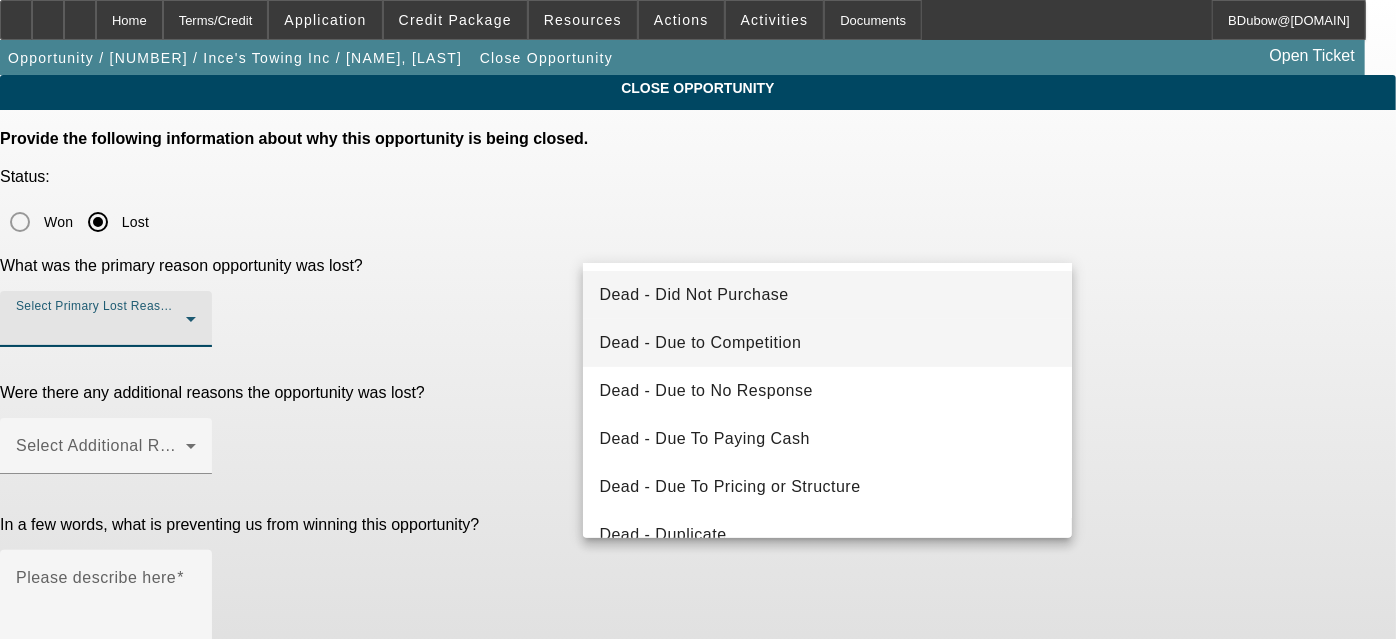click on "Dead - Due to Competition" at bounding box center (827, 343) 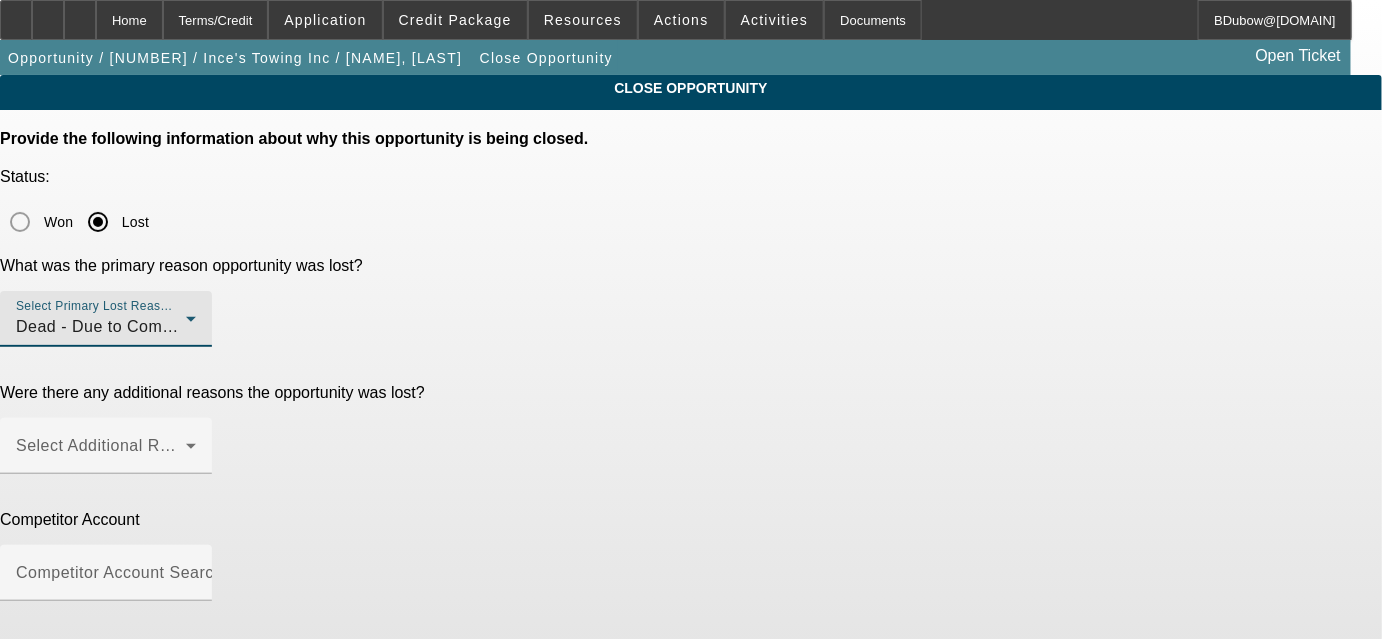 click on "Dead - Due to Competition" at bounding box center [101, 327] 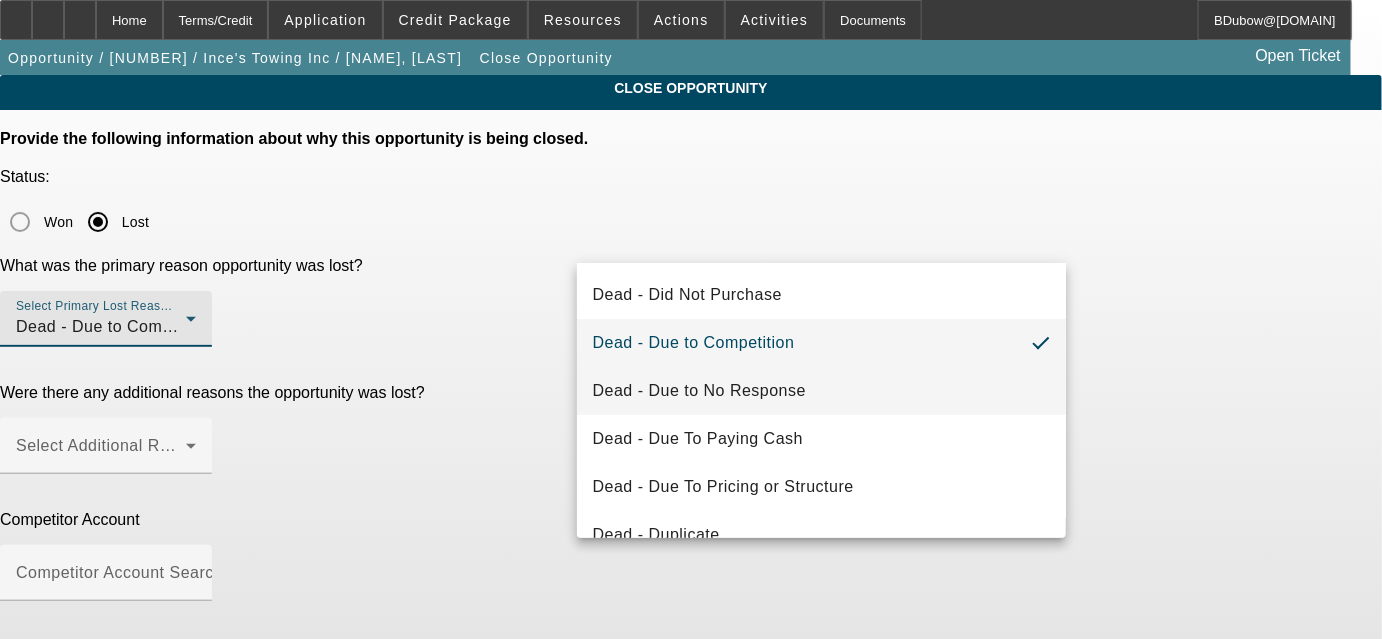 click on "Dead - Due to No Response" at bounding box center [821, 391] 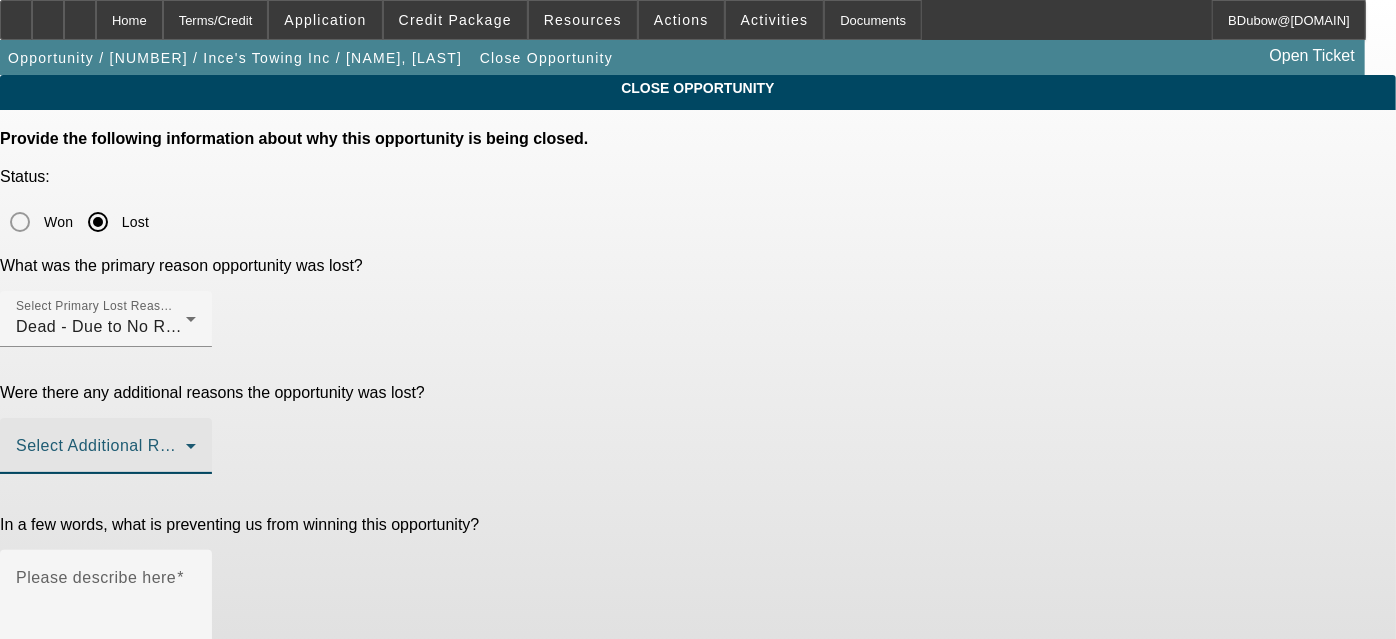 click at bounding box center [101, 454] 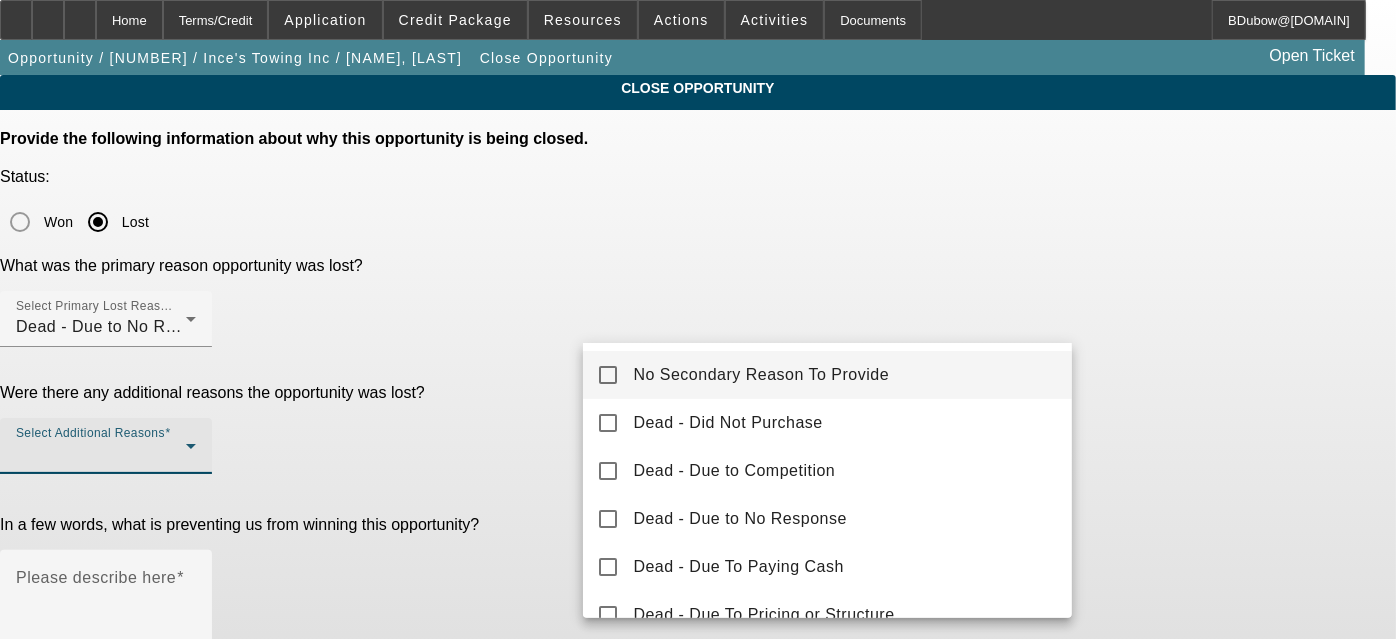 click on "No Secondary Reason To Provide" at bounding box center (761, 375) 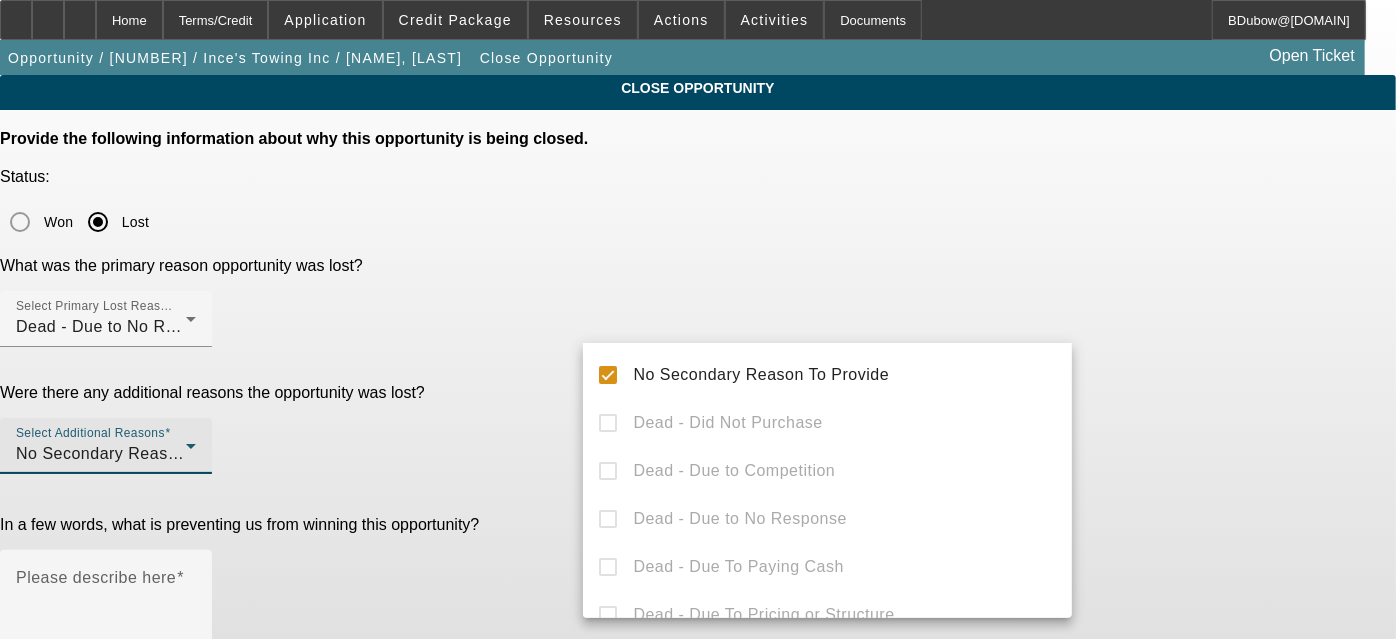 click at bounding box center [698, 319] 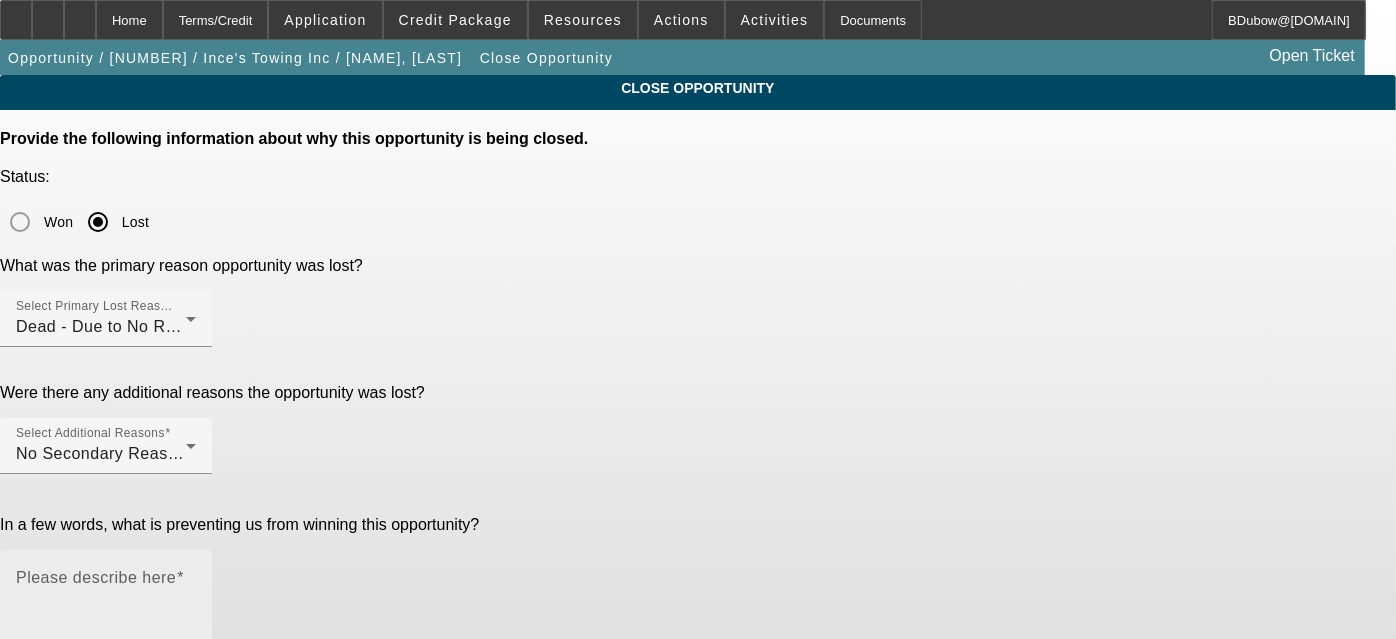 click on "Please describe here" at bounding box center [100, 578] 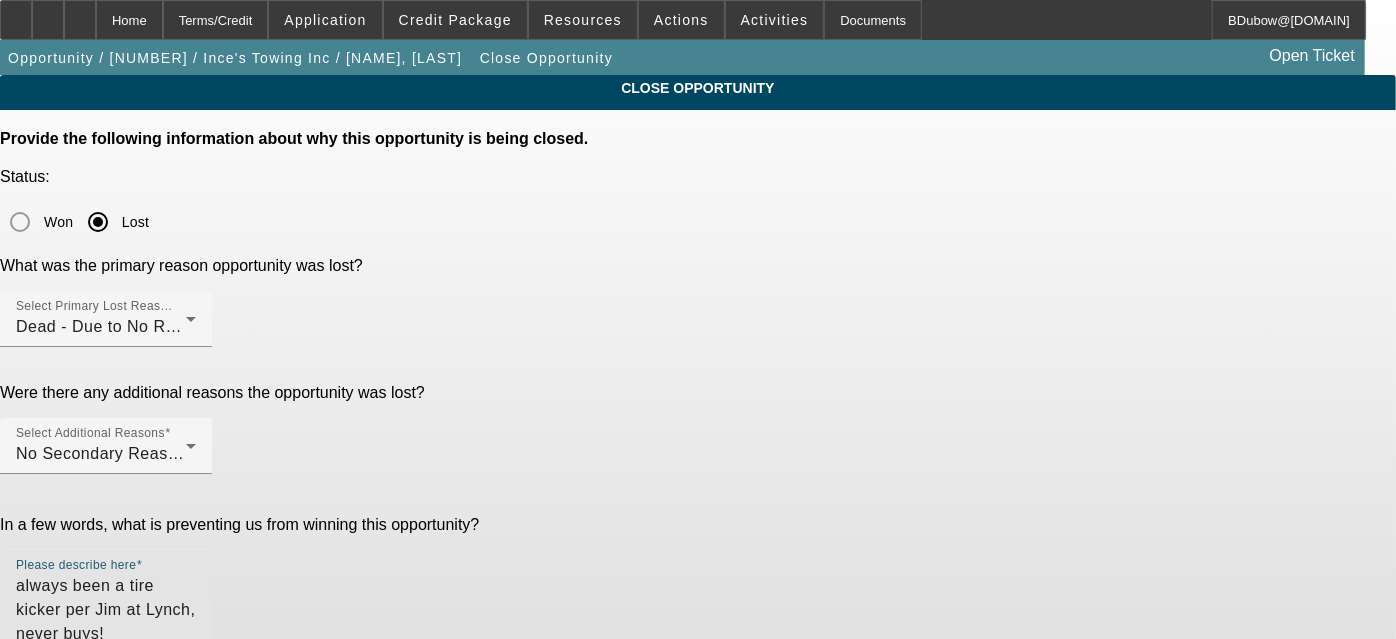 type on "always been a tire kicker per Jim at Lynch, never buys!" 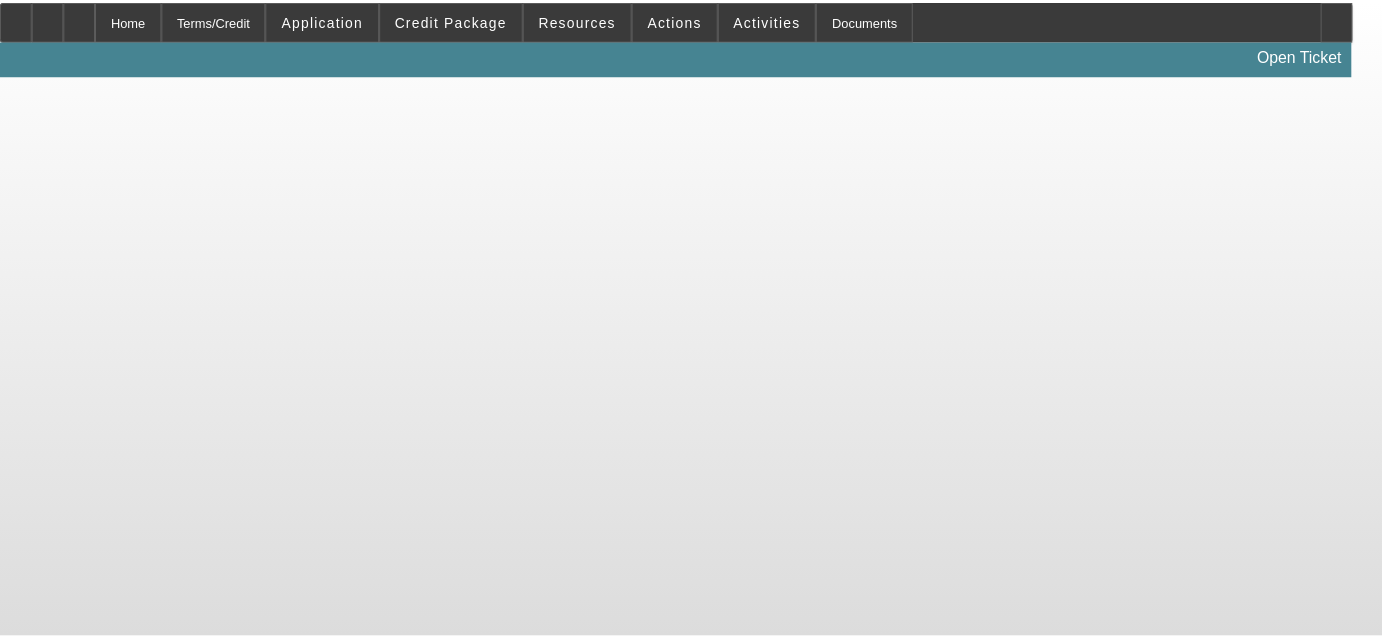 scroll, scrollTop: 0, scrollLeft: 0, axis: both 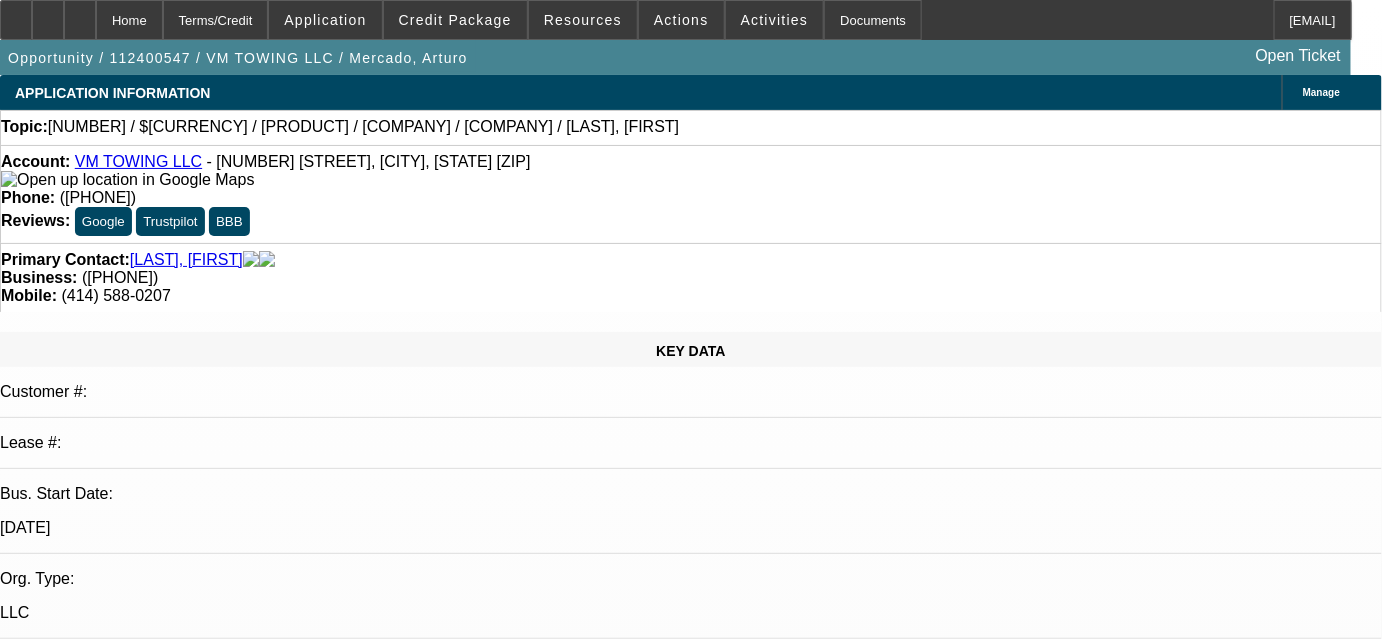 click on "Follow up
12/9-let the customer know that we cannot help at this time, will reach out after January to see about December and January business bank statements and maybe resubmit then  2/3-wants to save up for more down payment money, may be ready next month
Dubow, Bob - 12/10/24, 9:40 AM" at bounding box center (708, 7303) 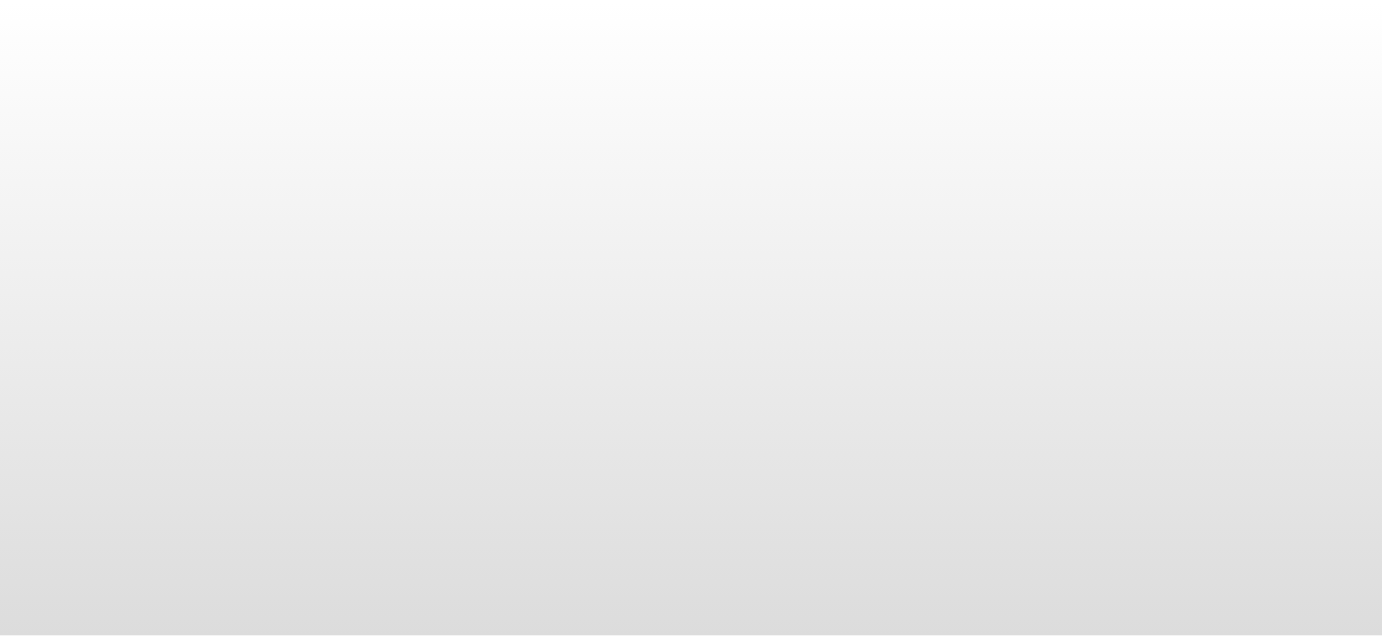 scroll, scrollTop: 0, scrollLeft: 0, axis: both 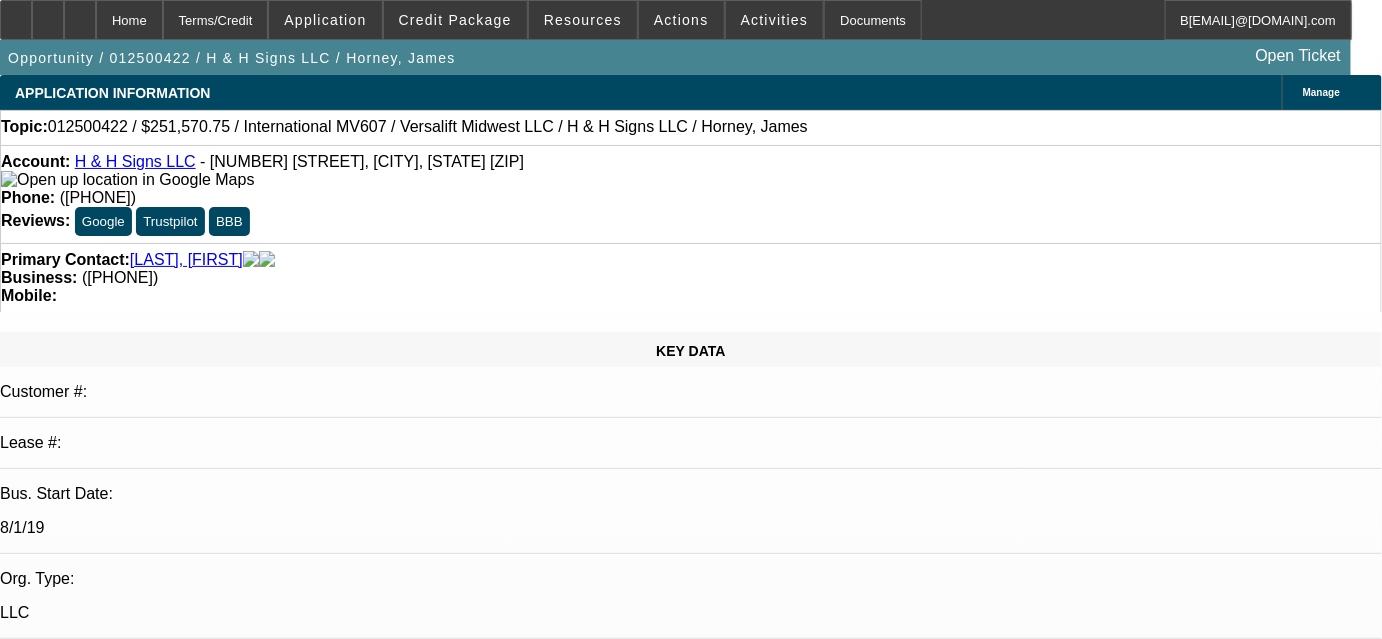 click on "Dubow, Bob - 2/20/25, 10:52 AM" at bounding box center [707, 7096] 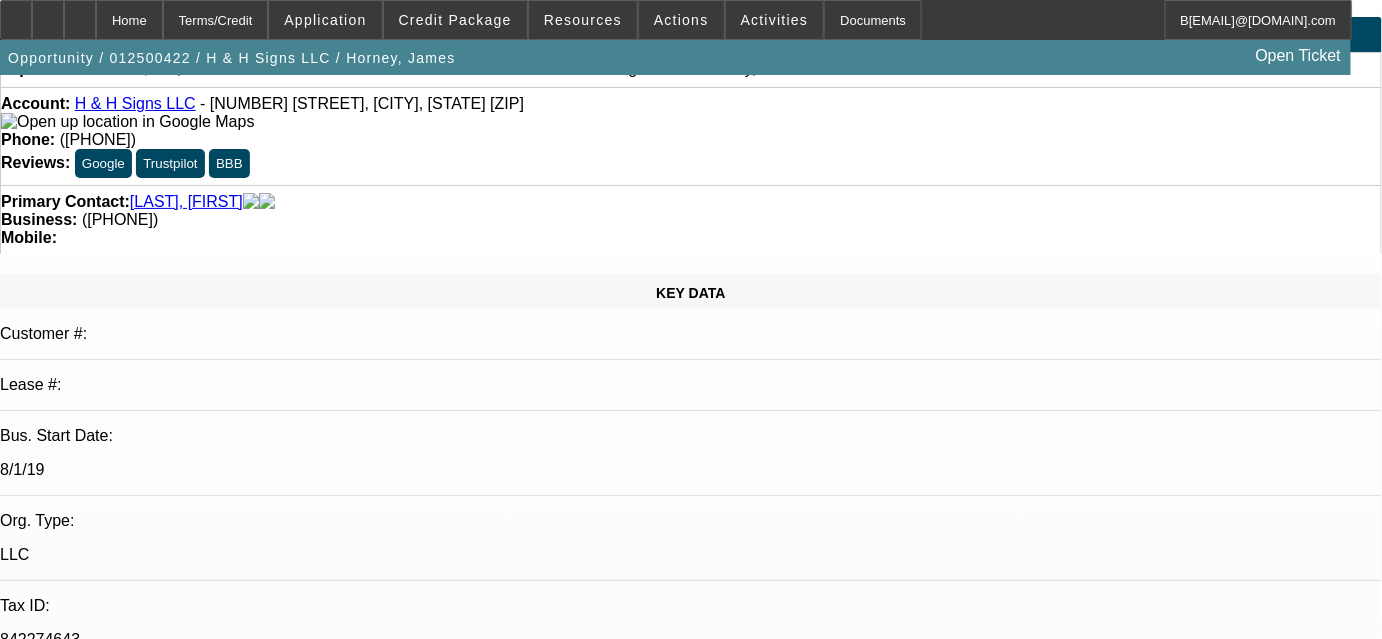 scroll, scrollTop: 90, scrollLeft: 0, axis: vertical 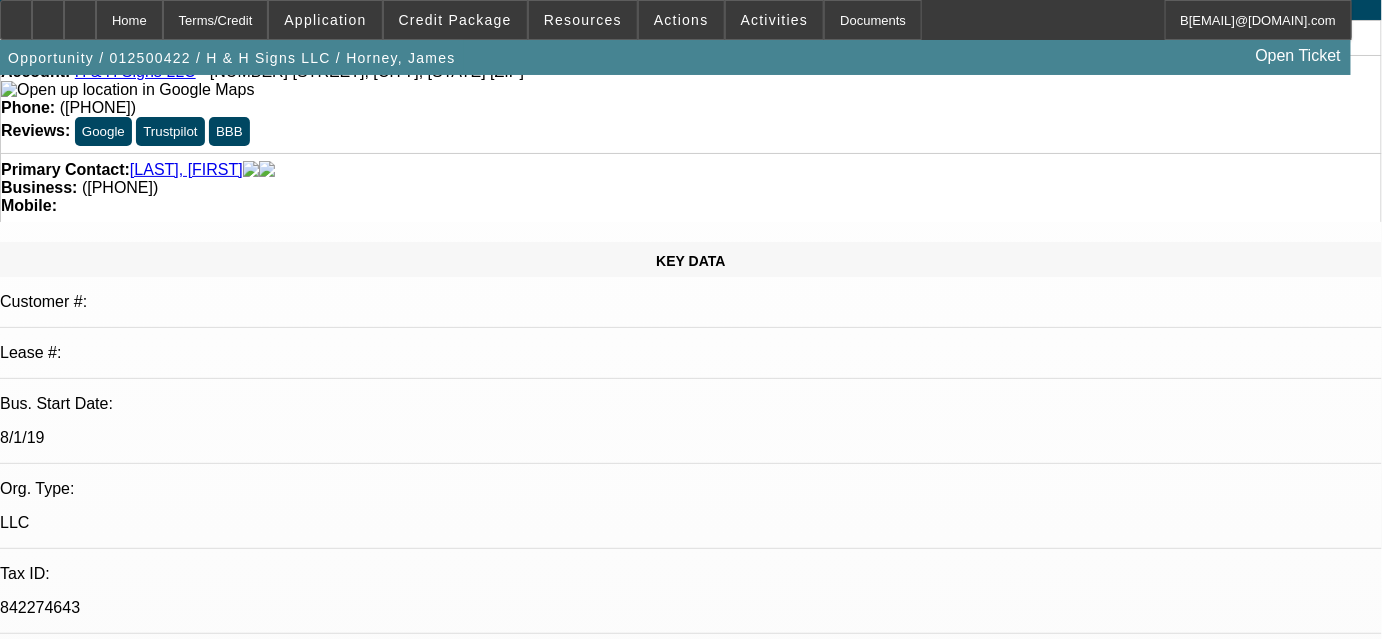 click on "Follow up
1/21-sent approval letter and discussed with James  1/22-lvm and sent email  1/?- per Joe, buying elsewhere and financing with his bank  2/6-per James, he has the L65, now looking for a G85, new or close to new, discussed with Joe  2/20-lvm and sent email
Dubow, Bob - 2/20/25, 10:52 AM" at bounding box center [707, 6984] 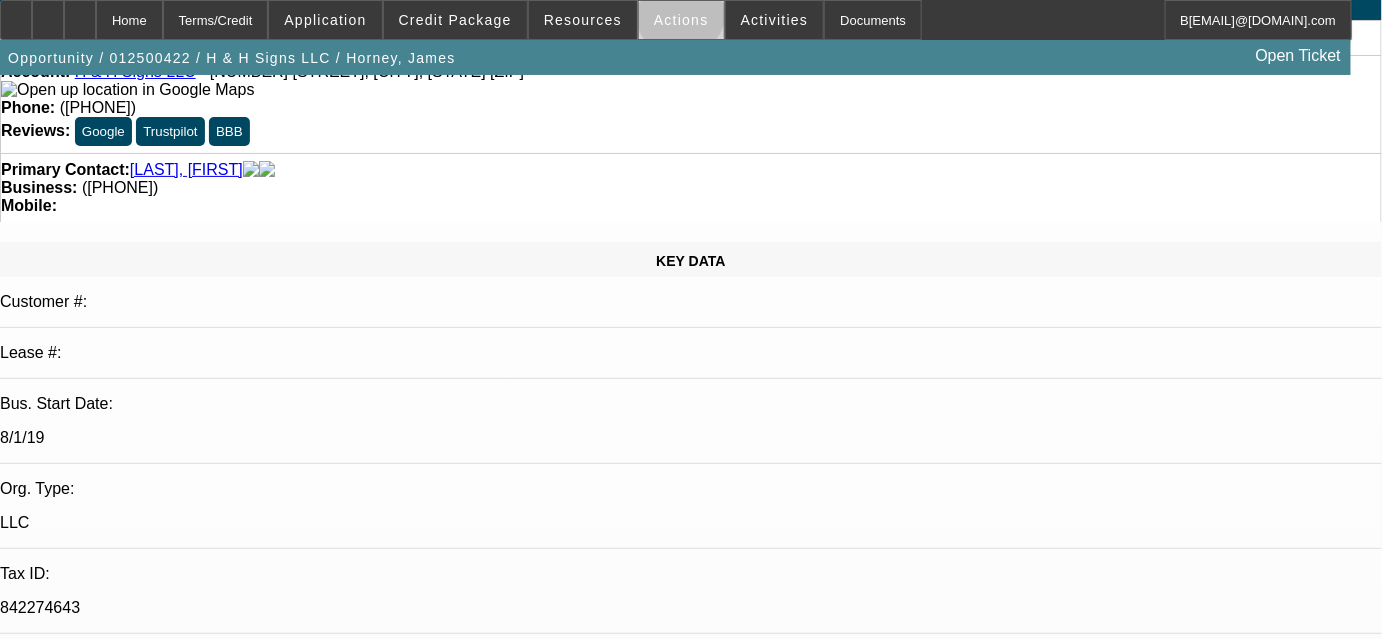 click on "Actions" at bounding box center [681, 20] 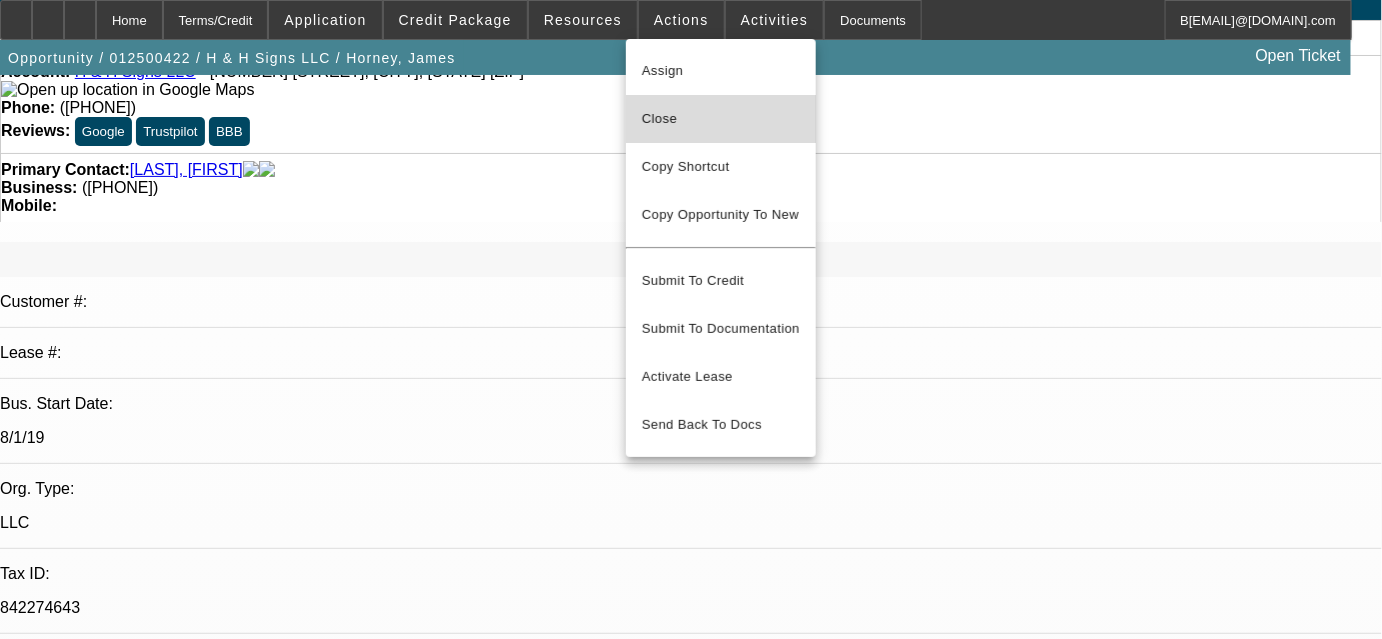 click on "Close" at bounding box center (721, 119) 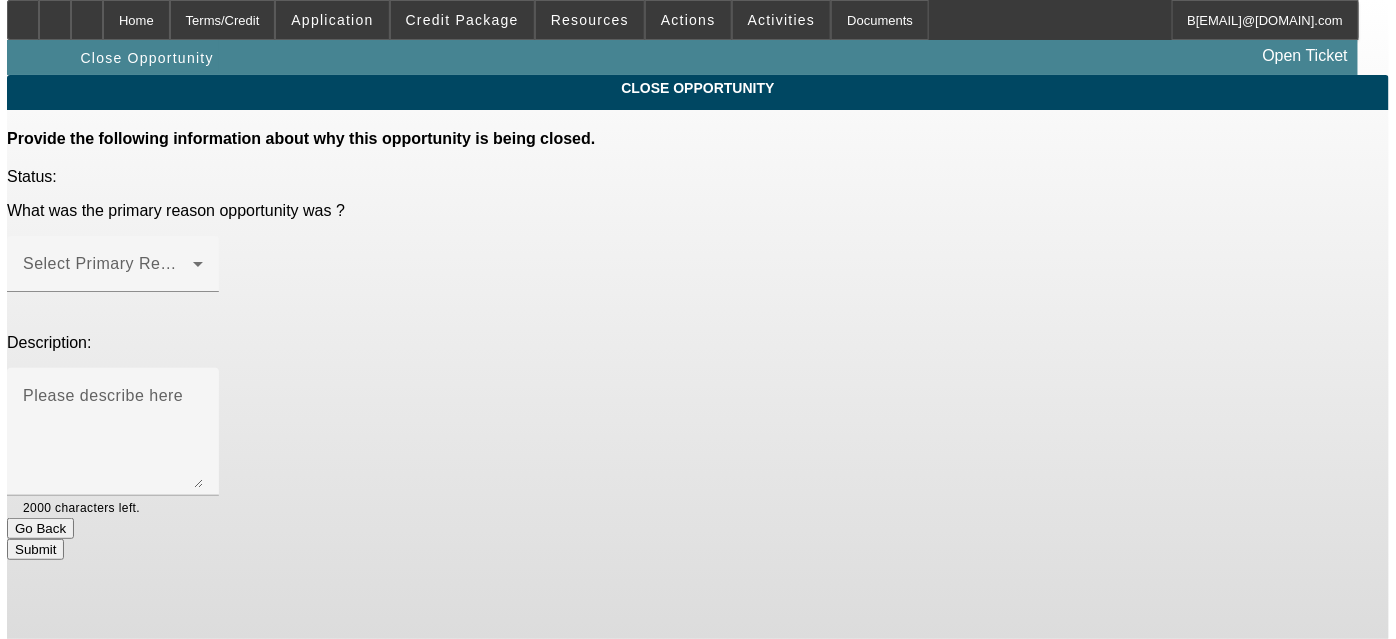 scroll, scrollTop: 0, scrollLeft: 0, axis: both 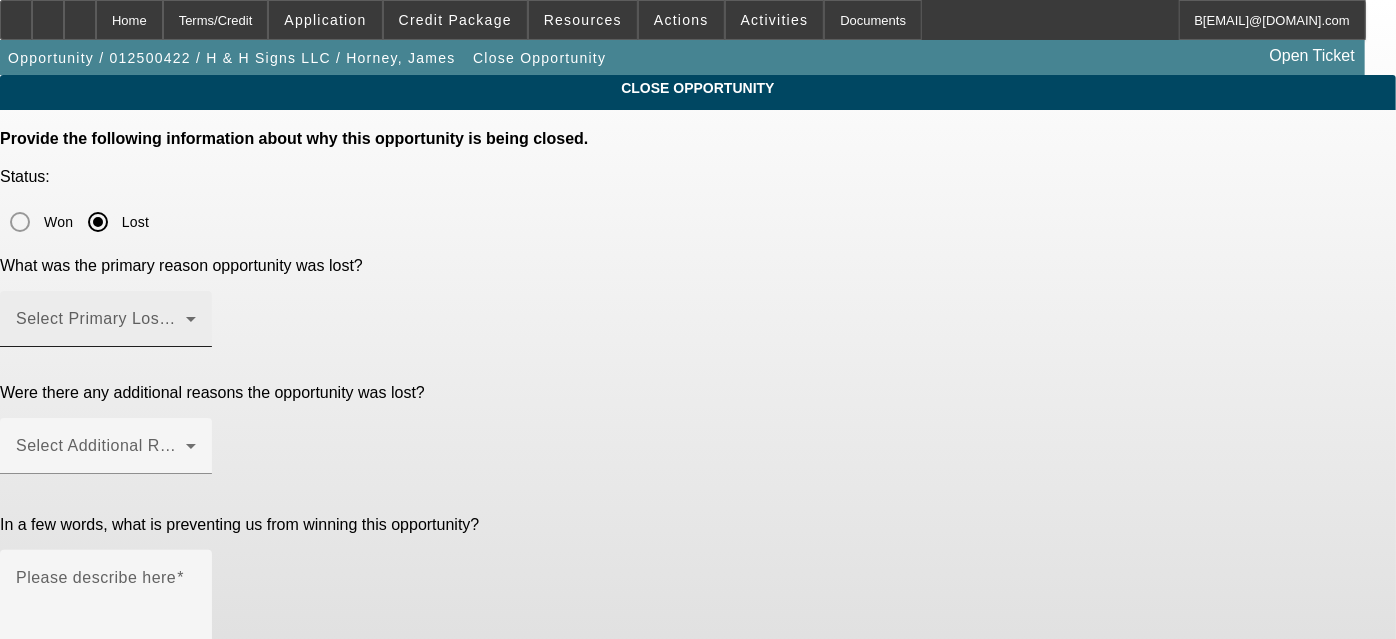 click on "Select Primary Lost Reason" at bounding box center [121, 318] 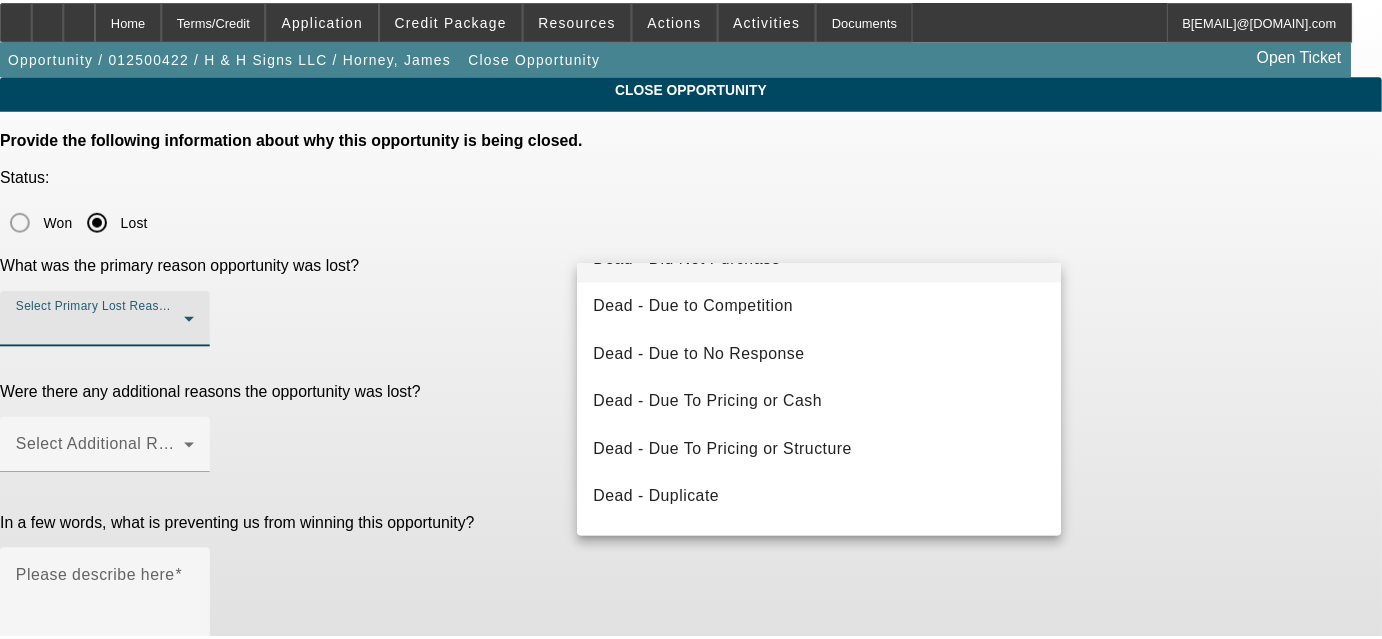 scroll, scrollTop: 0, scrollLeft: 0, axis: both 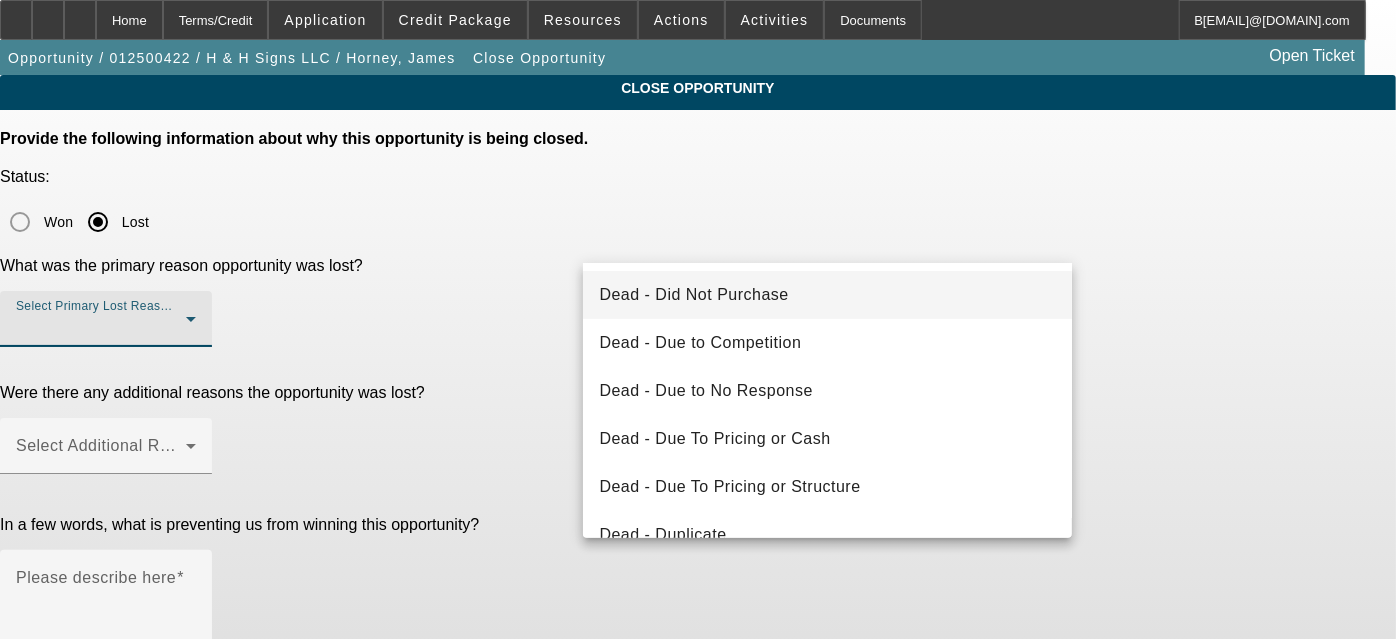 click at bounding box center (698, 319) 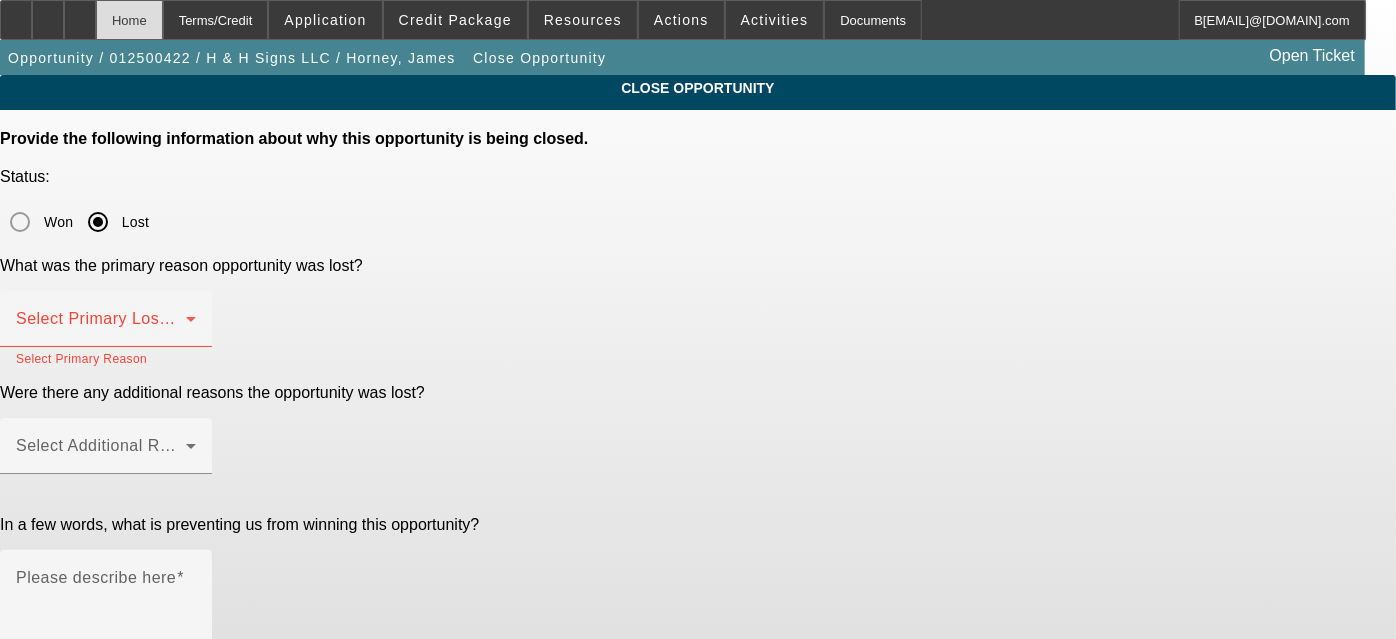 click on "Home" at bounding box center [129, 20] 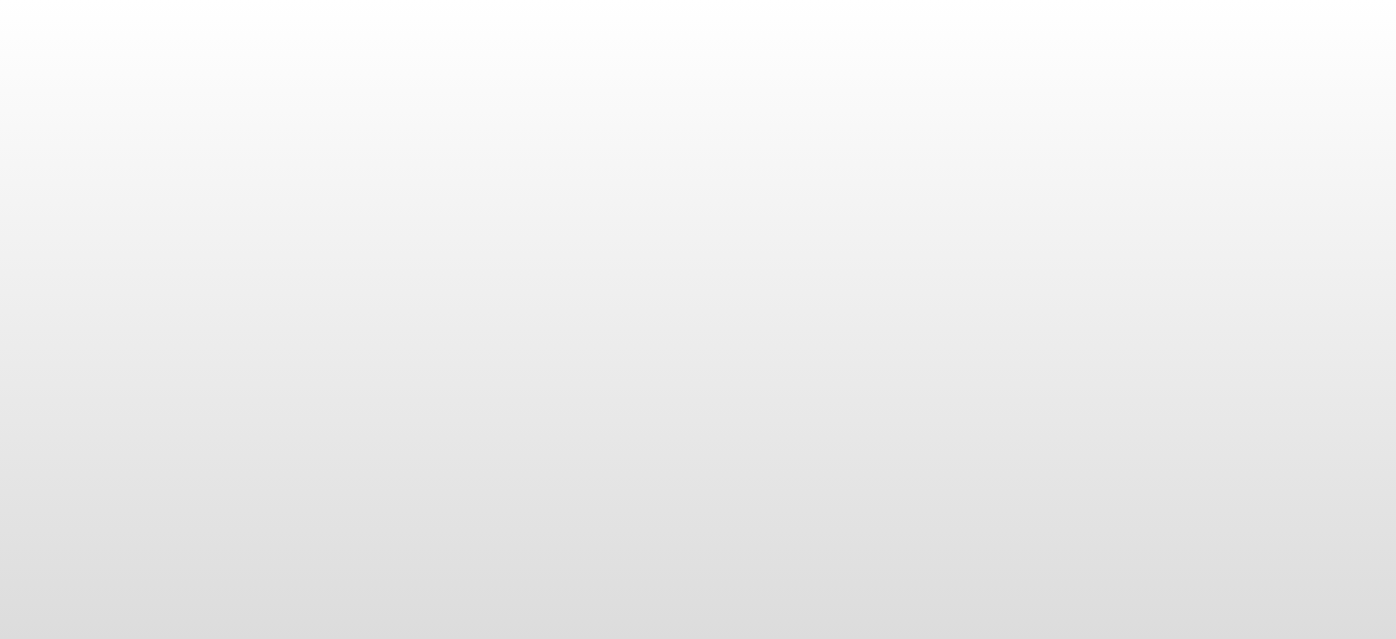 scroll, scrollTop: 0, scrollLeft: 0, axis: both 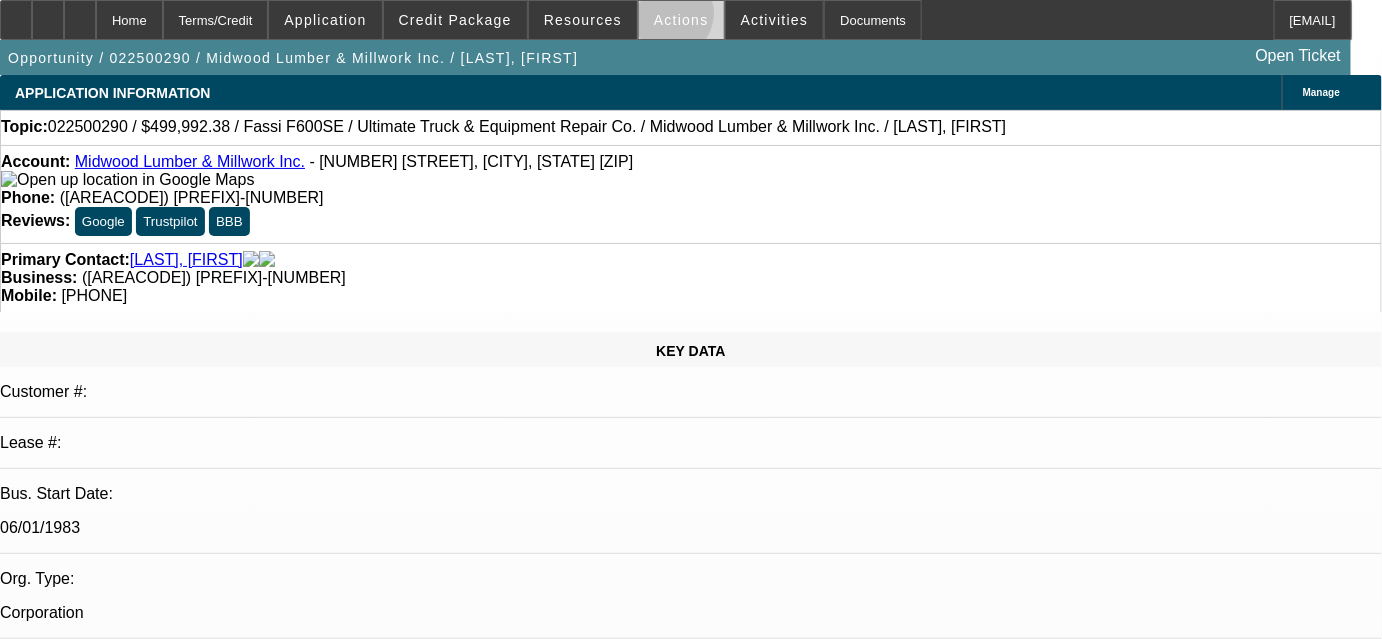 click on "Actions" at bounding box center [681, 20] 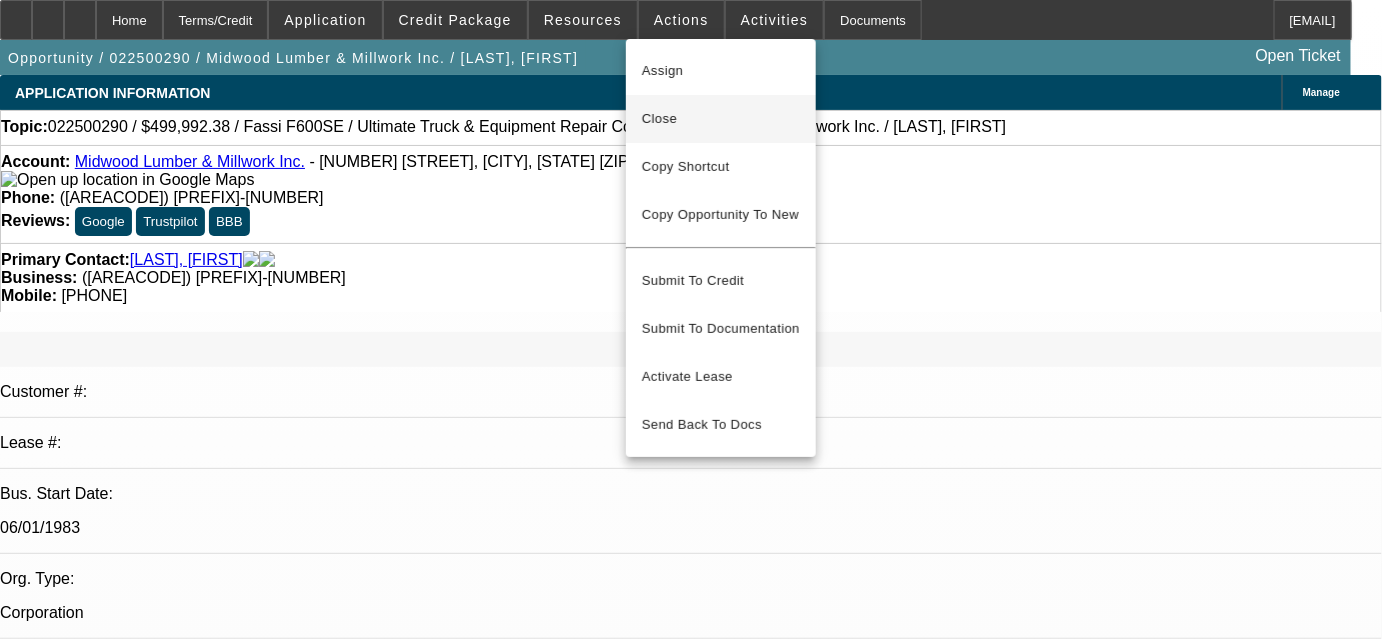 click on "Close" at bounding box center [721, 119] 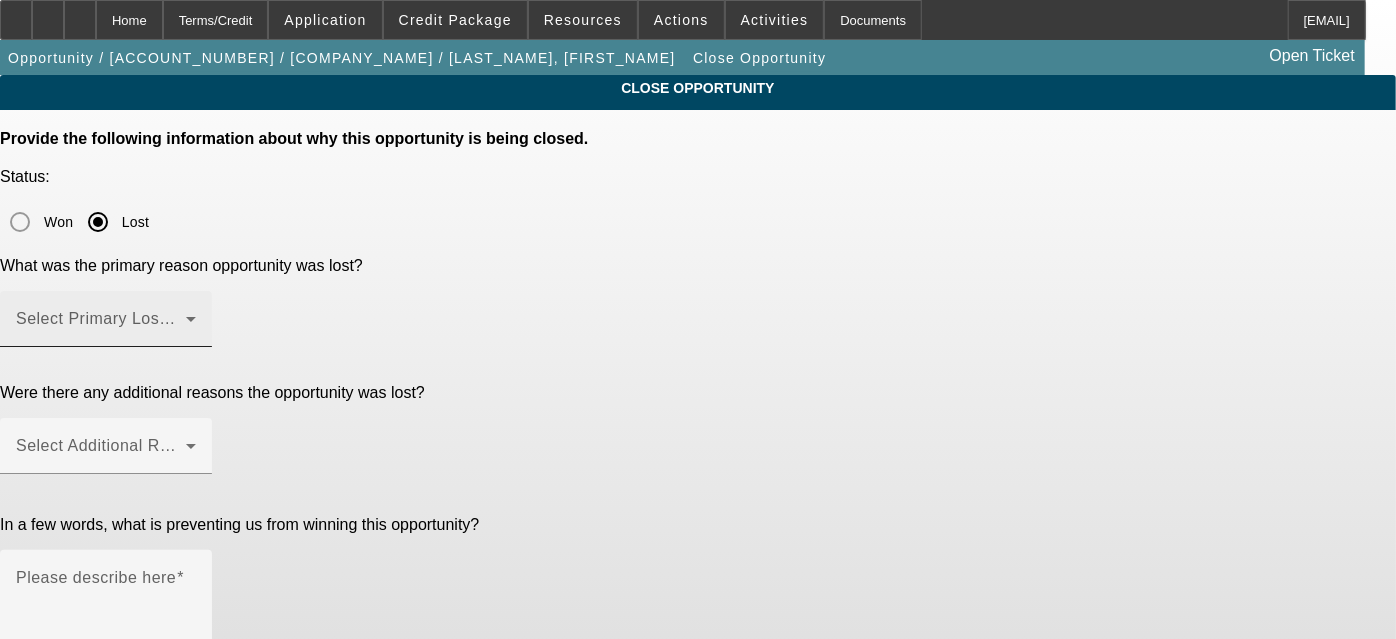 click on "Select Primary Lost Reason" at bounding box center (121, 318) 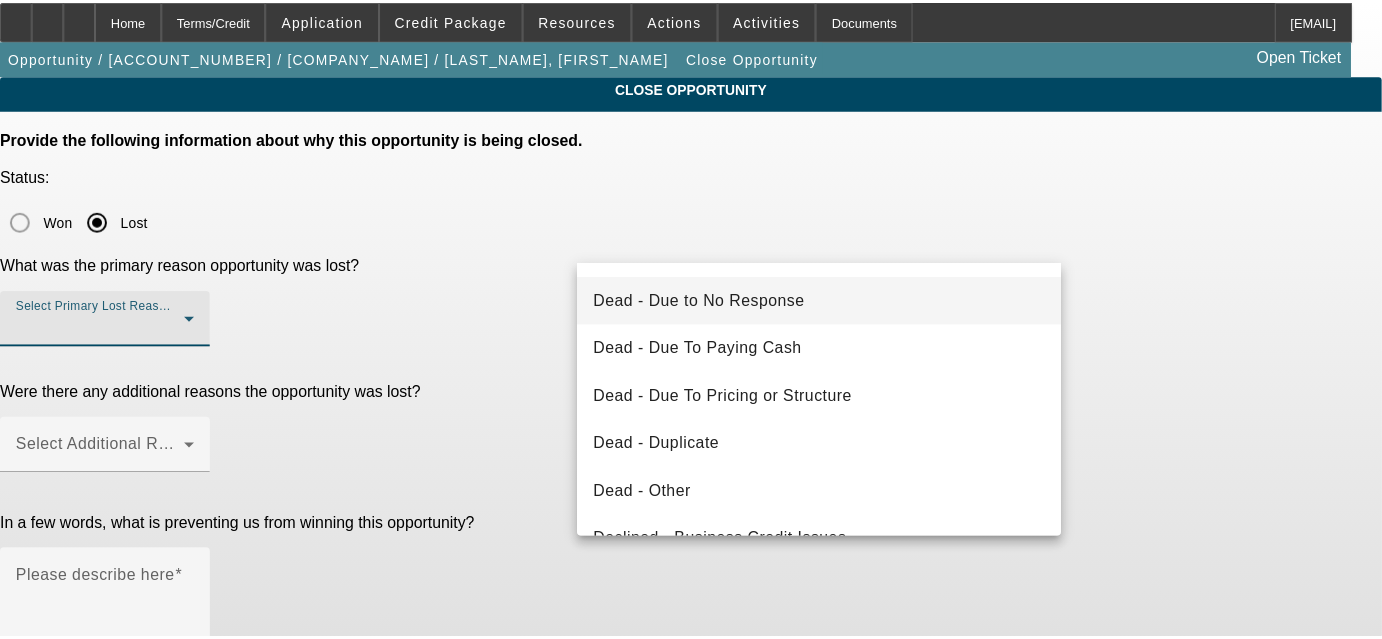 scroll, scrollTop: 269, scrollLeft: 0, axis: vertical 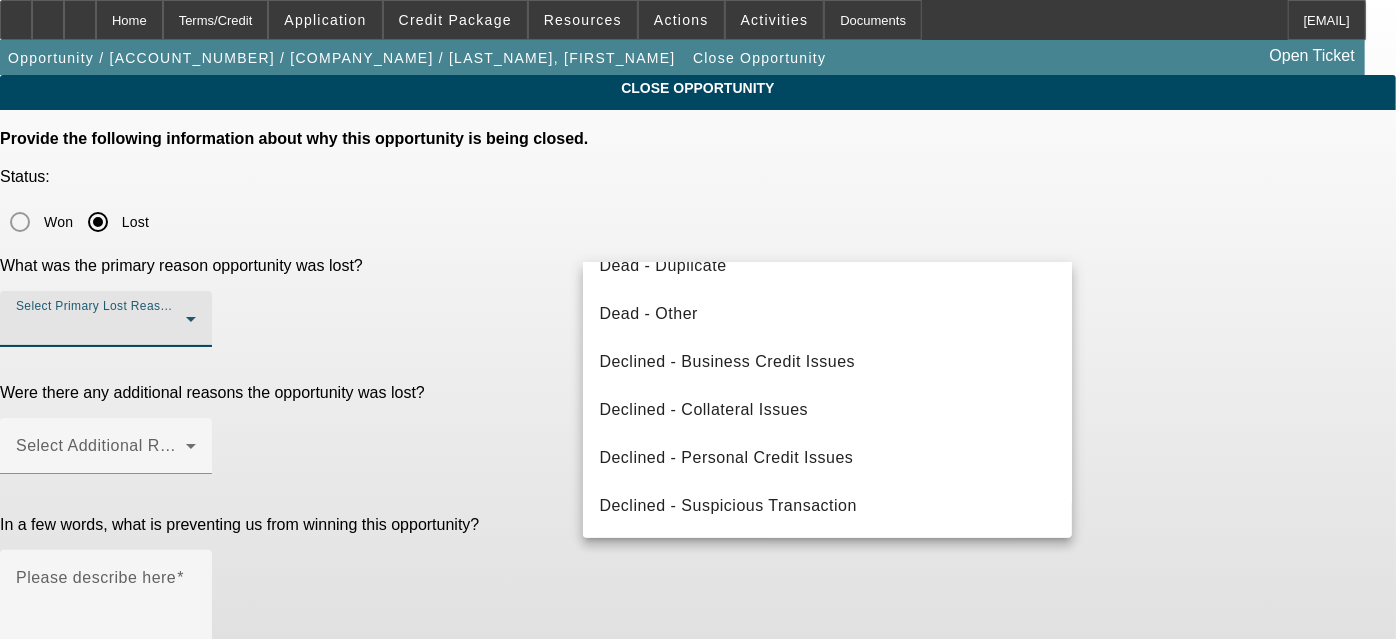 click on "Declined - Business Credit Issues" at bounding box center (827, 362) 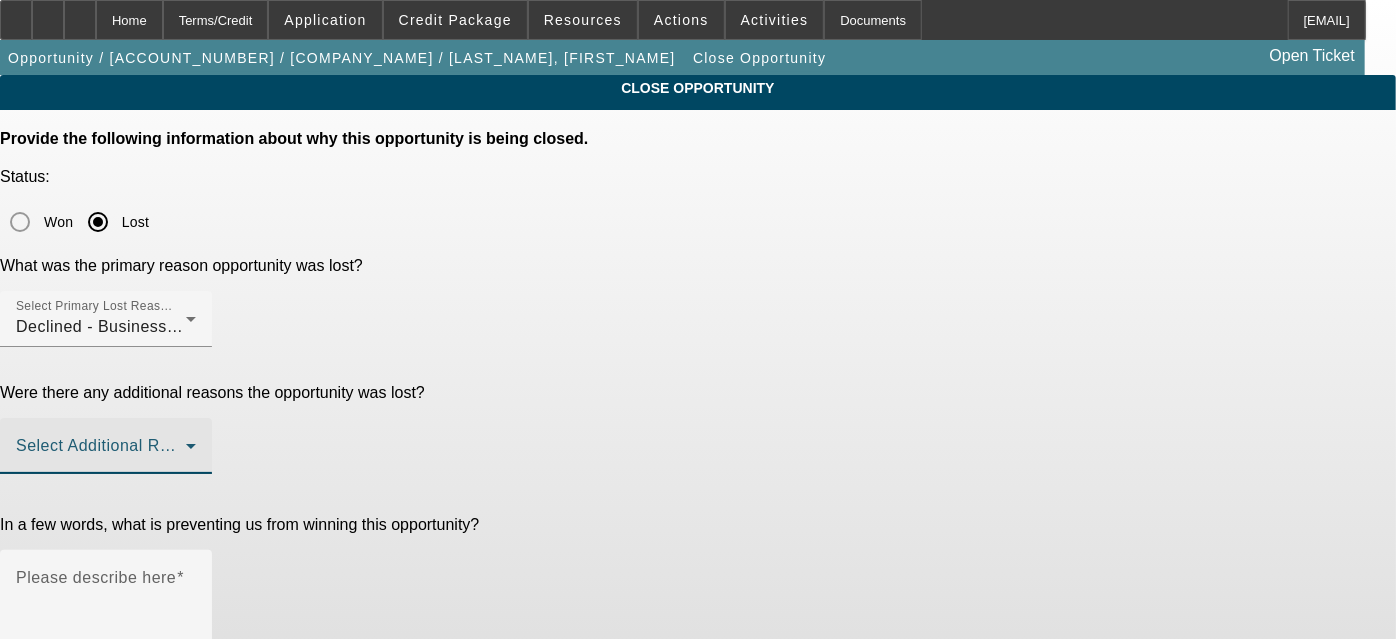 click at bounding box center [101, 454] 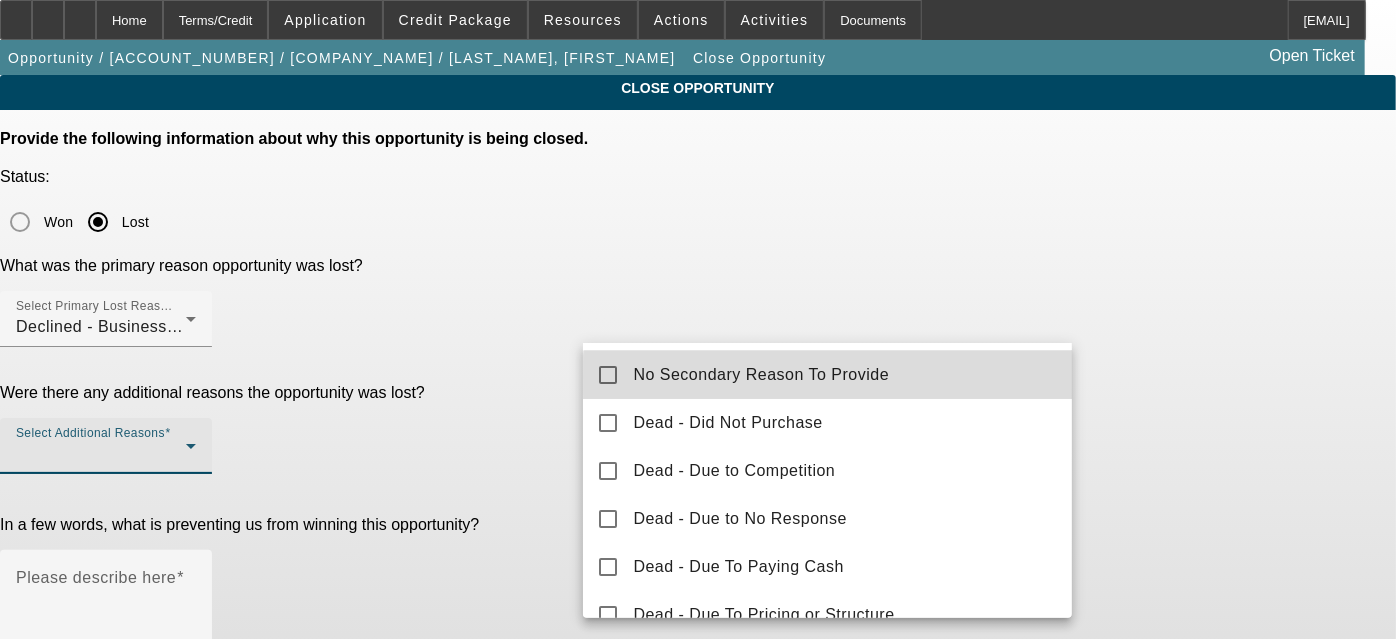 click on "No Secondary Reason To Provide" at bounding box center [761, 375] 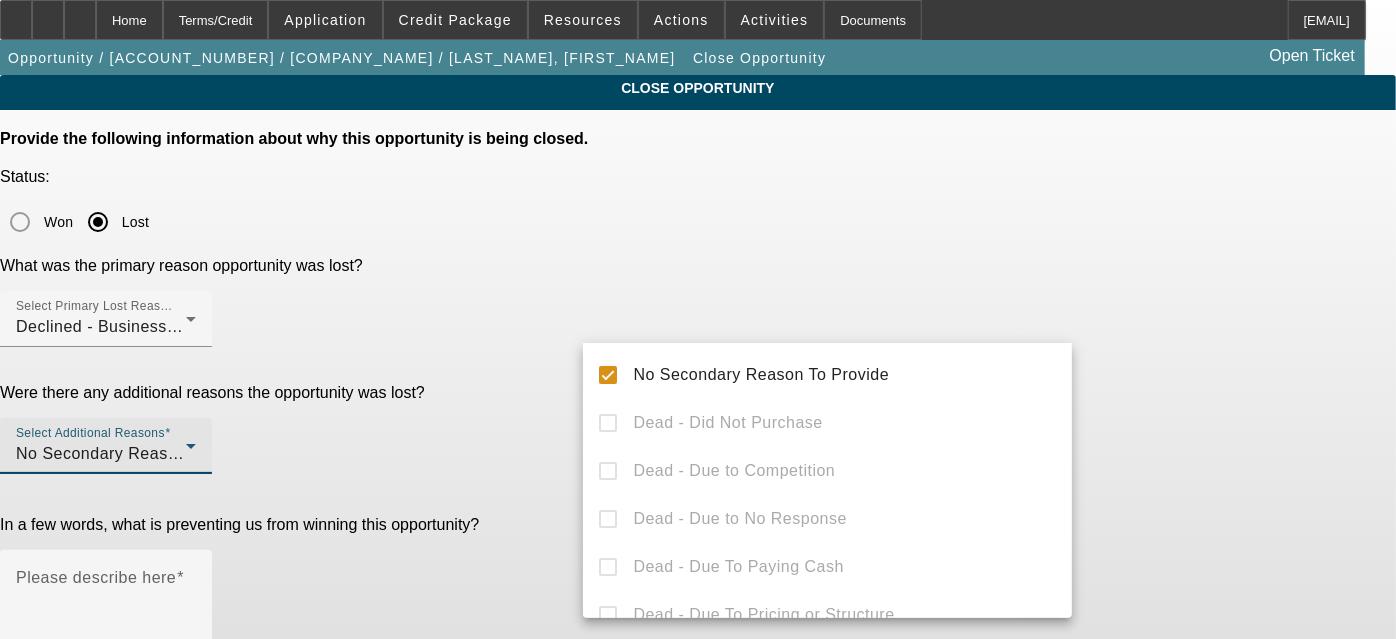 click at bounding box center (698, 319) 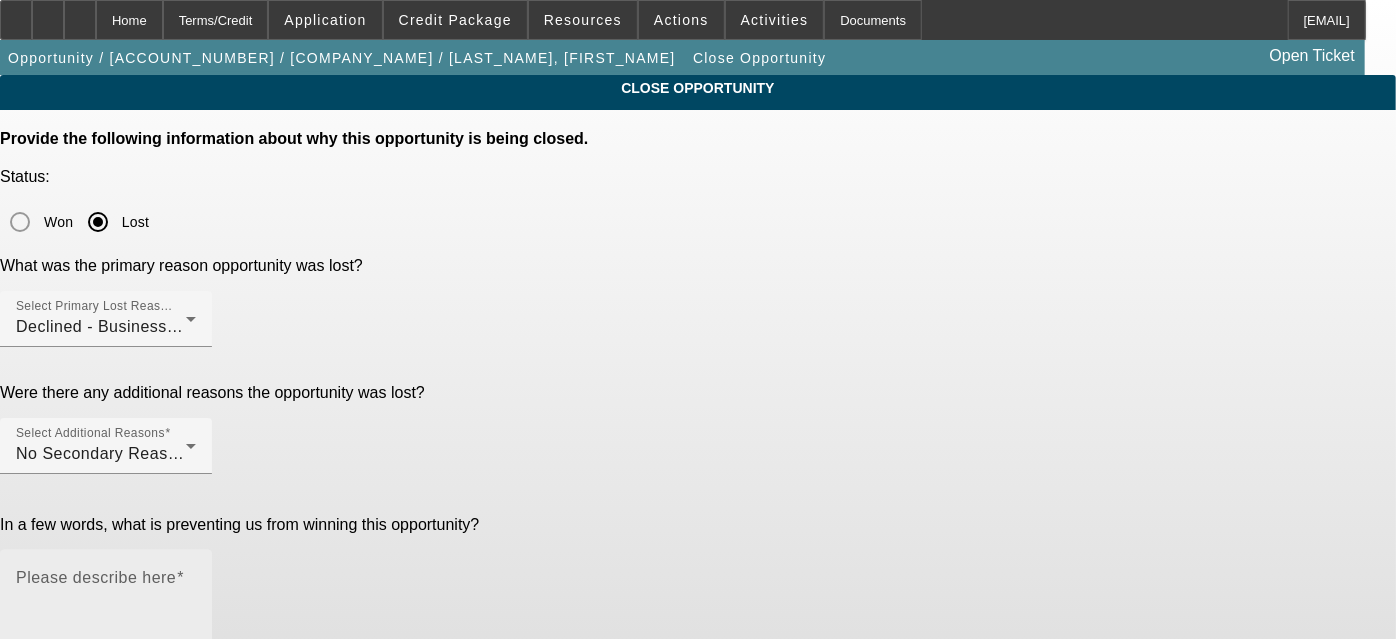 click on "•••••• •••••••• ••••" at bounding box center (96, 577) 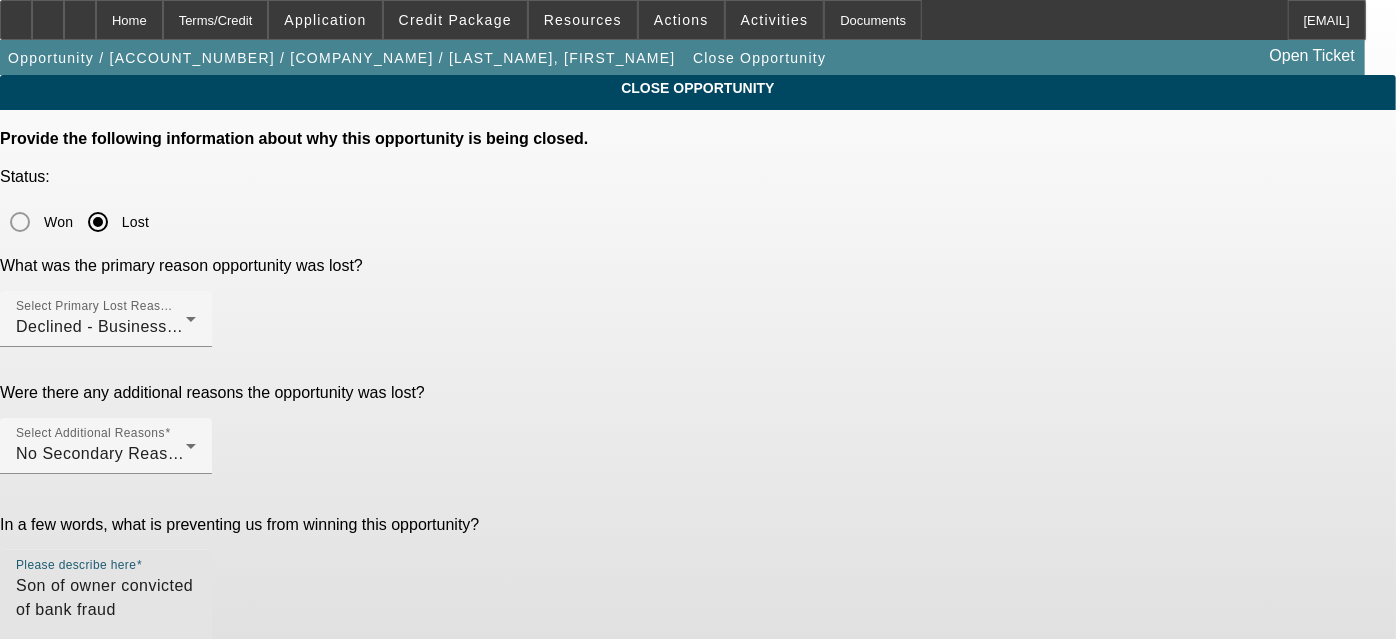 type on "Son of owner convicted of bank fraud" 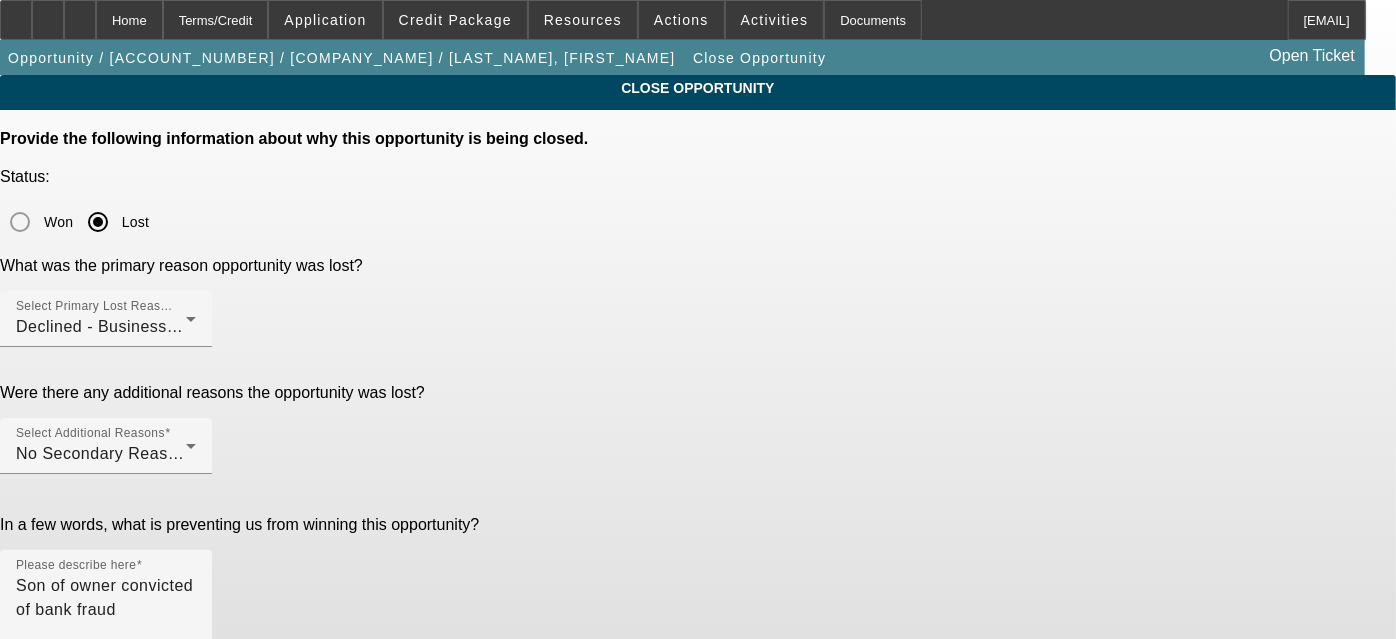 click on "Submit" at bounding box center (28, 731) 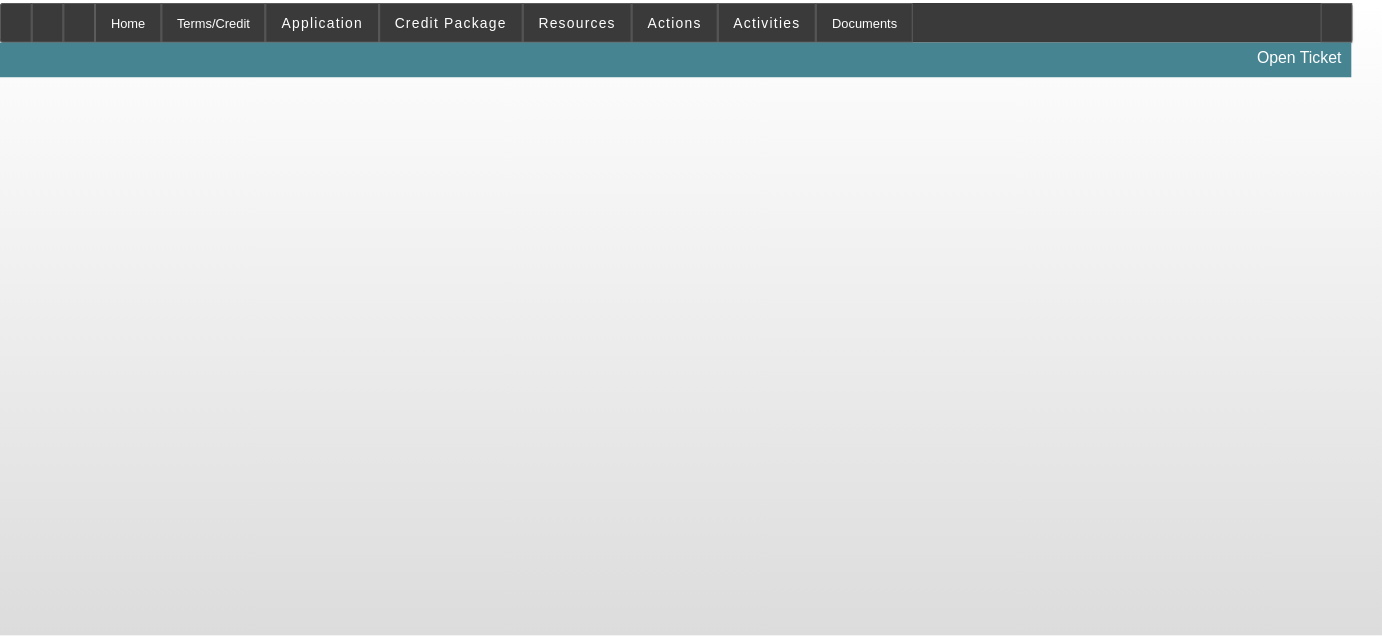 scroll, scrollTop: 0, scrollLeft: 0, axis: both 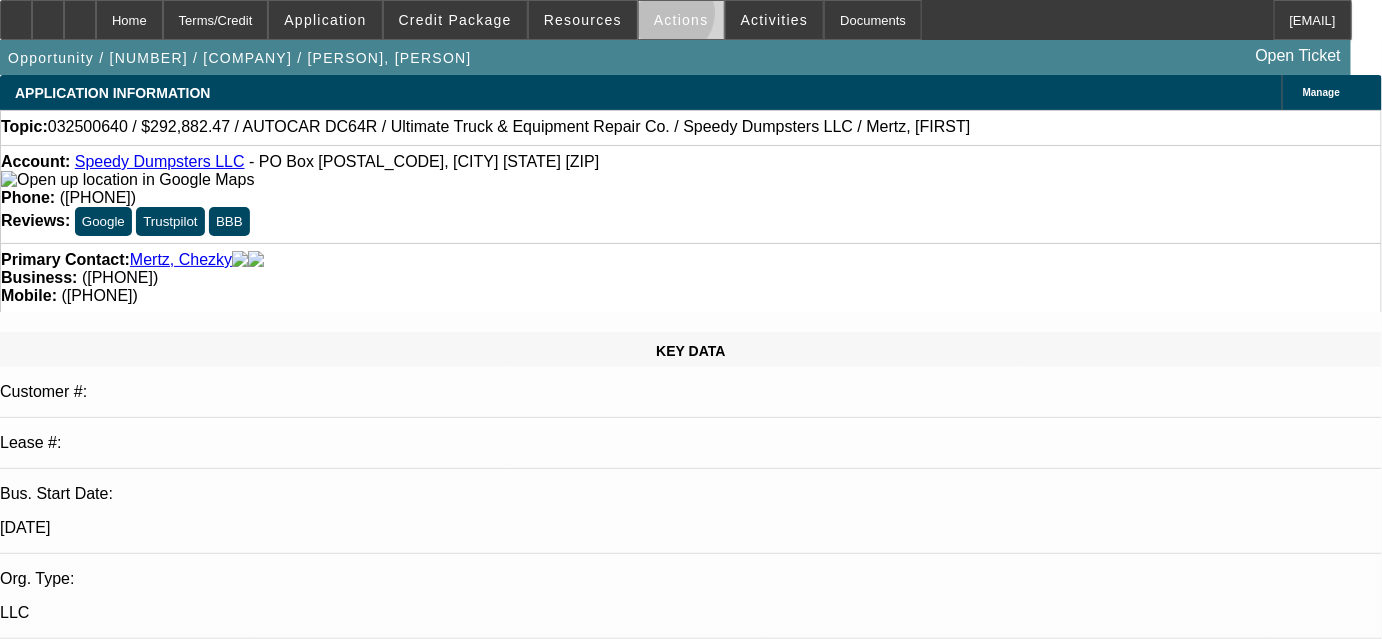 click on "Actions" at bounding box center [681, 20] 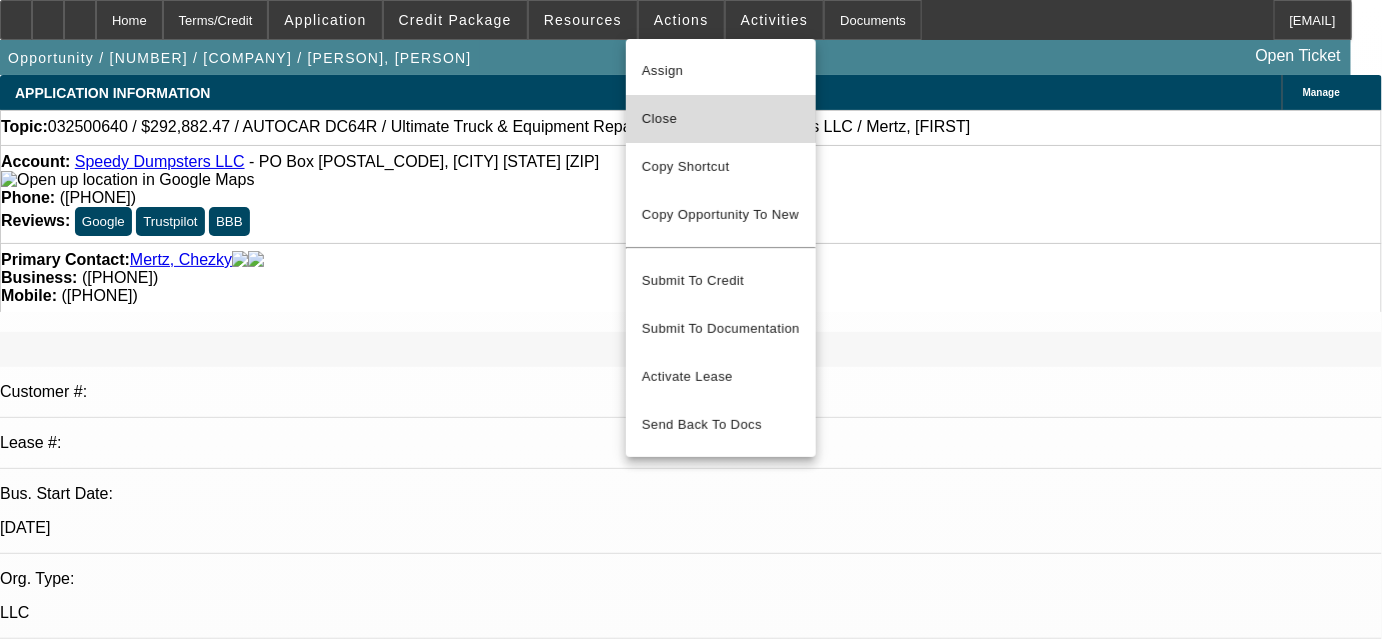 click on "Close" at bounding box center (721, 119) 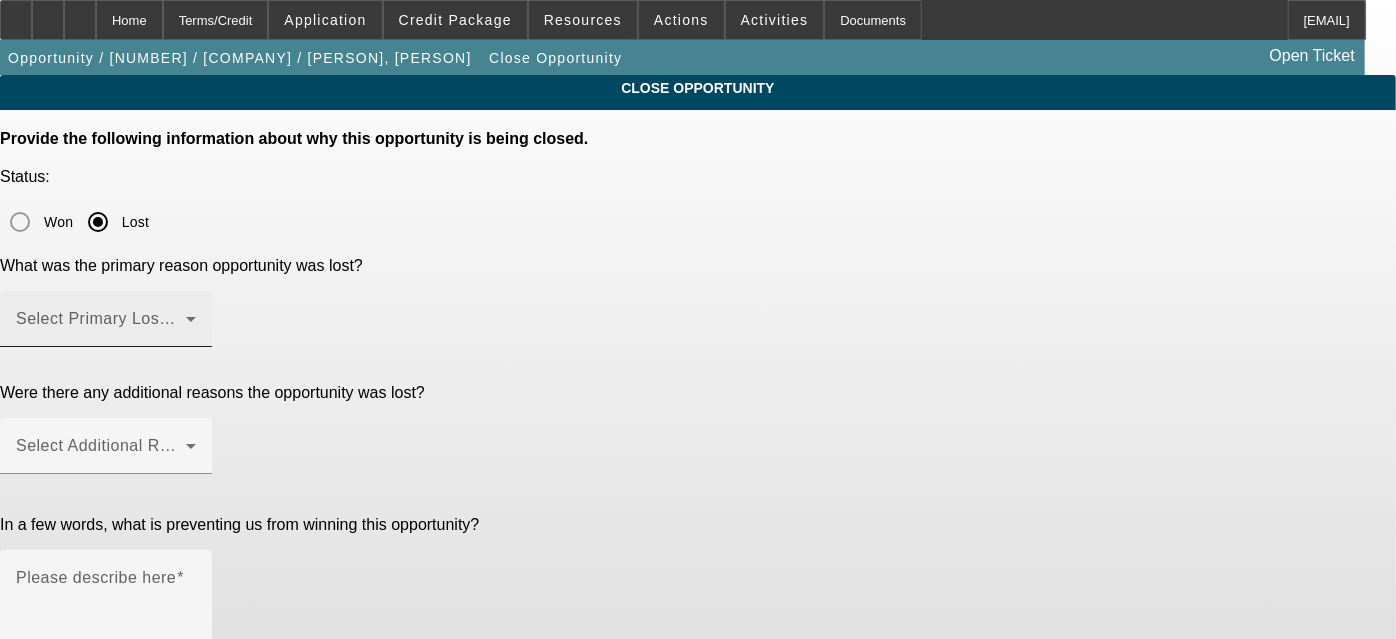click on "Select Primary Lost Reason" at bounding box center [106, 319] 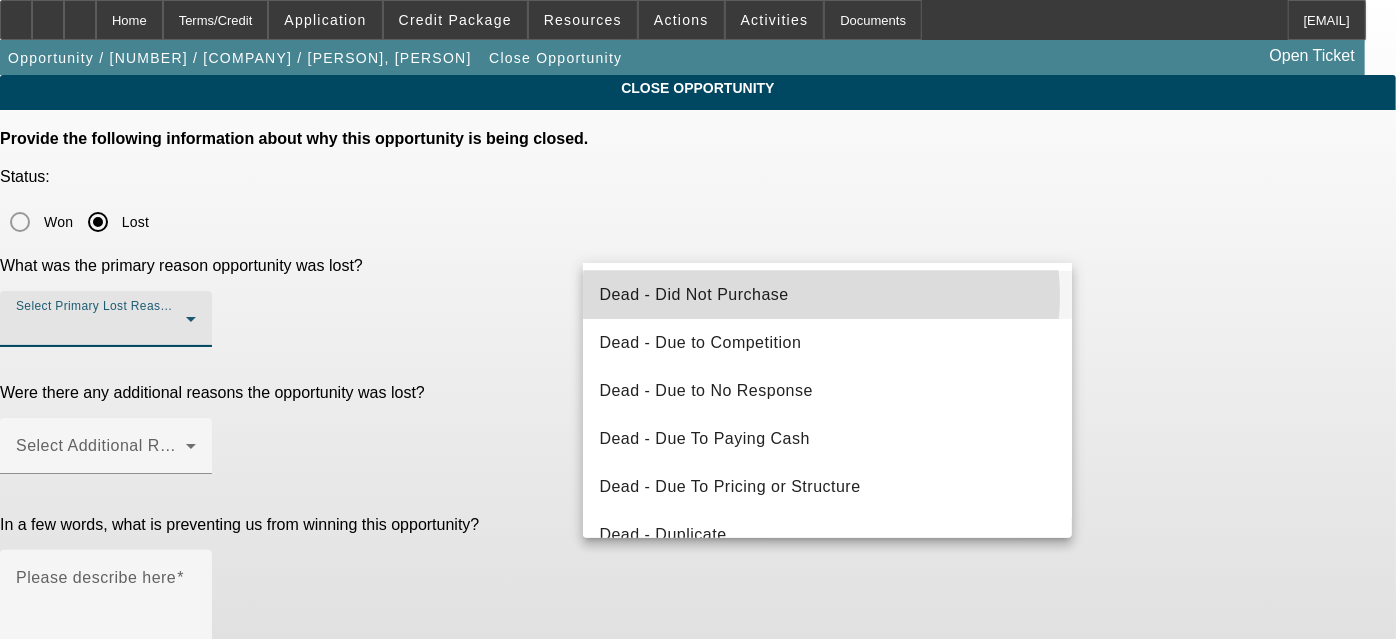 click on "Dead - Did Not Purchase" at bounding box center [827, 295] 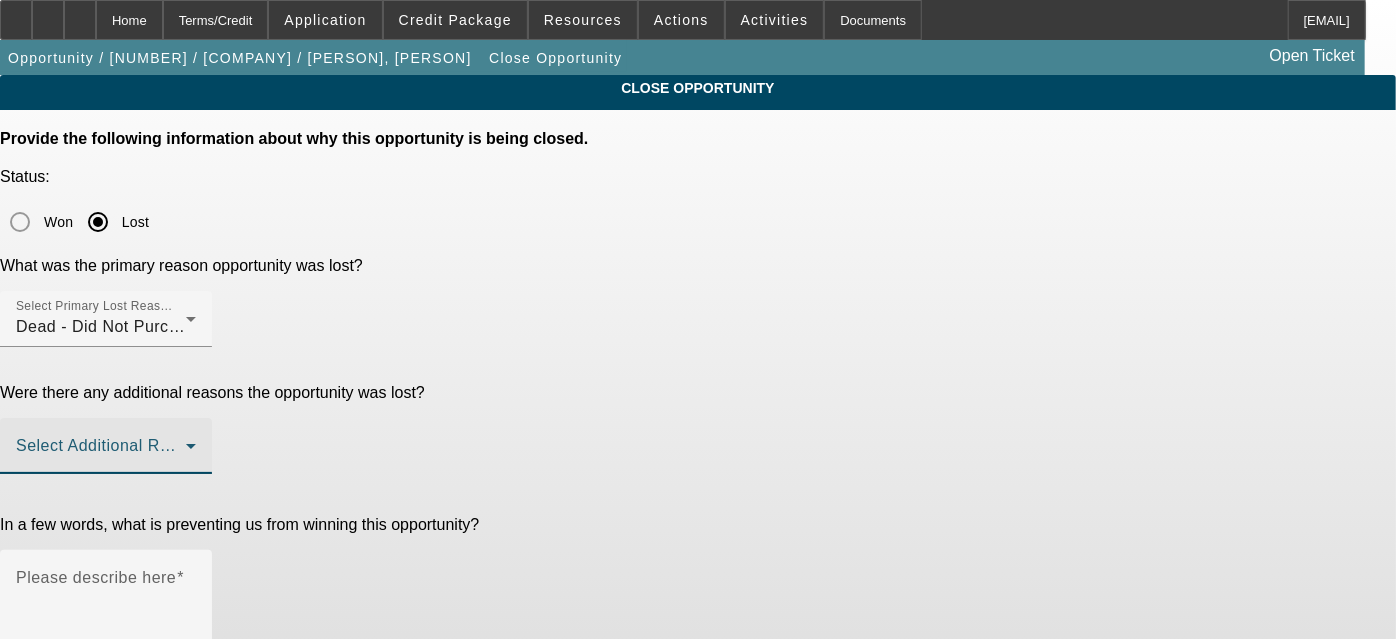 click at bounding box center [101, 454] 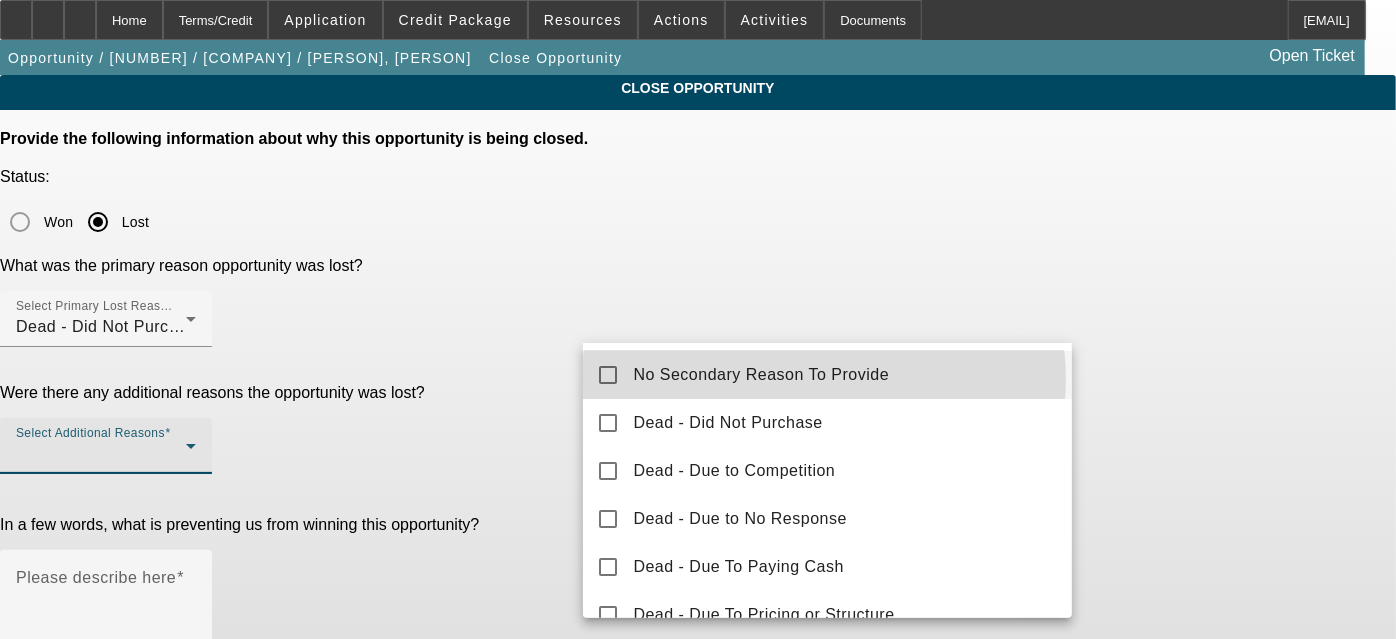 click on "No Secondary Reason To Provide" at bounding box center (761, 375) 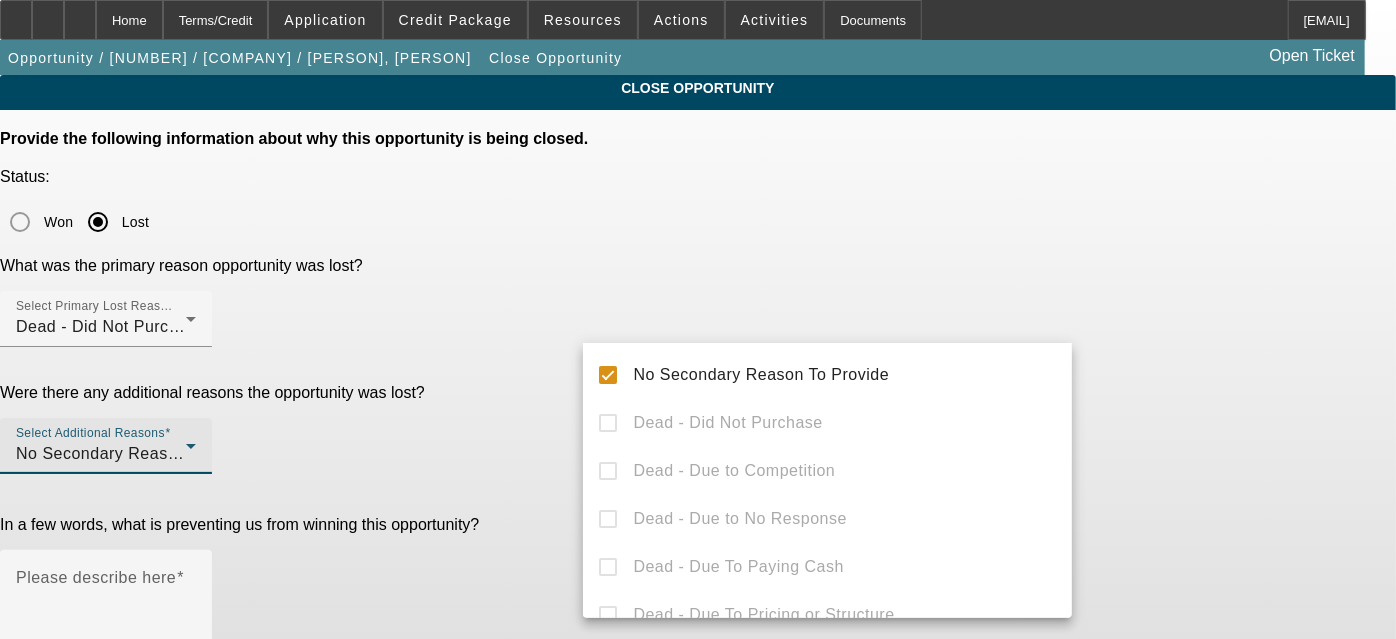 click at bounding box center [698, 319] 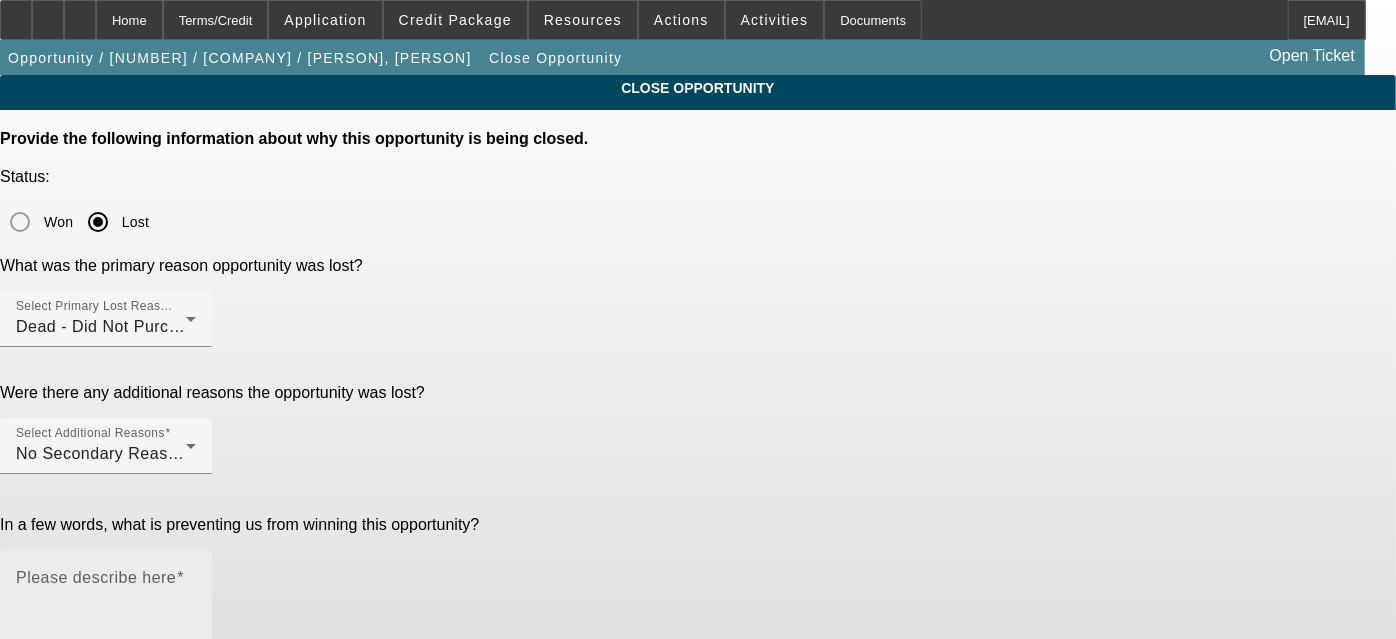 click on "Please describe here" at bounding box center [96, 577] 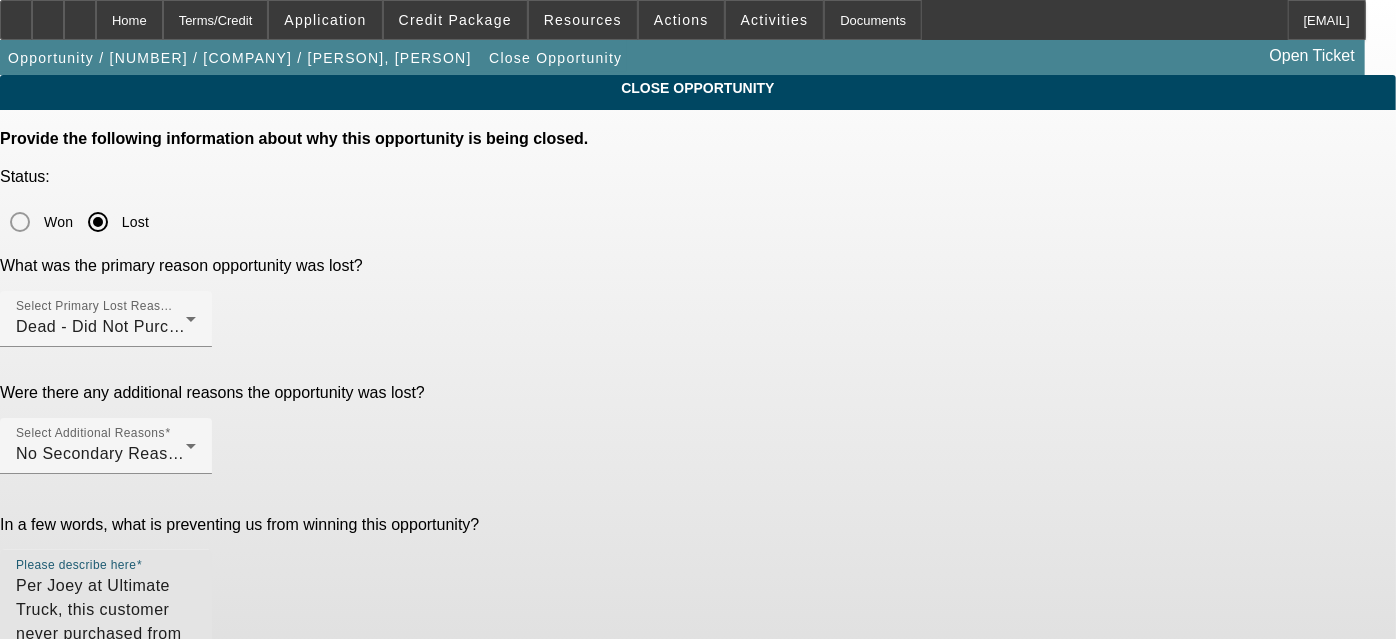 type on "Per Joey at Ultimate Truck, this customer never purchased from him" 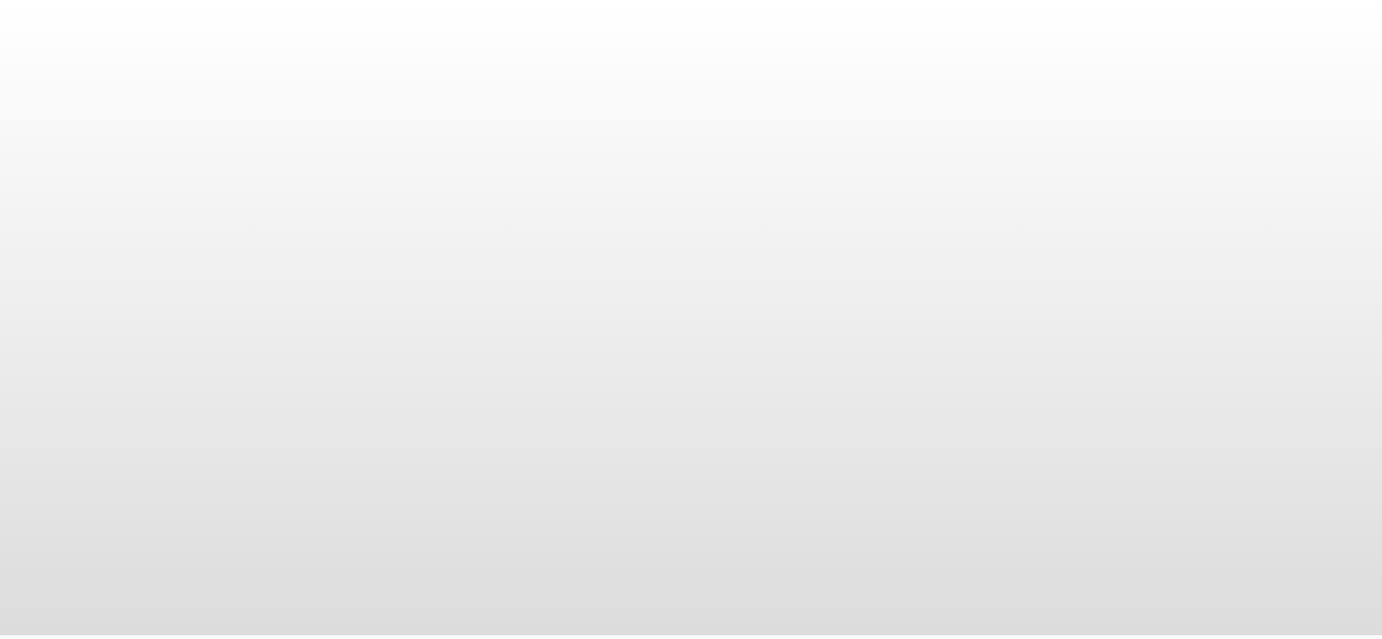 scroll, scrollTop: 0, scrollLeft: 0, axis: both 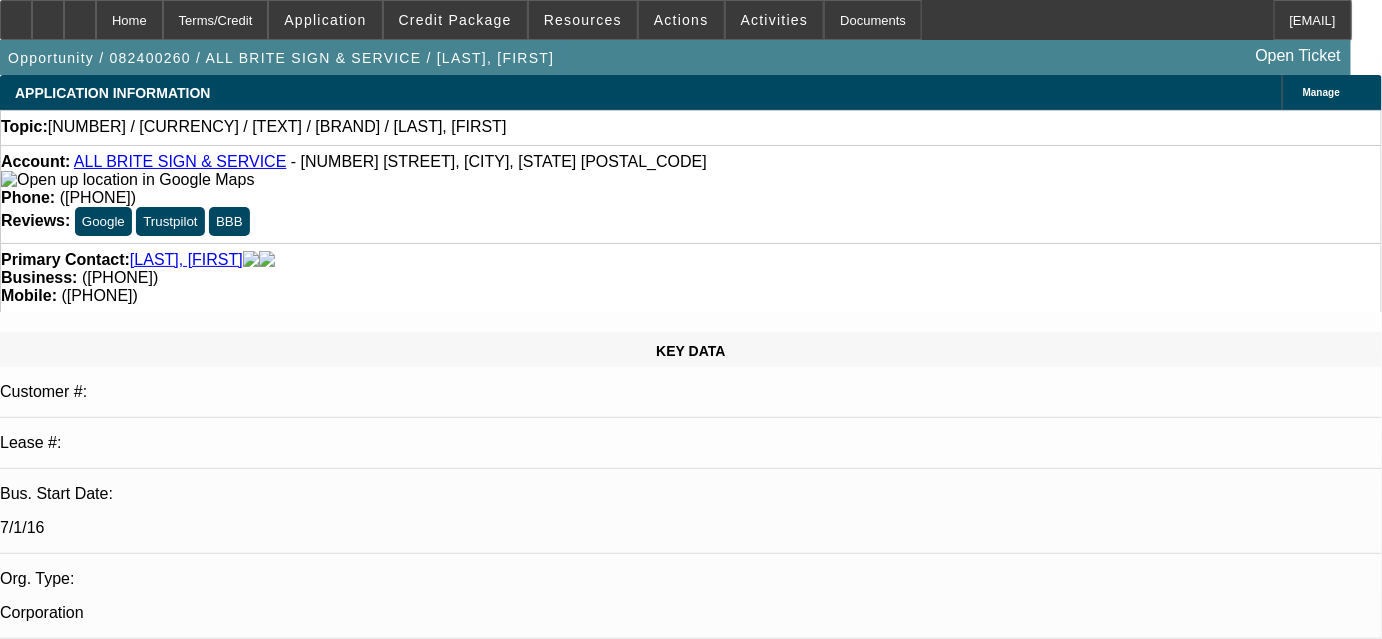 click on "Jennings, Shea - 10/15/24, 10:49 AM" at bounding box center [706, 6744] 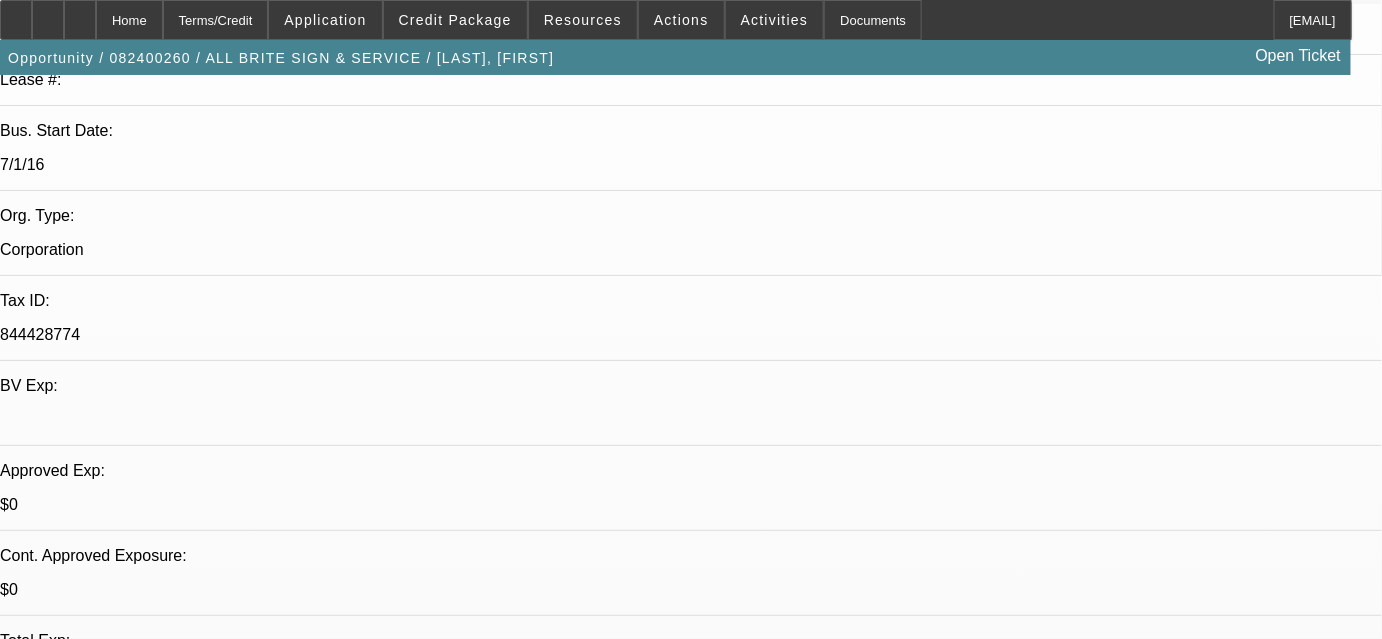 scroll, scrollTop: 181, scrollLeft: 0, axis: vertical 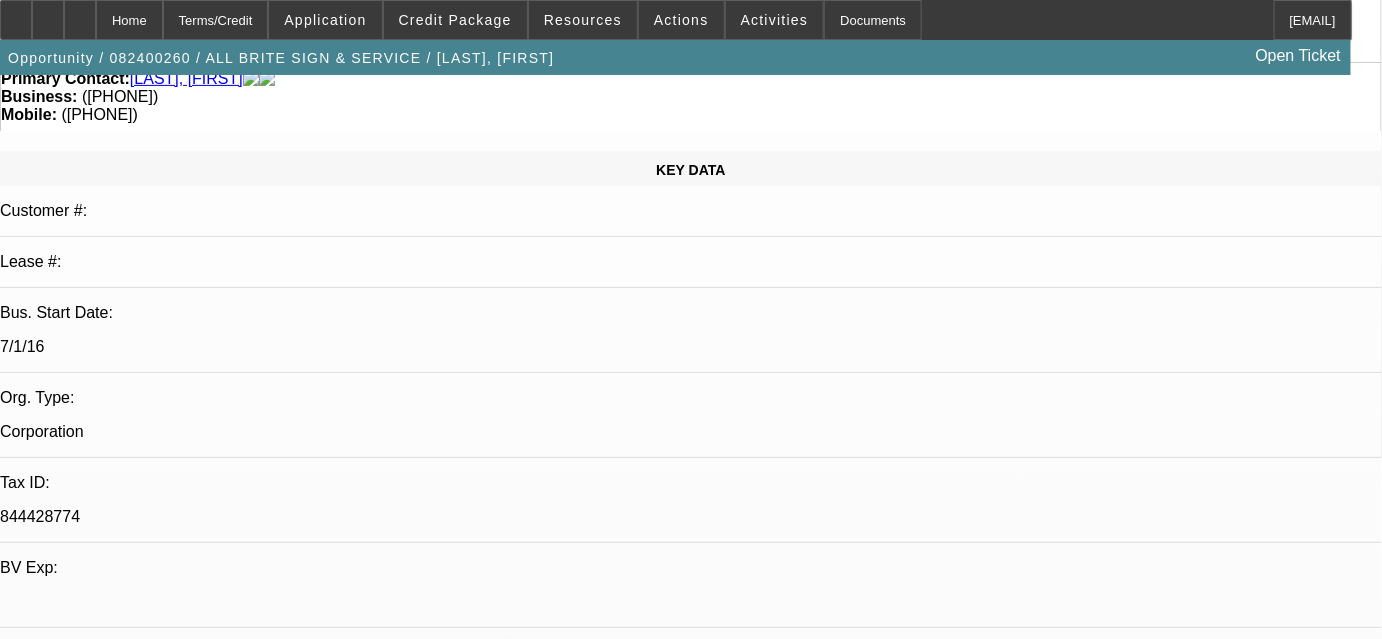 click on "10/17-let Dennis know that Shea has moved on, he is still interested in financing a truck, the one he was looking at sold quickly, will let me know, sent text, Dennis called back, on hold right now, working on a big new contract  12/10-lvm and sent email  2/3-should hear next week on the contract, final negotiations are done, will let me know" at bounding box center [706, 6537] 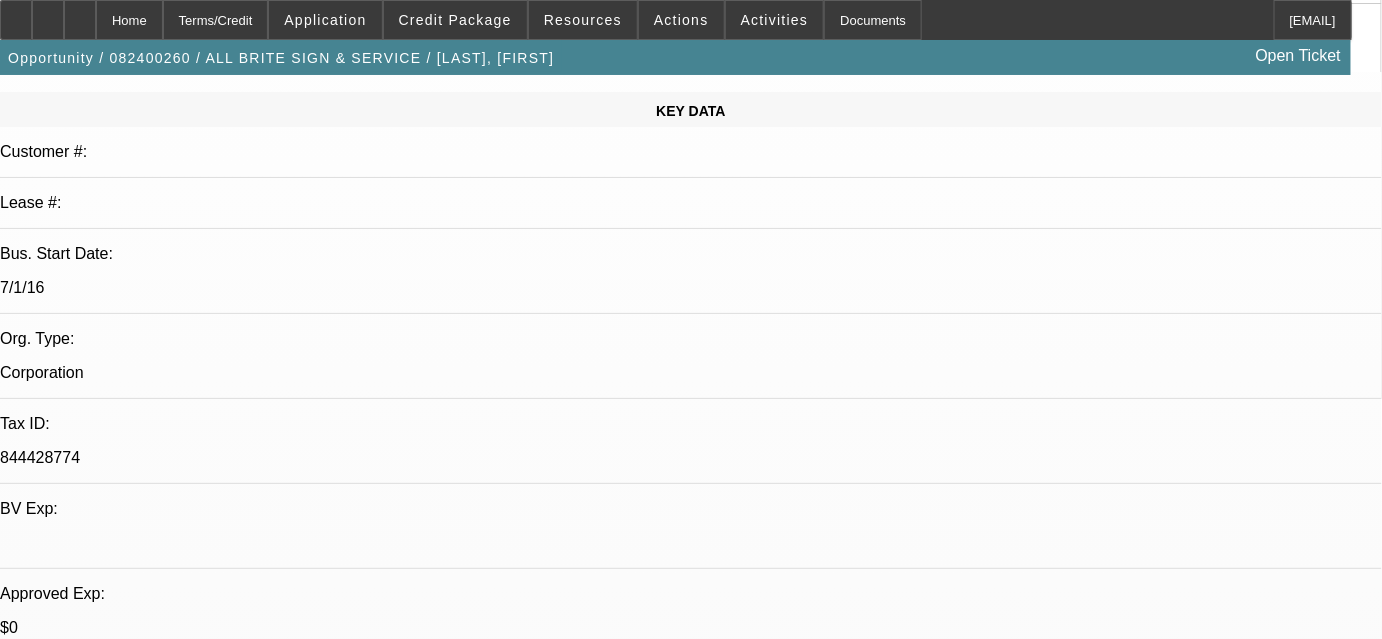scroll, scrollTop: 272, scrollLeft: 0, axis: vertical 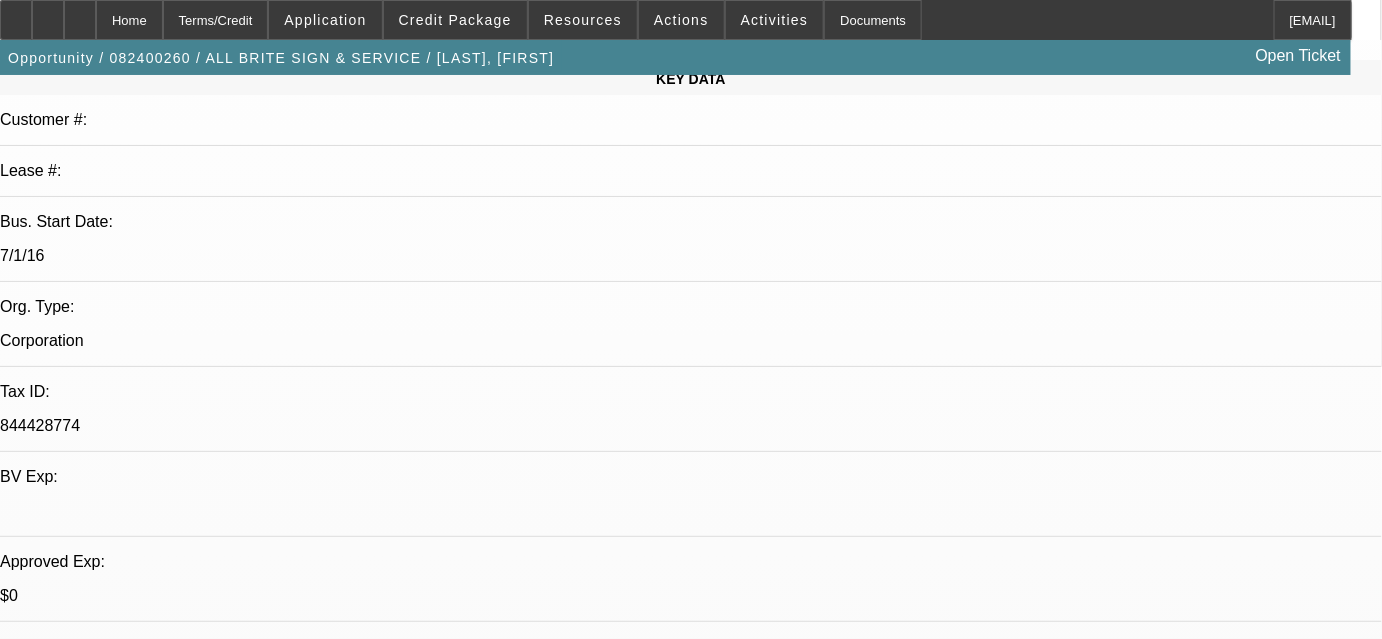 click on "10/17-let Dennis know that Shea has moved on, he is still interested in financing a truck, the one he was looking at sold quickly, will let me know, sent text, Dennis called back, on hold right now, working on a big new contract  12/10-lvm and sent email  2/3-should hear next week on the contract, final negotiations are done, will let me know" at bounding box center (706, 6446) 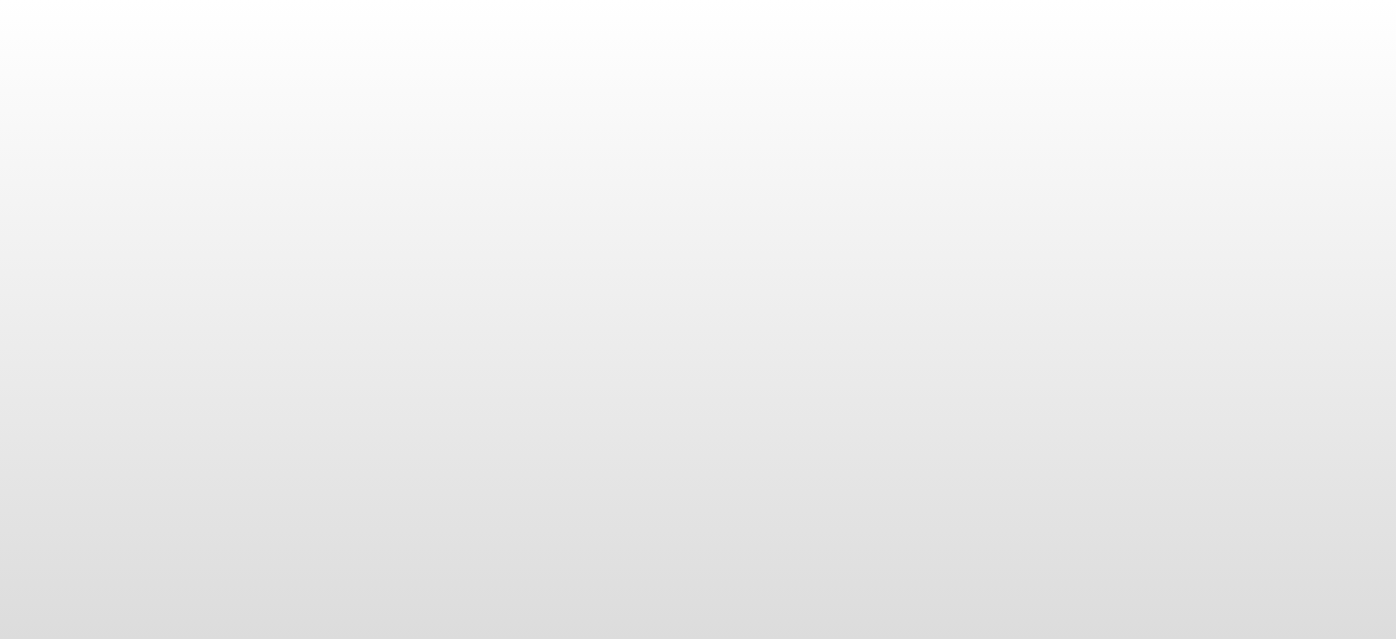 scroll, scrollTop: 0, scrollLeft: 0, axis: both 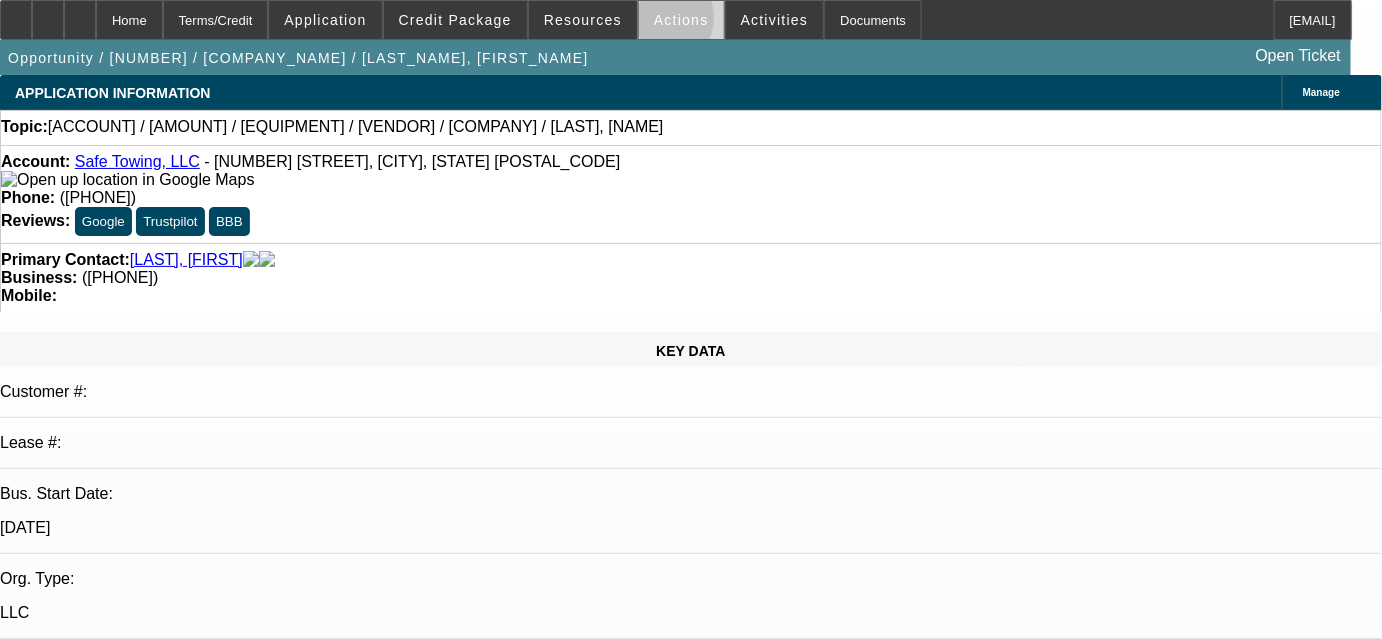 click on "Actions" at bounding box center (681, 20) 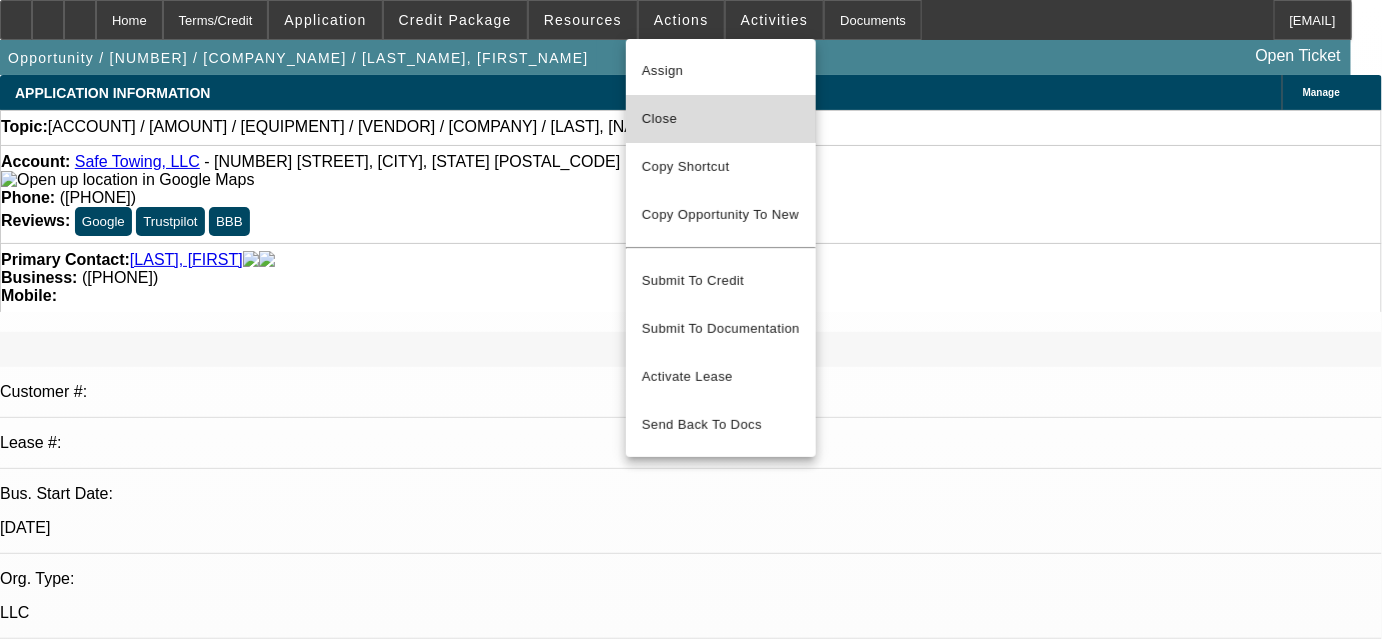 click on "Close" at bounding box center [721, 119] 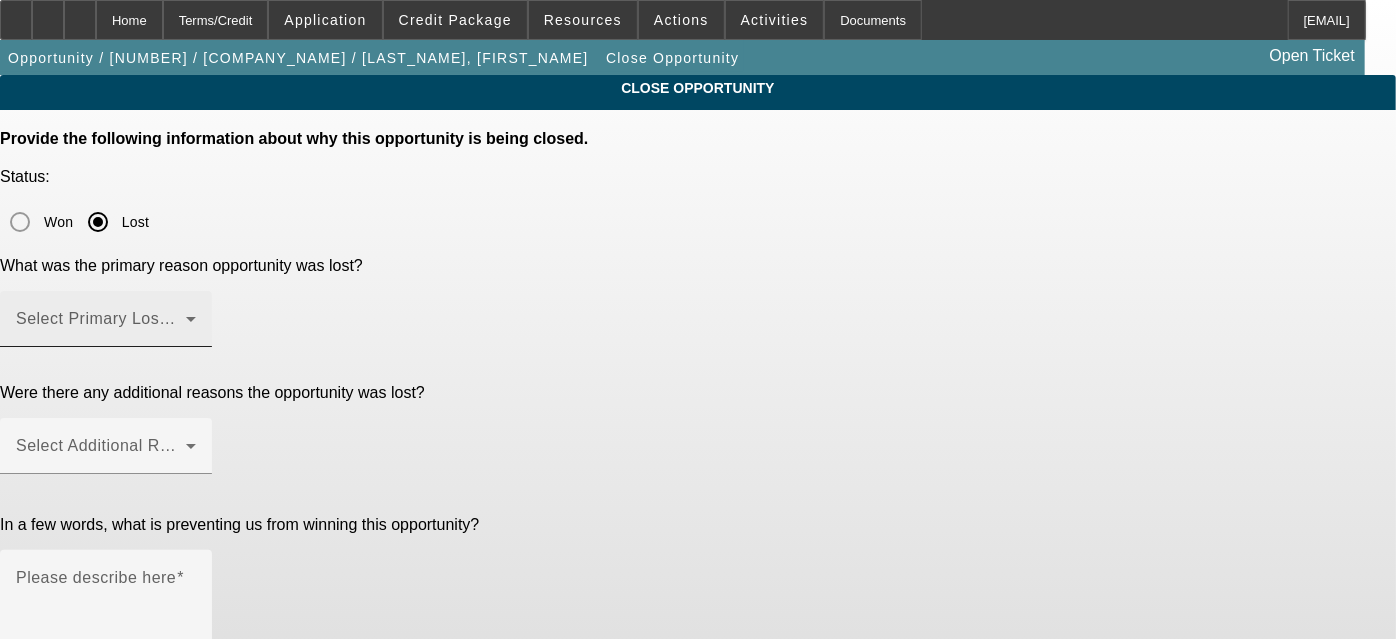 click at bounding box center [101, 327] 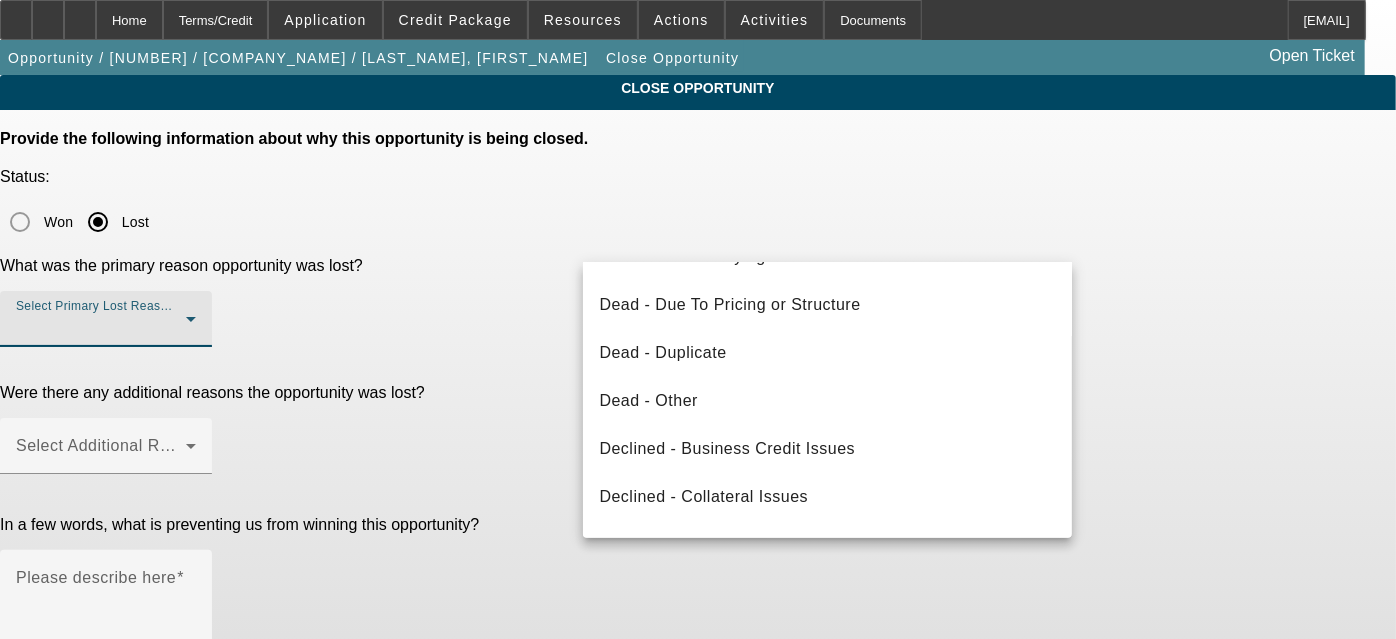 scroll, scrollTop: 269, scrollLeft: 0, axis: vertical 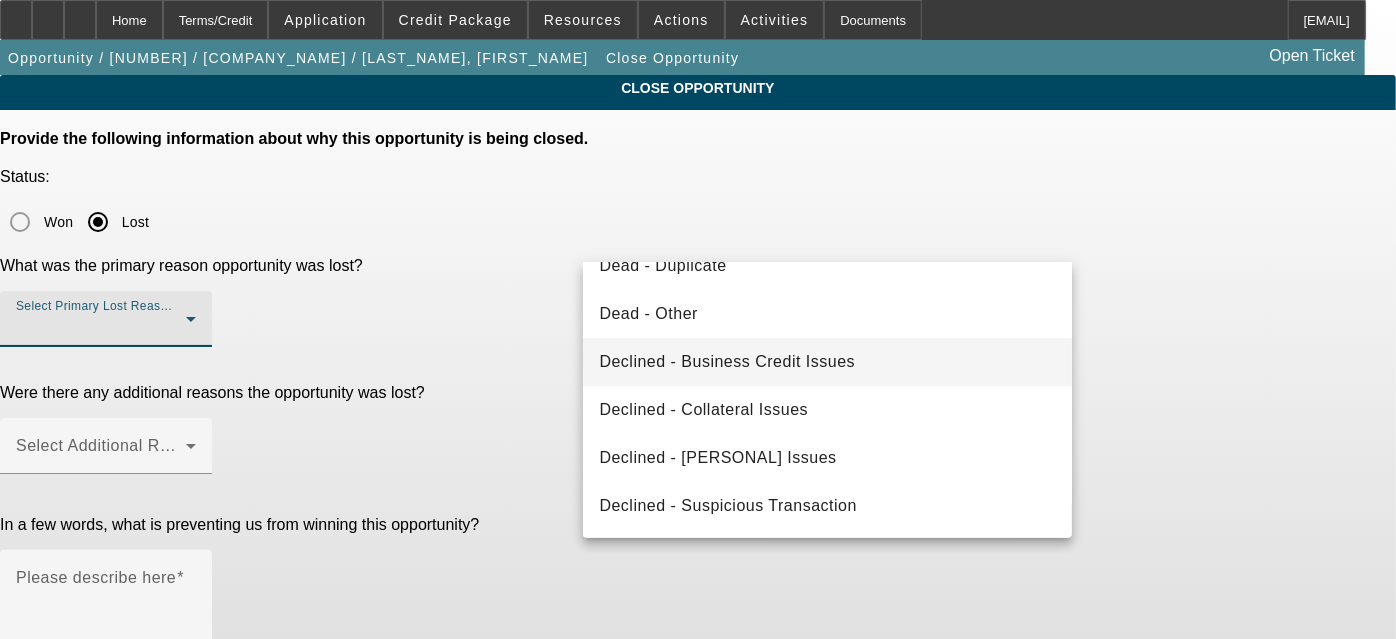 click on "Declined - Business Credit Issues" at bounding box center (727, 362) 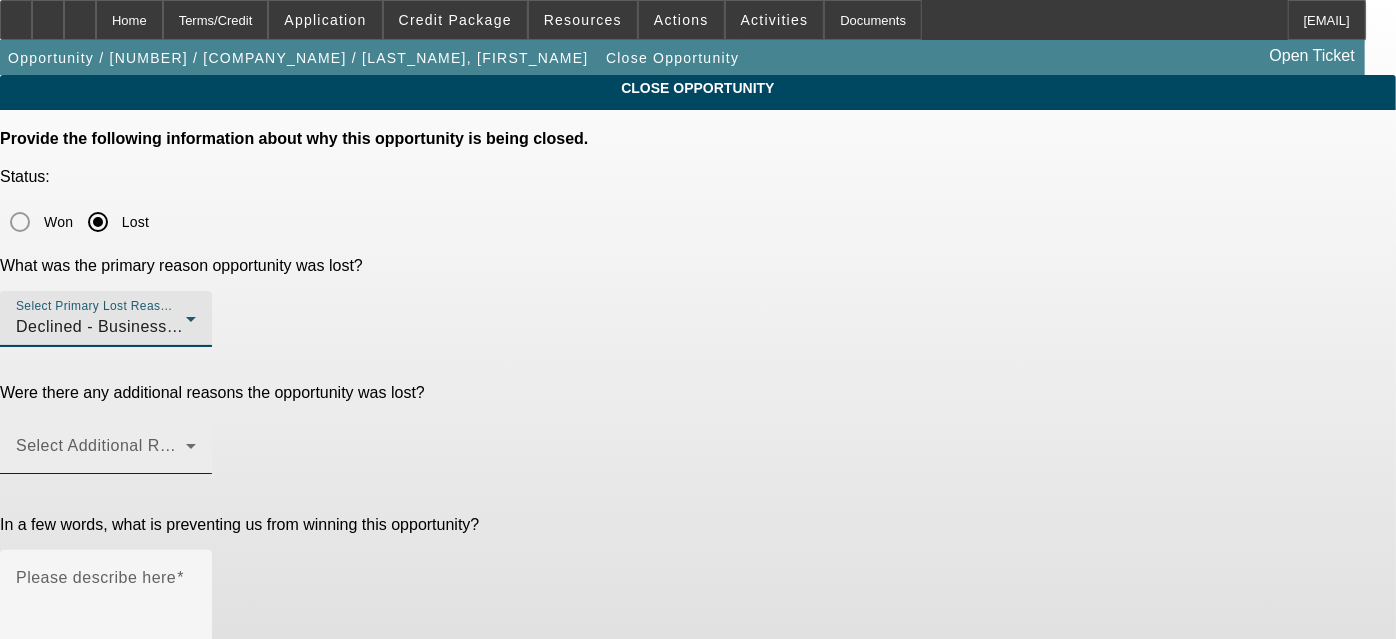 click at bounding box center [101, 454] 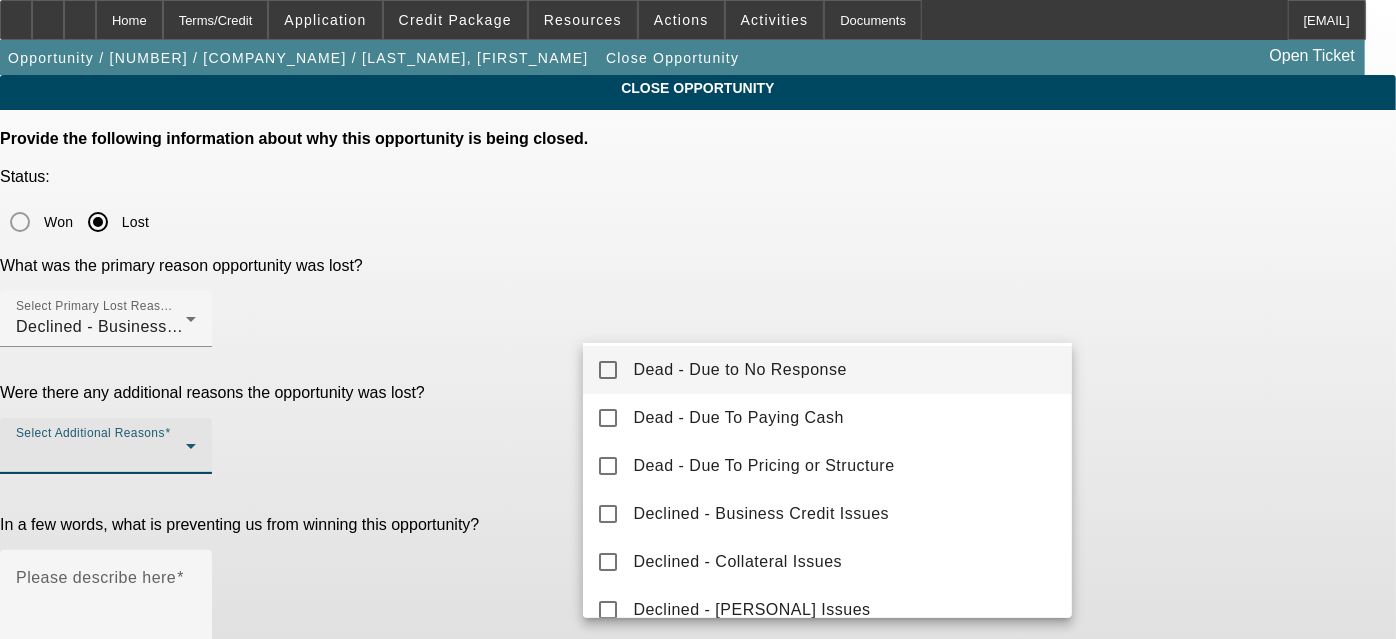 scroll, scrollTop: 221, scrollLeft: 0, axis: vertical 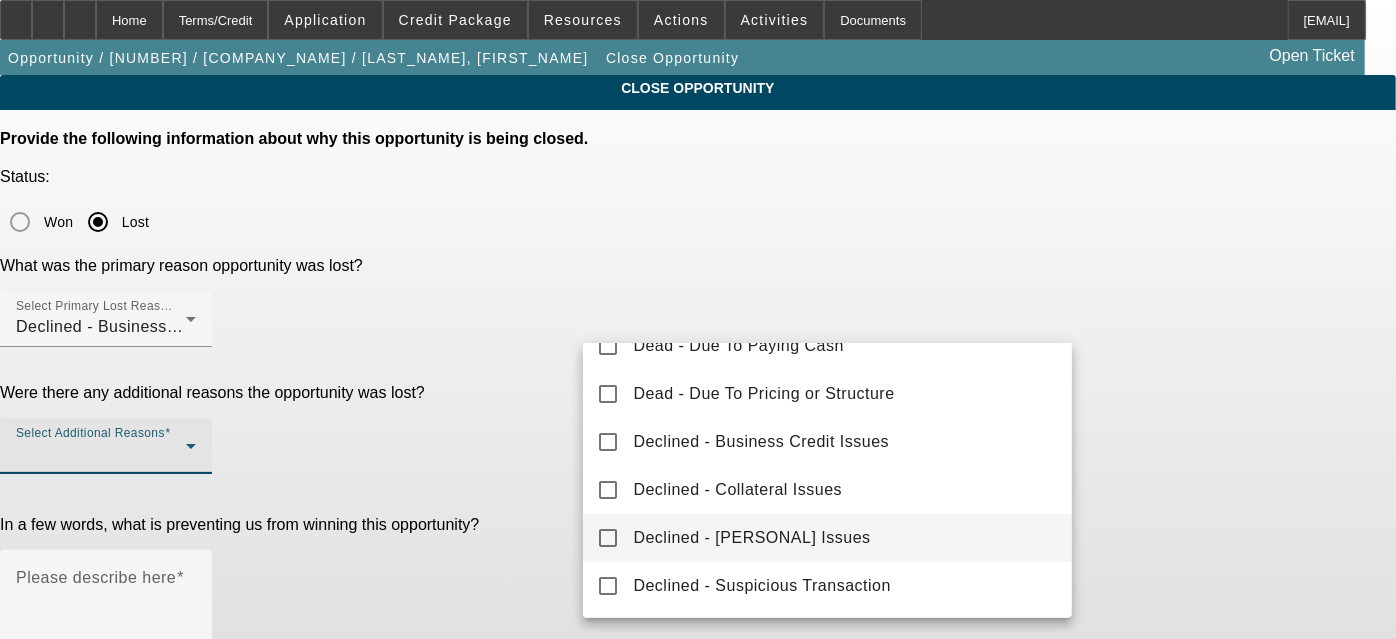 click on "Declined - Personal Credit Issues" at bounding box center (827, 538) 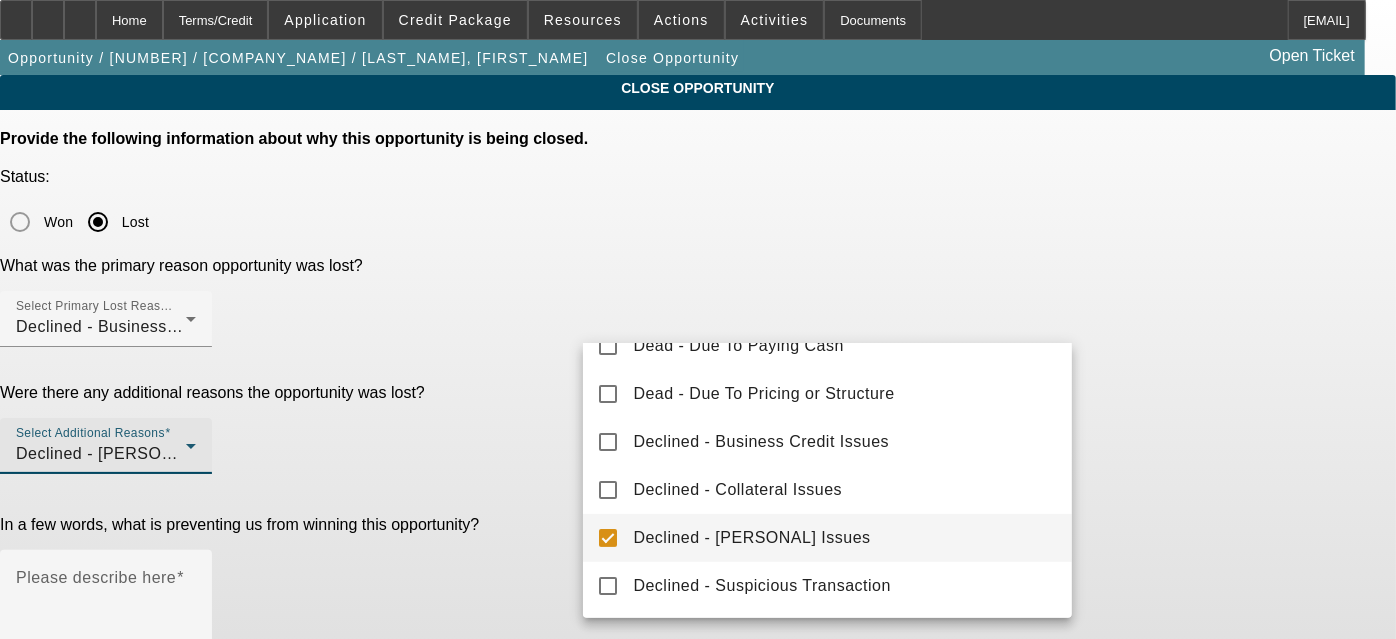 click at bounding box center (698, 319) 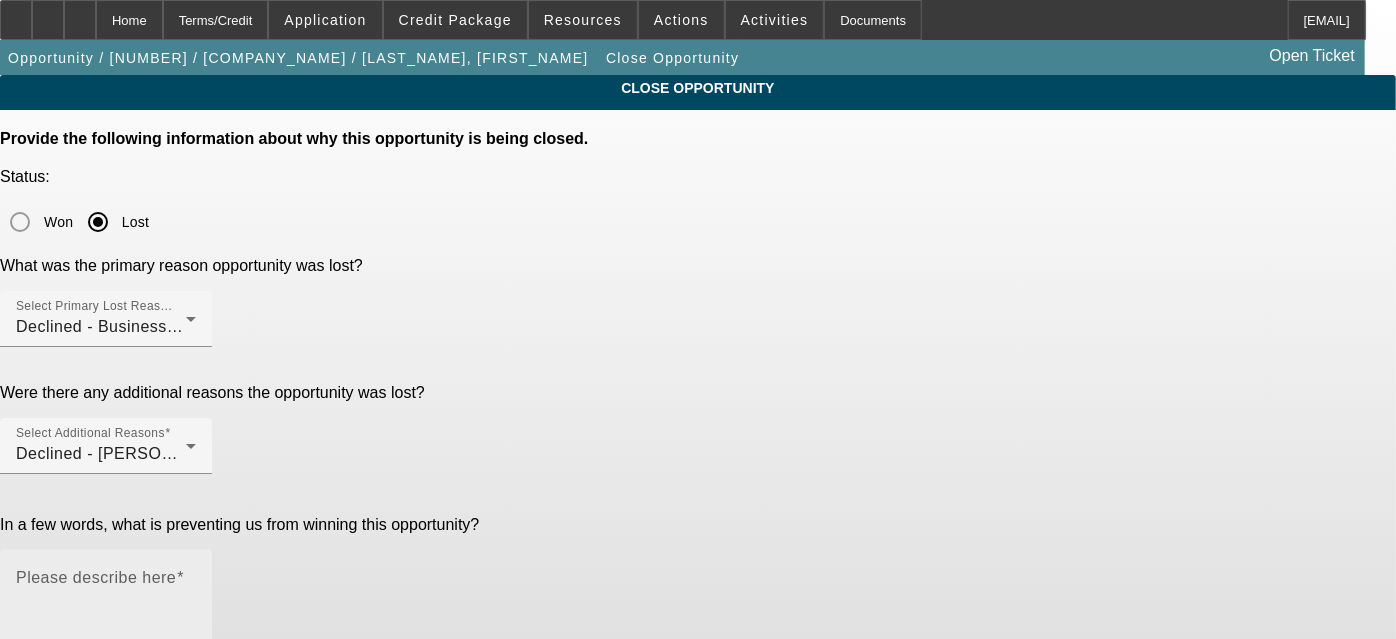 click on "•••••• •••••••• ••••" at bounding box center [96, 577] 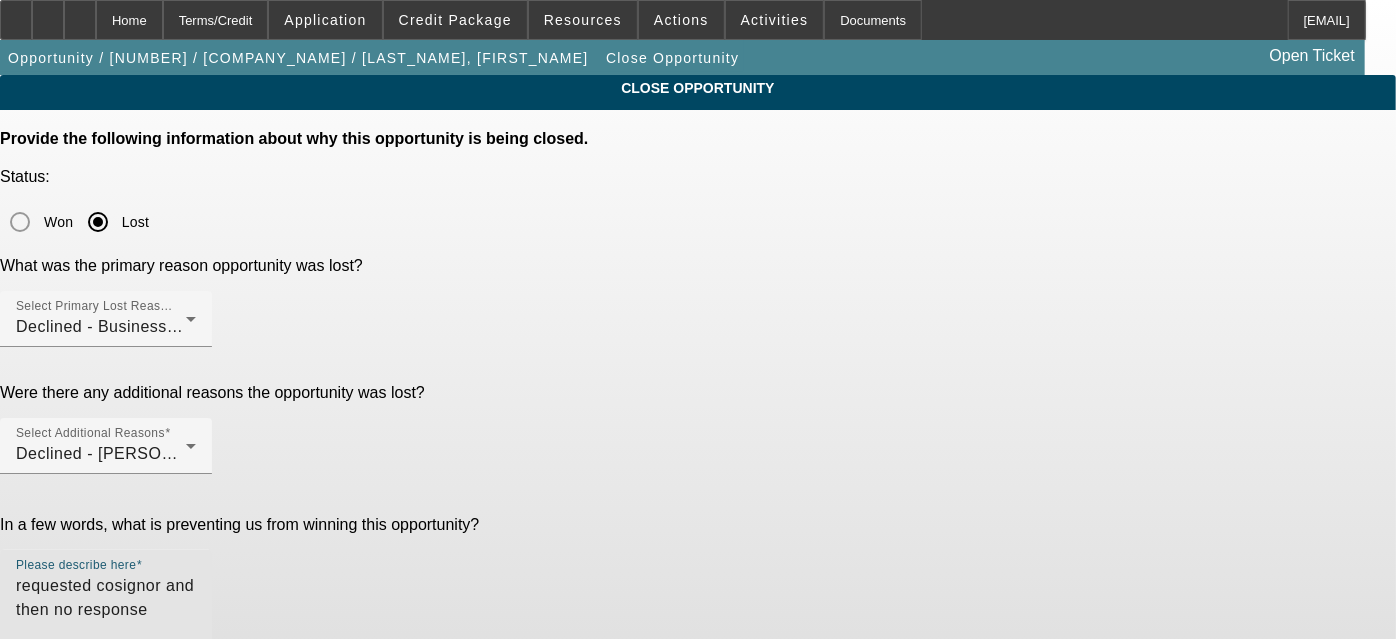 type on "requested cosignor and then no response" 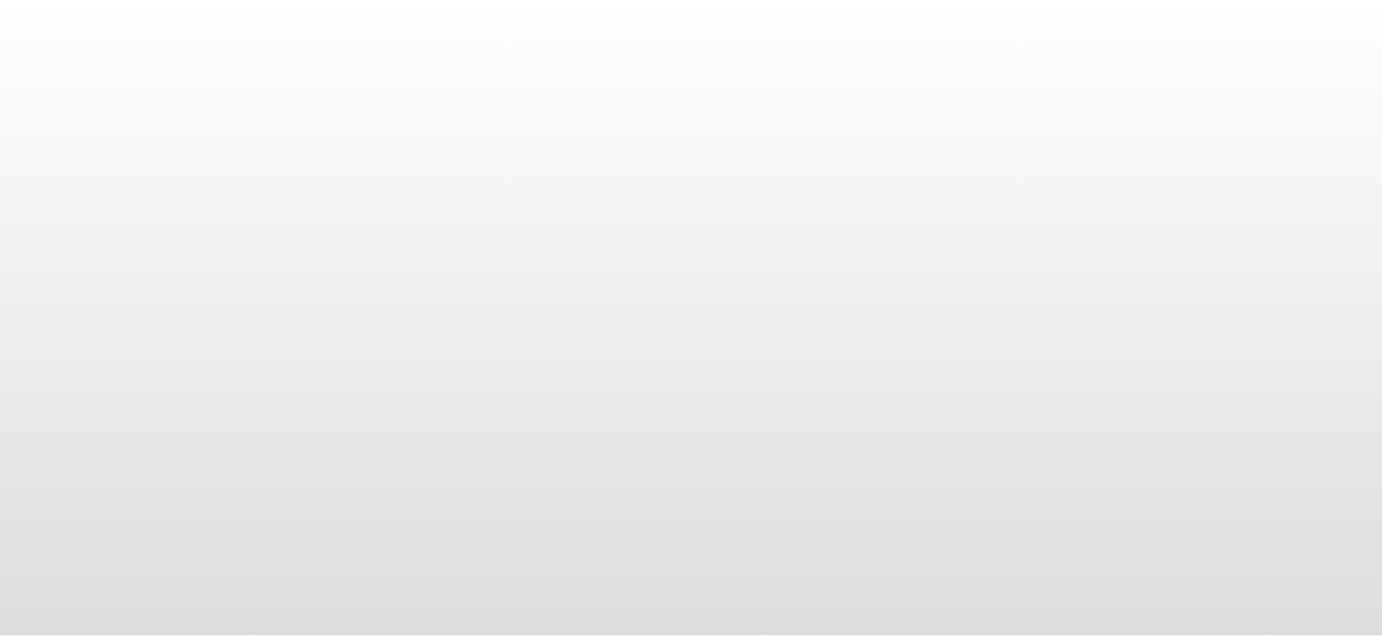 scroll, scrollTop: 0, scrollLeft: 0, axis: both 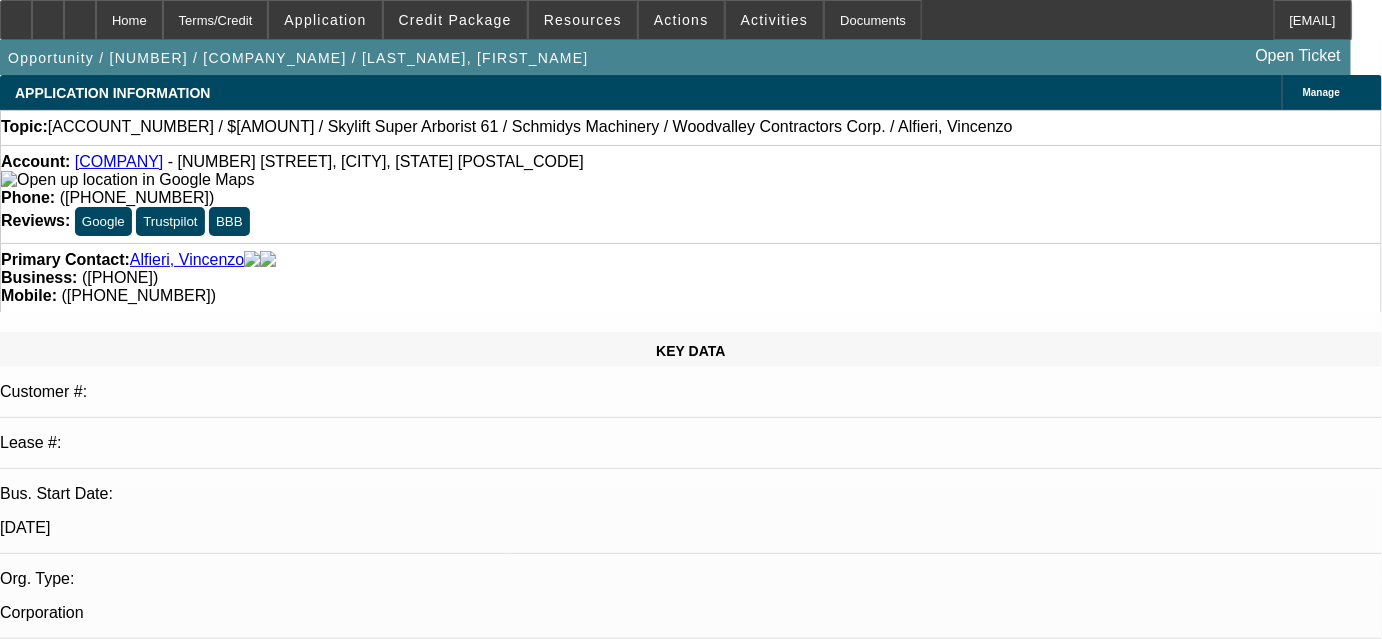 click on "Zachary Heyd - 2/20/25, 4:58 PM" at bounding box center (375, 6964) 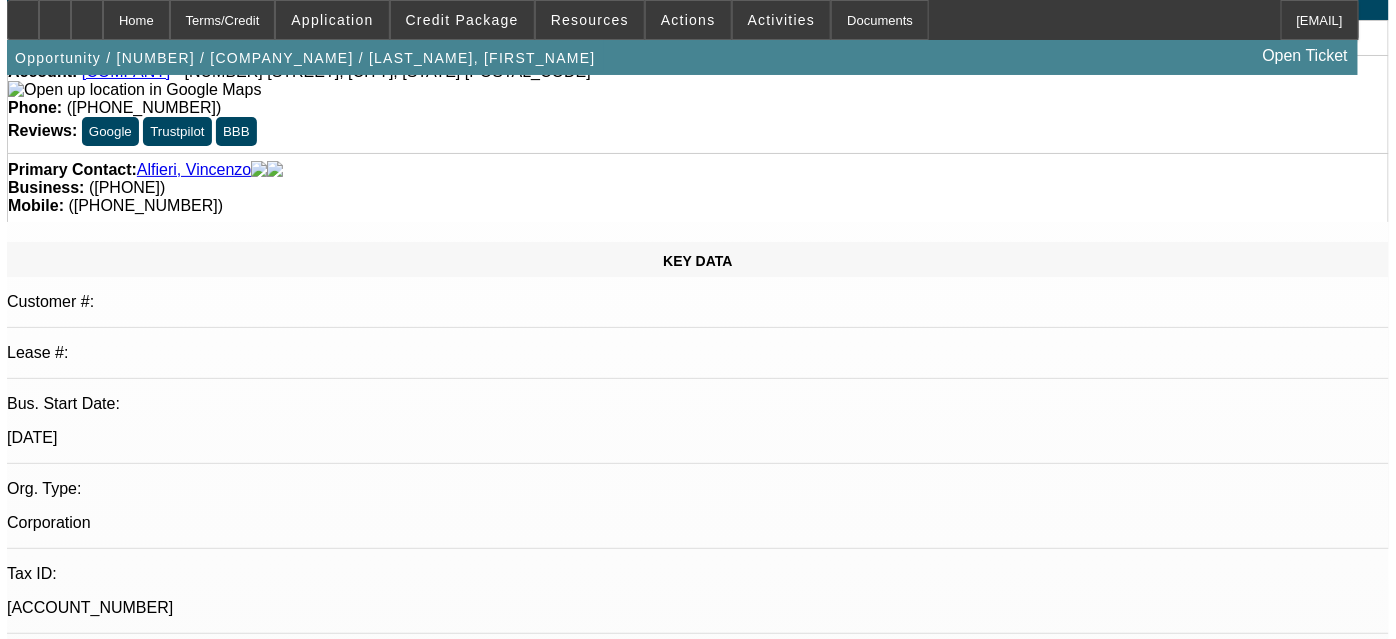 scroll, scrollTop: 0, scrollLeft: 0, axis: both 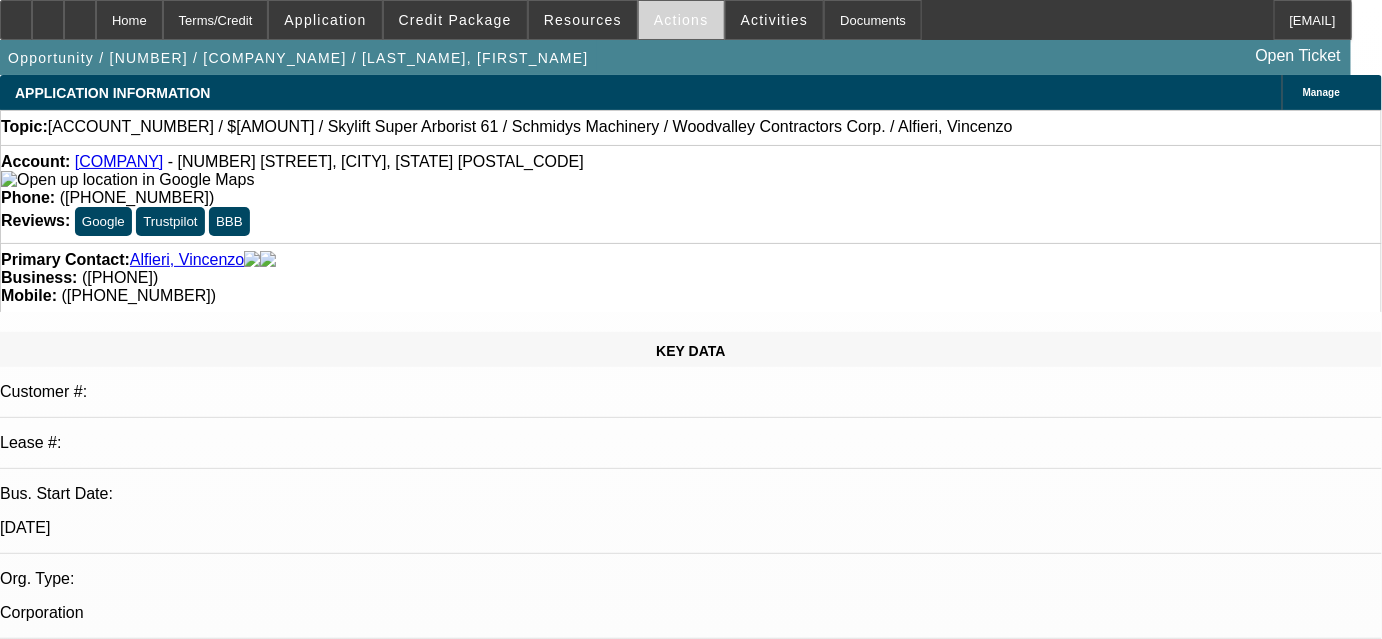 click on "•••••••" at bounding box center (681, 20) 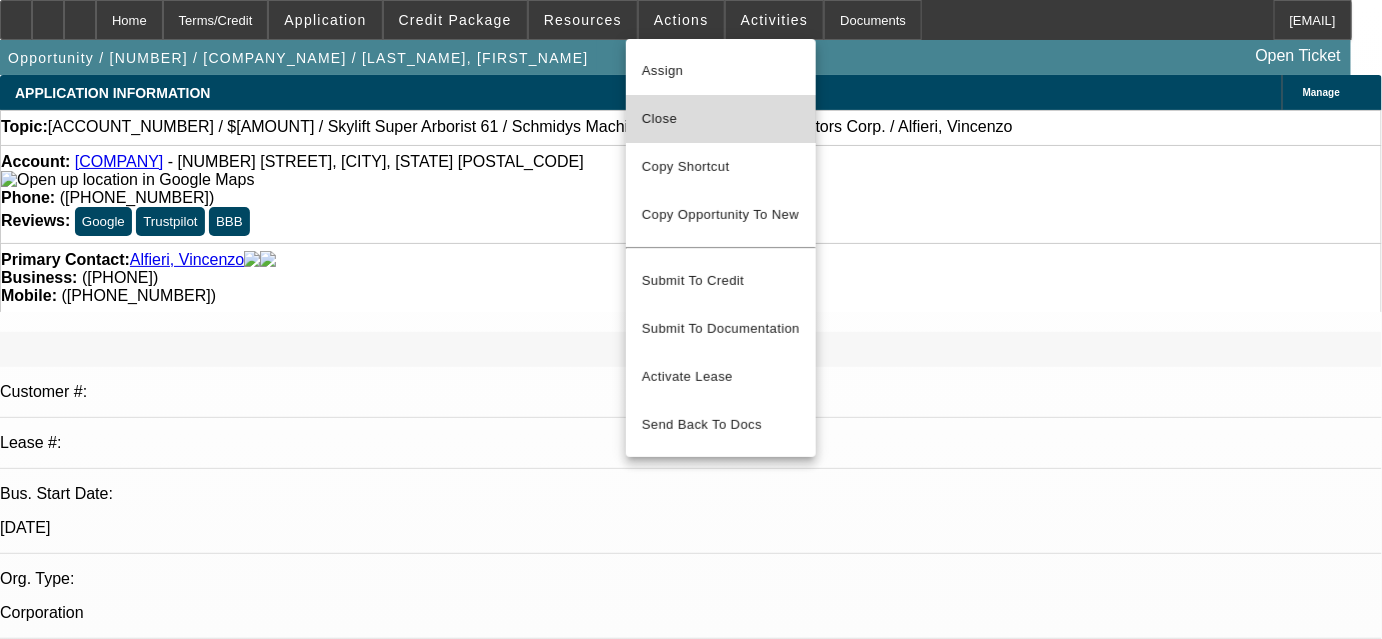 click on "•••••" at bounding box center (721, 119) 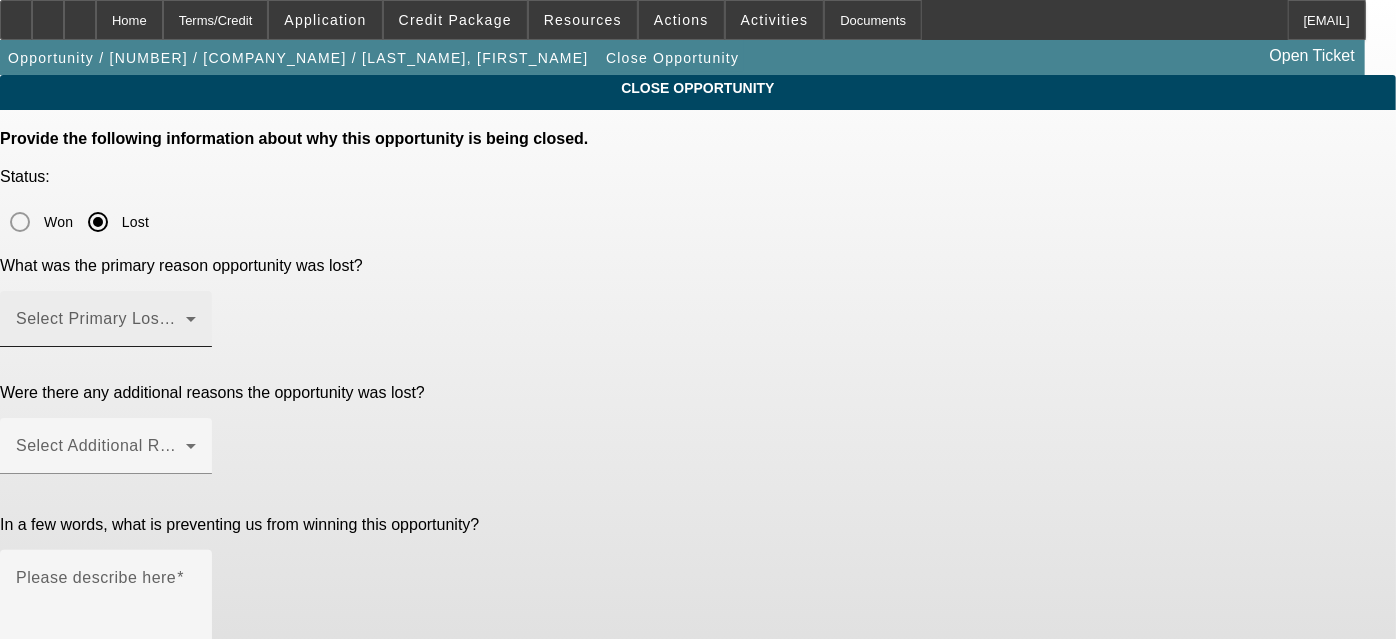 click at bounding box center [106, 327] 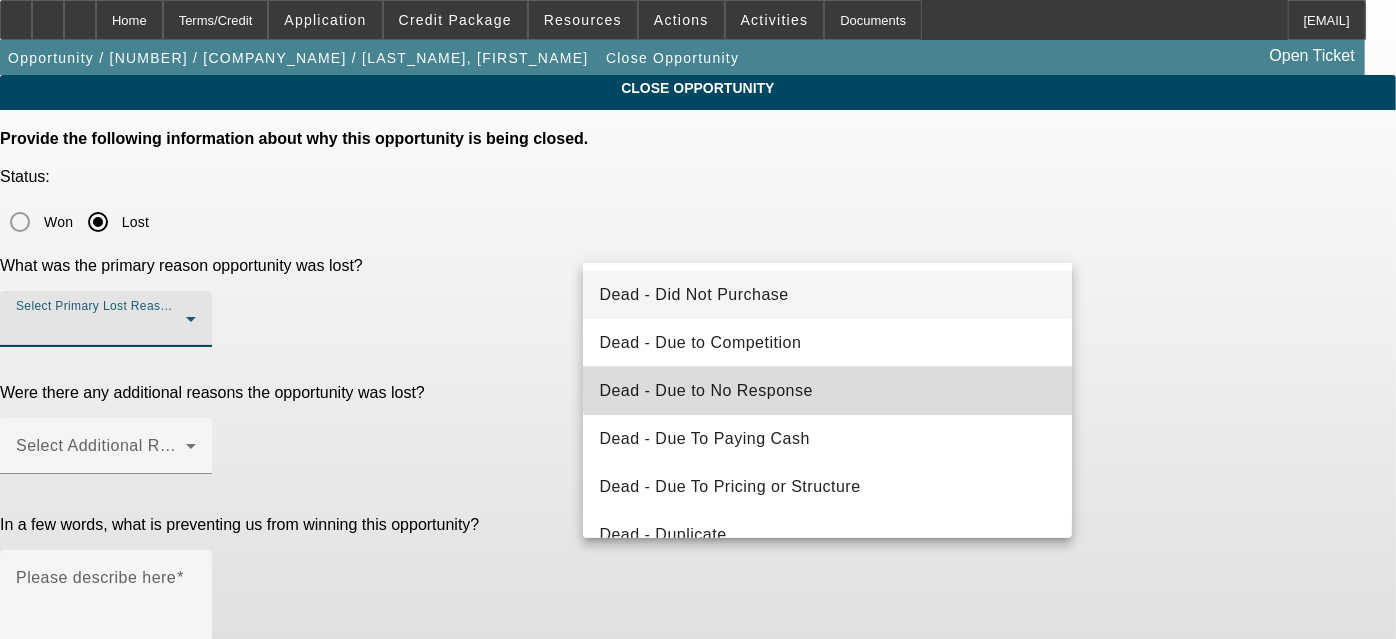 click on "Dead - Due to No Response" at bounding box center (827, 391) 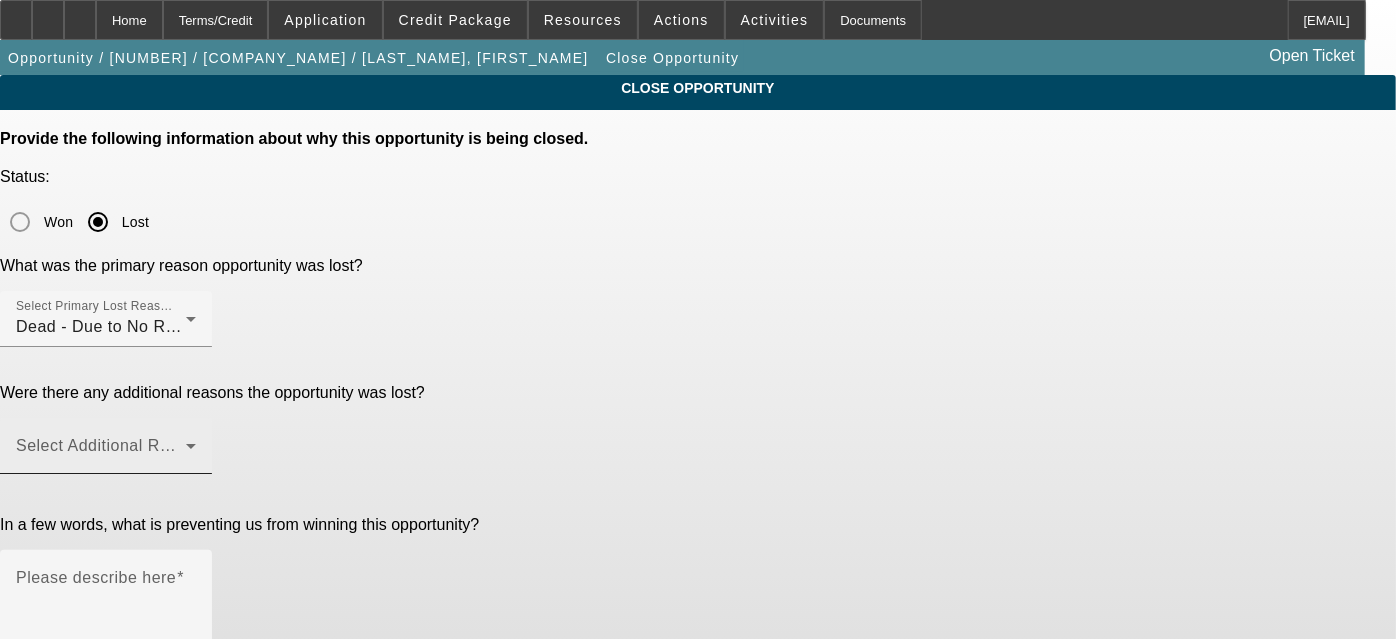 click on "Select Additional Reasons" at bounding box center (106, 446) 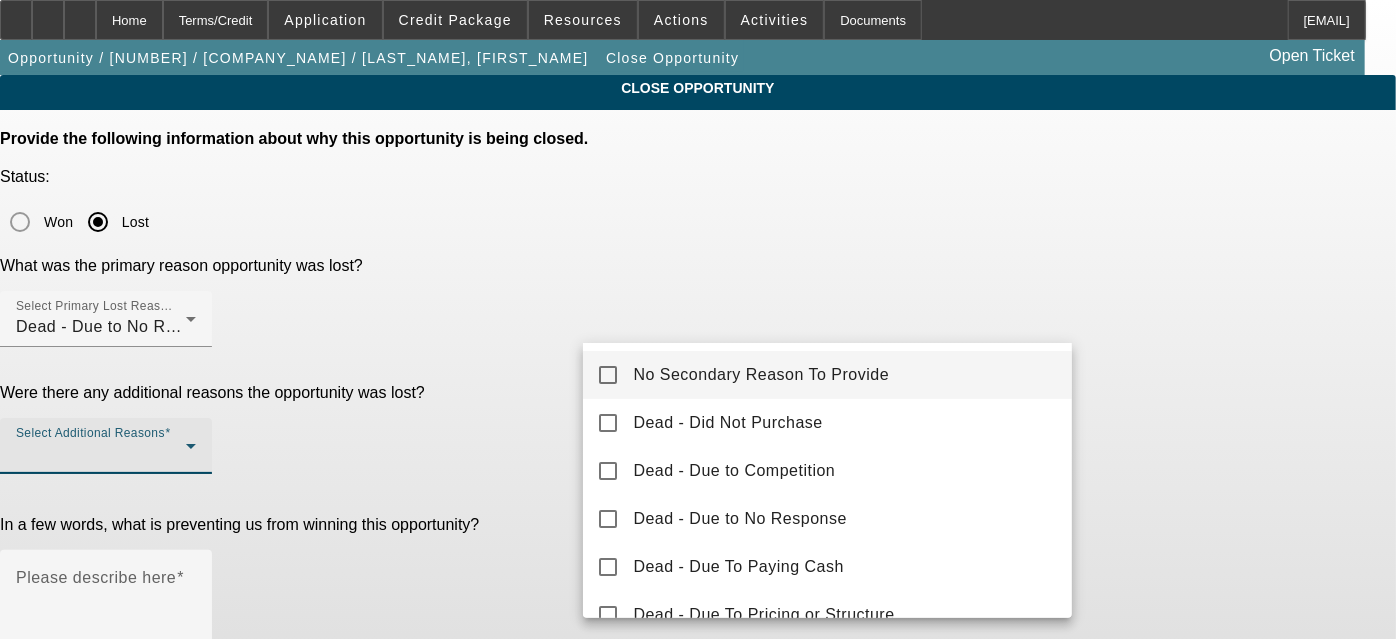 click on "No Secondary Reason To Provide" at bounding box center [761, 375] 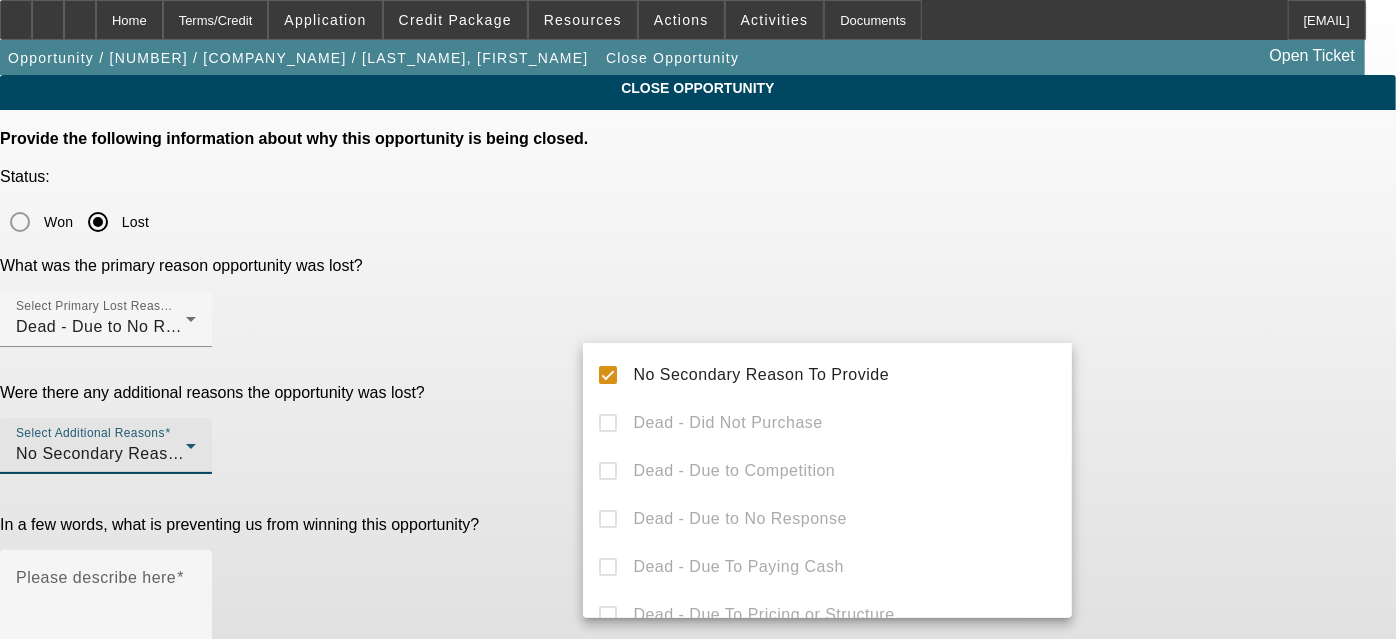 drag, startPoint x: 488, startPoint y: 421, endPoint x: 500, endPoint y: 418, distance: 12.369317 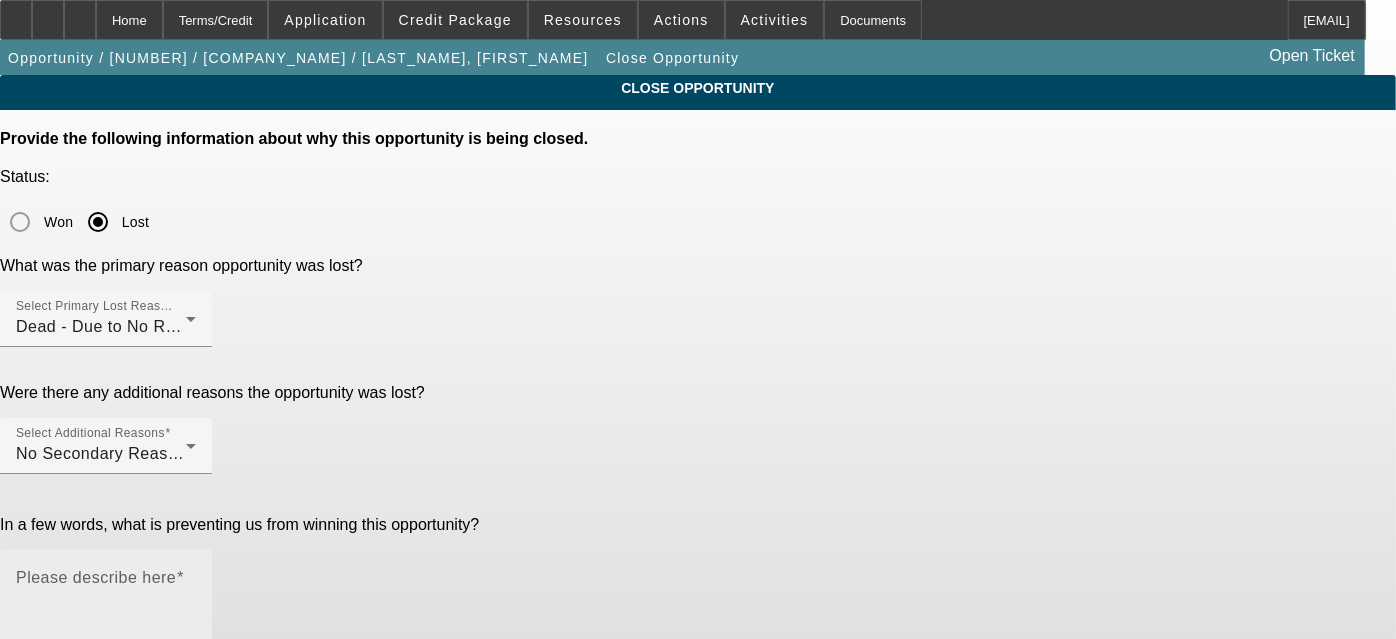 click on "Please describe here" at bounding box center (96, 577) 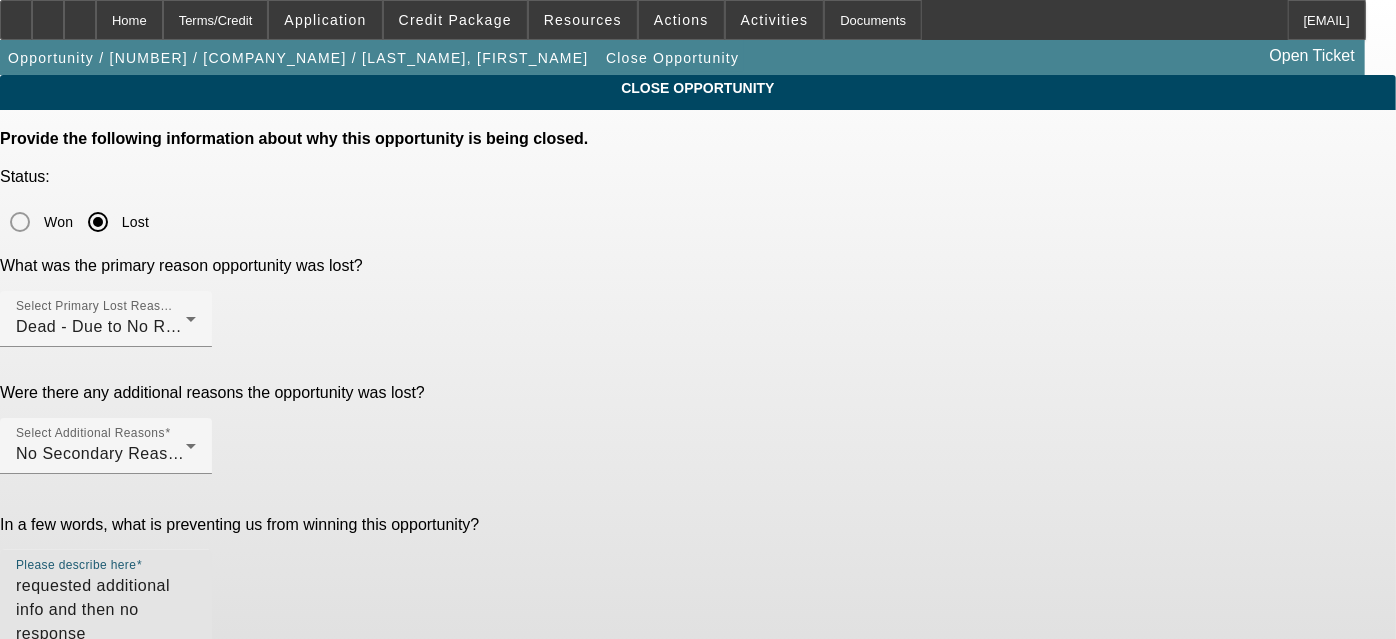 type on "requested additional info and then no response" 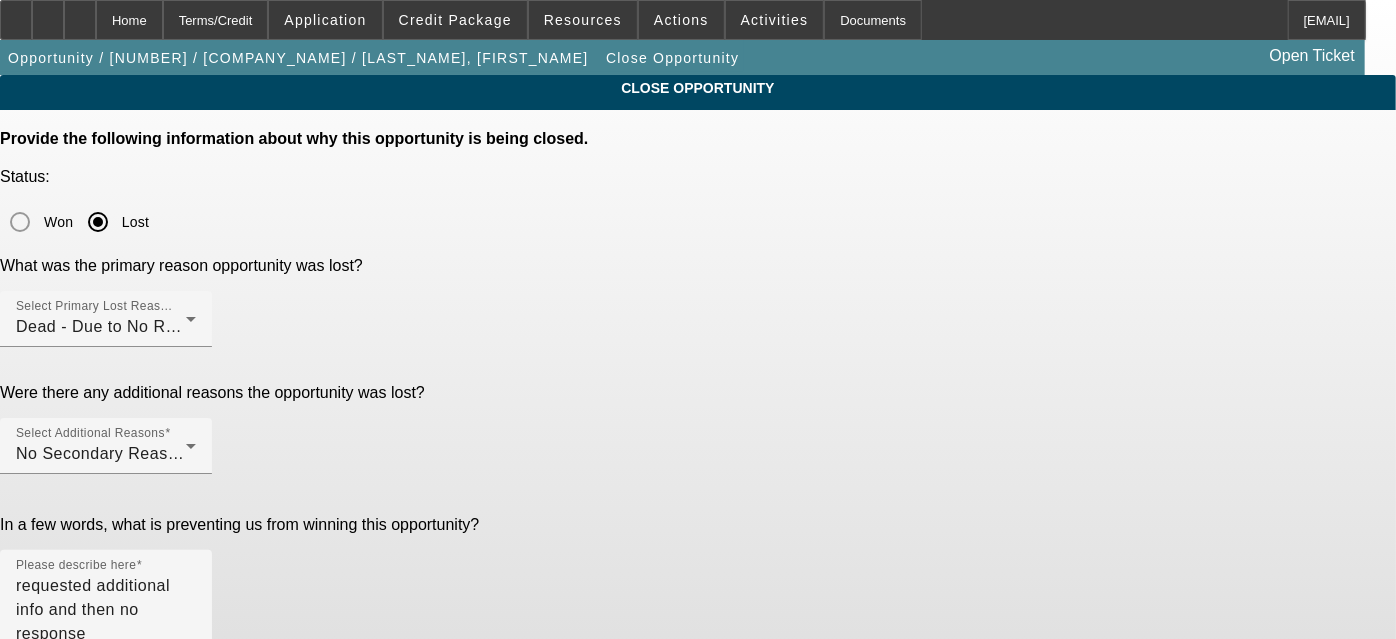 click on "Submit" at bounding box center [28, 731] 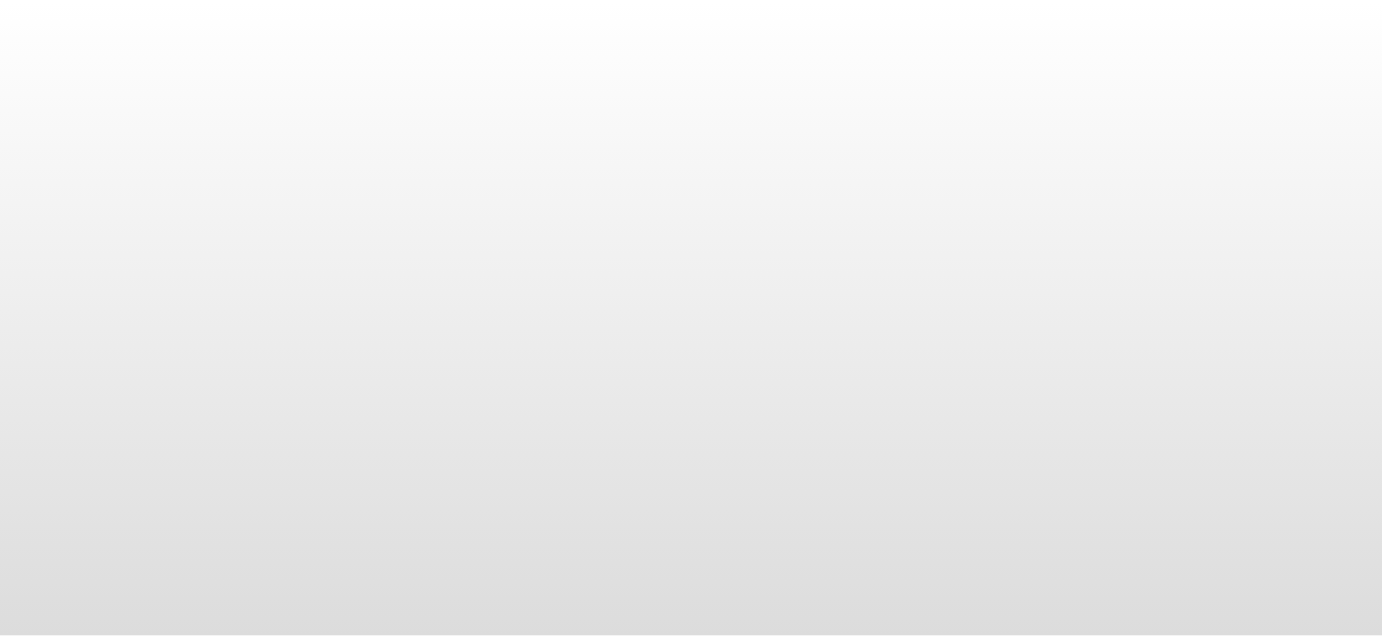 scroll, scrollTop: 0, scrollLeft: 0, axis: both 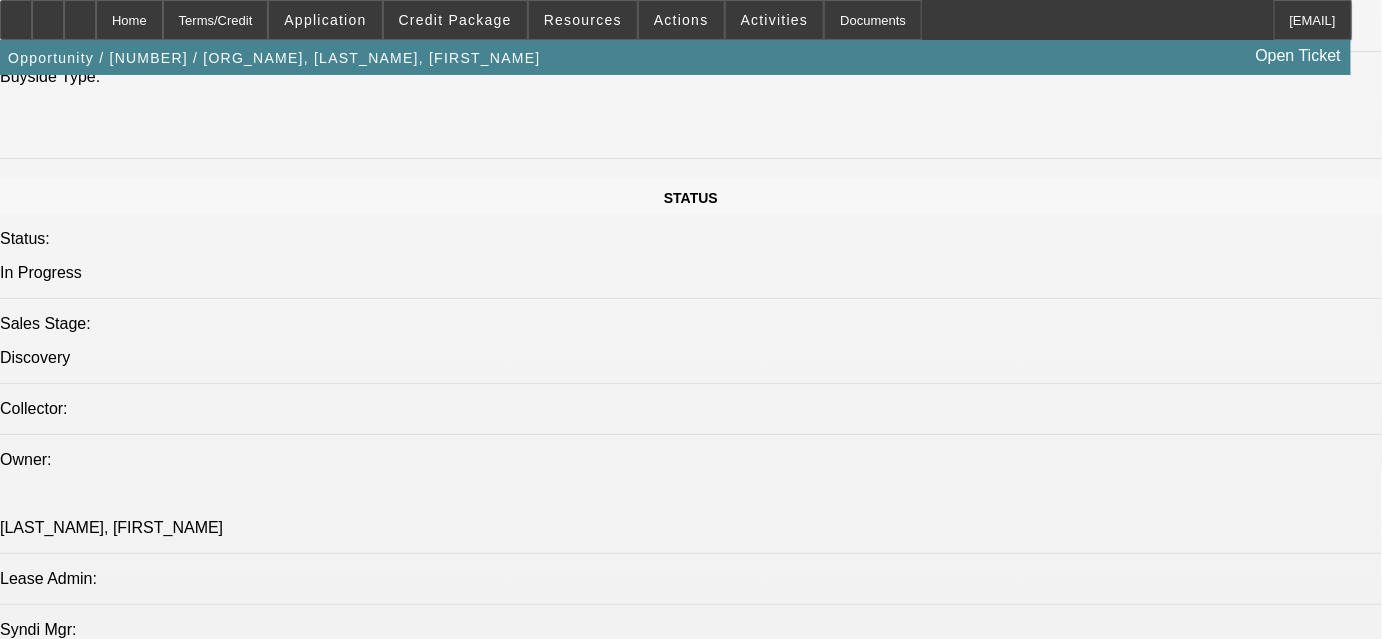 click on "•••••••• •••• ••• •• ••••••• •••••••••" at bounding box center (116, 5030) 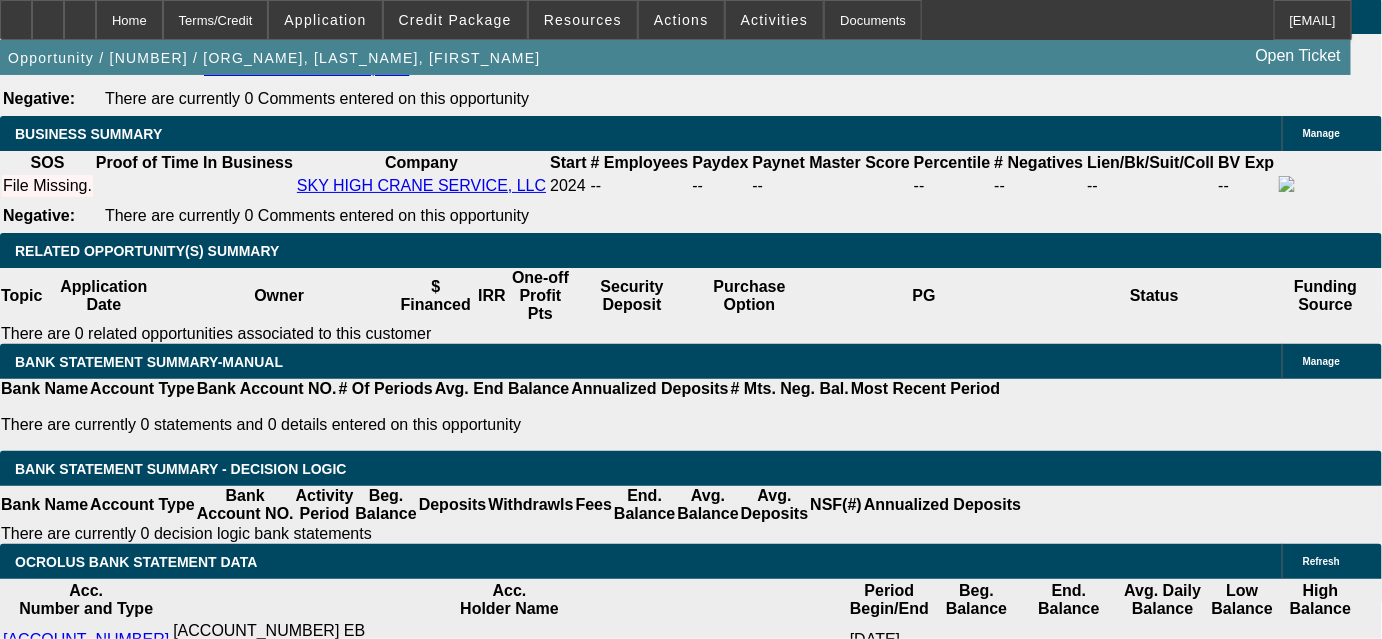scroll, scrollTop: 3272, scrollLeft: 0, axis: vertical 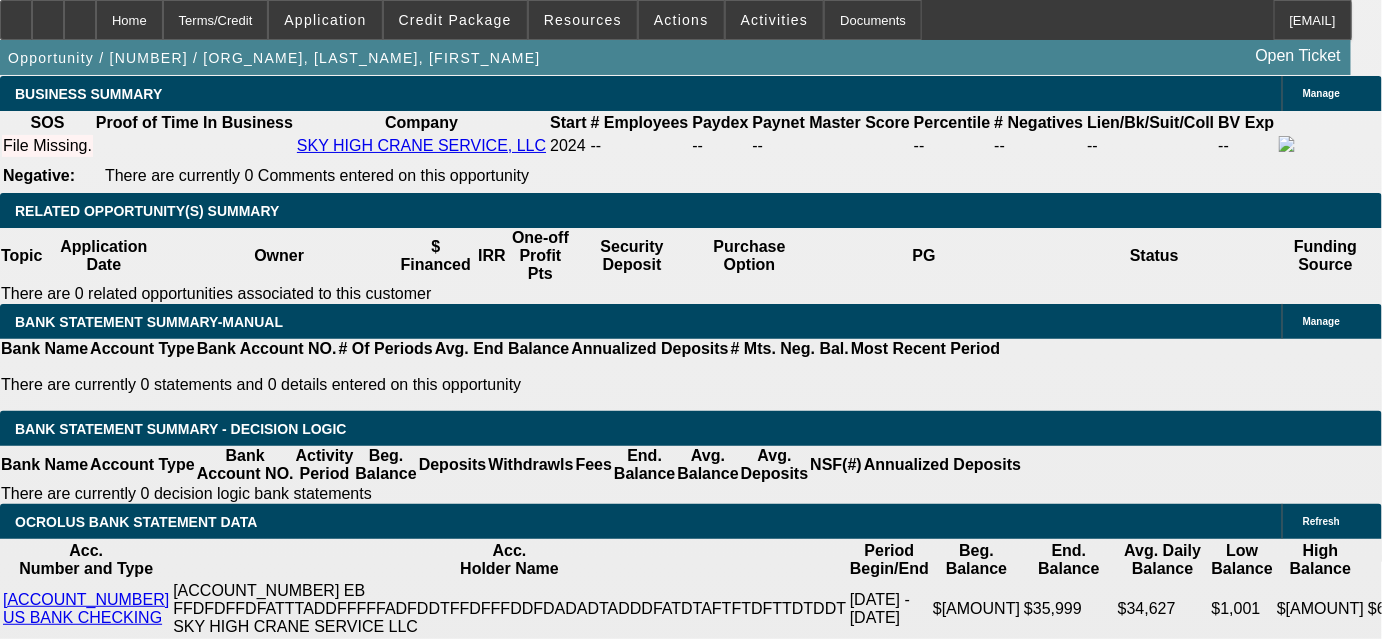 click on "[VENDOR_NAME] / [LAST_NAME], [FIRST_NAME]
[FIRST_NAME] [LAST_NAME] - [MM]/[DD]/[YY], [HH]:[MM] [AM/PM]" at bounding box center [221, 3774] 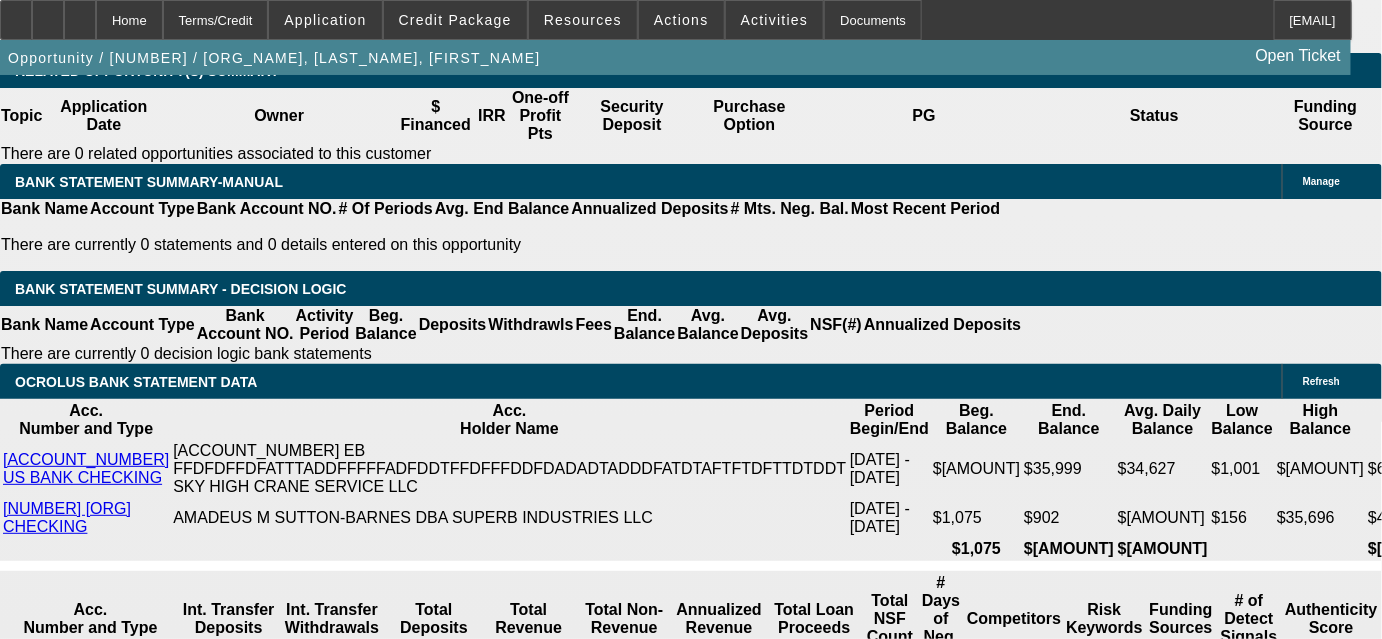 scroll, scrollTop: 3454, scrollLeft: 0, axis: vertical 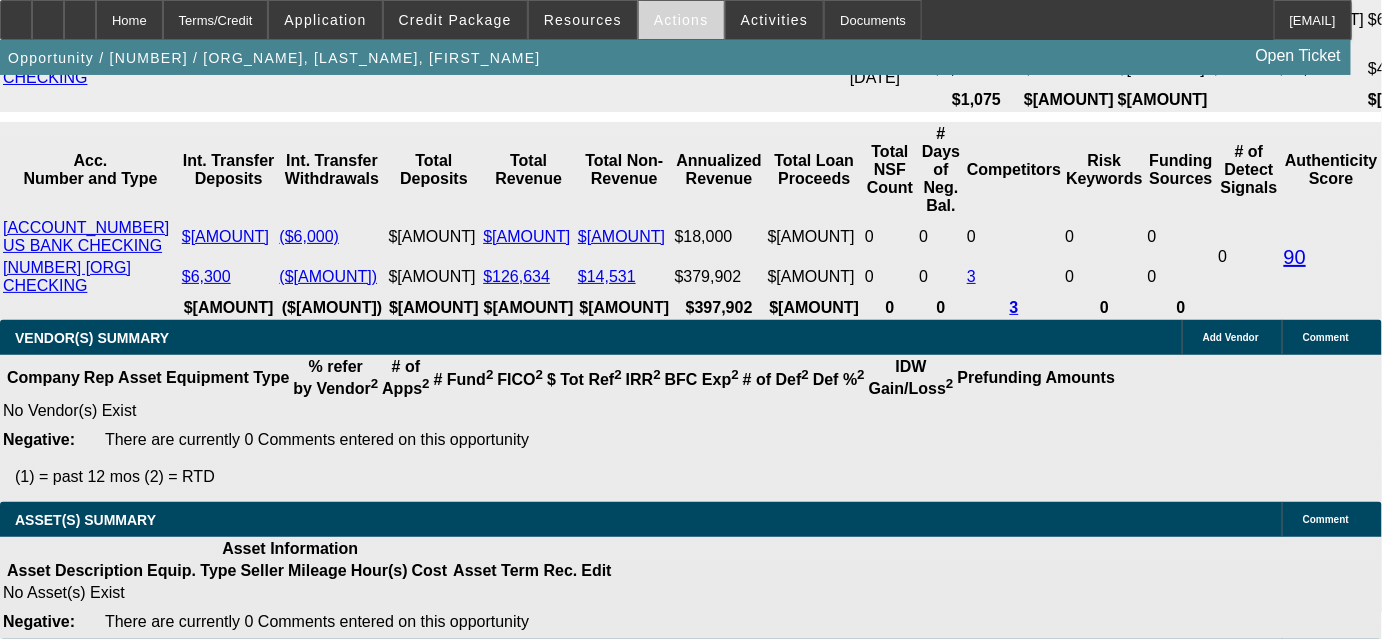 click on "Actions" at bounding box center [628, 20] 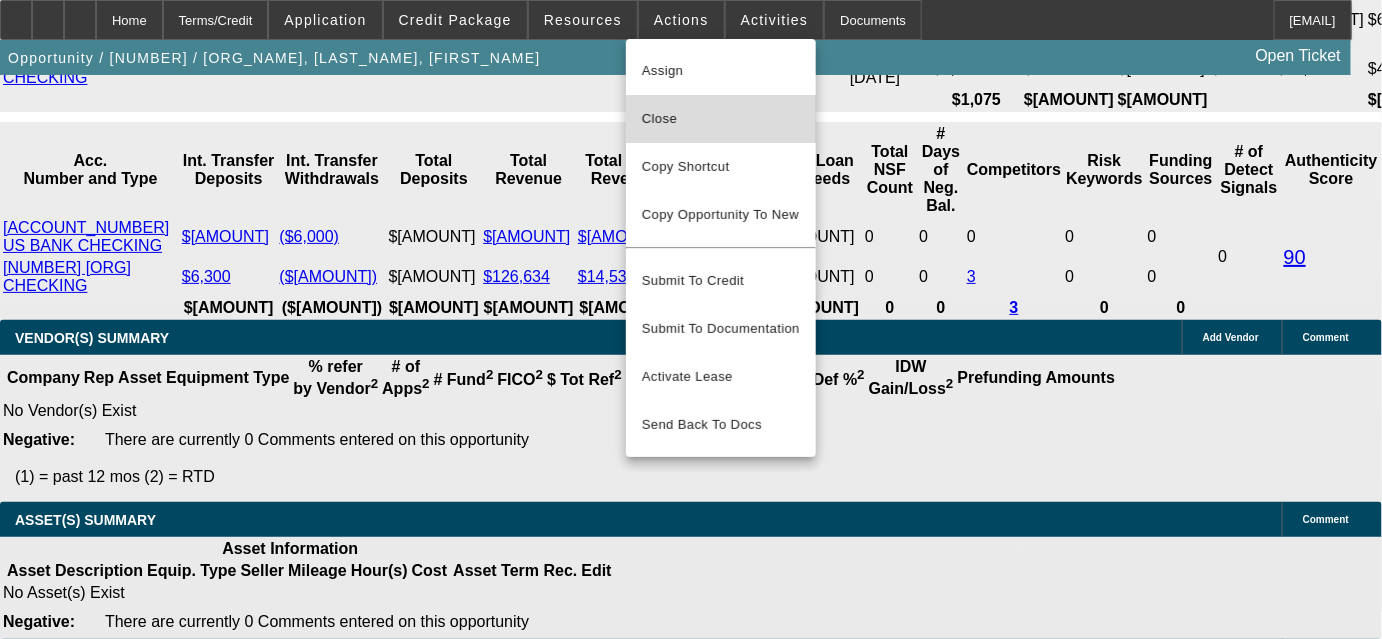 click on "Close" at bounding box center (720, 119) 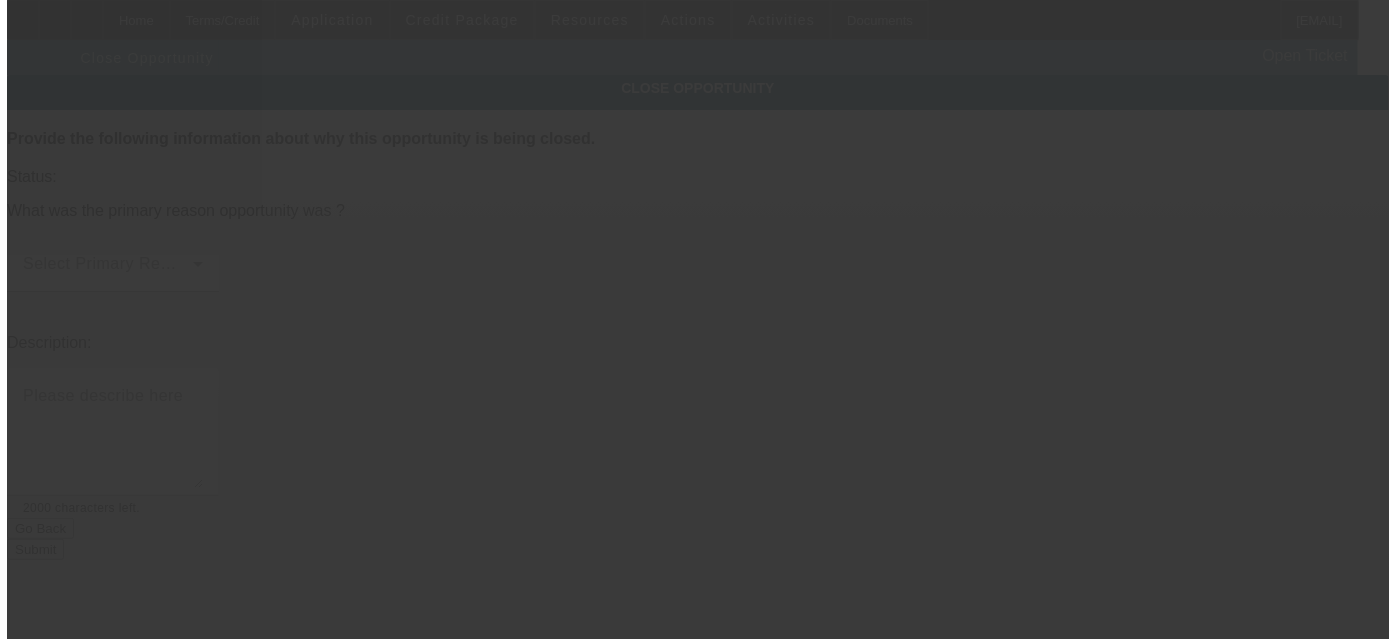 scroll, scrollTop: 0, scrollLeft: 0, axis: both 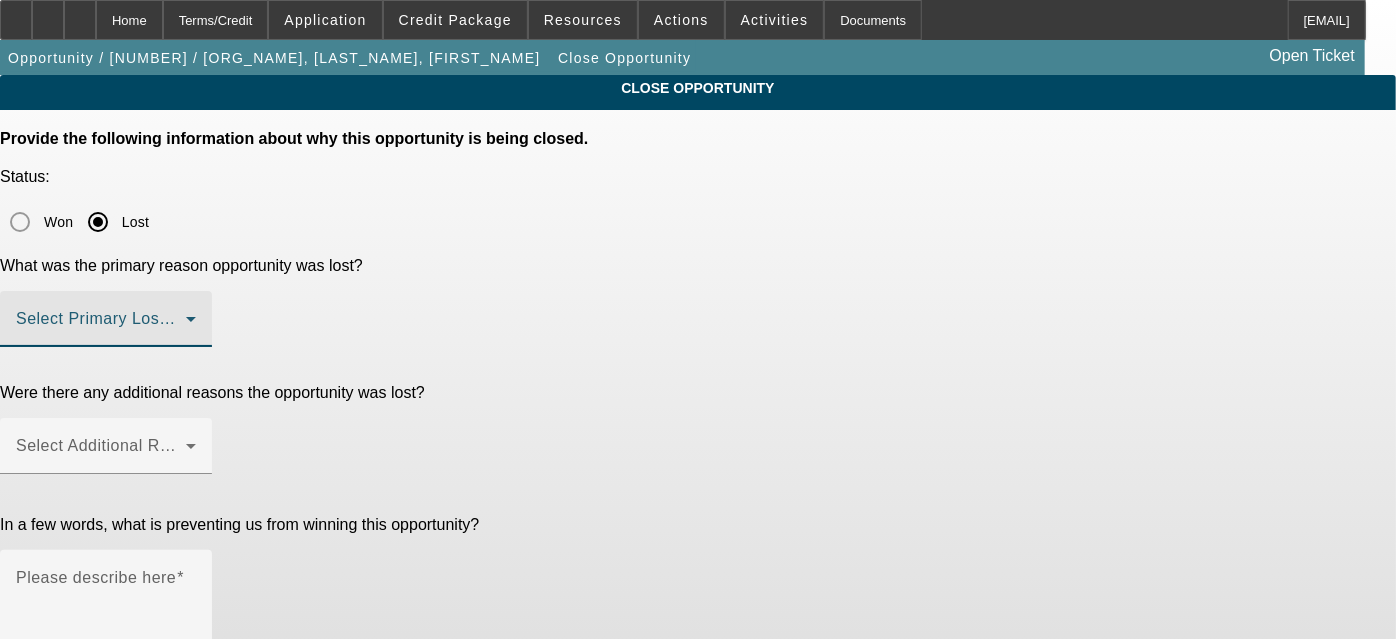 click at bounding box center (101, 327) 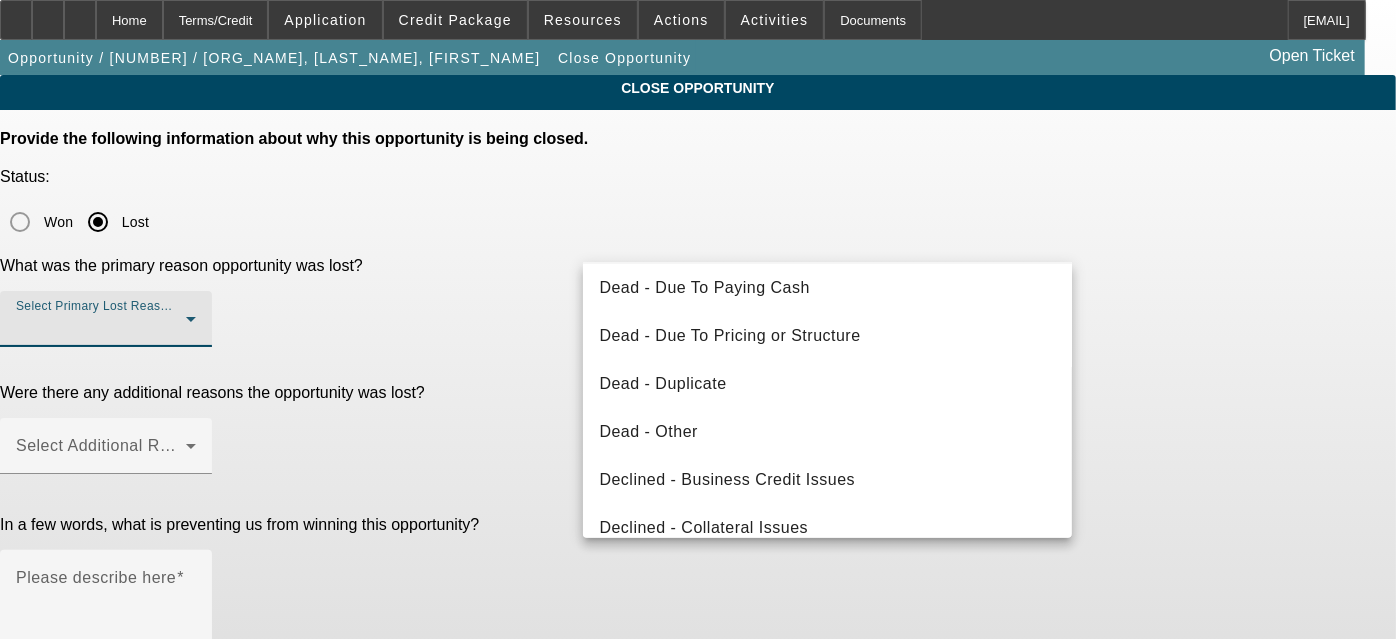 scroll, scrollTop: 181, scrollLeft: 0, axis: vertical 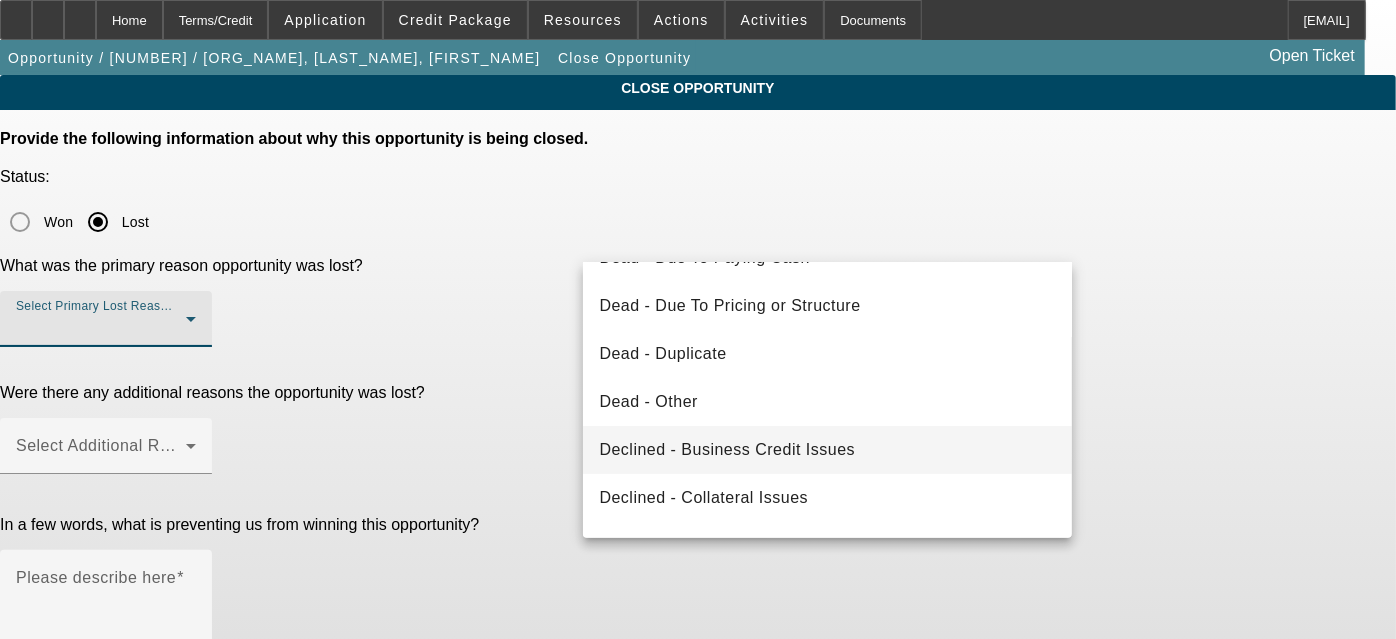 click on "Declined - Business Credit Issues" at bounding box center (827, 450) 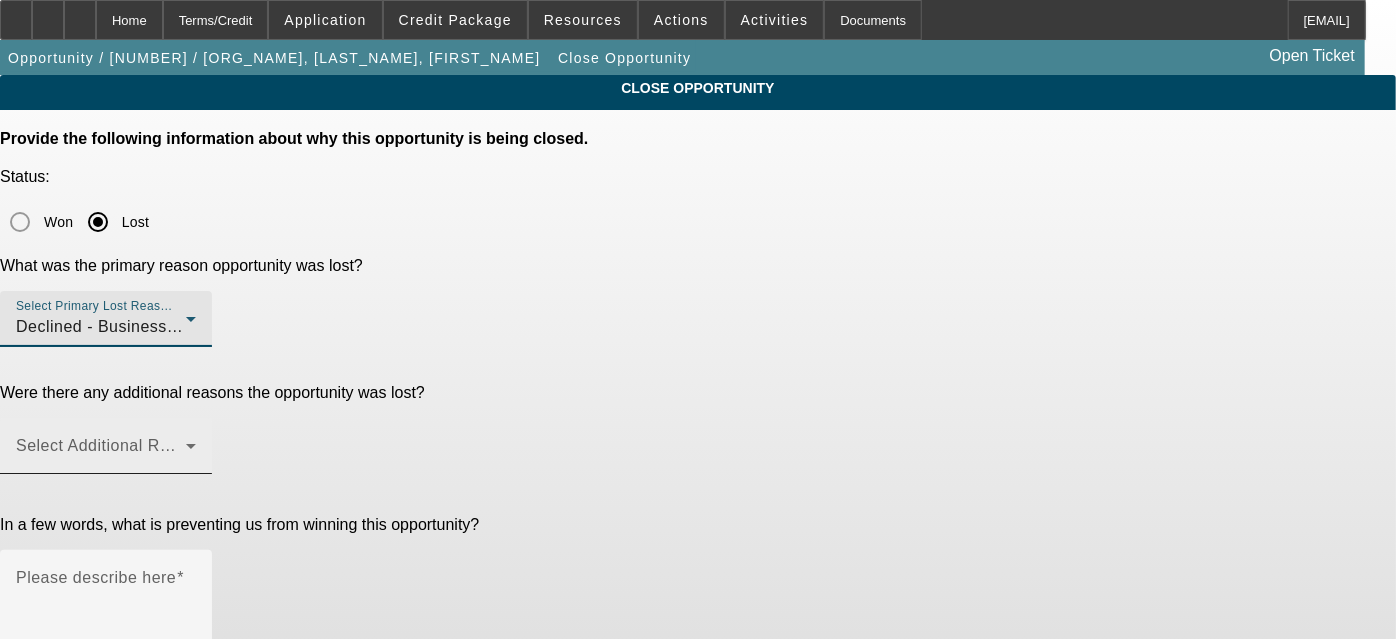click at bounding box center [101, 454] 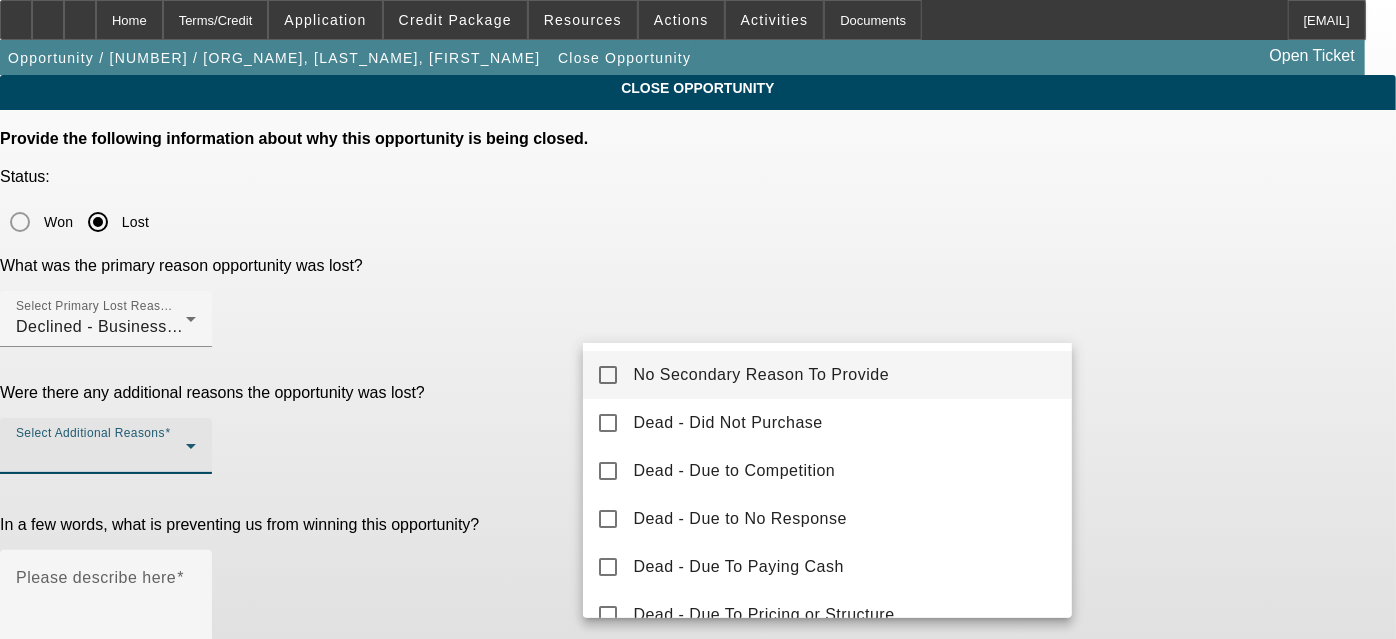 click at bounding box center [698, 319] 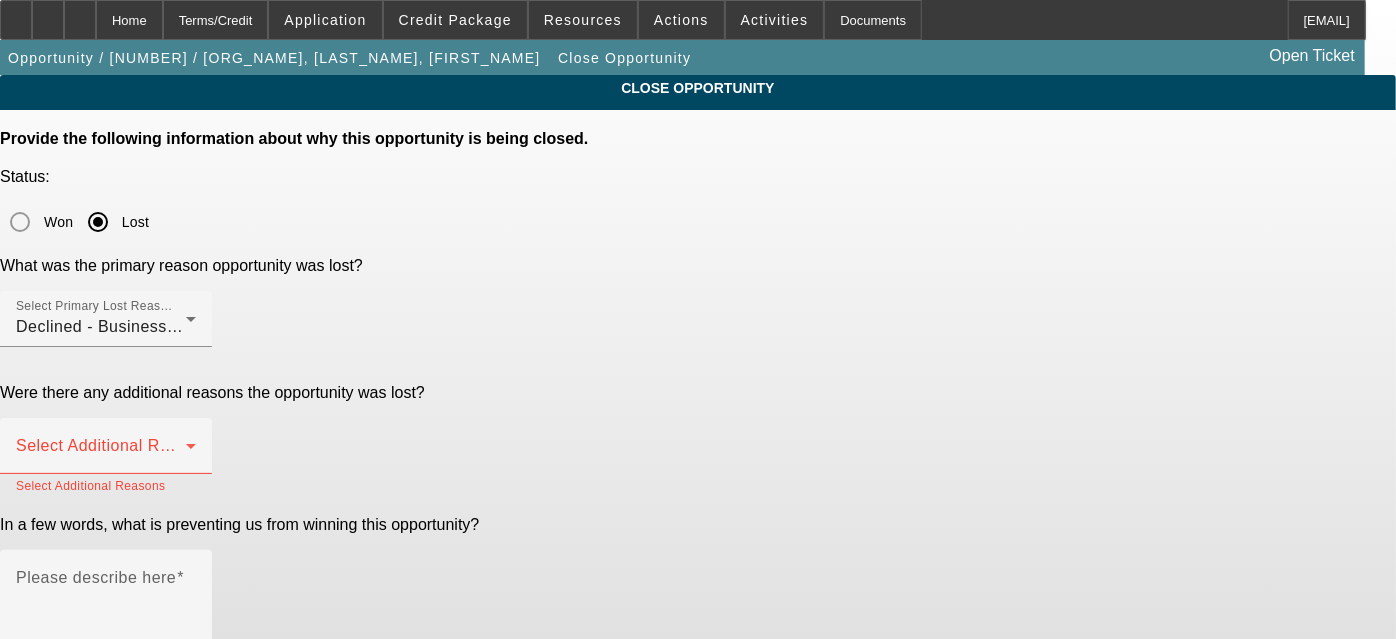 click on "Select Additional Reasons" at bounding box center [106, 446] 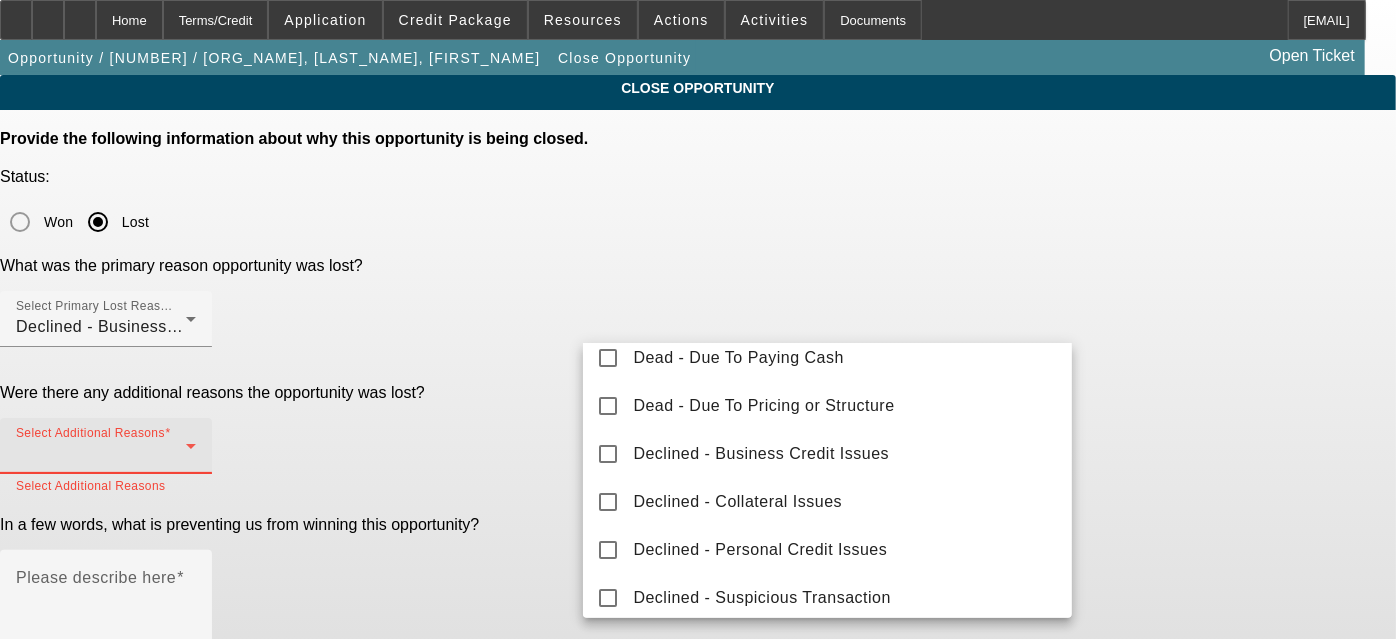 scroll, scrollTop: 221, scrollLeft: 0, axis: vertical 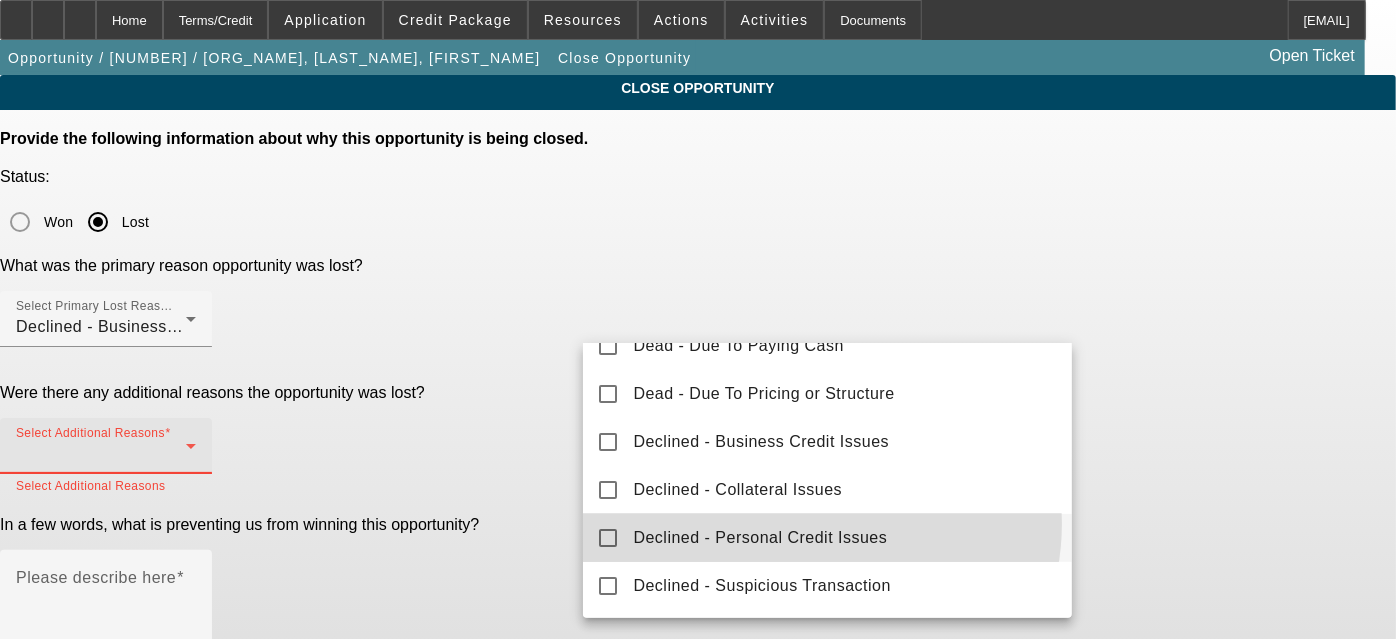 click on "Declined - Personal Credit Issues" at bounding box center [827, 538] 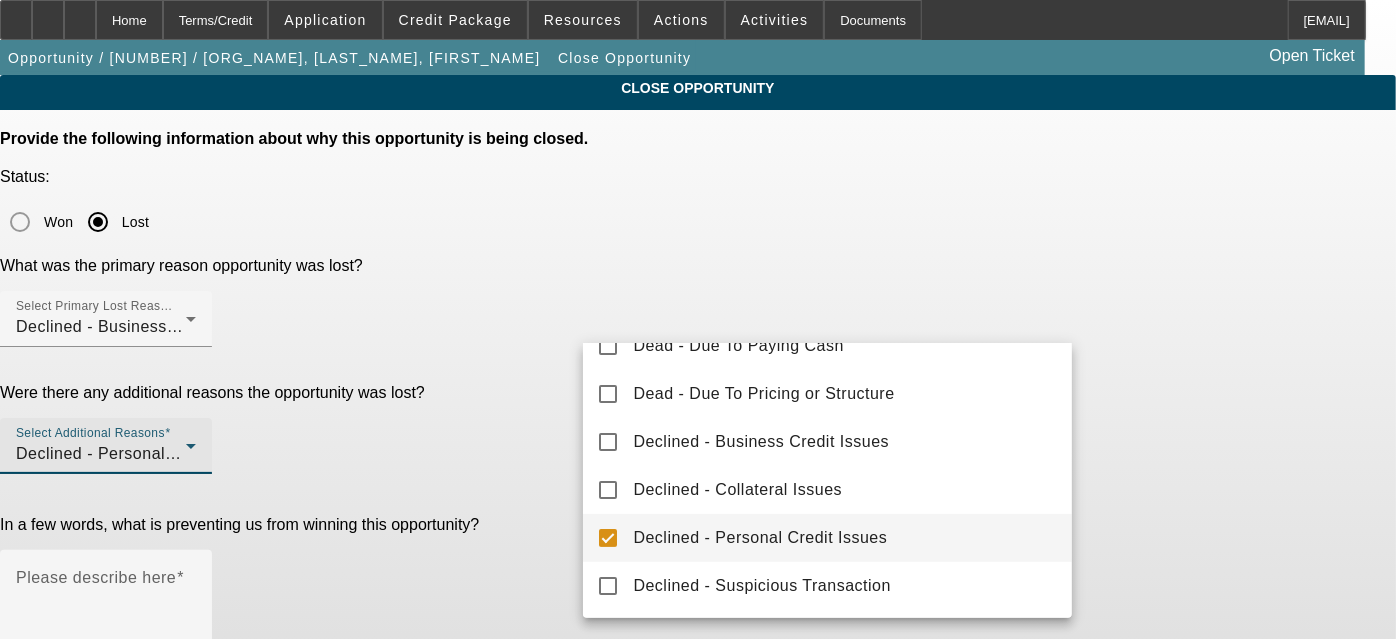 click at bounding box center (698, 319) 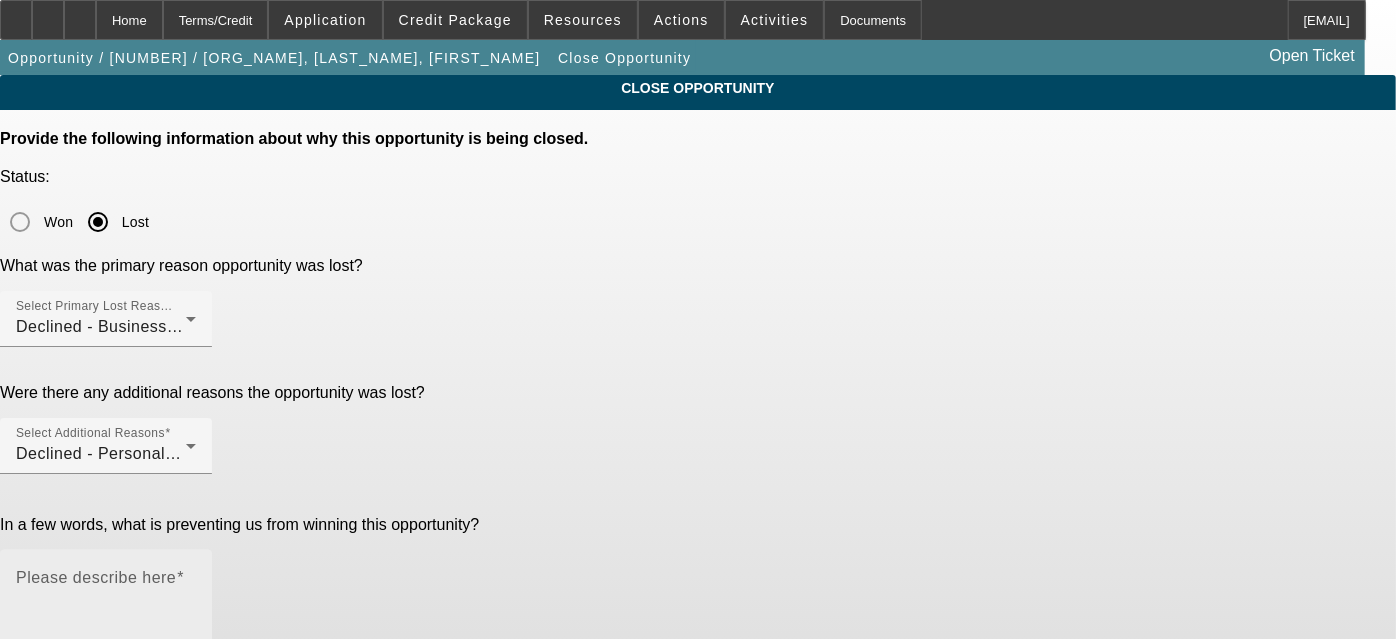 click on "Please describe here" at bounding box center [106, 614] 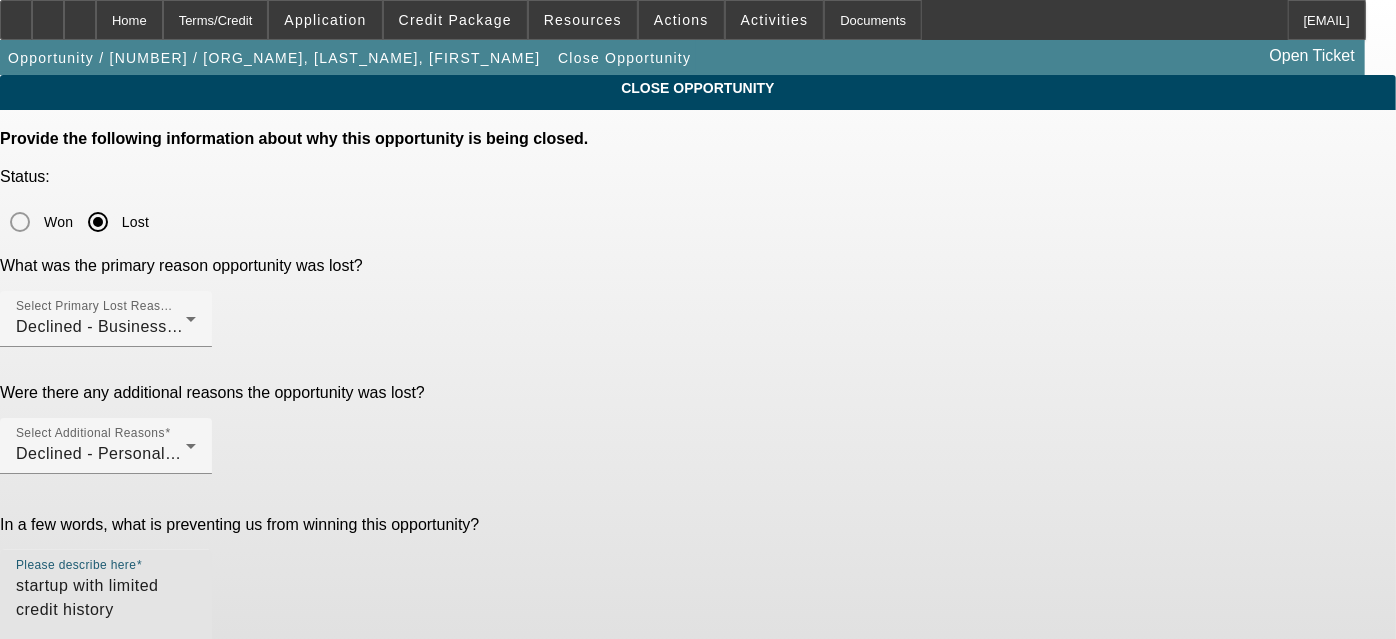 type on "startup with limited credit history" 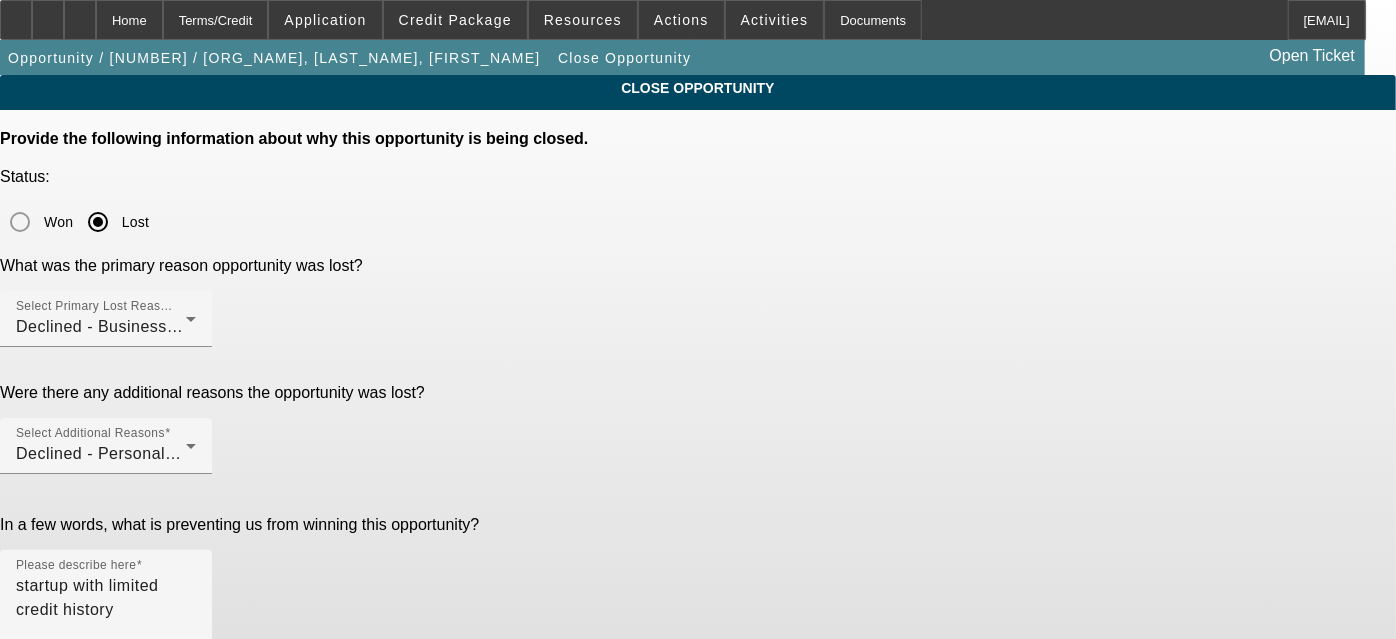 click on "Submit" at bounding box center [28, 731] 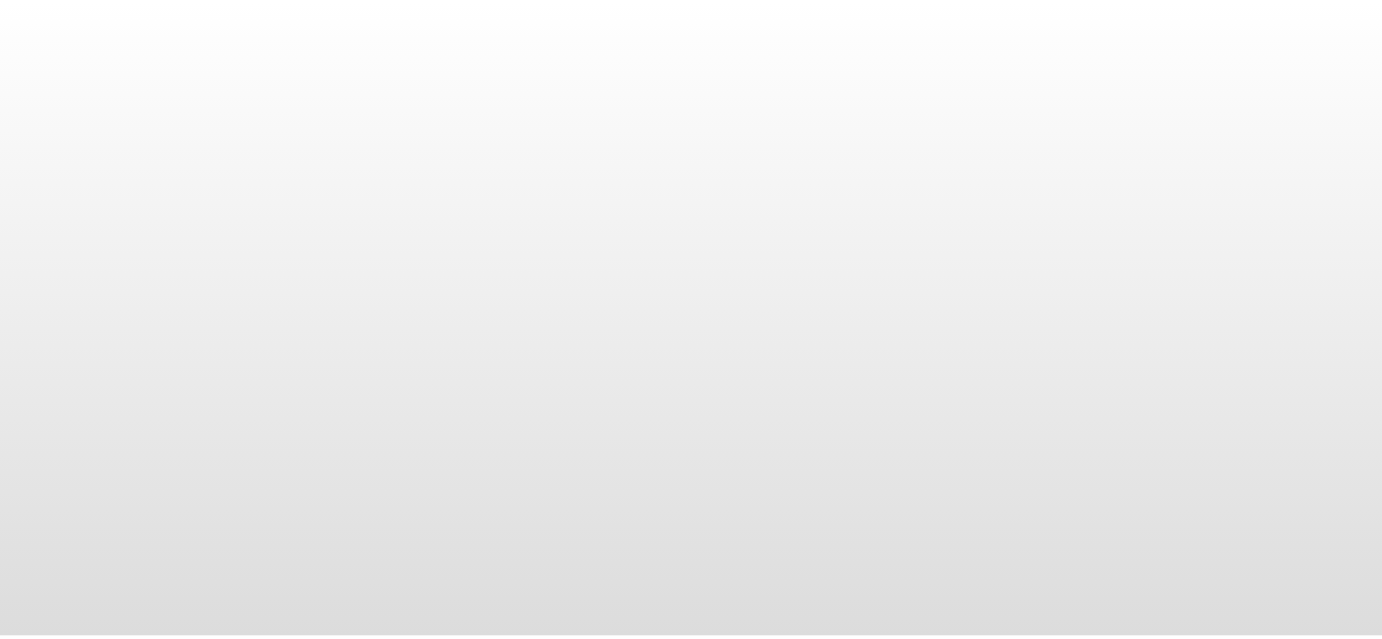 scroll, scrollTop: 0, scrollLeft: 0, axis: both 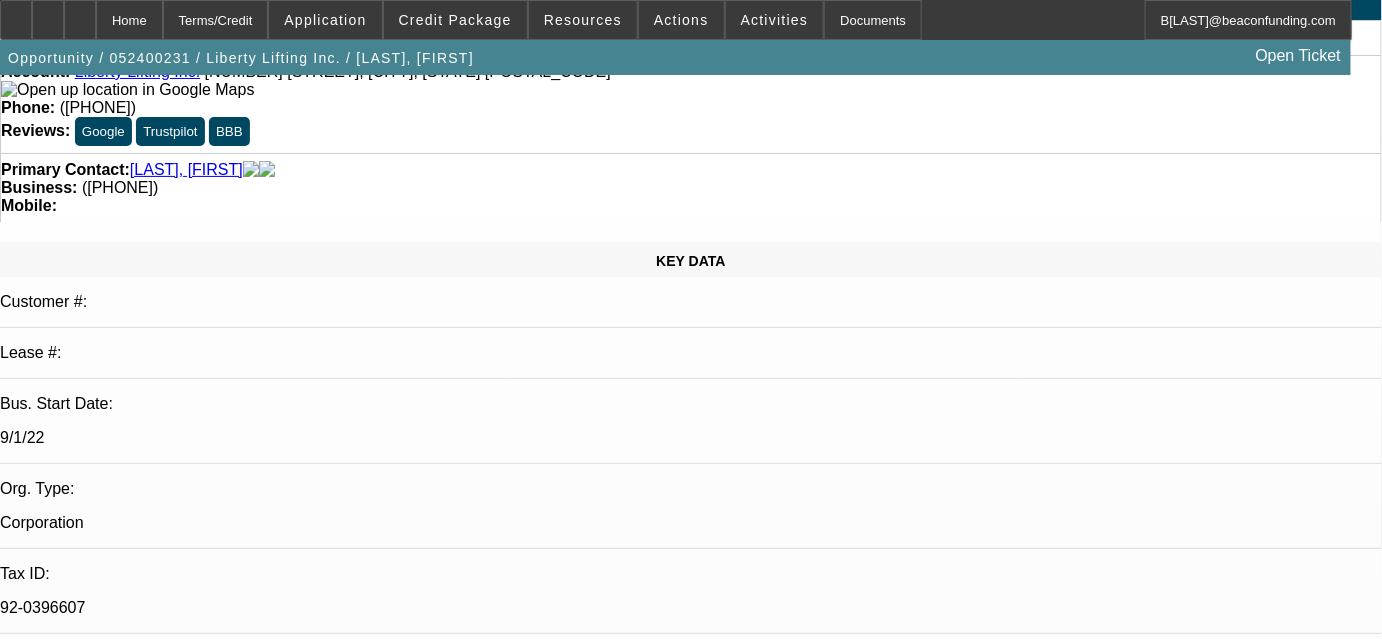click on "Flores, Brian - 4/23/25, 9:24 AM" at bounding box center [706, 7108] 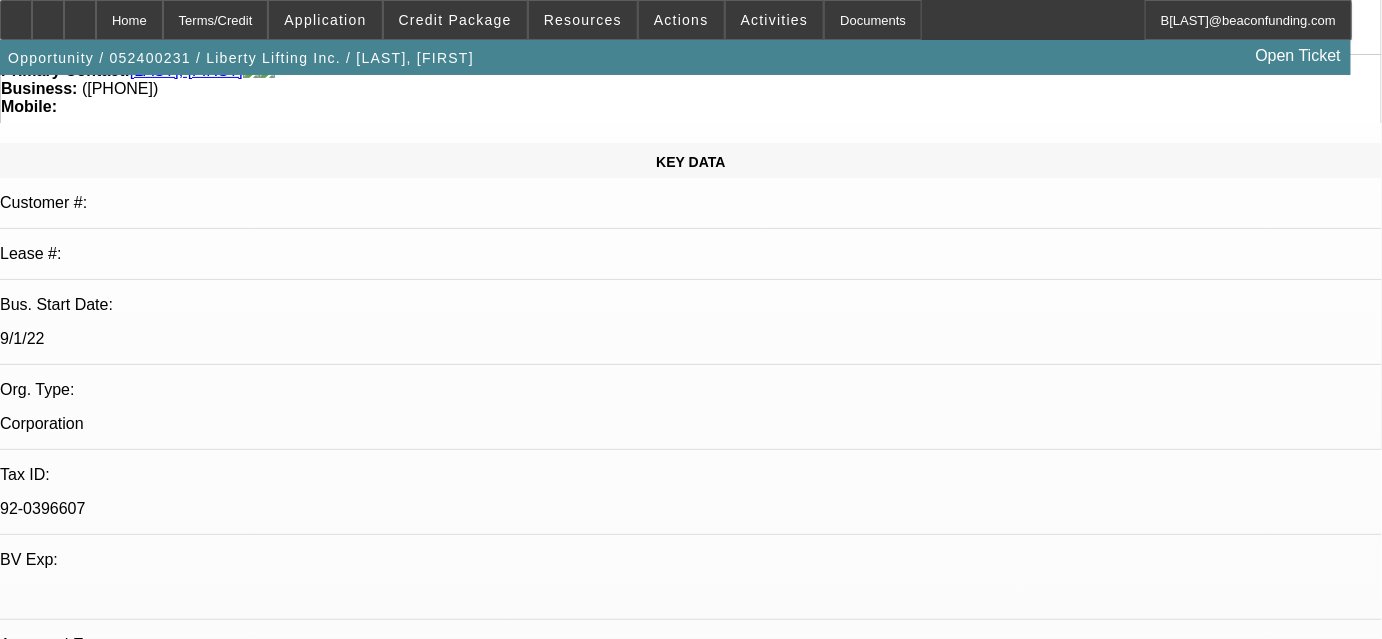 scroll, scrollTop: 90, scrollLeft: 0, axis: vertical 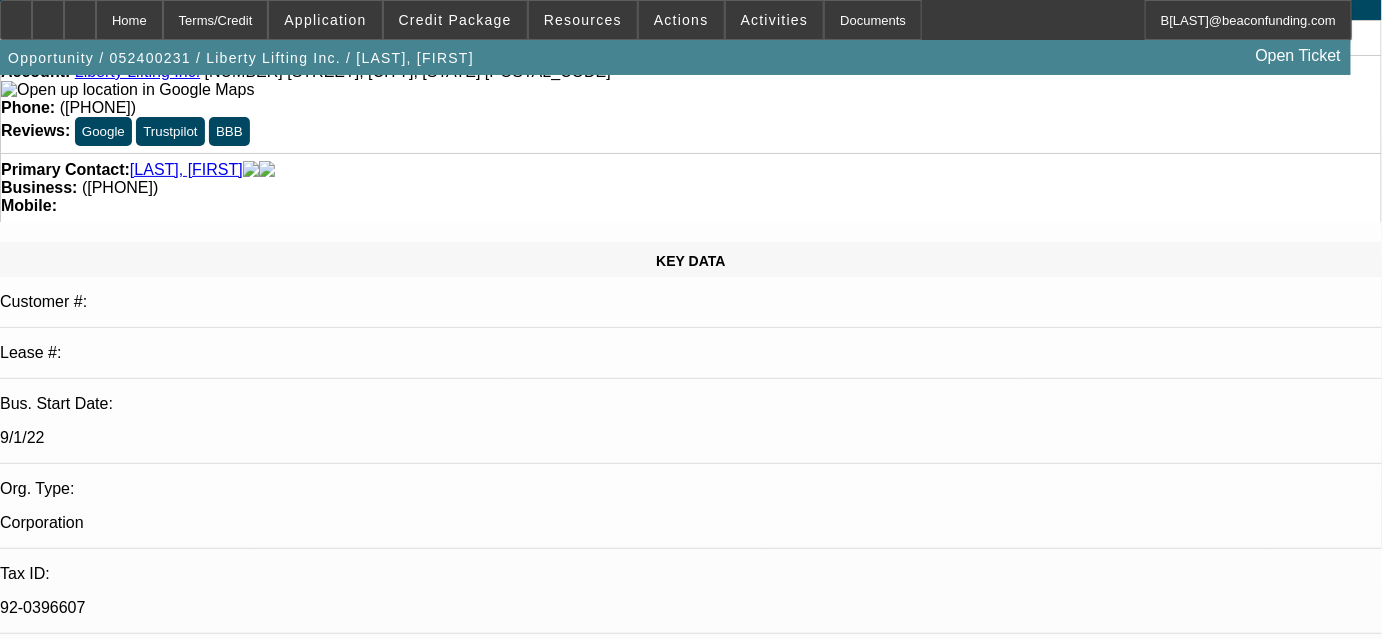click on "COMMENT
10/14 lvm for yehuda------10/28 bought a second crane (40 ton) beginning of the summer. Looking a third larger one in the new year. exploring different options through the meantime.-----12/11 vm-------1/16 vm on yehuda & Lazer, SE------------2/24 vm for Yehuda & Lazer------3/24 vm-----4/23 vm
Flores, Brian - 4/23/25, 9:24 AM" at bounding box center (706, 7086) 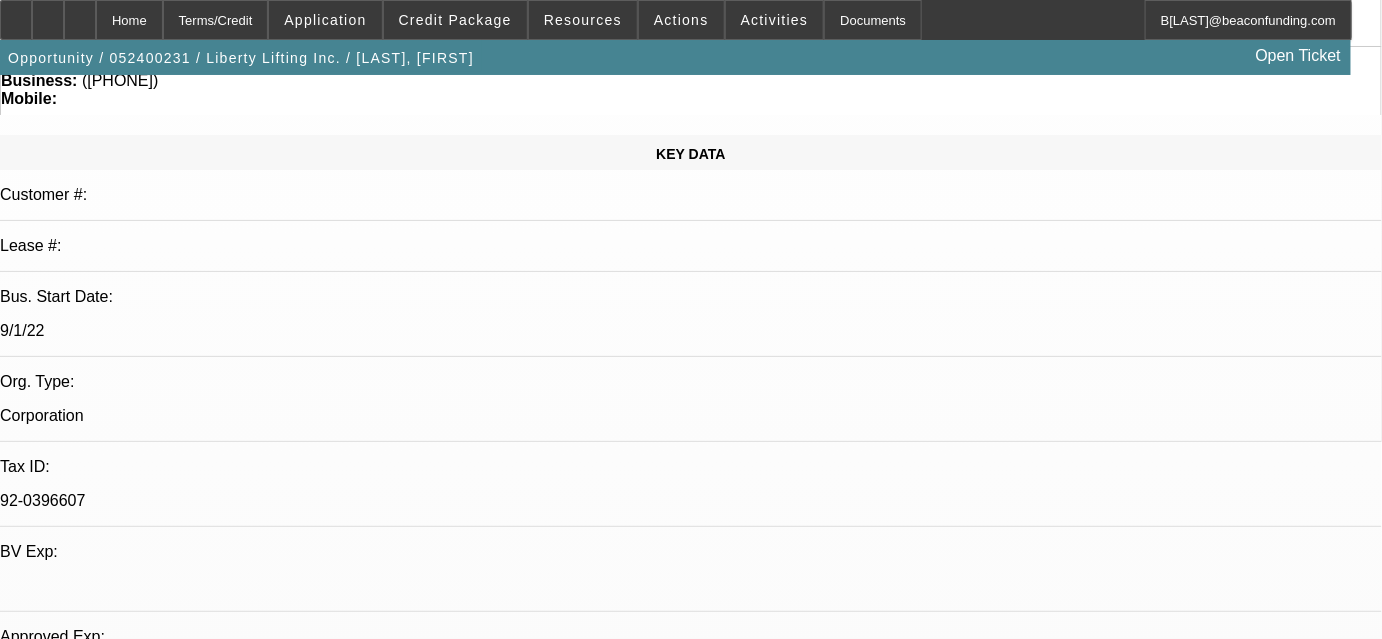 scroll, scrollTop: 90, scrollLeft: 0, axis: vertical 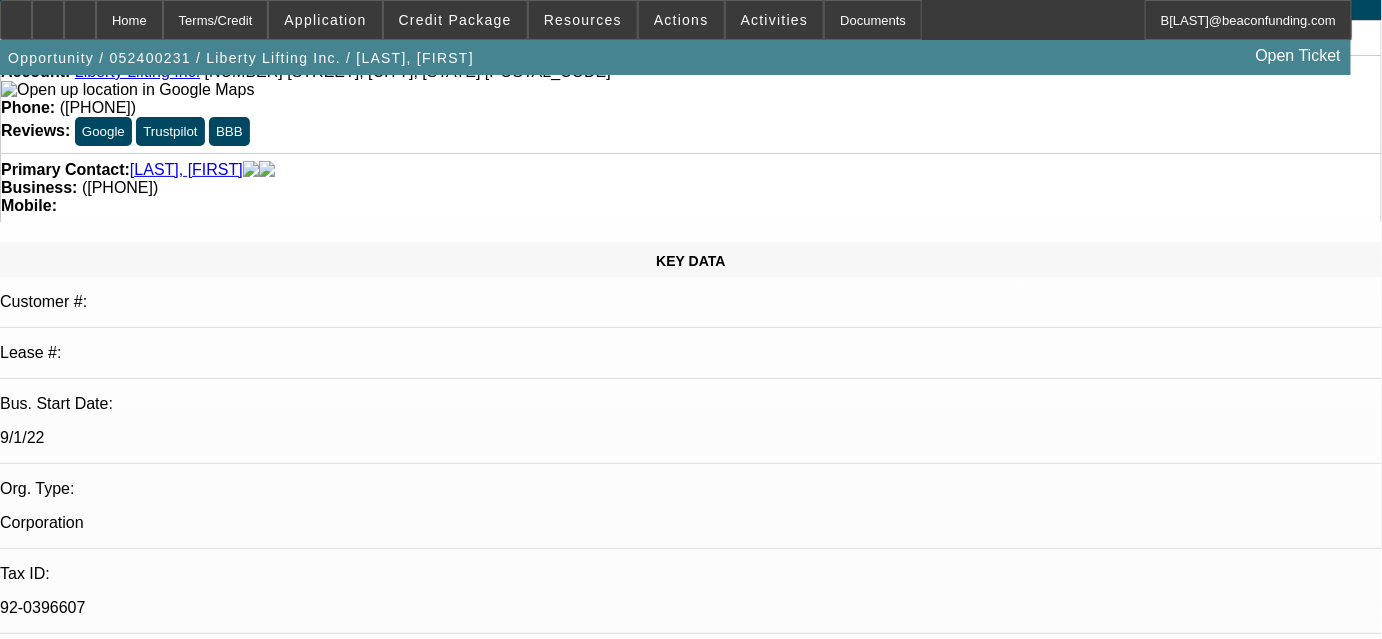 click on "[DATE] lvm for [LAST]------[DATE] bought a second crane ([NUMBER] ton) beginning of the summer. Looking a third larger one in the new year. exploring different options through the meantime.----- [DATE] vm------- [DATE] vm on [LAST] & [LAST], SE------------ [DATE] vm for [LAST] & [LAST]------ [DATE] vm----- [DATE] vm" at bounding box center [706, 7082] 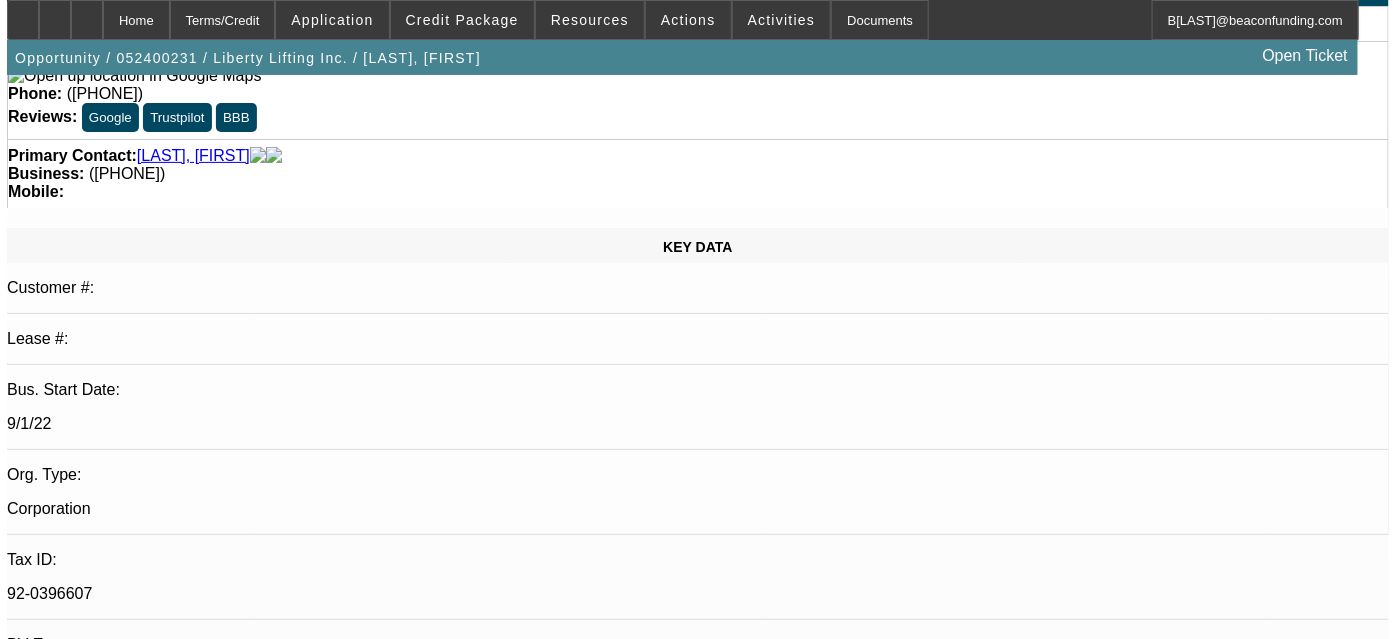 scroll, scrollTop: 0, scrollLeft: 0, axis: both 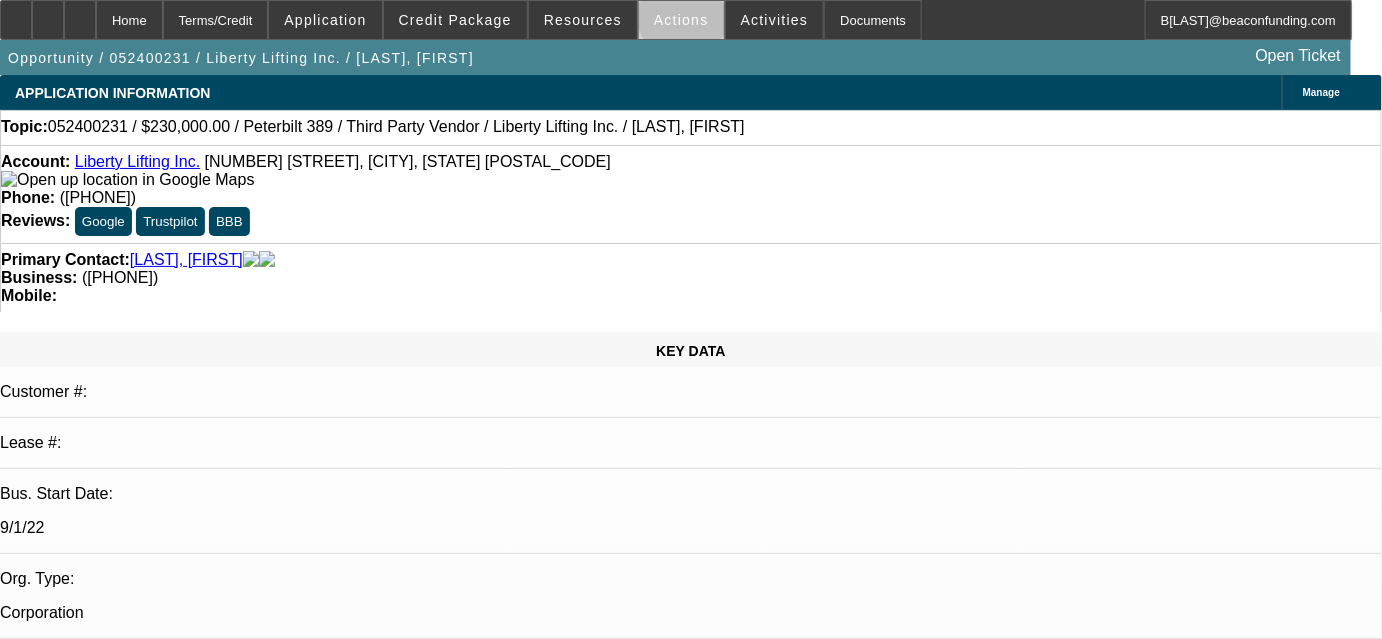 click on "Actions" at bounding box center [681, 20] 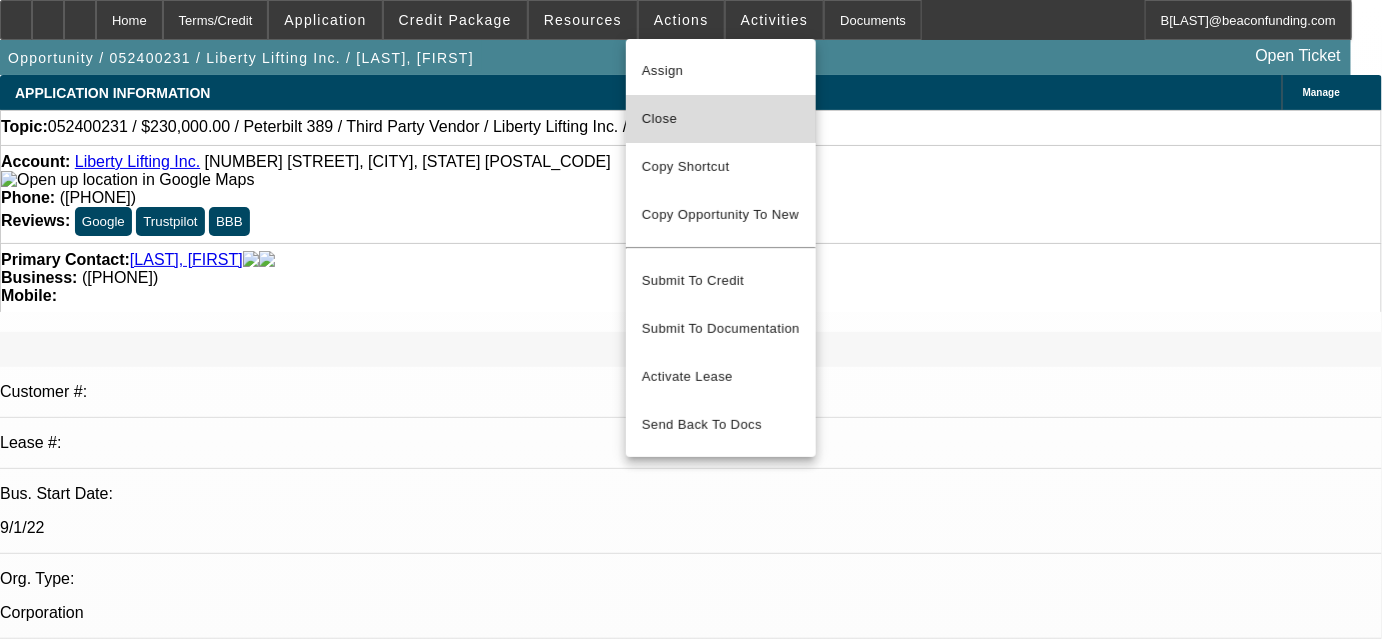 click on "Close" at bounding box center (721, 119) 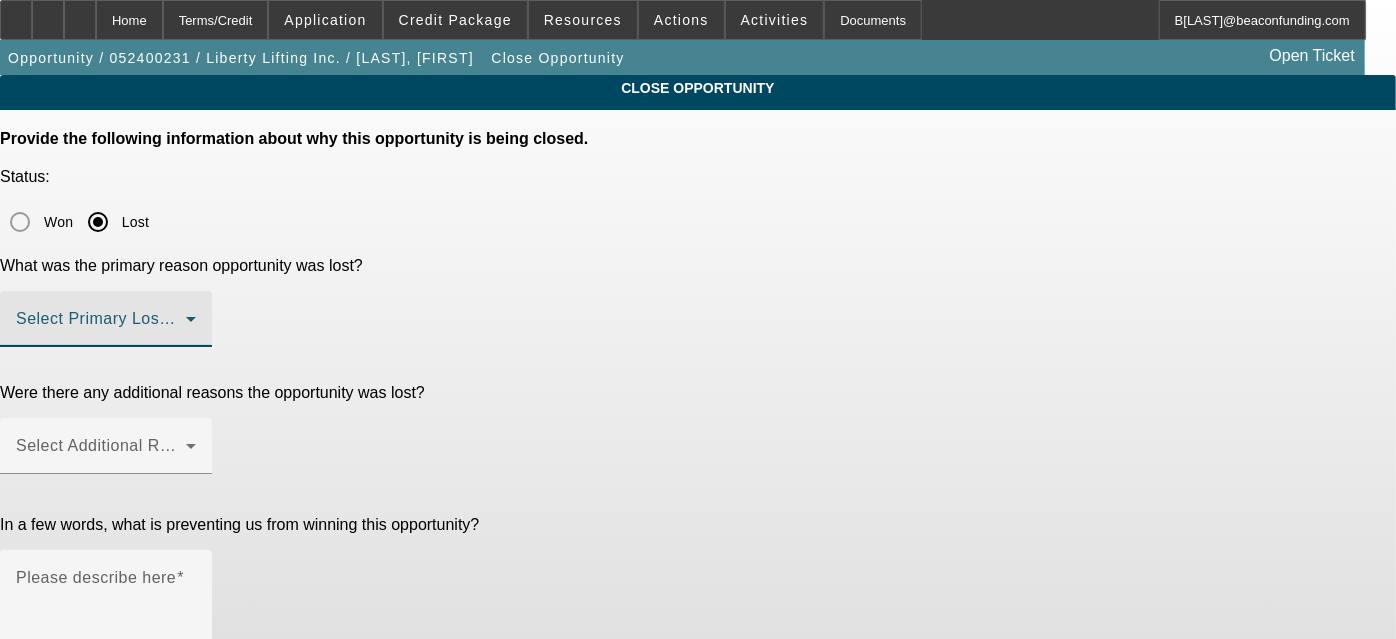 click at bounding box center (101, 327) 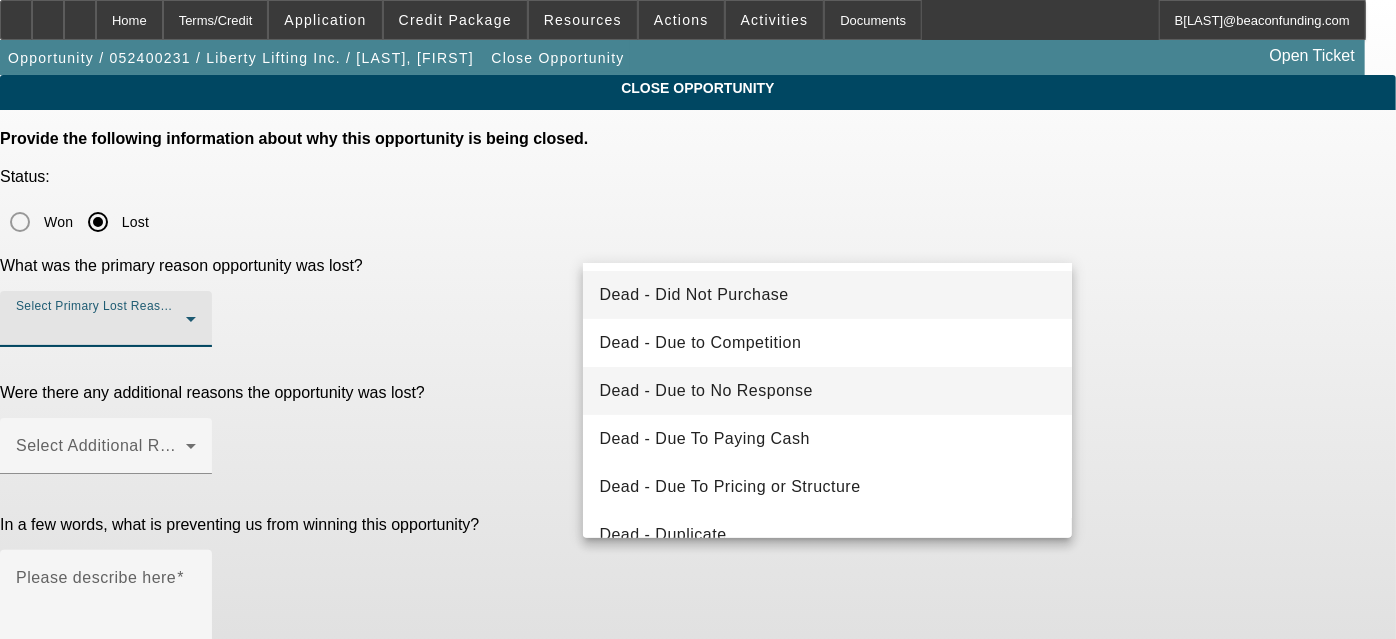 click on "Dead - Due to No Response" at bounding box center (706, 391) 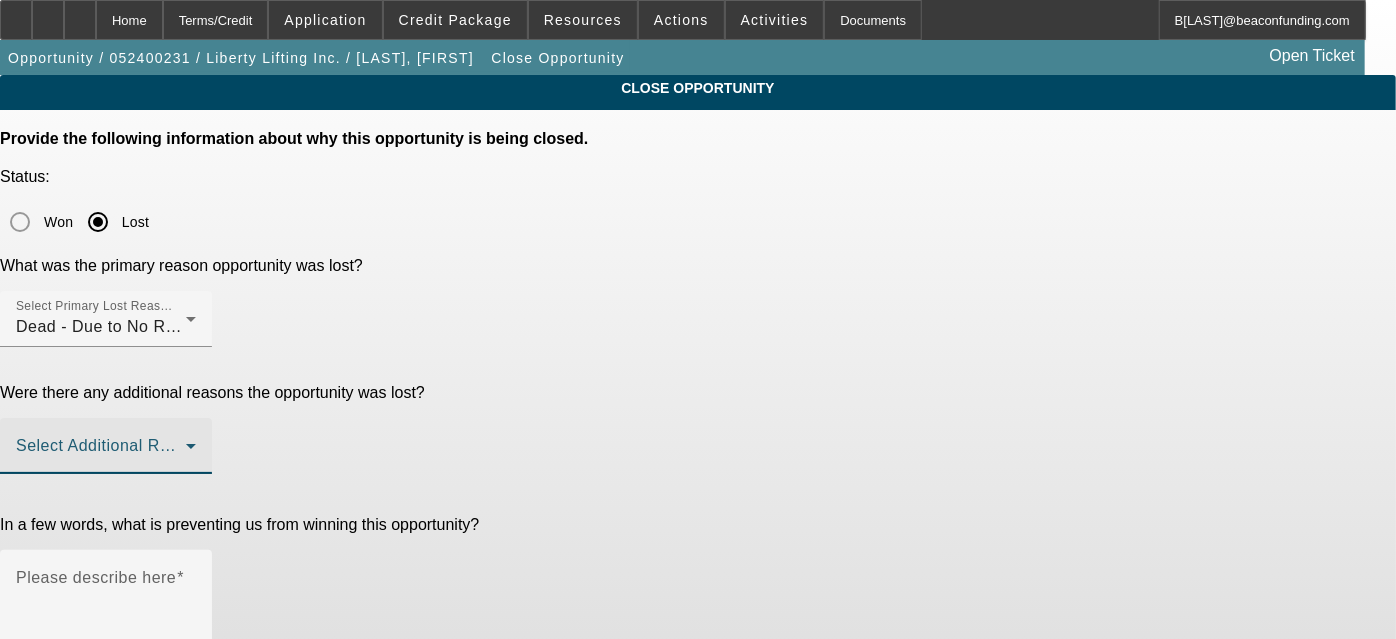 click at bounding box center (101, 454) 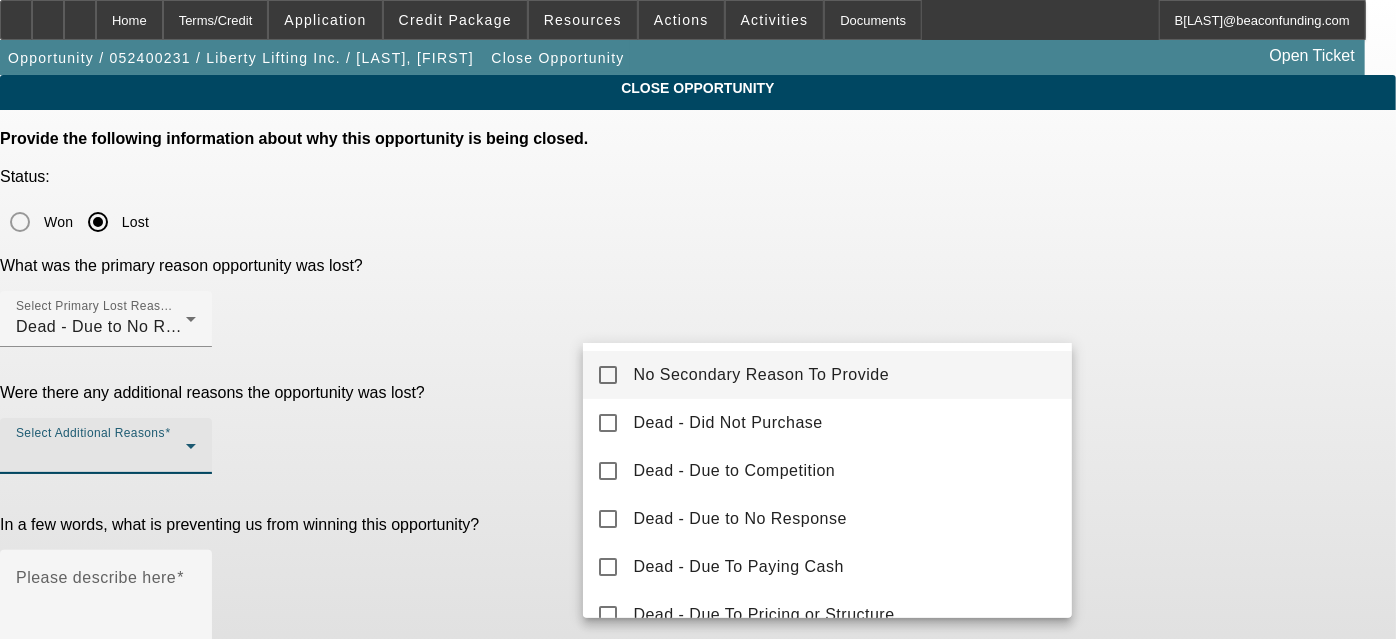 click on "No Secondary Reason To Provide" at bounding box center (761, 375) 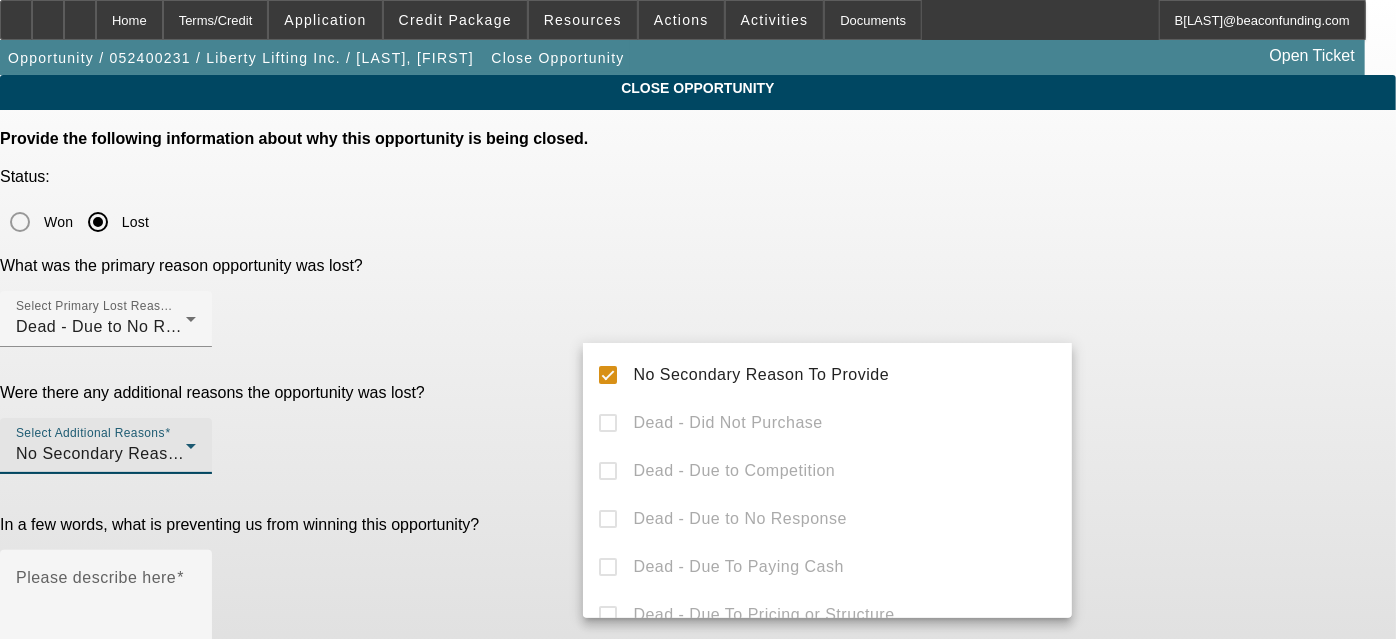 click at bounding box center (698, 319) 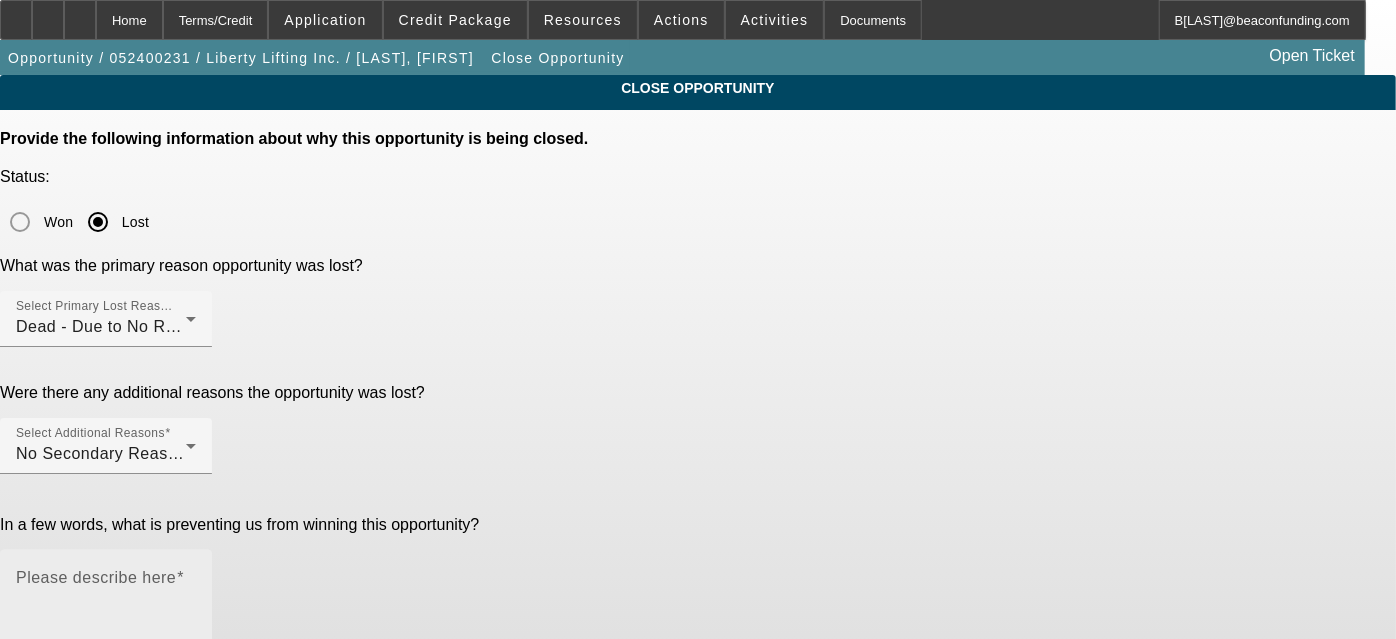 click on "Please describe here" at bounding box center (100, 578) 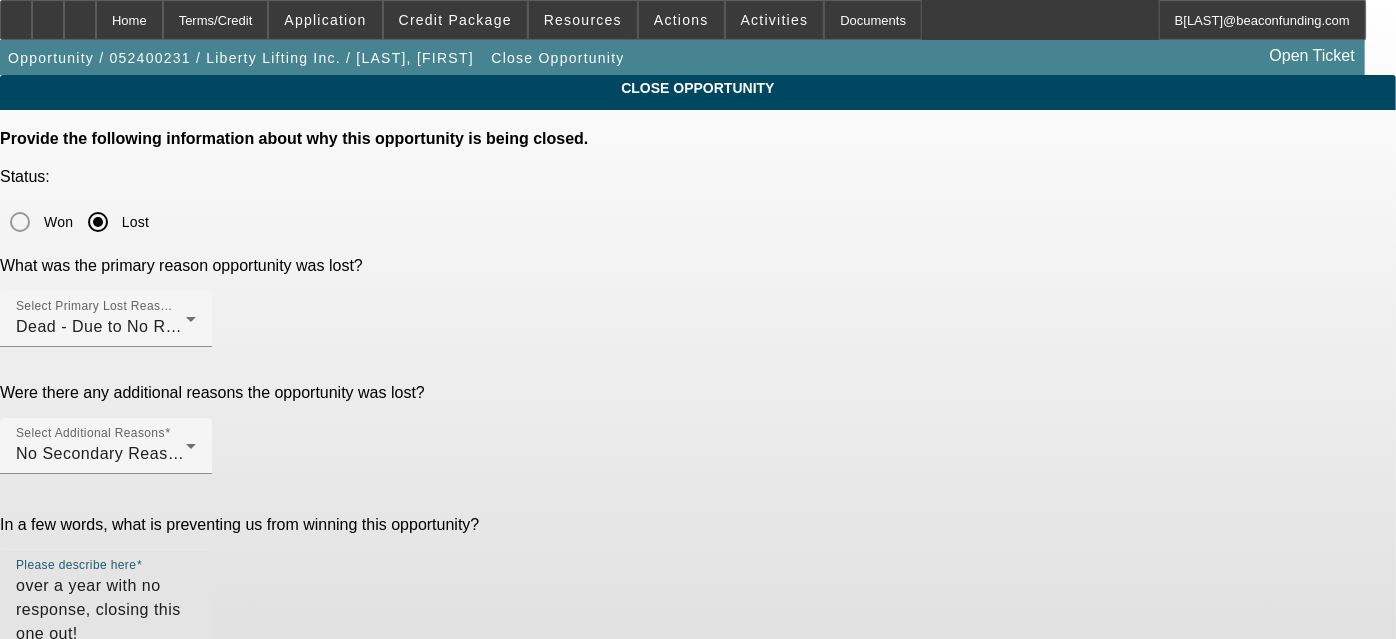 type on "over a year with no response, closing this one out!" 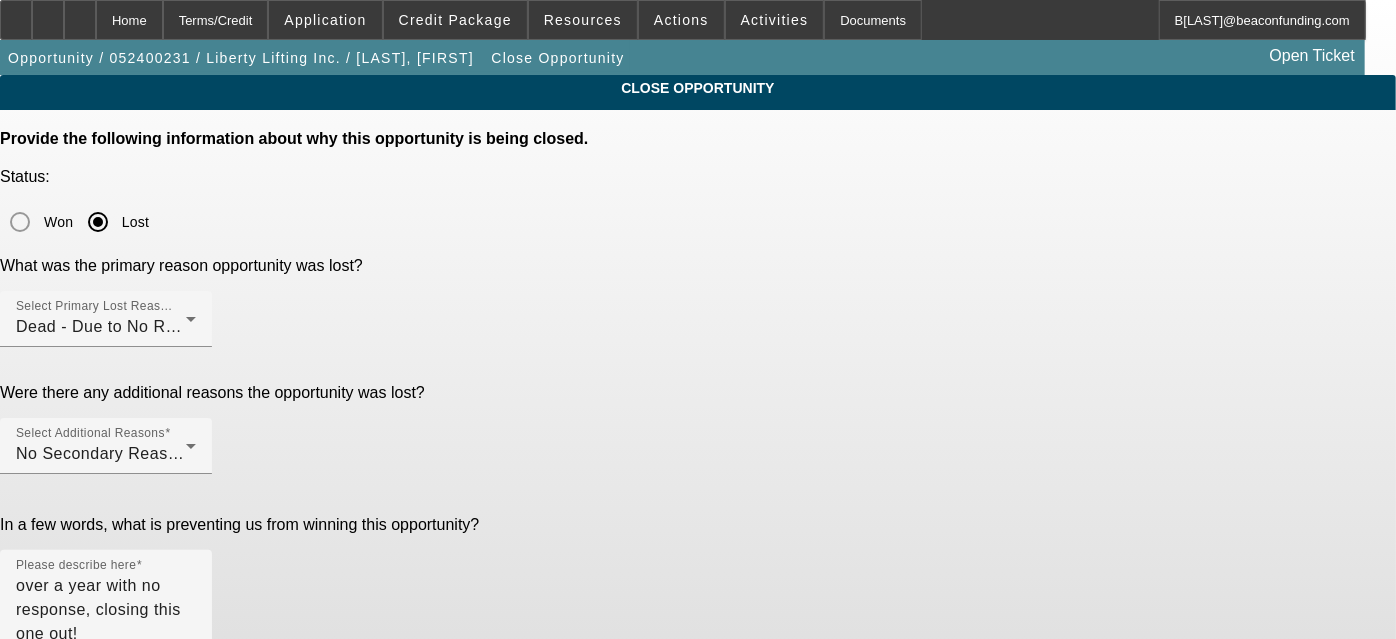 click on "Submit" at bounding box center (28, 731) 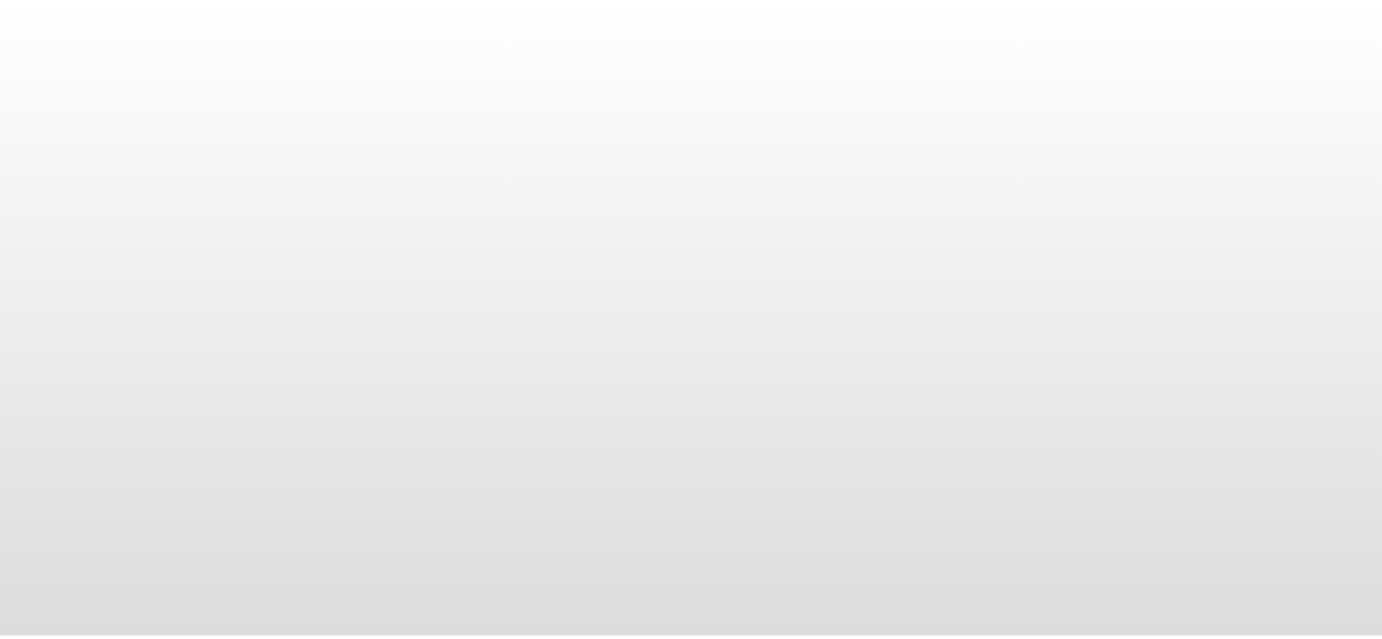 scroll, scrollTop: 0, scrollLeft: 0, axis: both 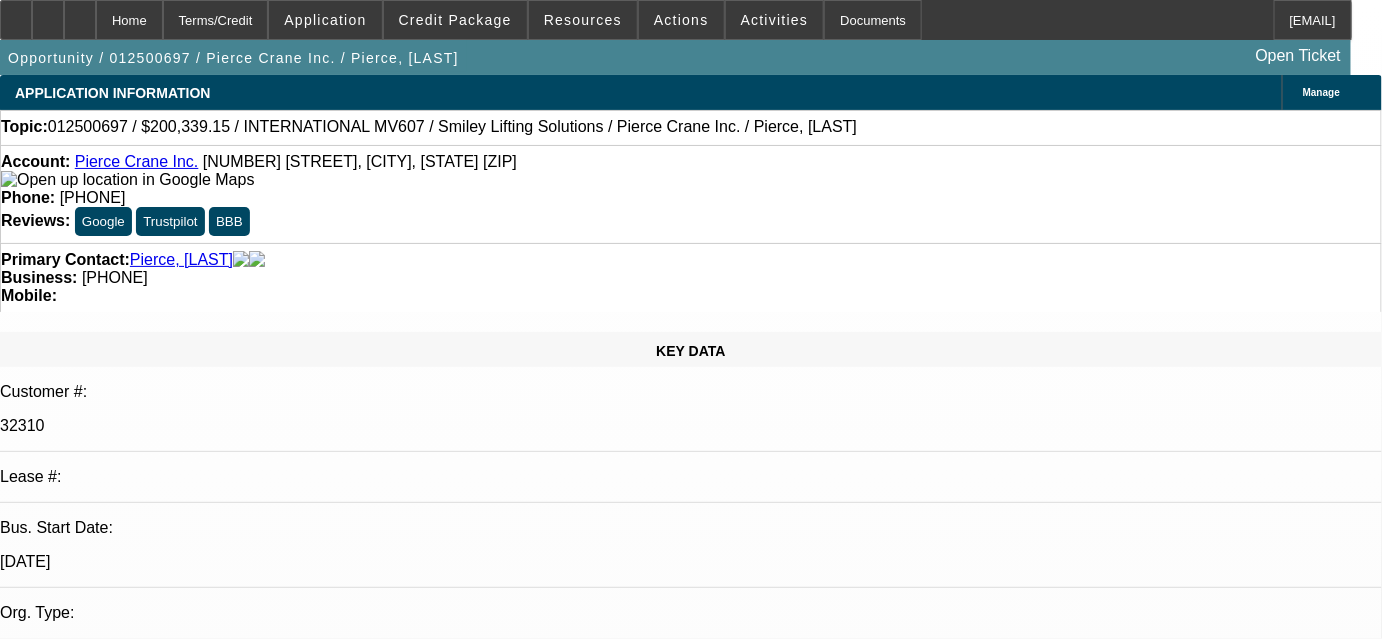 click on "2/3-sent approval letter, Blake was busy, said to call back tomorrow  2/4-lvm and sent email  2/5-only getting one truck for now, has approval from his local banker also  2/7-sent revised approval letter and lvm  2/10-lvm and sent email  2/20-left FINAL VM" at bounding box center (126, 7906) 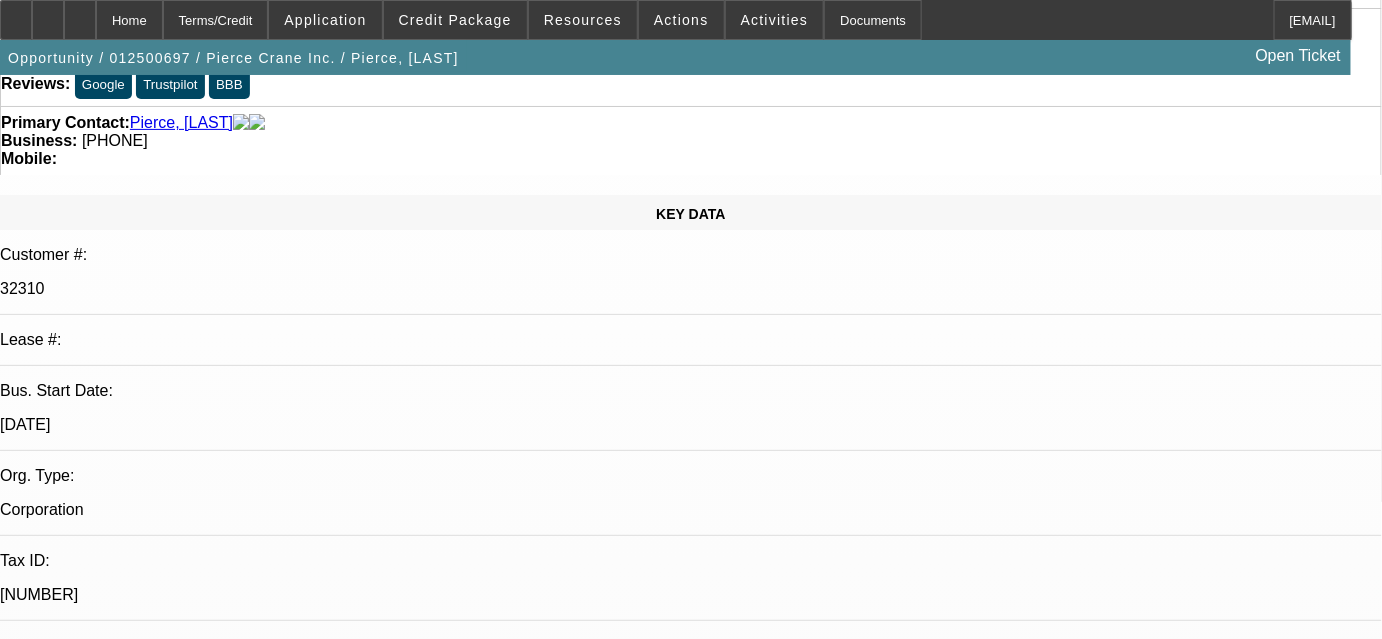 scroll, scrollTop: 181, scrollLeft: 0, axis: vertical 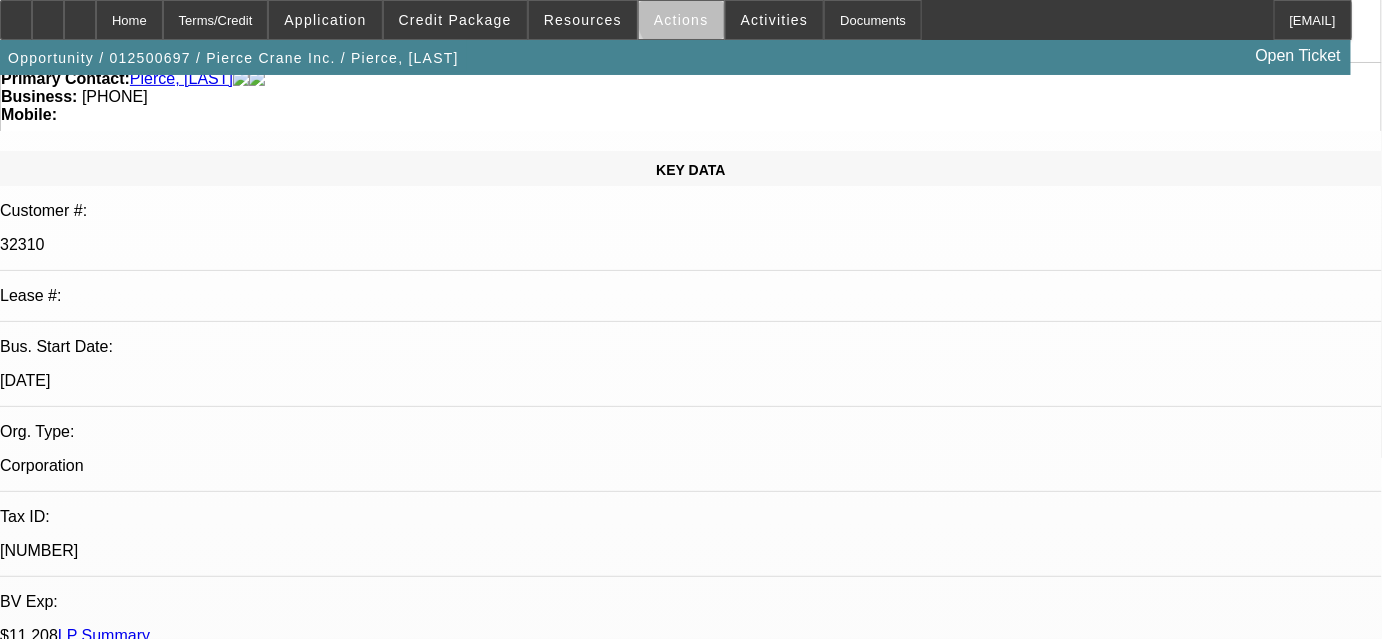 click on "Actions" at bounding box center [681, 20] 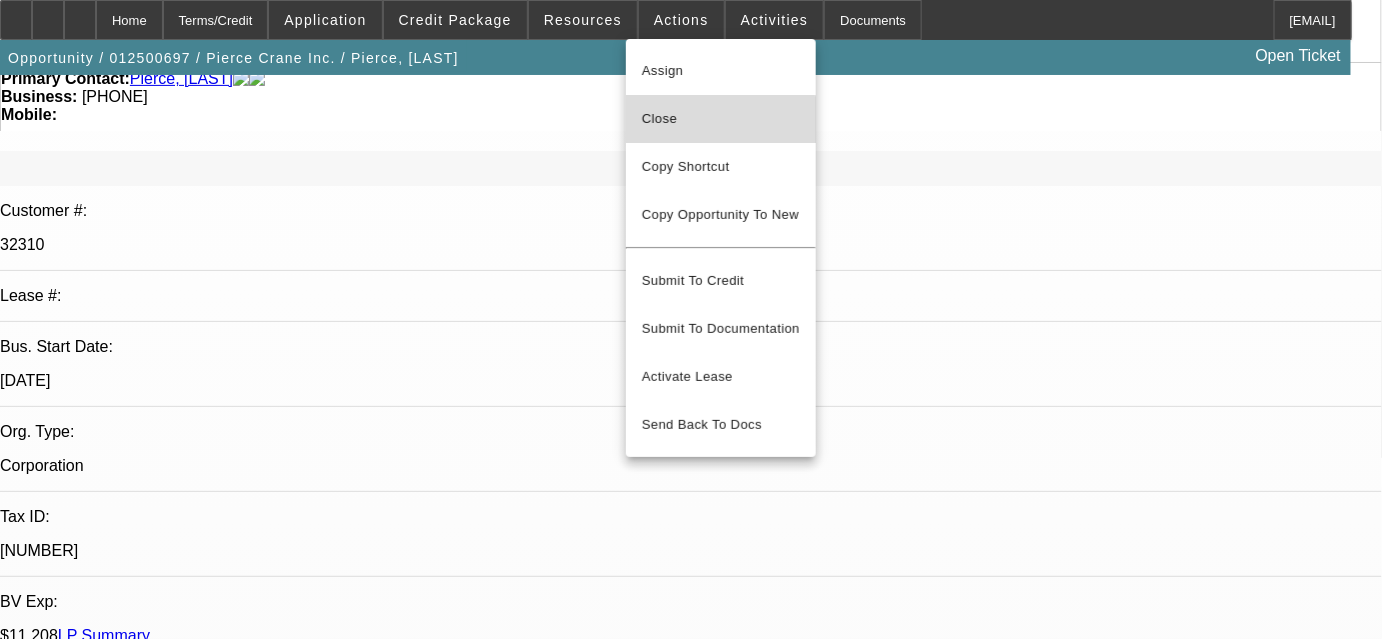 click on "Close" at bounding box center [721, 119] 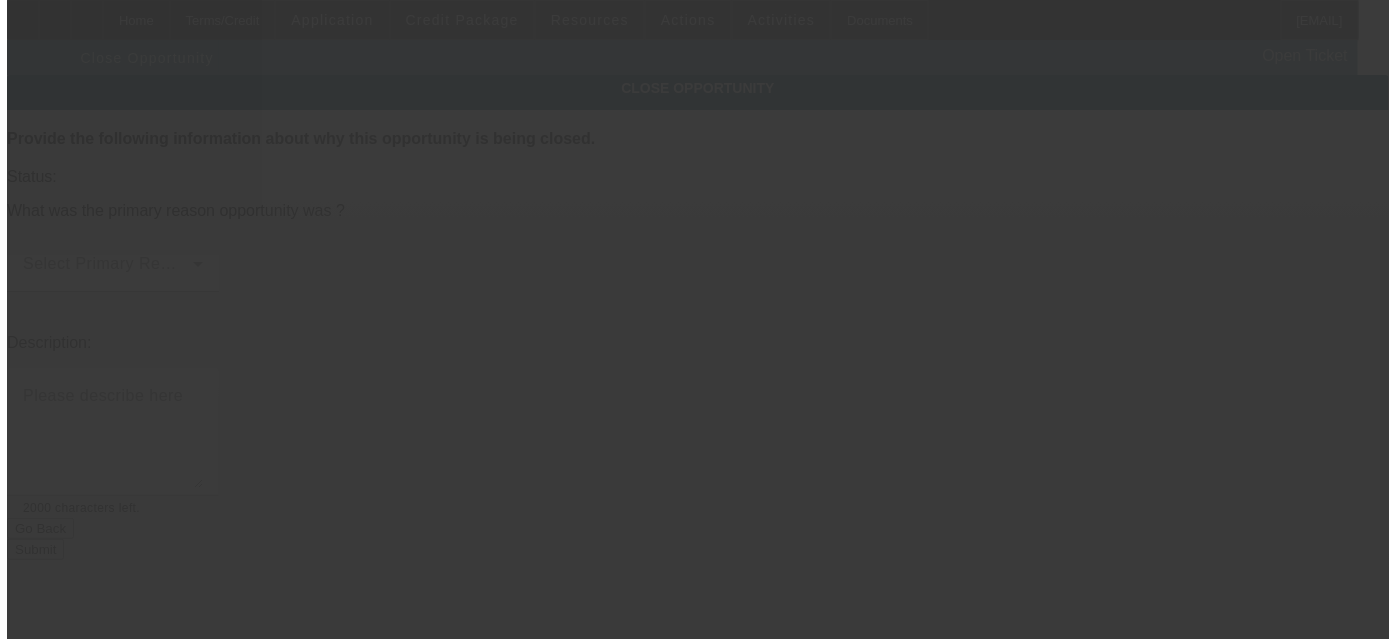 scroll, scrollTop: 0, scrollLeft: 0, axis: both 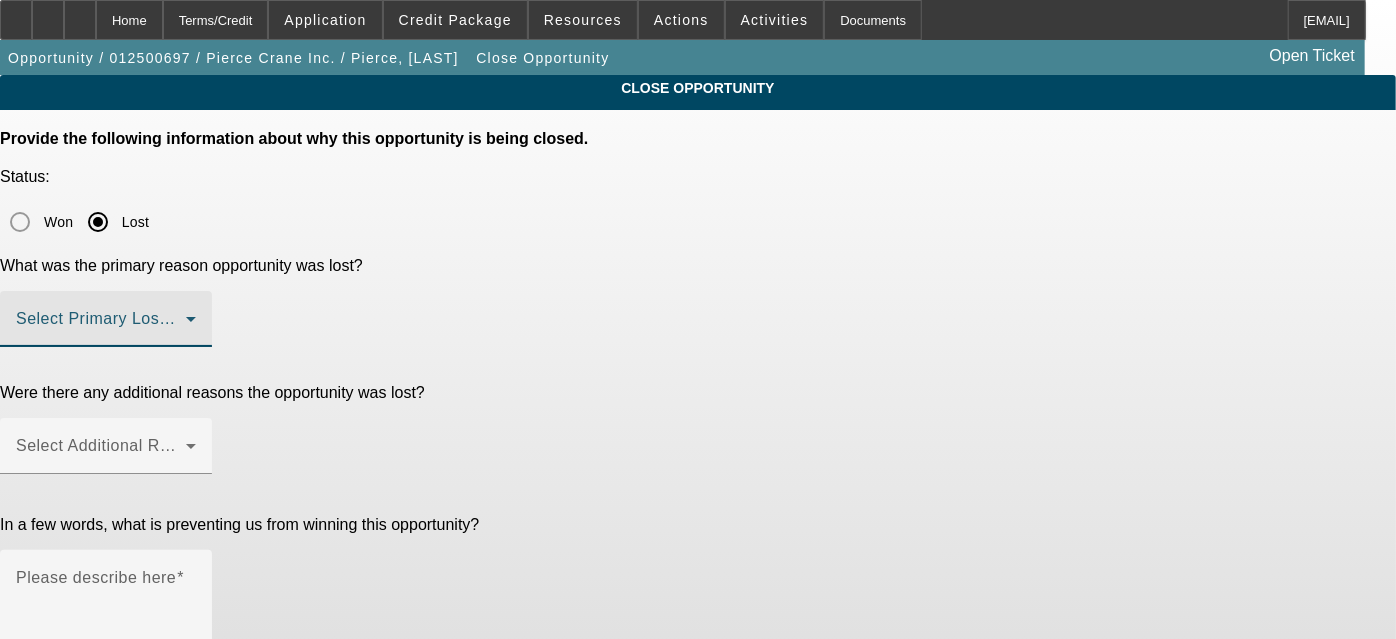 click at bounding box center (101, 327) 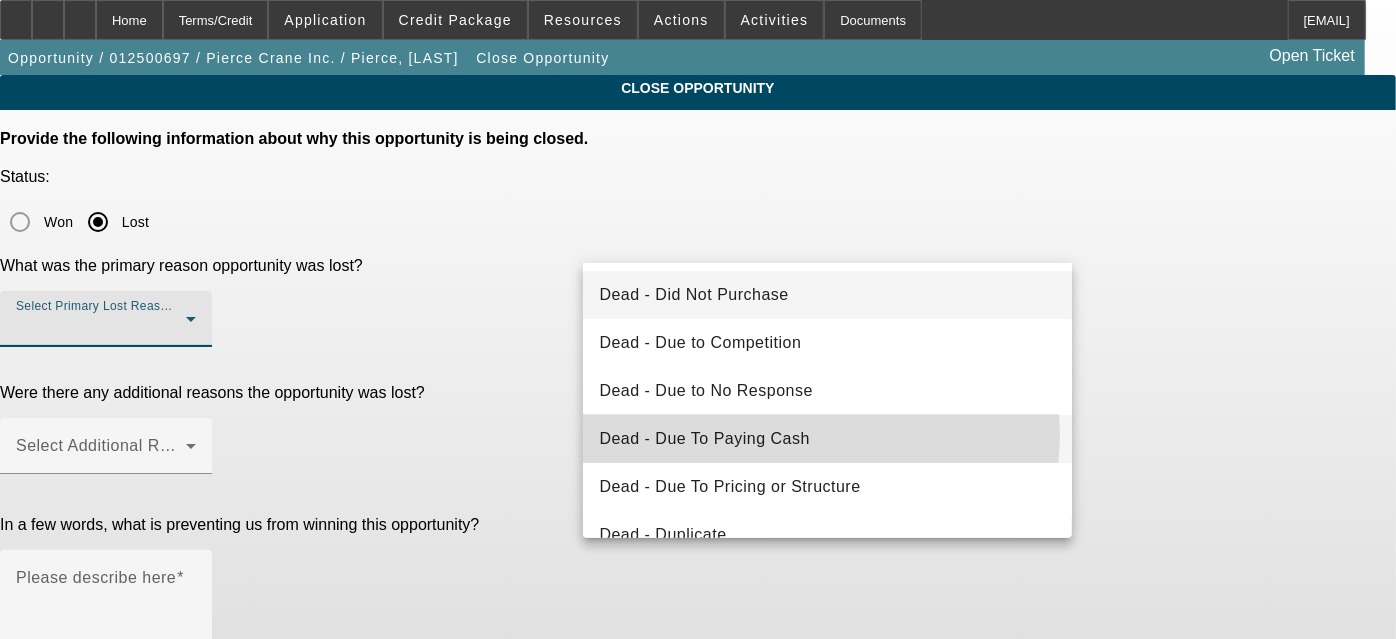 click on "Dead - Due To Paying Cash" at bounding box center [827, 439] 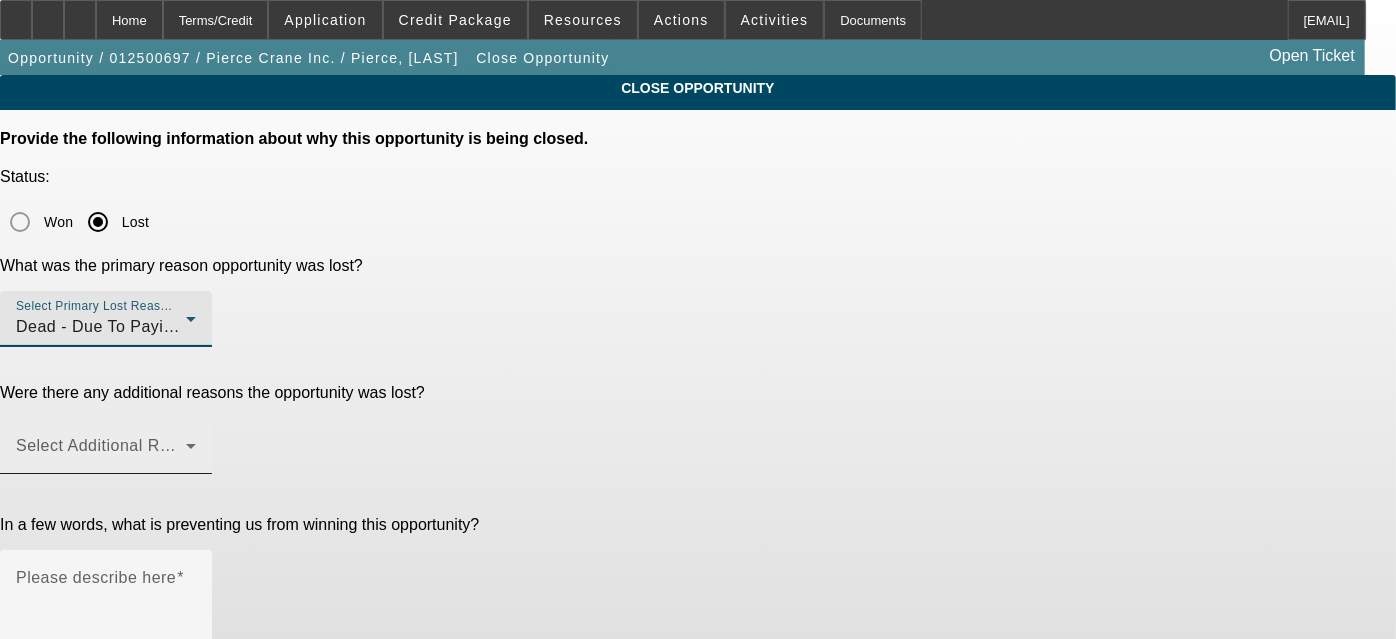 click at bounding box center [101, 454] 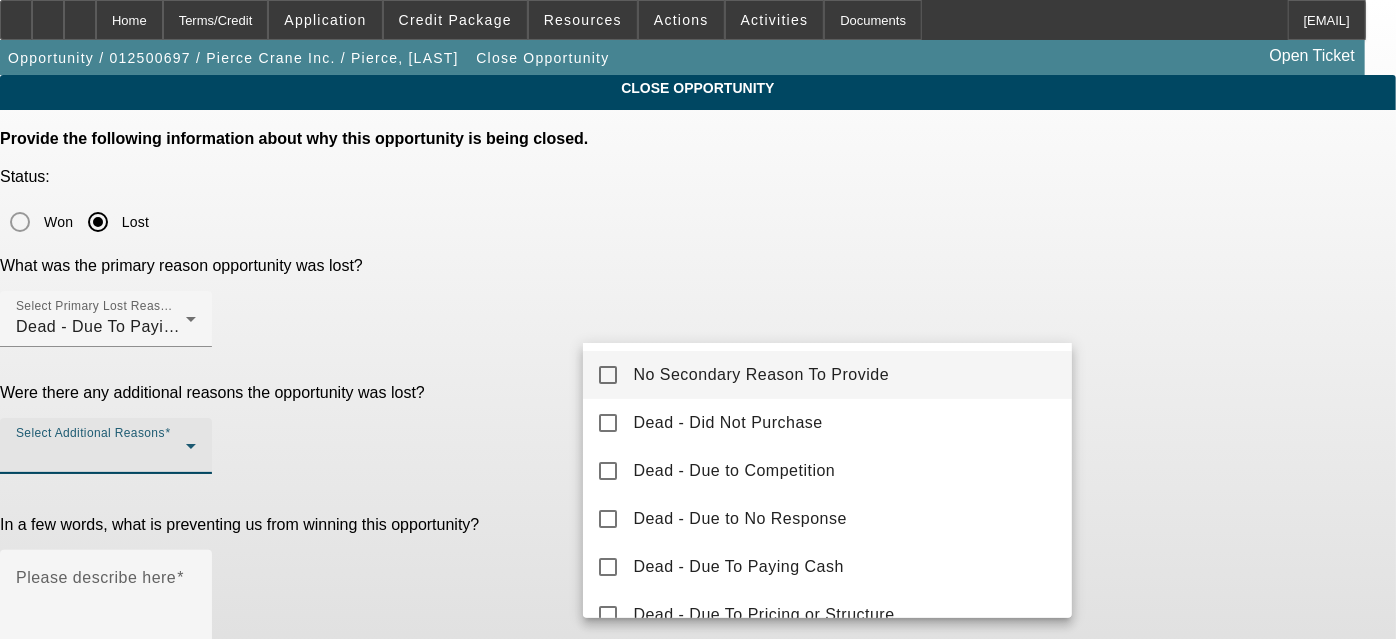 click on "No Secondary Reason To Provide" at bounding box center [761, 375] 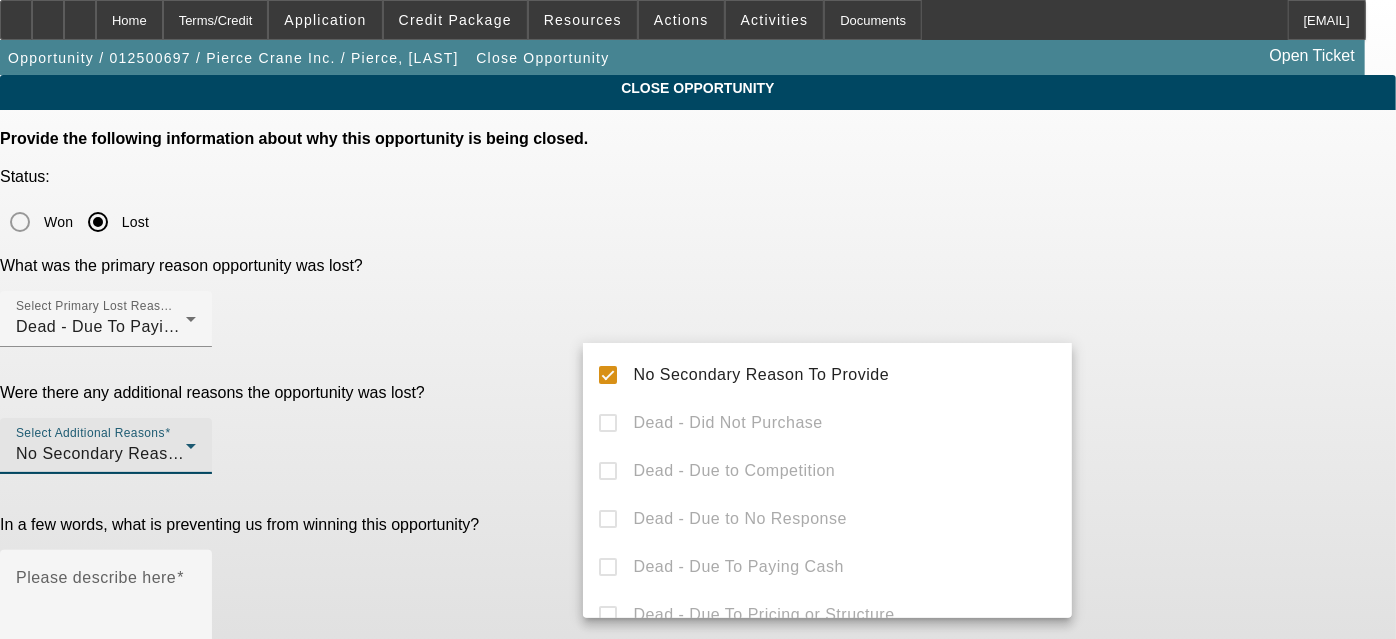 click at bounding box center [698, 319] 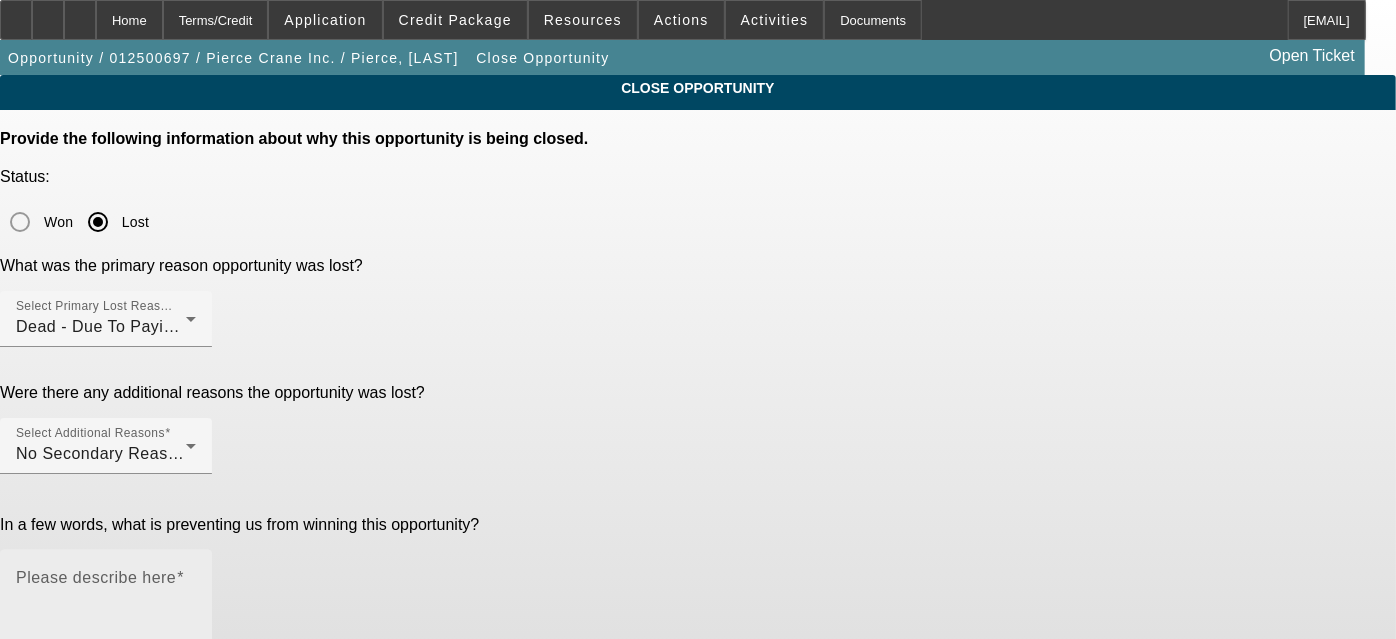 click on "Please describe here" at bounding box center [96, 577] 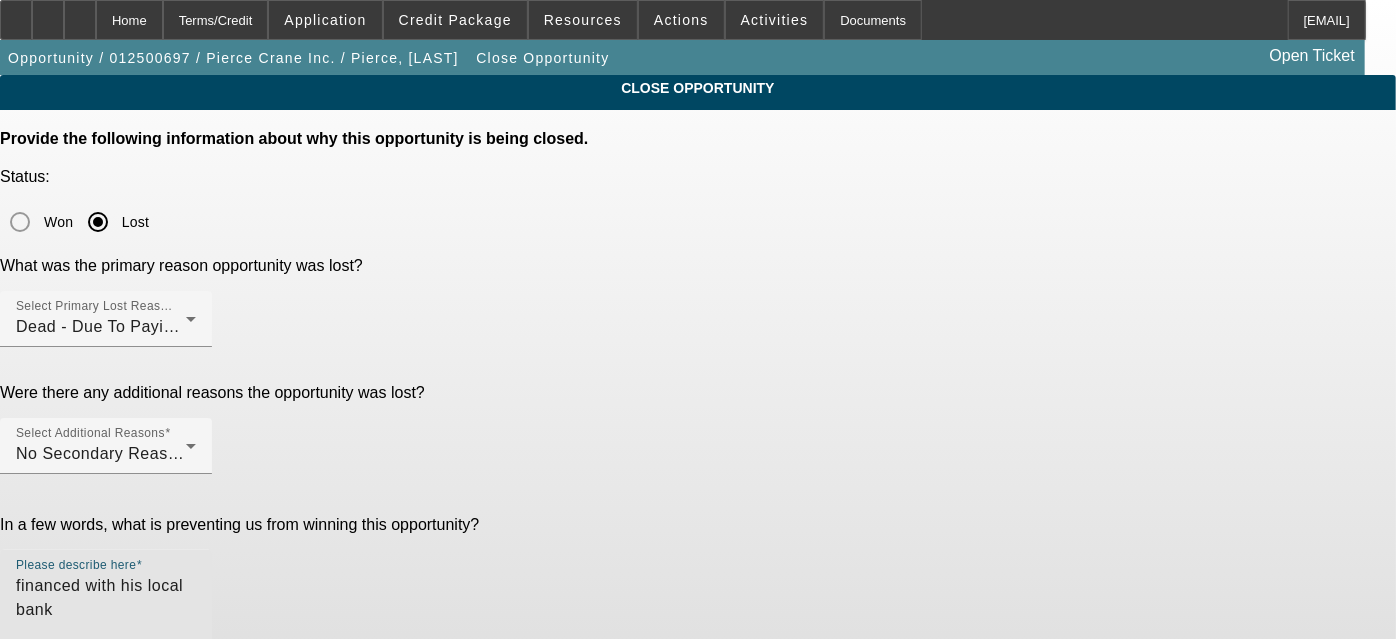 type on "financed with his local bank" 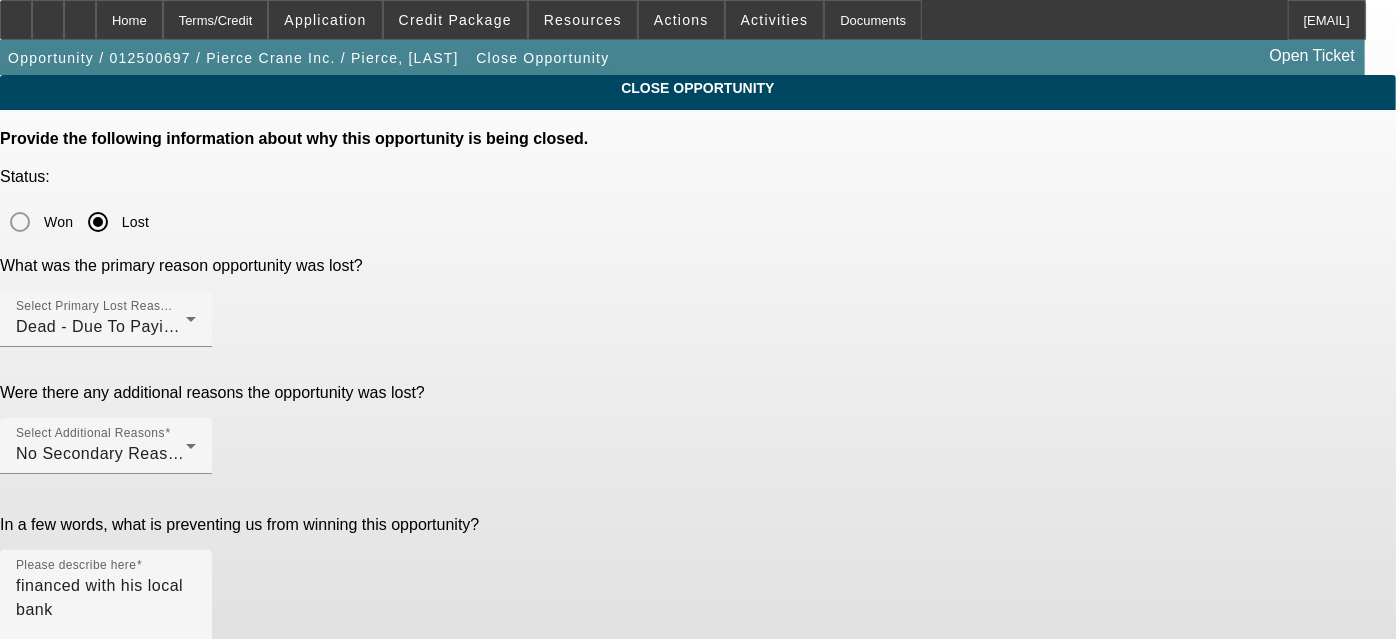 click on "Submit" at bounding box center [28, 731] 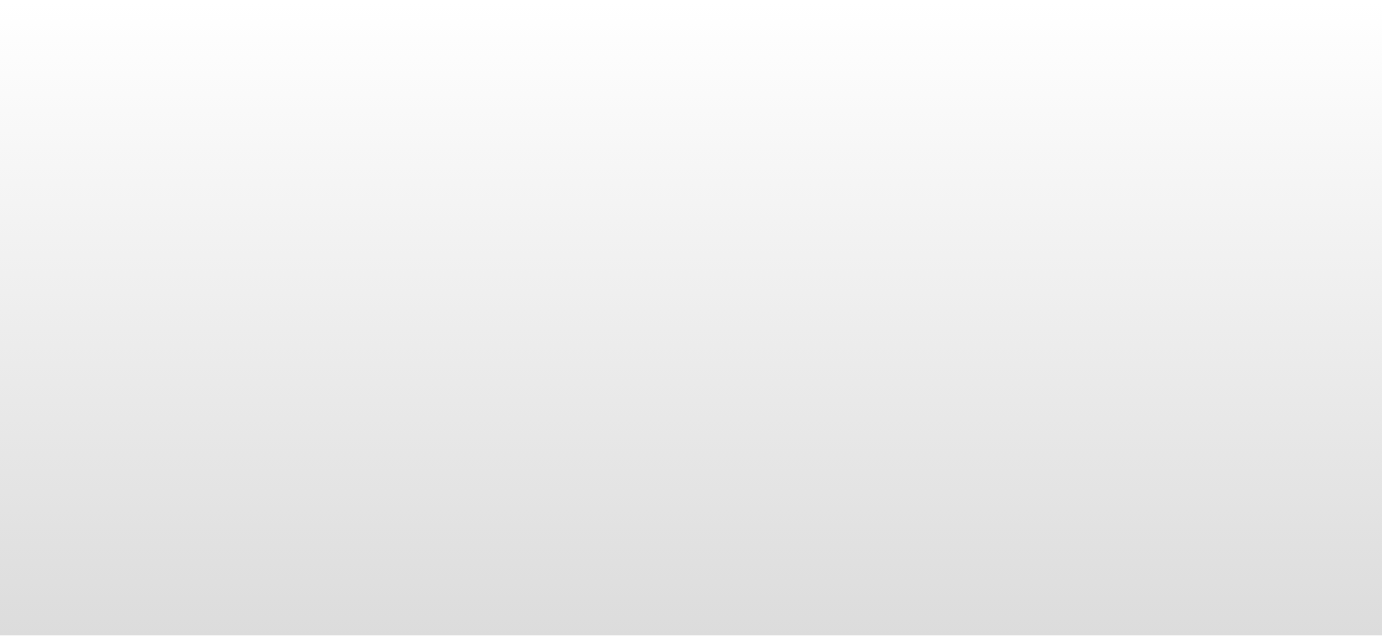 scroll, scrollTop: 0, scrollLeft: 0, axis: both 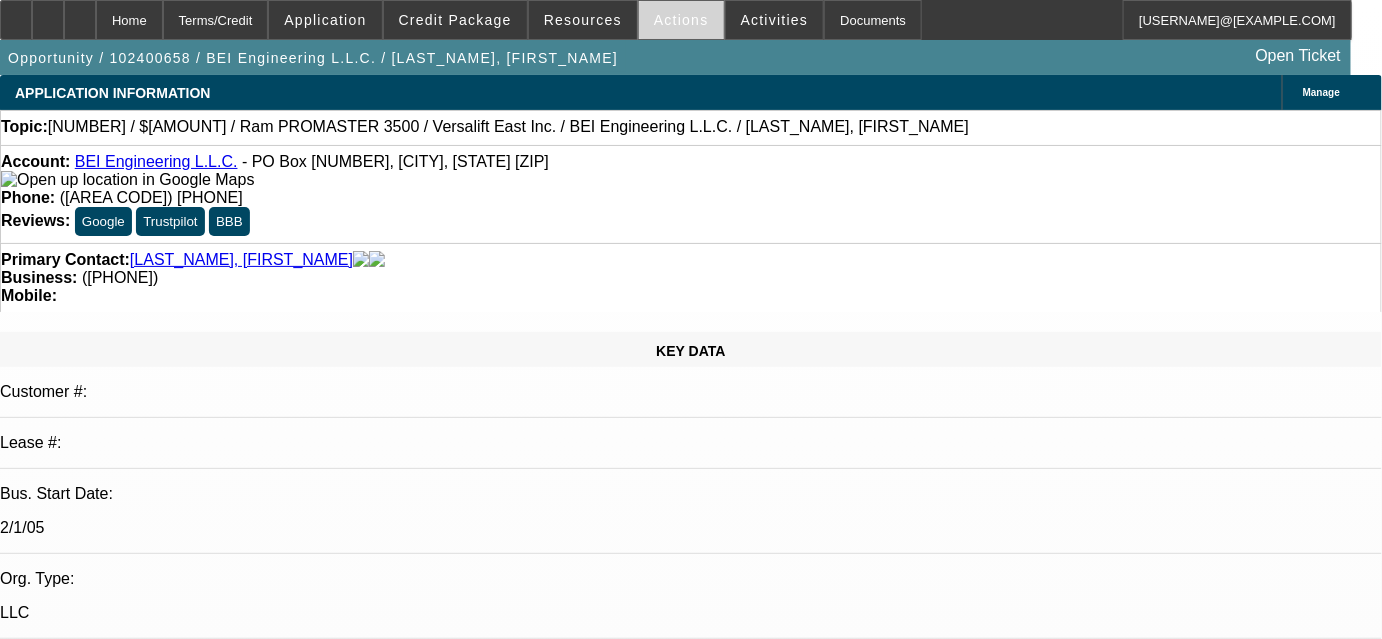 click on "Actions" at bounding box center [681, 20] 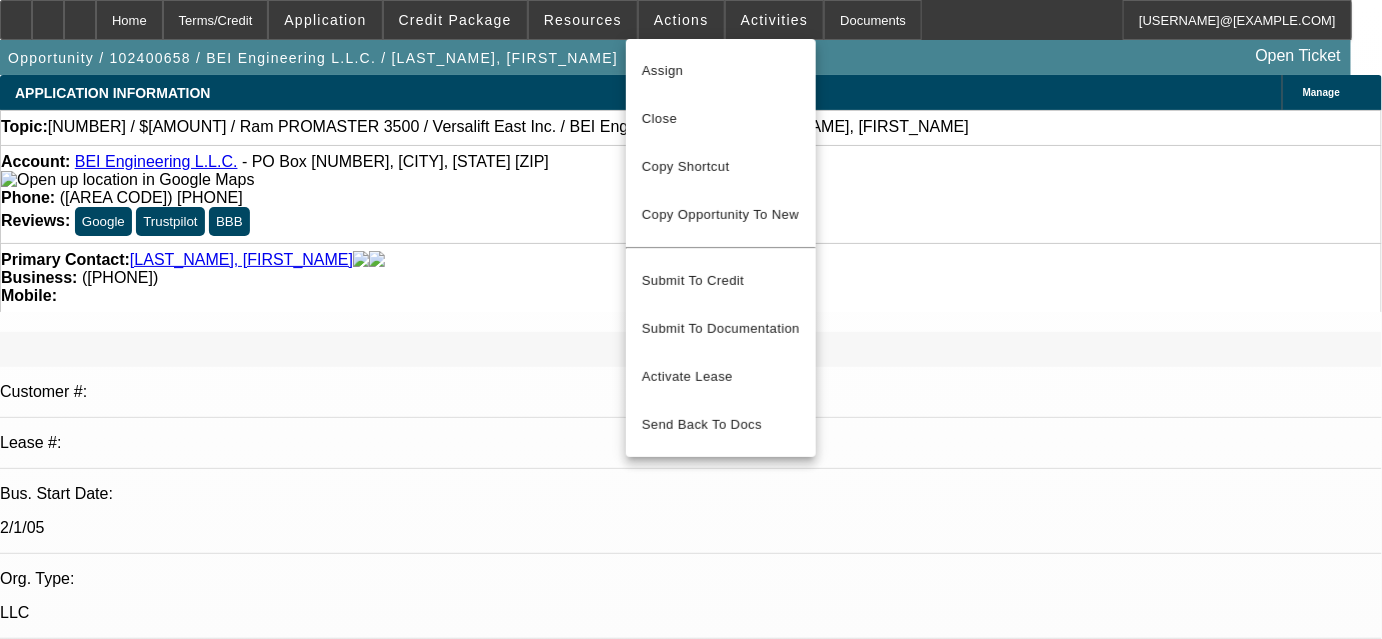 click at bounding box center (691, 319) 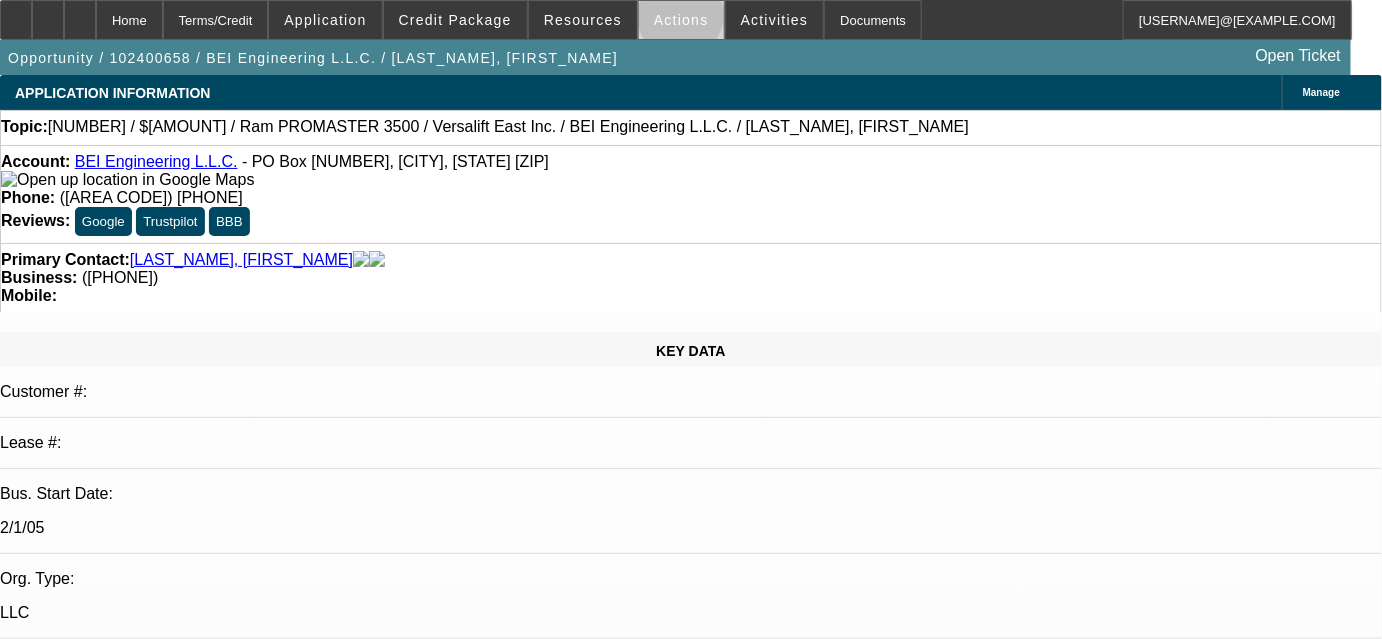 click on "Actions" at bounding box center (681, 20) 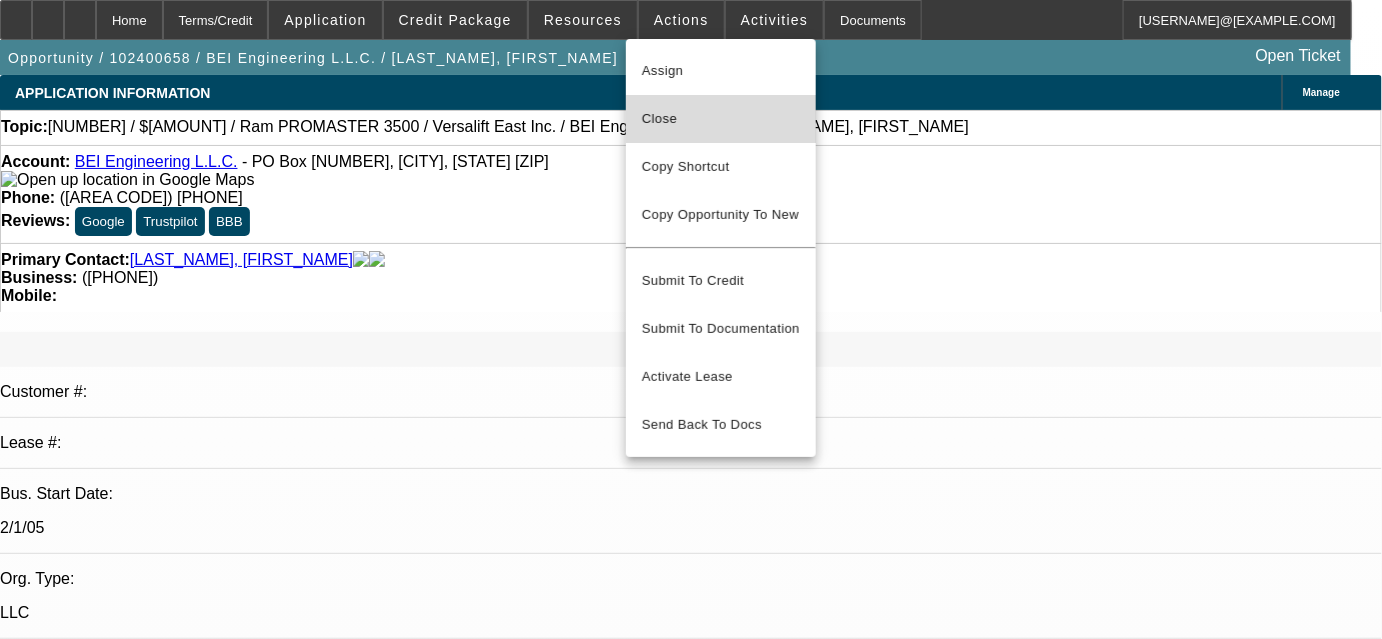 click on "Close" at bounding box center [721, 119] 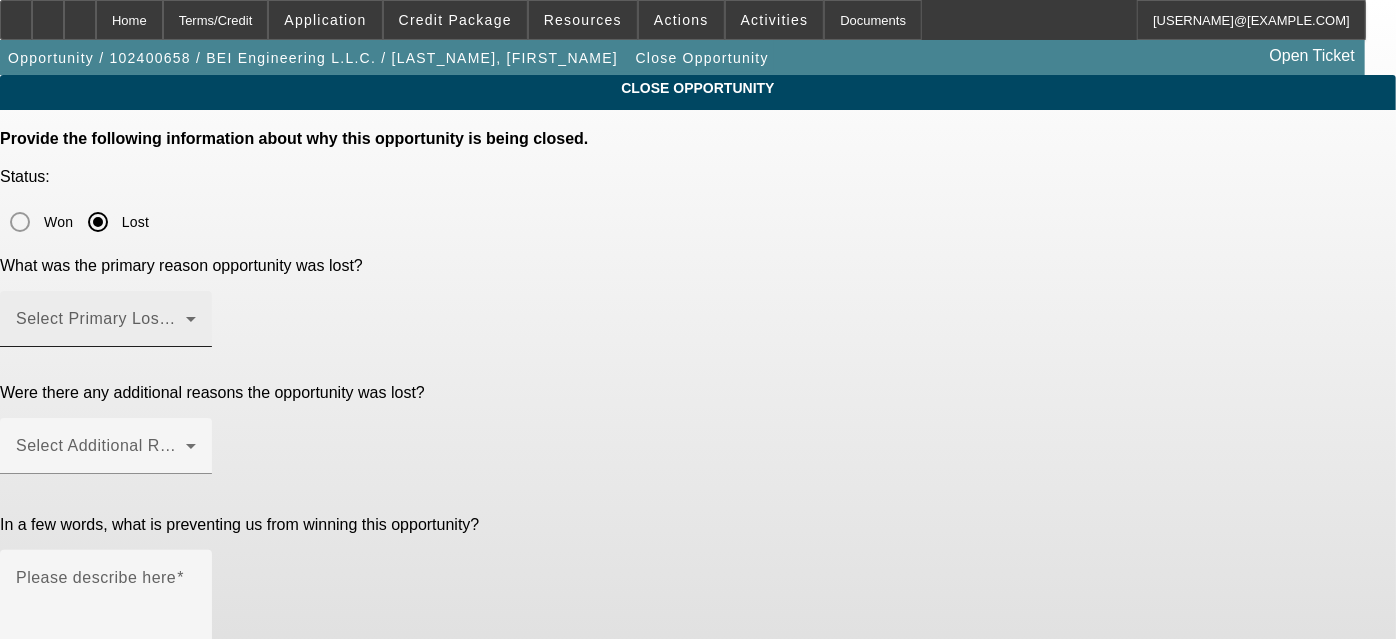 click on "Select Primary Lost Reason" at bounding box center [97, 319] 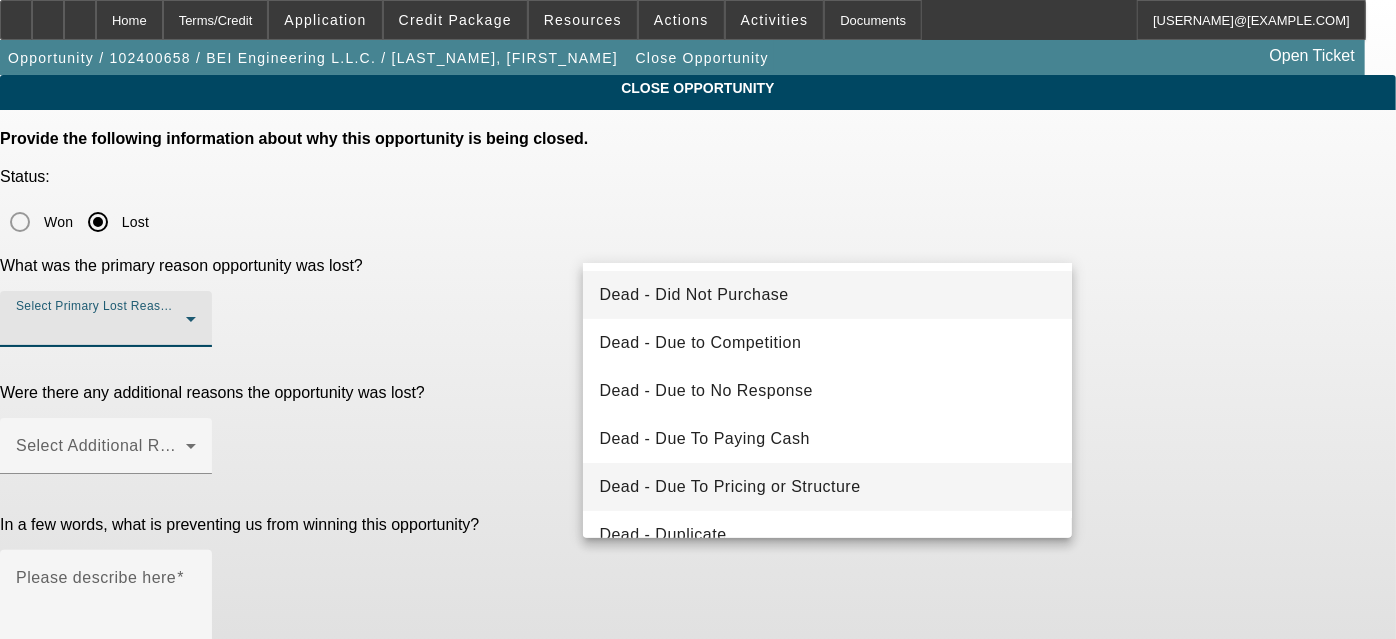 click on "Dead - Due To Pricing or Structure" at bounding box center [729, 487] 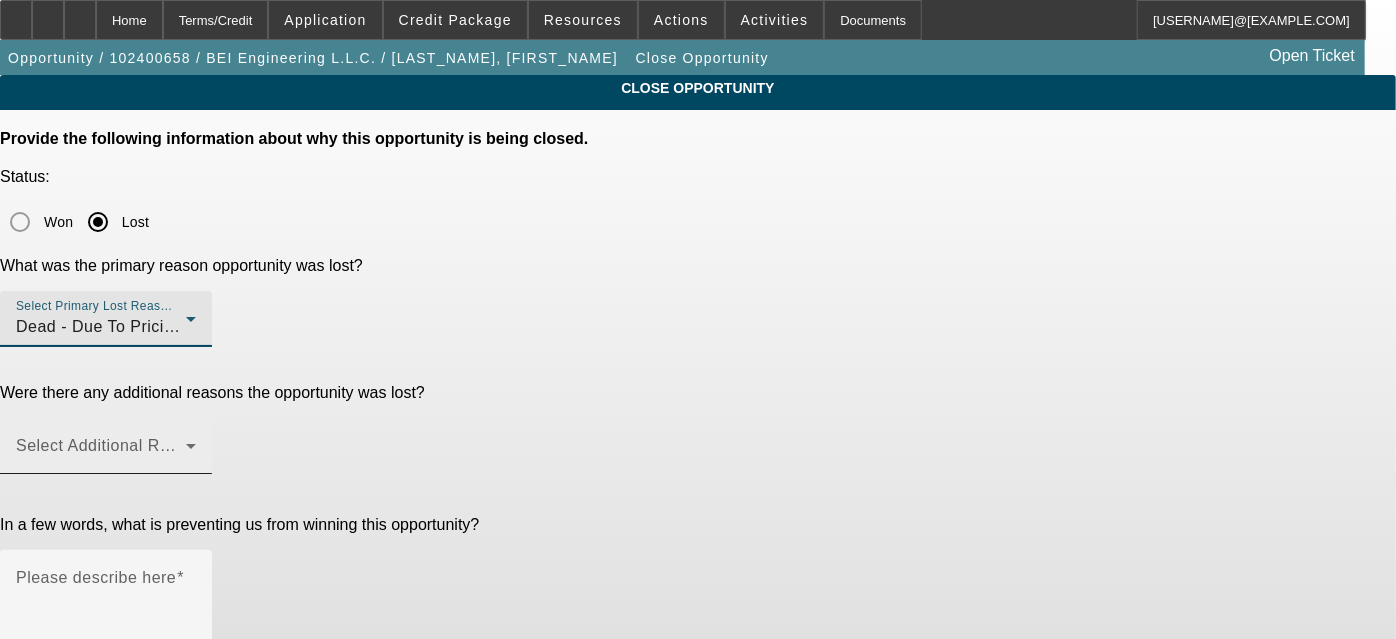 click at bounding box center [101, 454] 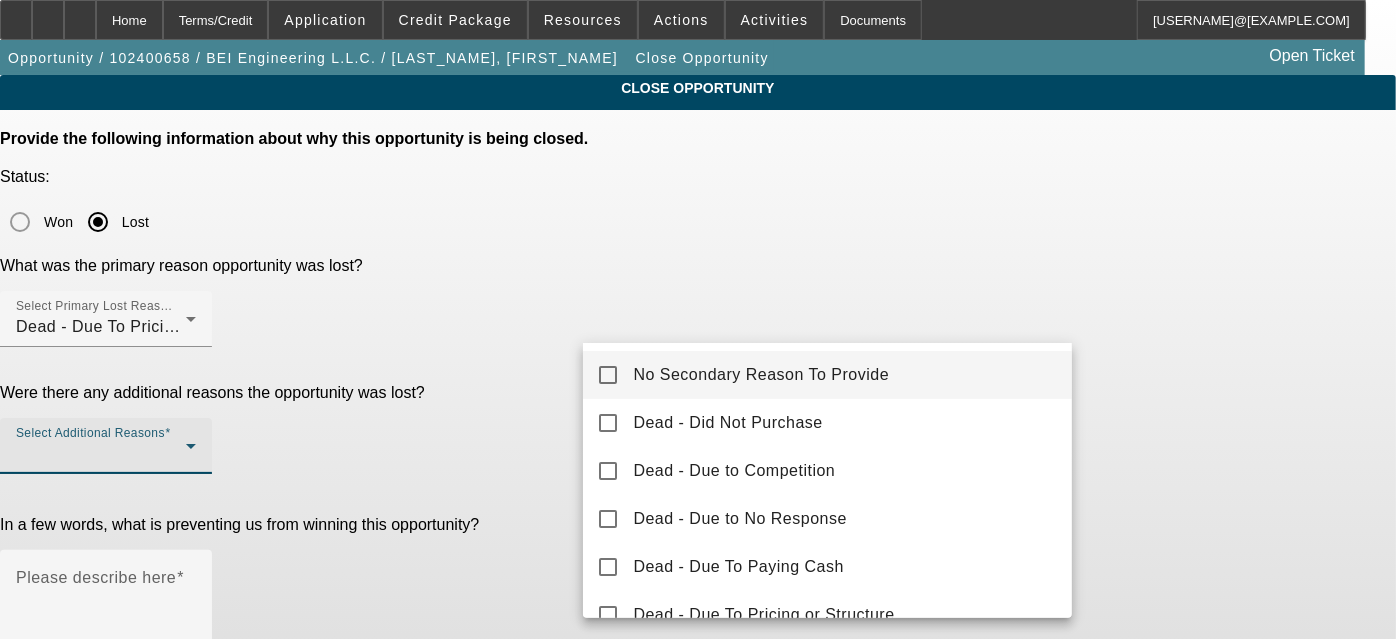 drag, startPoint x: 831, startPoint y: 371, endPoint x: 782, endPoint y: 375, distance: 49.162994 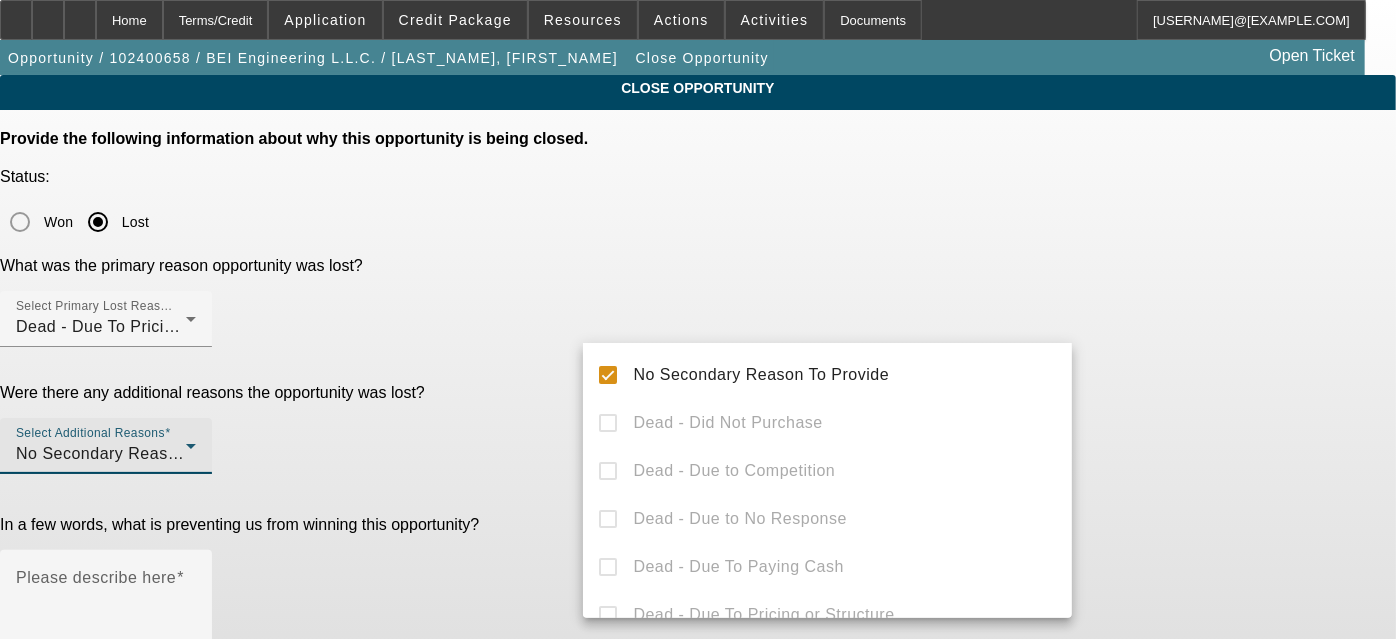 click at bounding box center [698, 319] 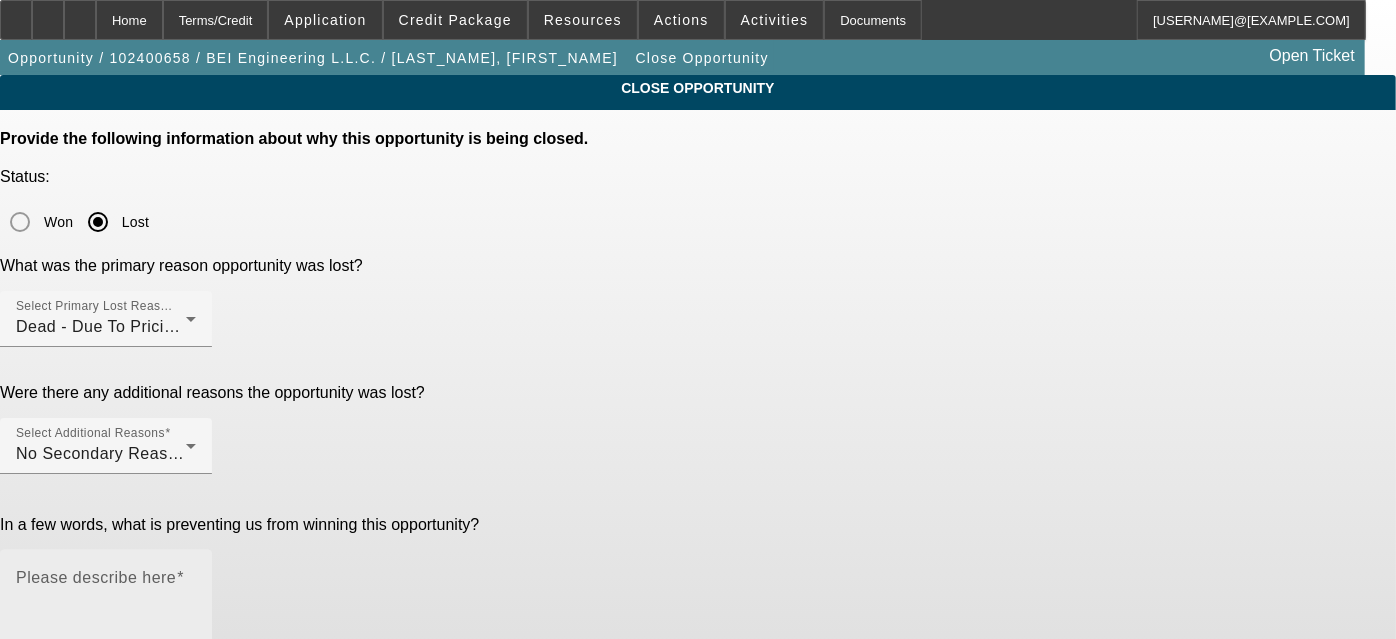 click on "Please describe here" at bounding box center (96, 577) 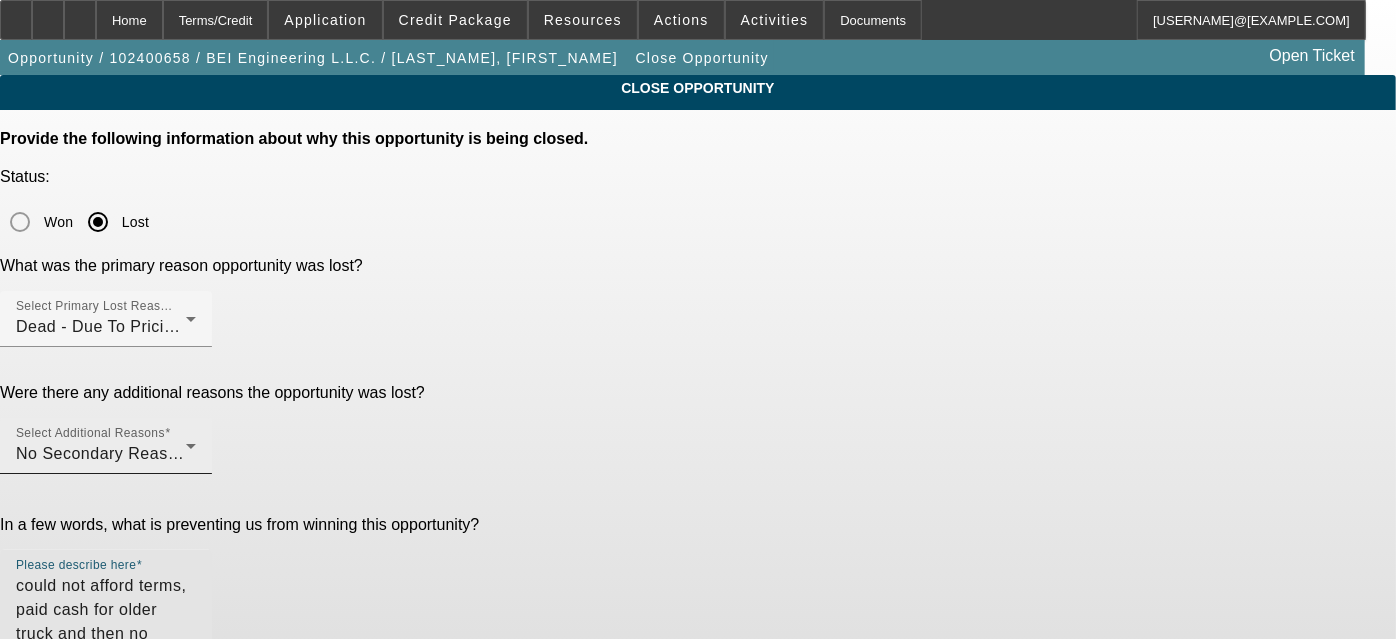 type on "could not afford terms, paid cash for older truck and then no response" 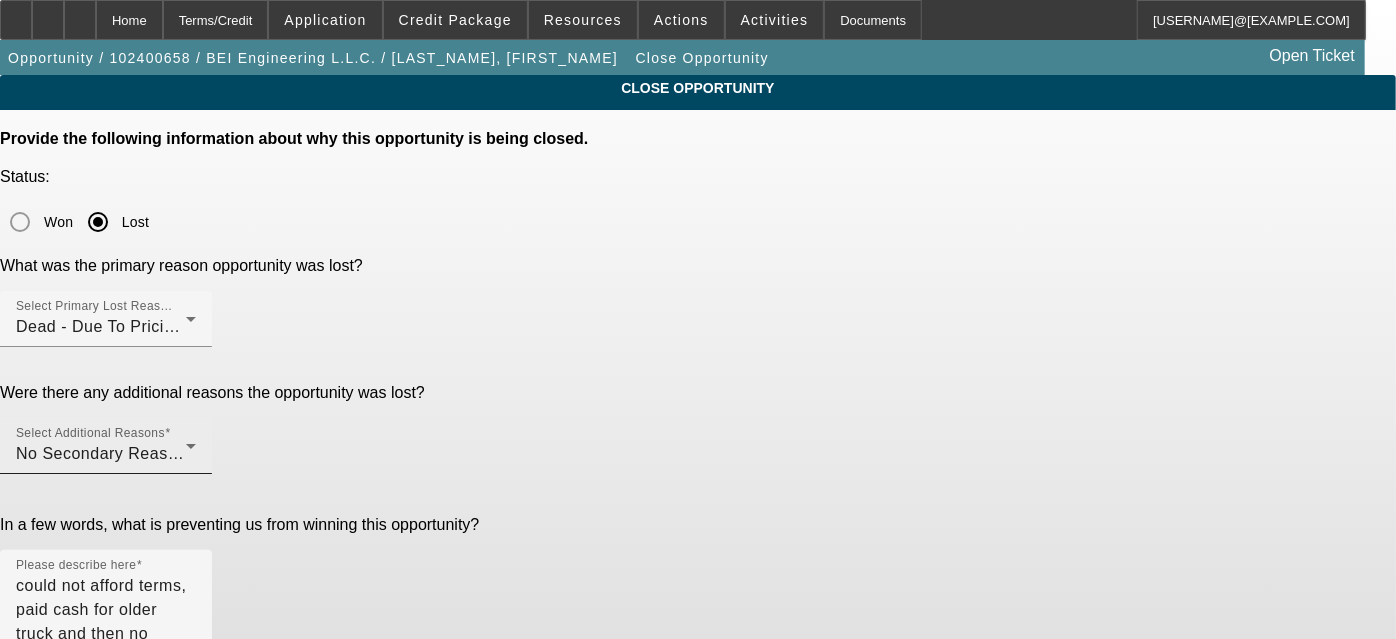 click on "Select Additional Reasons
No Secondary Reason To Provide" at bounding box center (106, 446) 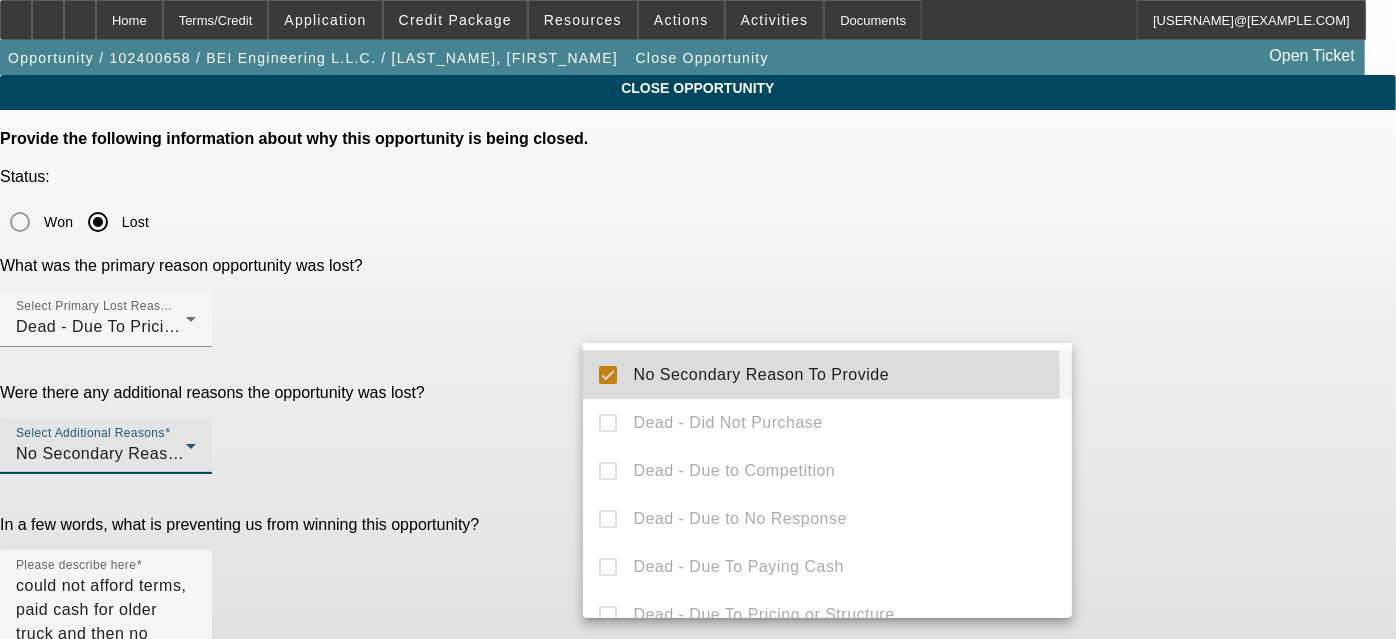 click on "No Secondary Reason To Provide" at bounding box center (761, 375) 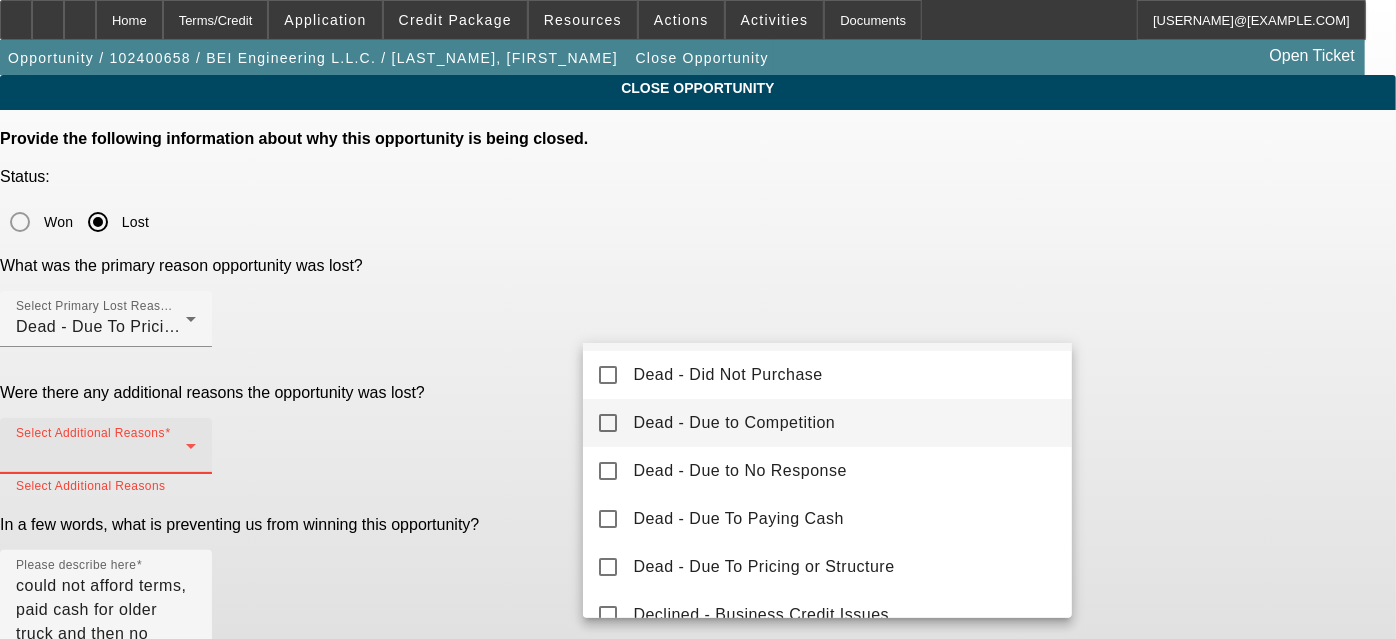scroll, scrollTop: 90, scrollLeft: 0, axis: vertical 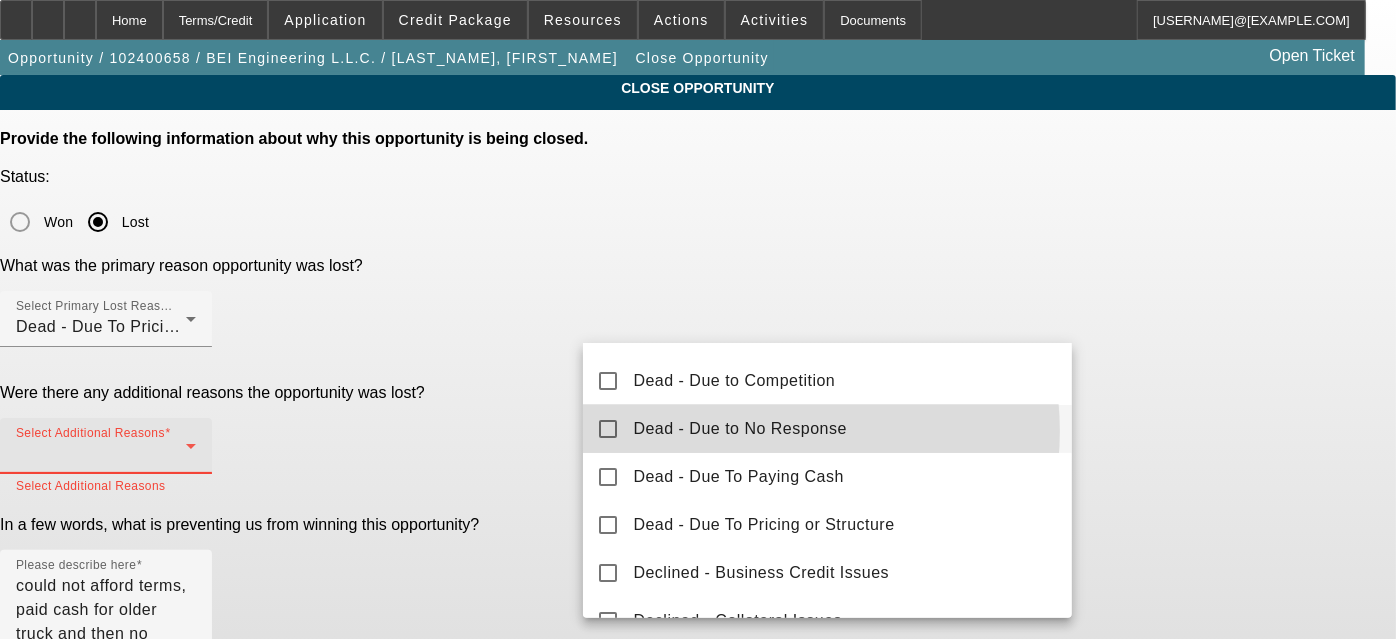 click on "Dead - Due to No Response" at bounding box center (740, 429) 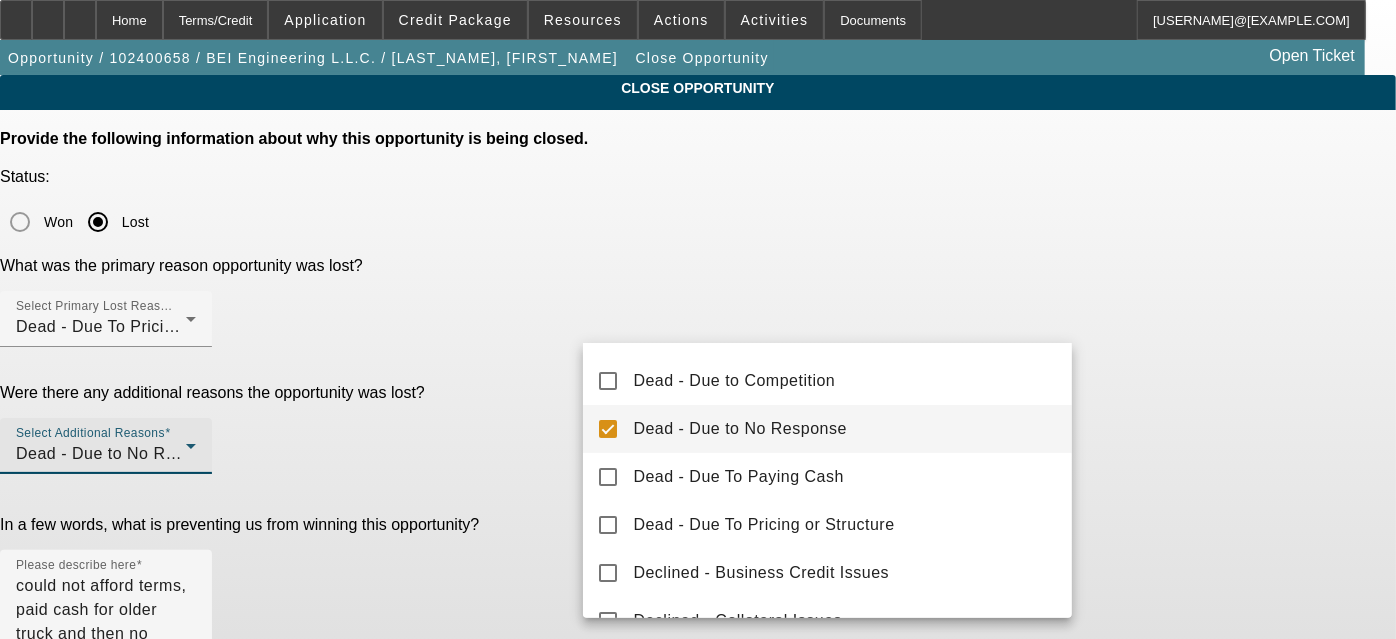 click at bounding box center (698, 319) 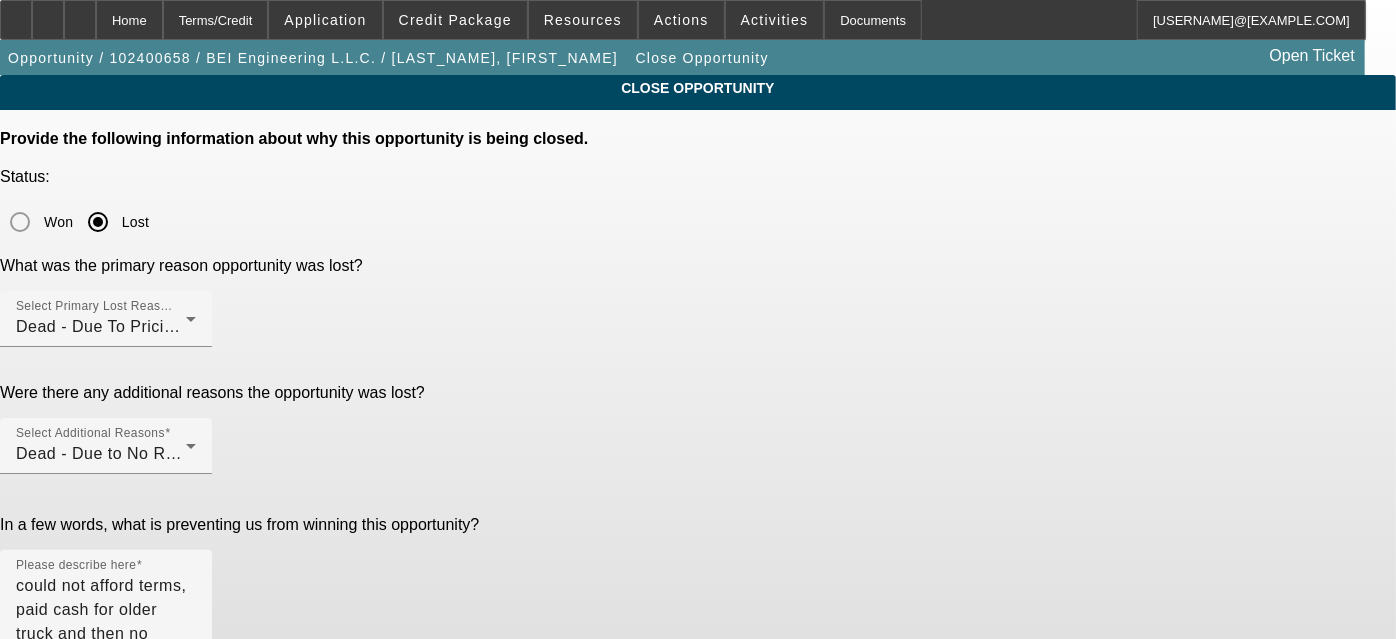 click on "Submit" at bounding box center [28, 731] 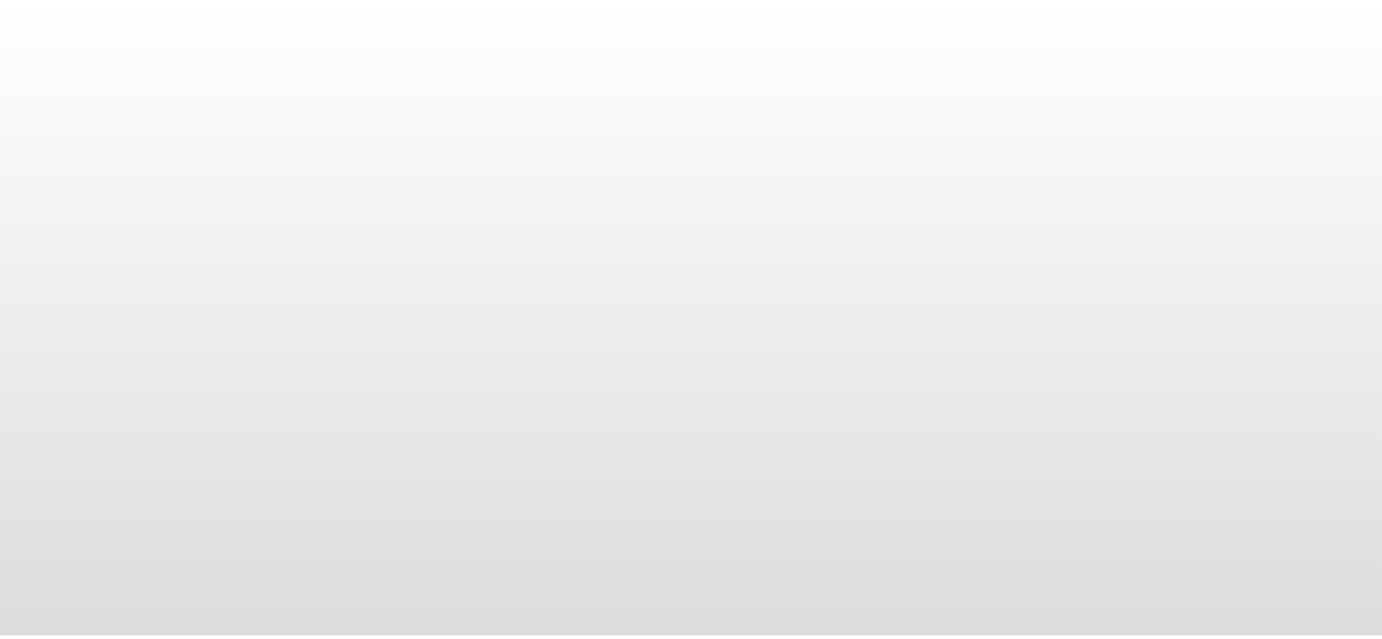 scroll, scrollTop: 0, scrollLeft: 0, axis: both 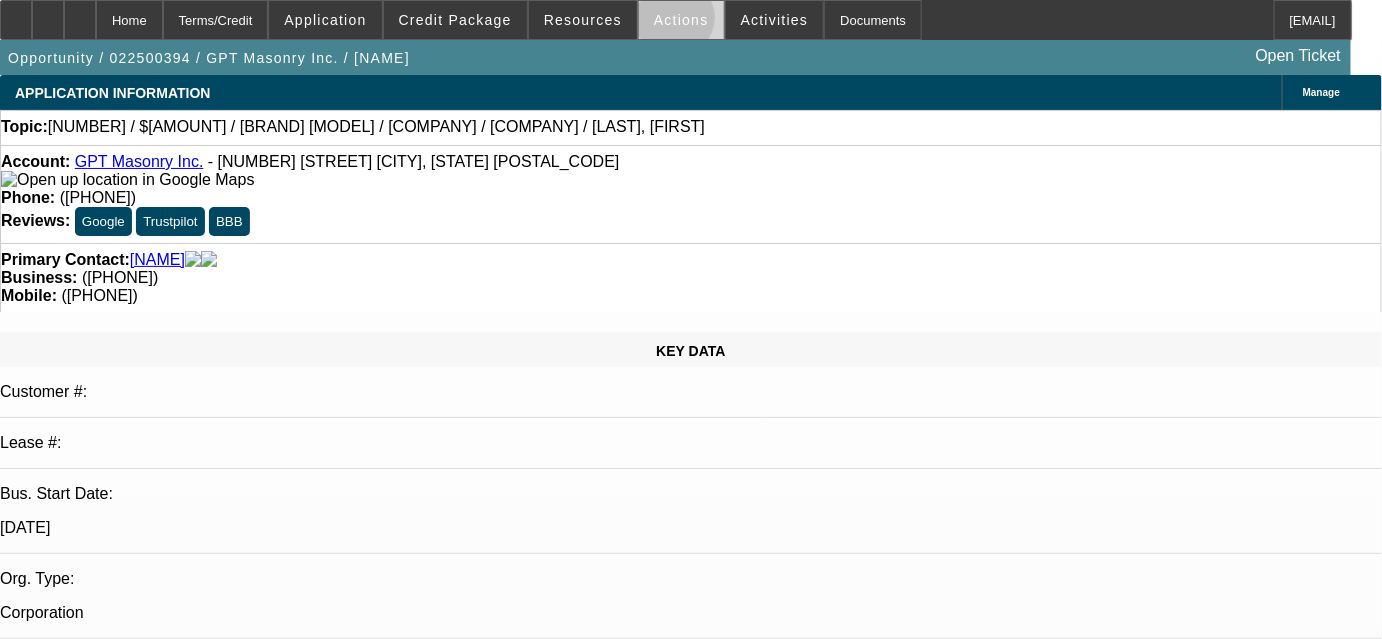click on "Actions" at bounding box center (681, 20) 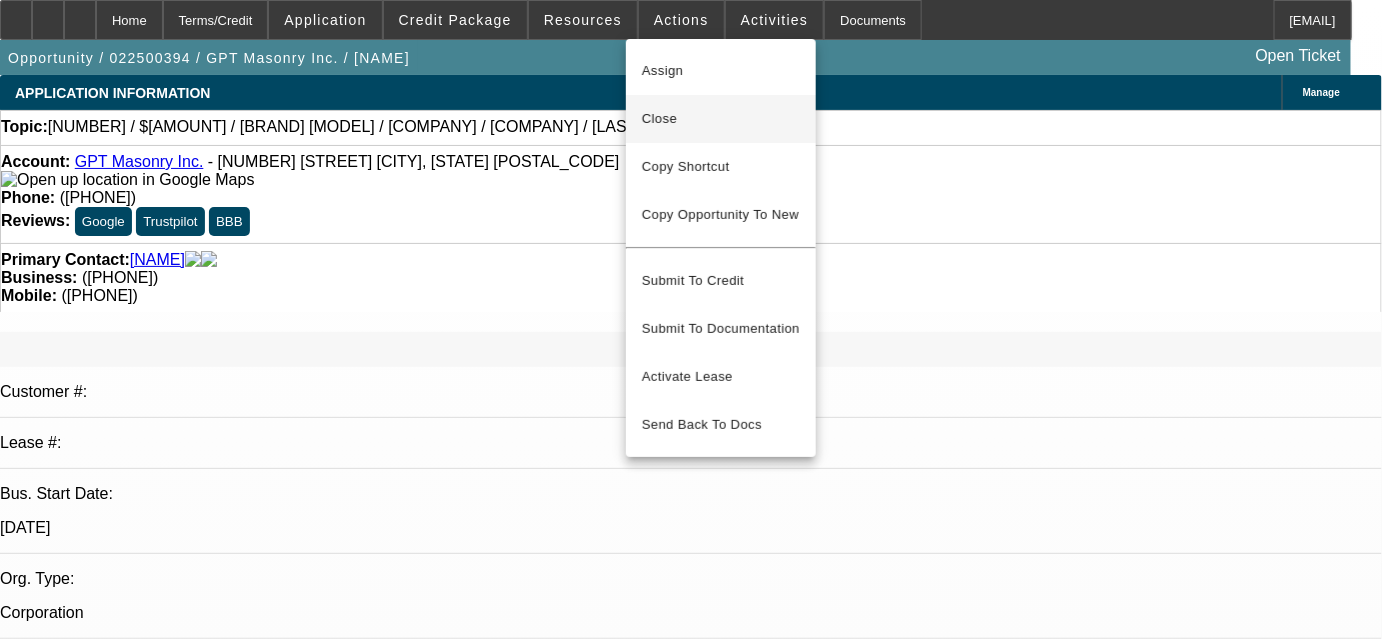 click on "Close" at bounding box center [721, 119] 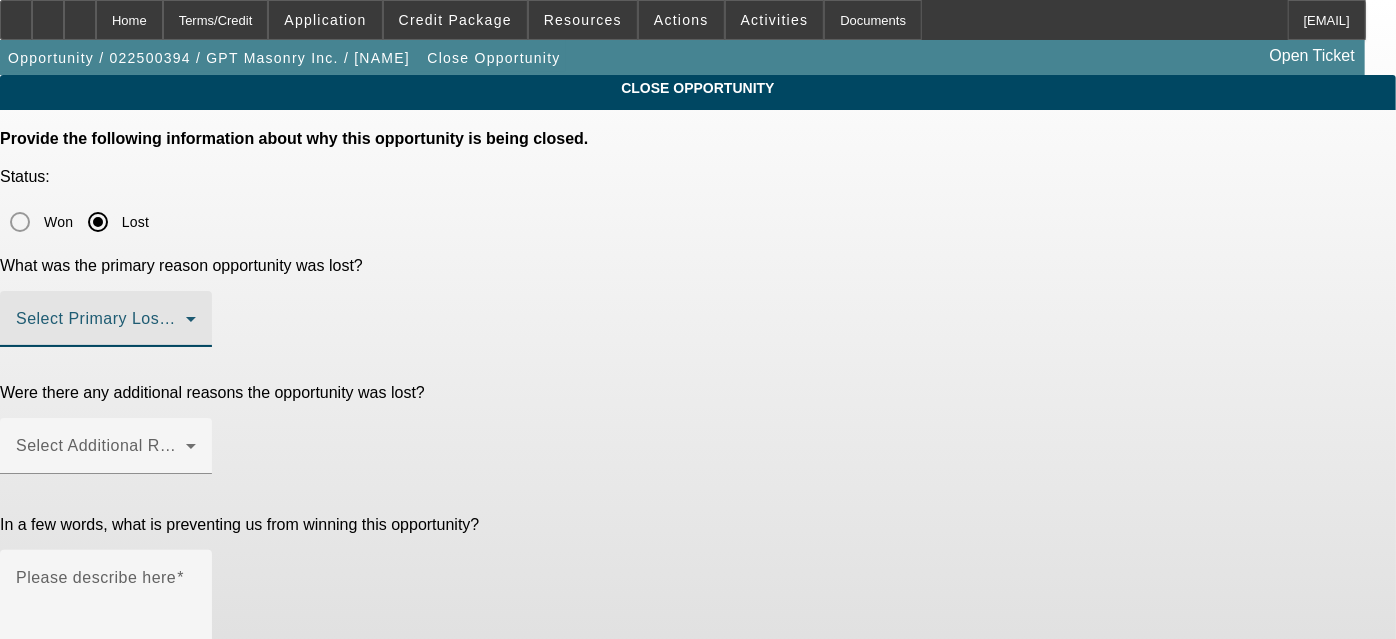 click at bounding box center (101, 327) 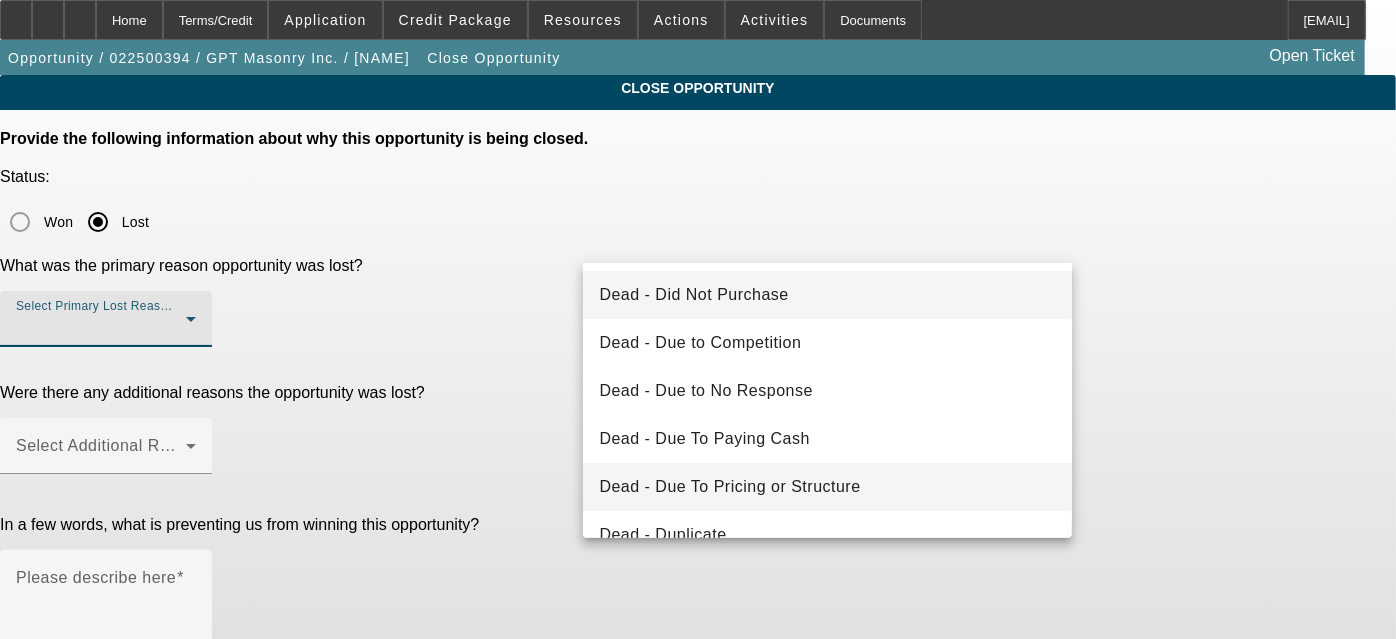 click on "Dead - Due To Pricing or Structure" at bounding box center [729, 487] 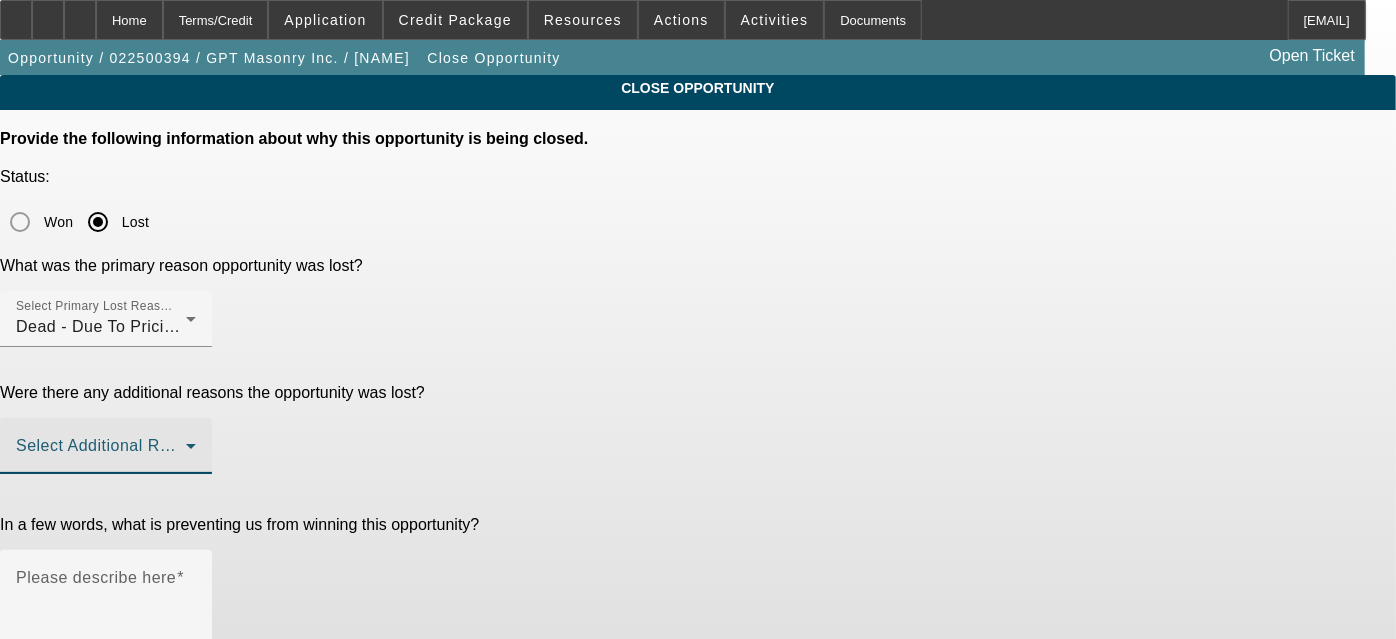 click at bounding box center (101, 454) 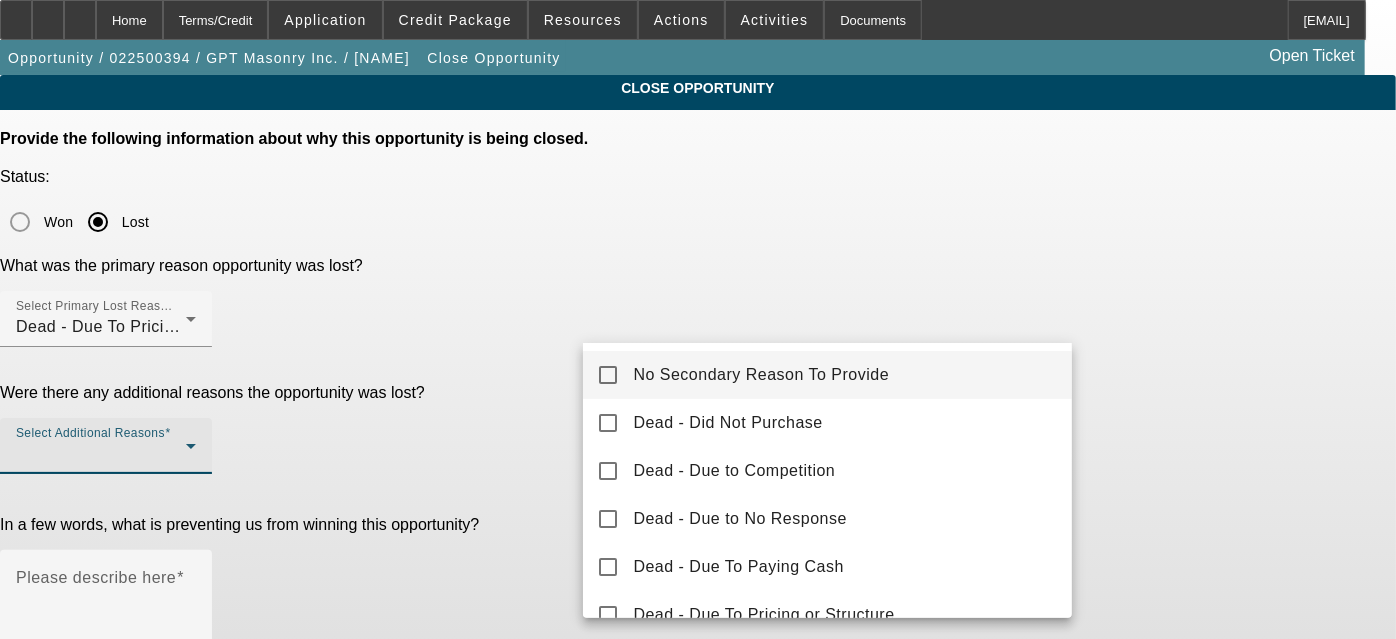 click on "No Secondary Reason To Provide" at bounding box center [761, 375] 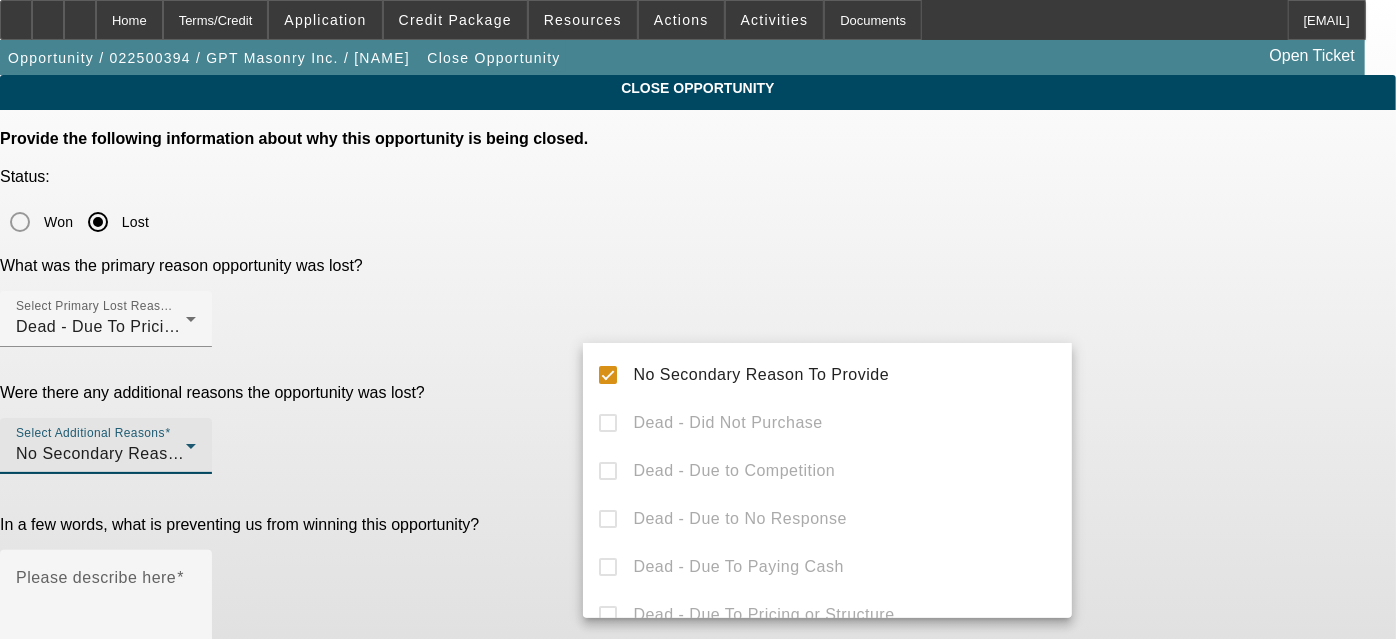 click at bounding box center (698, 319) 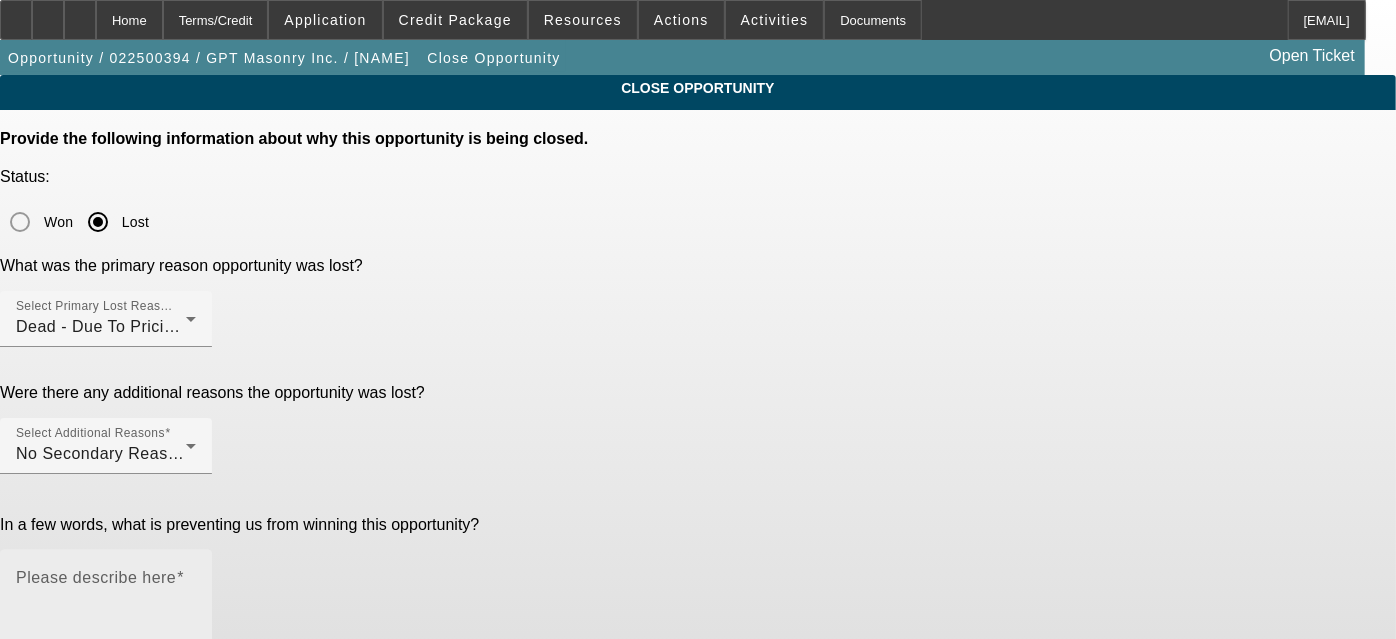 click on "Please describe here" at bounding box center [106, 614] 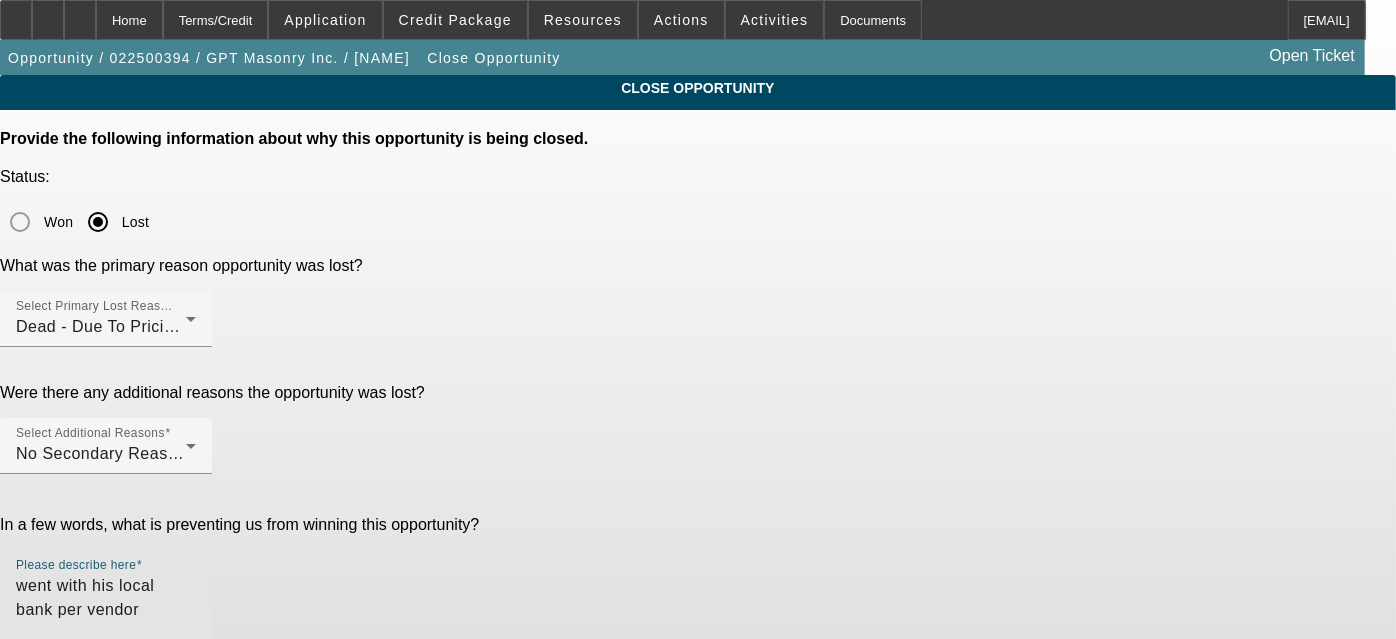 type on "went with his local bank per vendor" 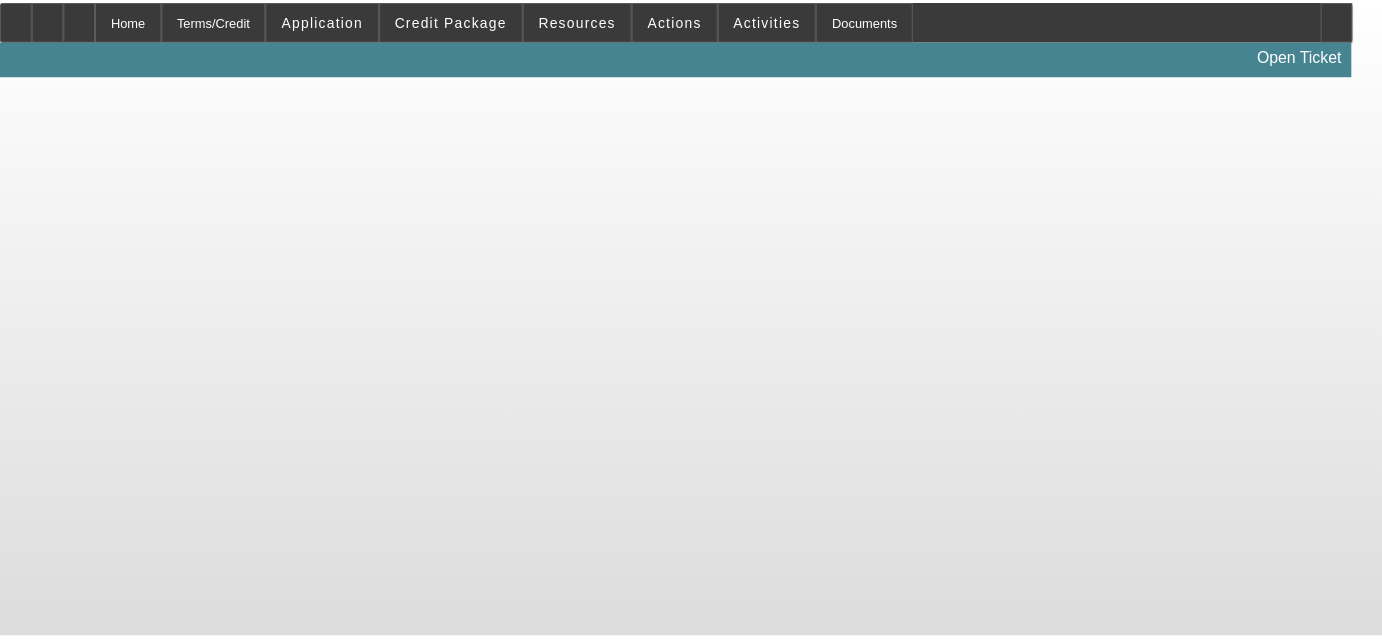 scroll, scrollTop: 0, scrollLeft: 0, axis: both 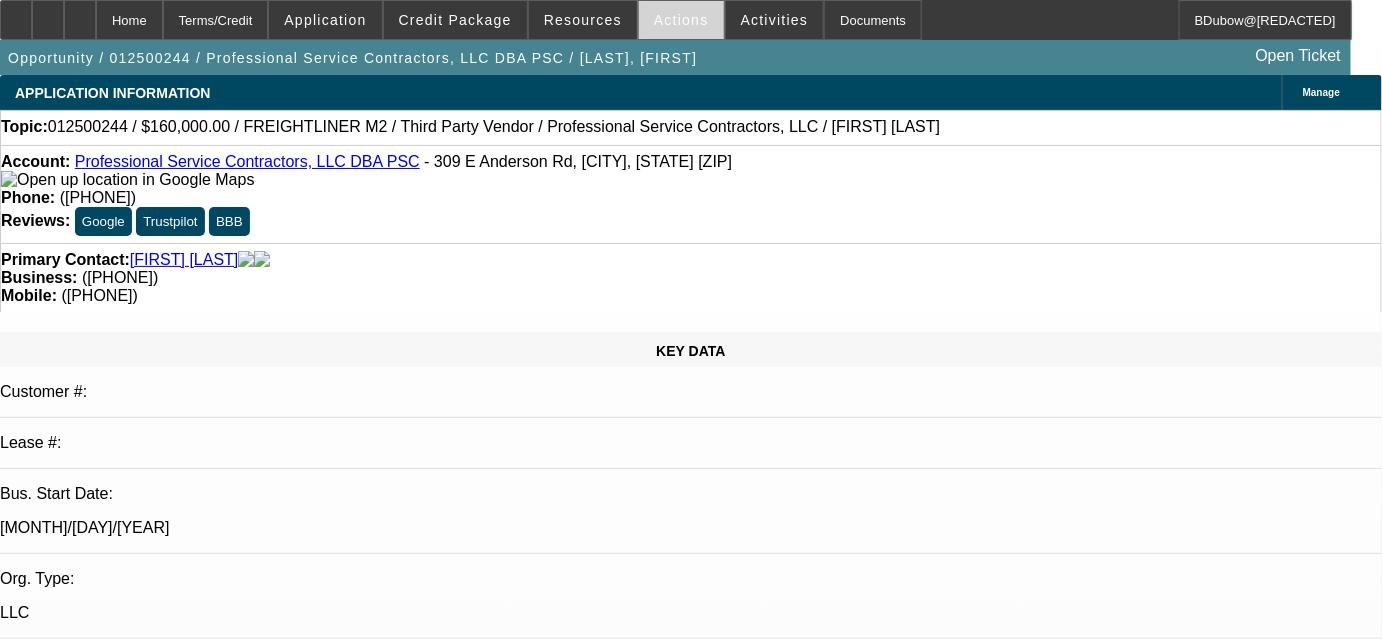 click on "Actions" at bounding box center (681, 20) 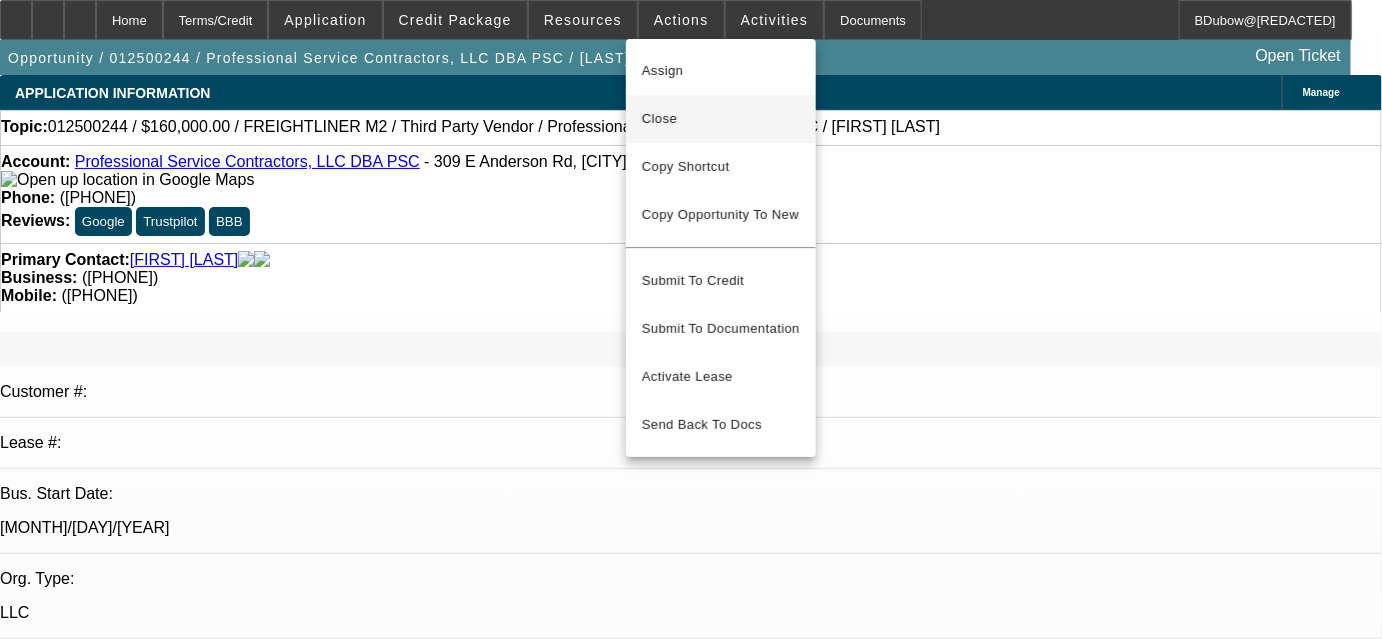 click on "Close" at bounding box center [721, 119] 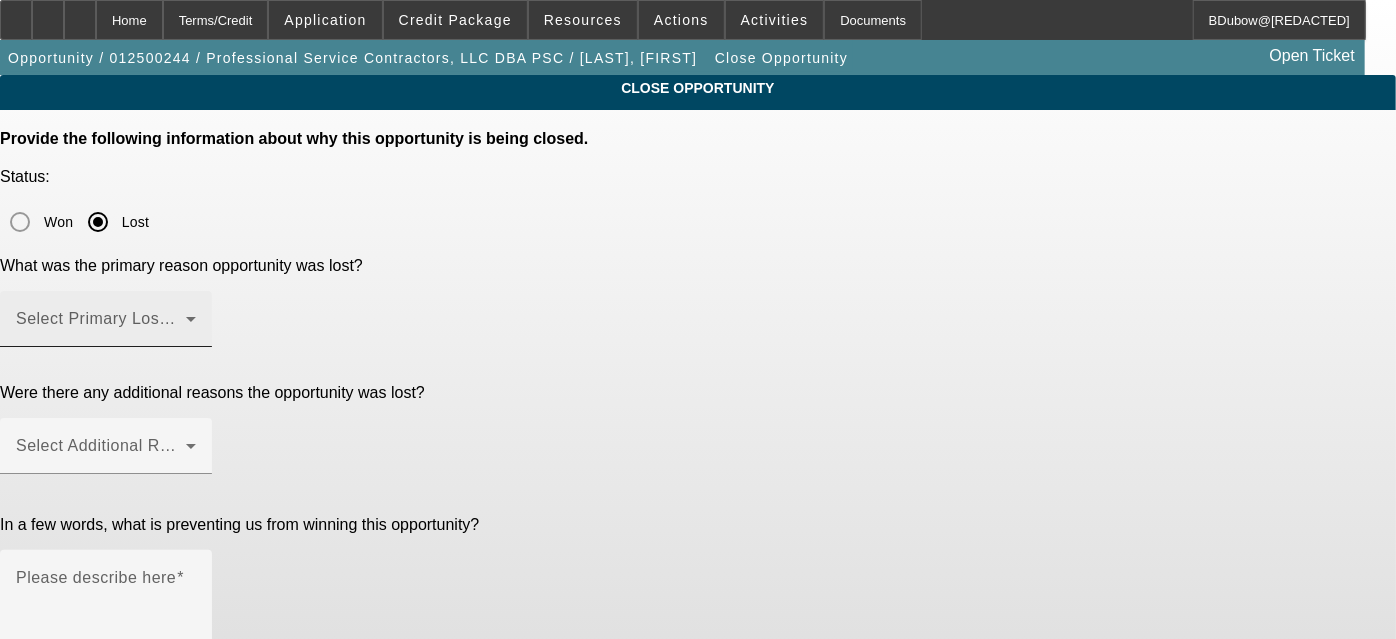click on "Select Primary Lost Reason" at bounding box center (121, 318) 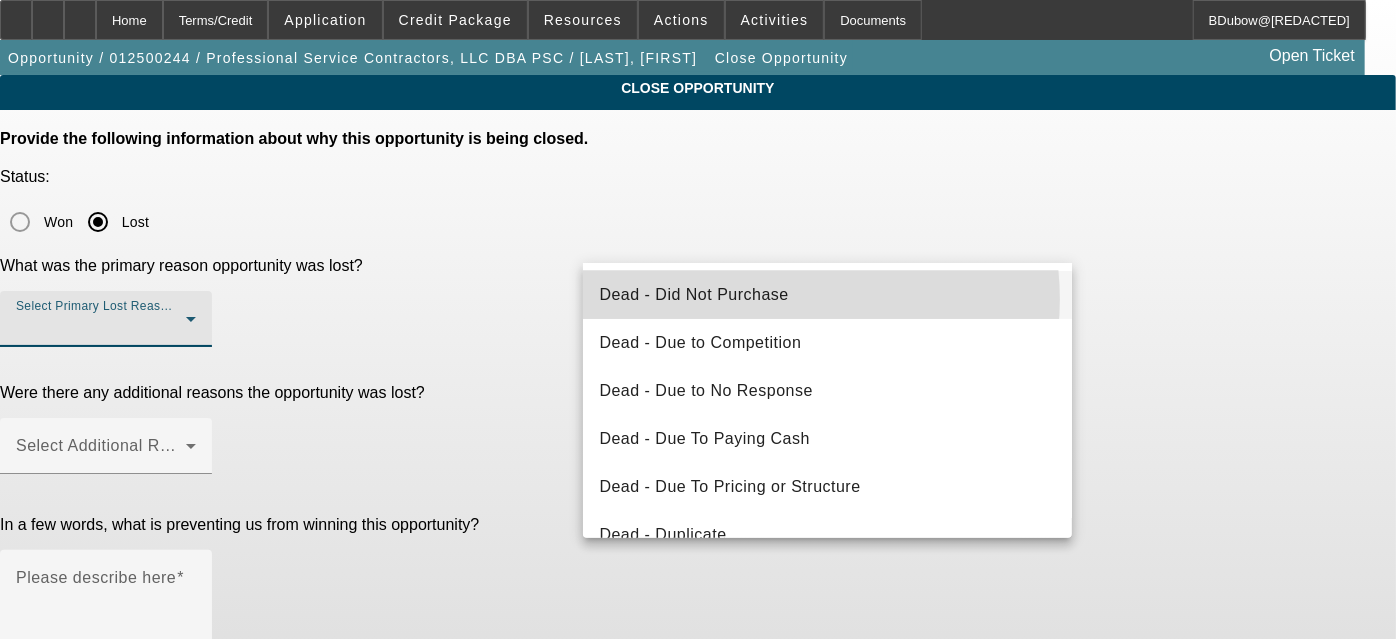 click on "Dead - Did Not Purchase" at bounding box center (693, 295) 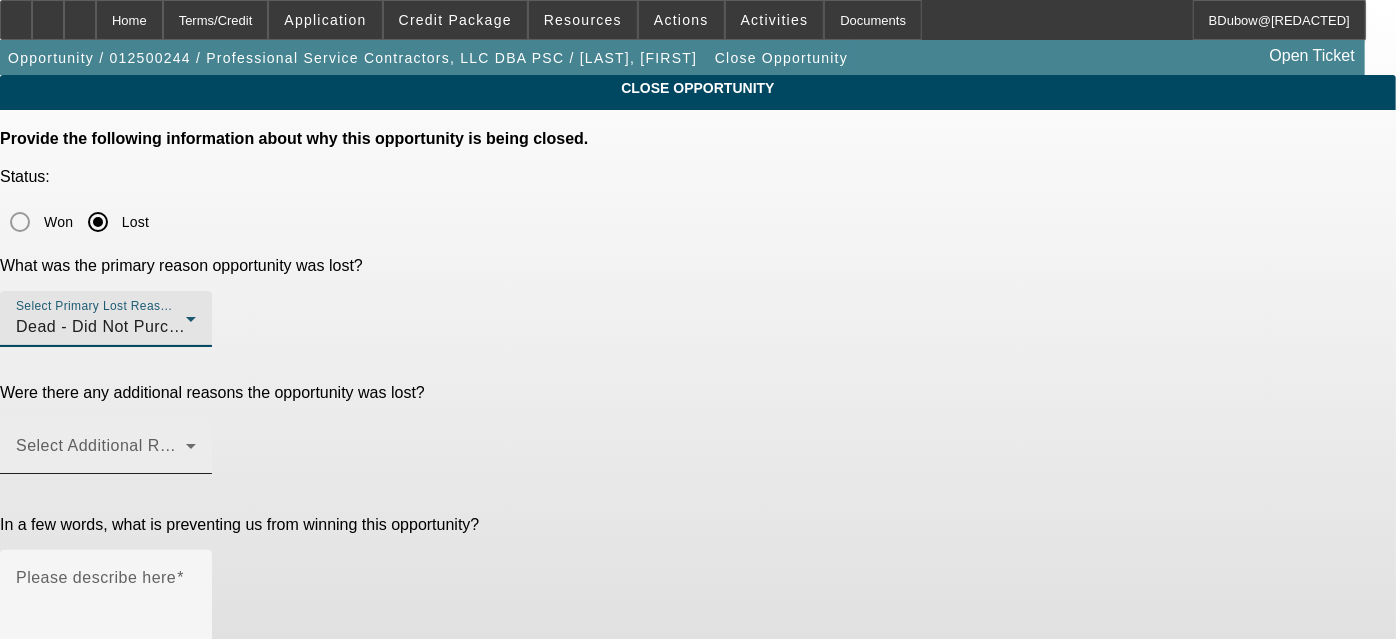 click on "Select Additional Reasons" at bounding box center (115, 445) 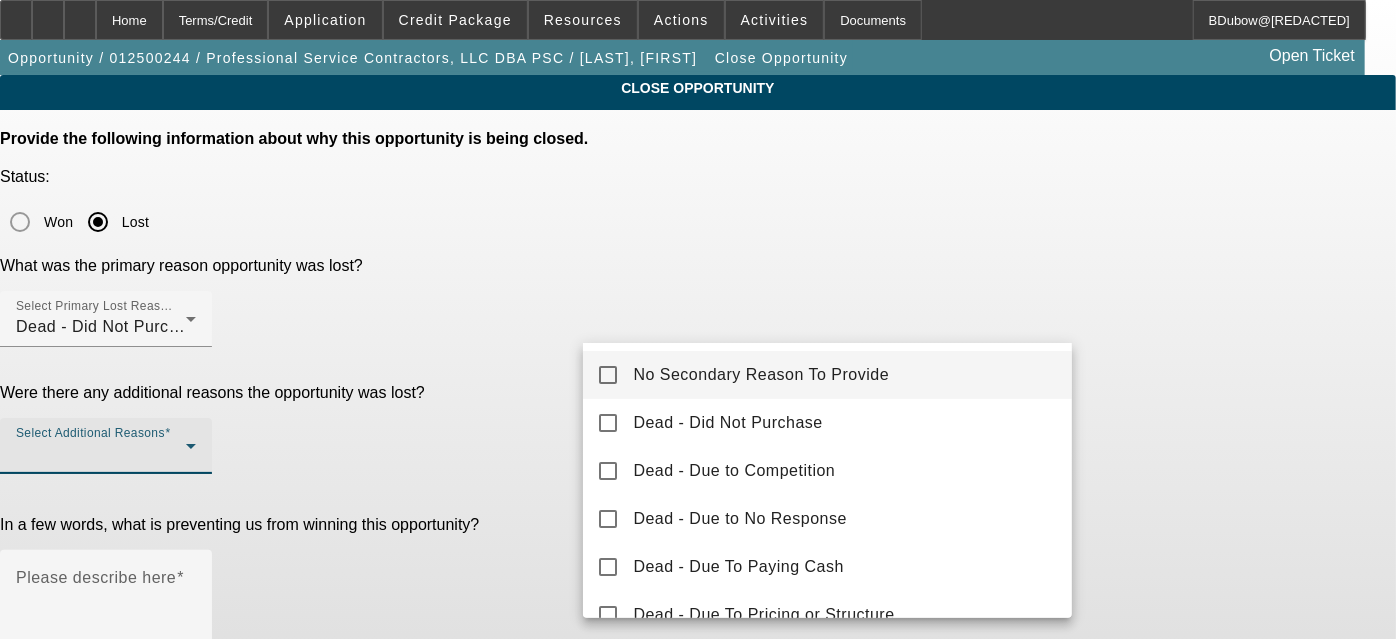 click on "No Secondary Reason To Provide" at bounding box center (761, 375) 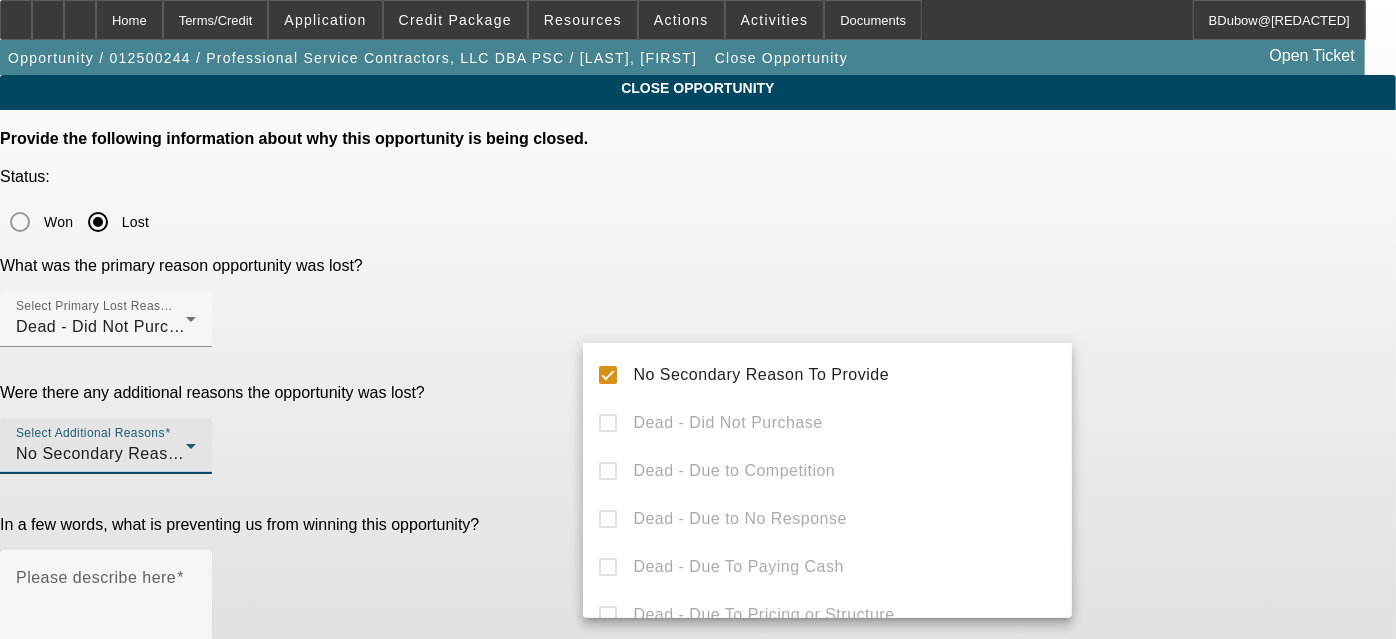 click at bounding box center [698, 319] 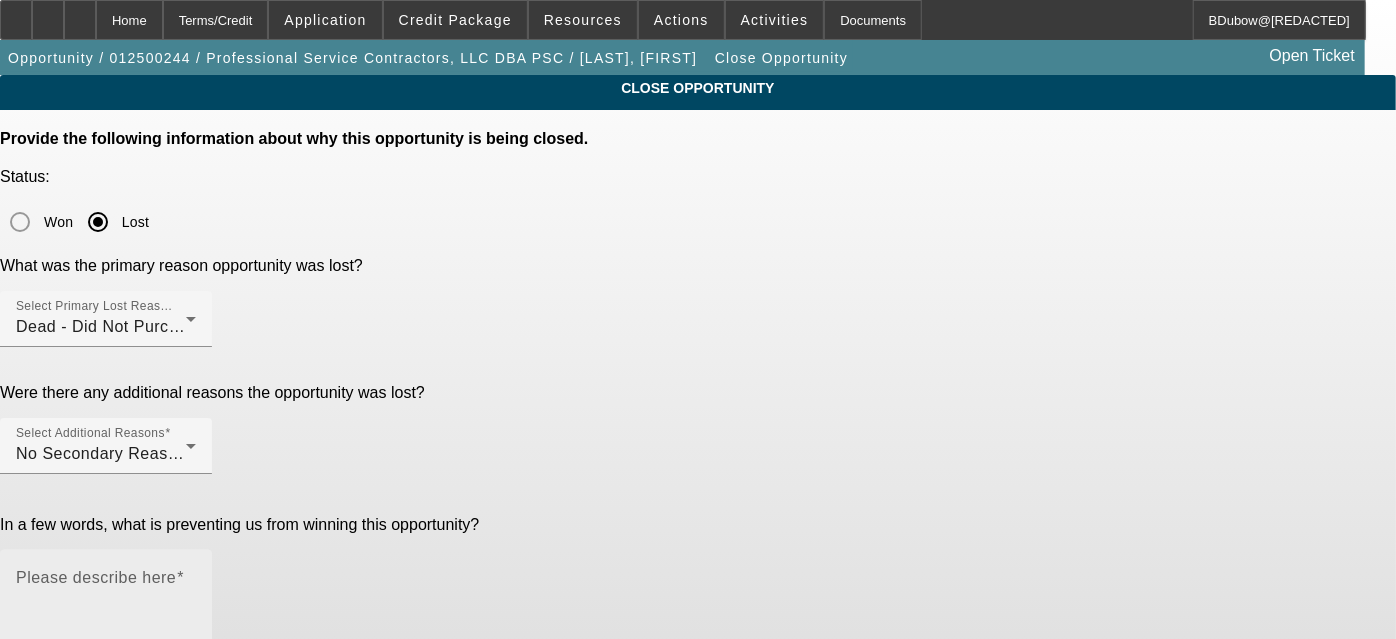 click on "Please describe here" at bounding box center (96, 577) 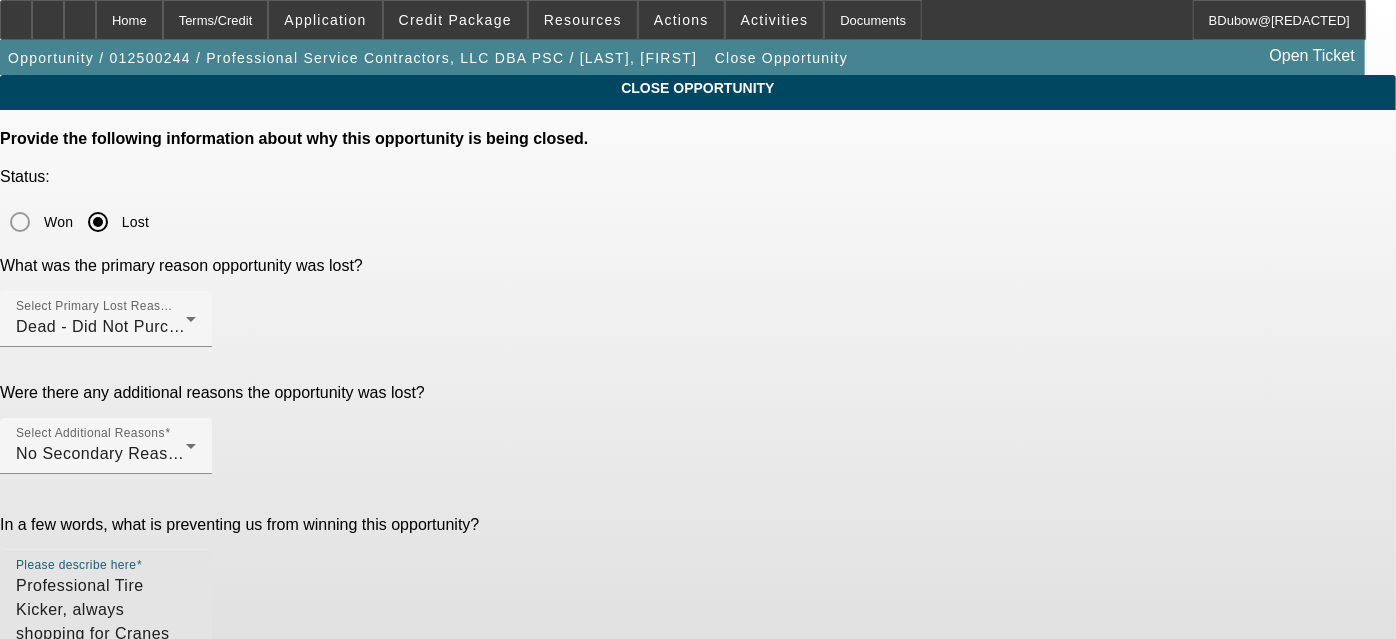 type on "Professional Tire Kicker, always shopping for Cranes and Financing!" 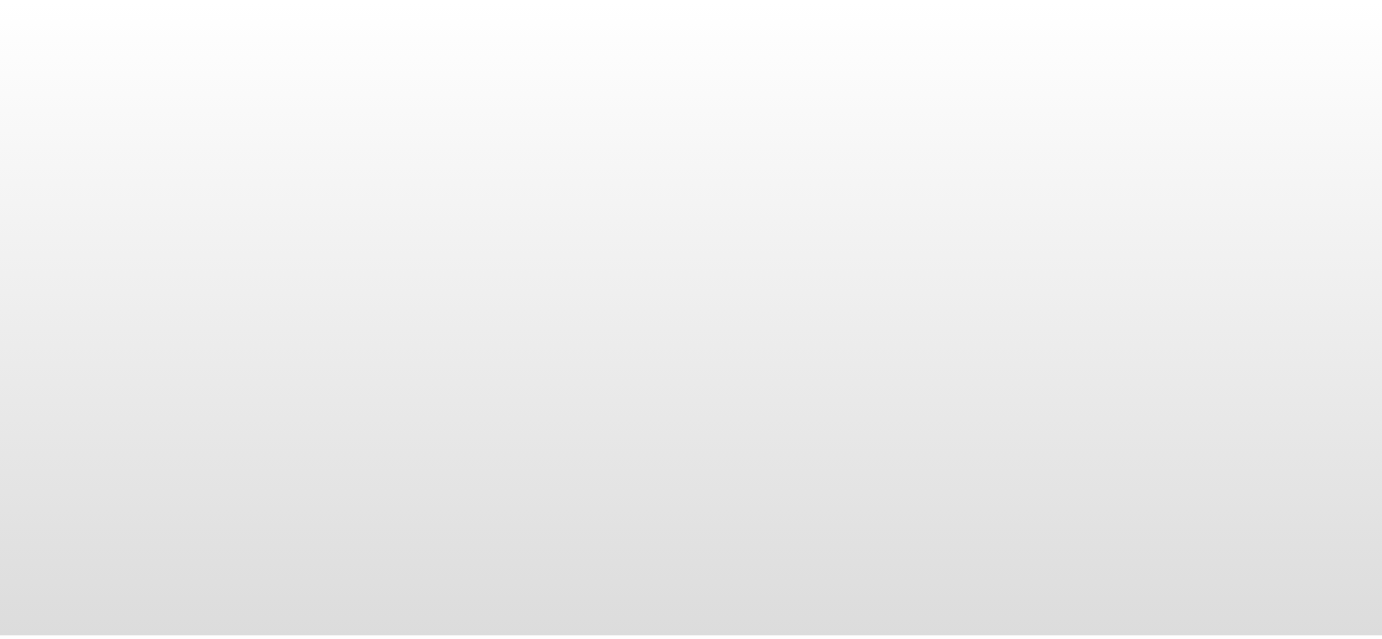 scroll, scrollTop: 0, scrollLeft: 0, axis: both 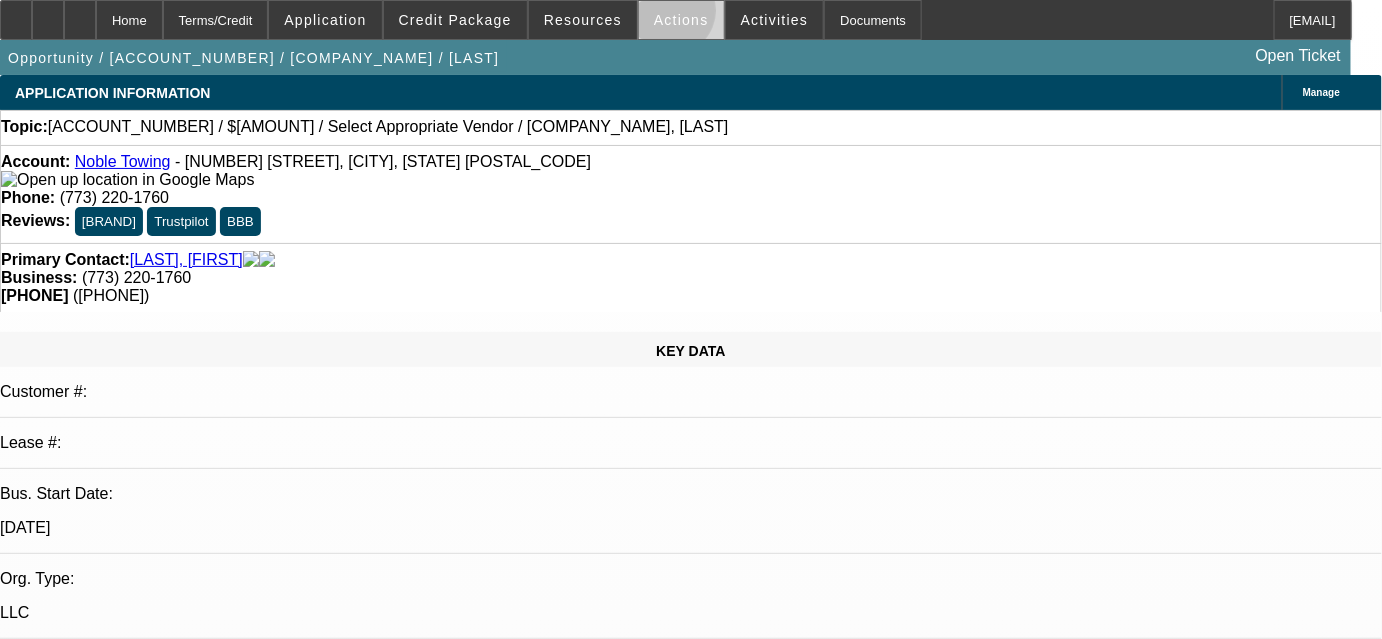 click on "Actions" at bounding box center [681, 20] 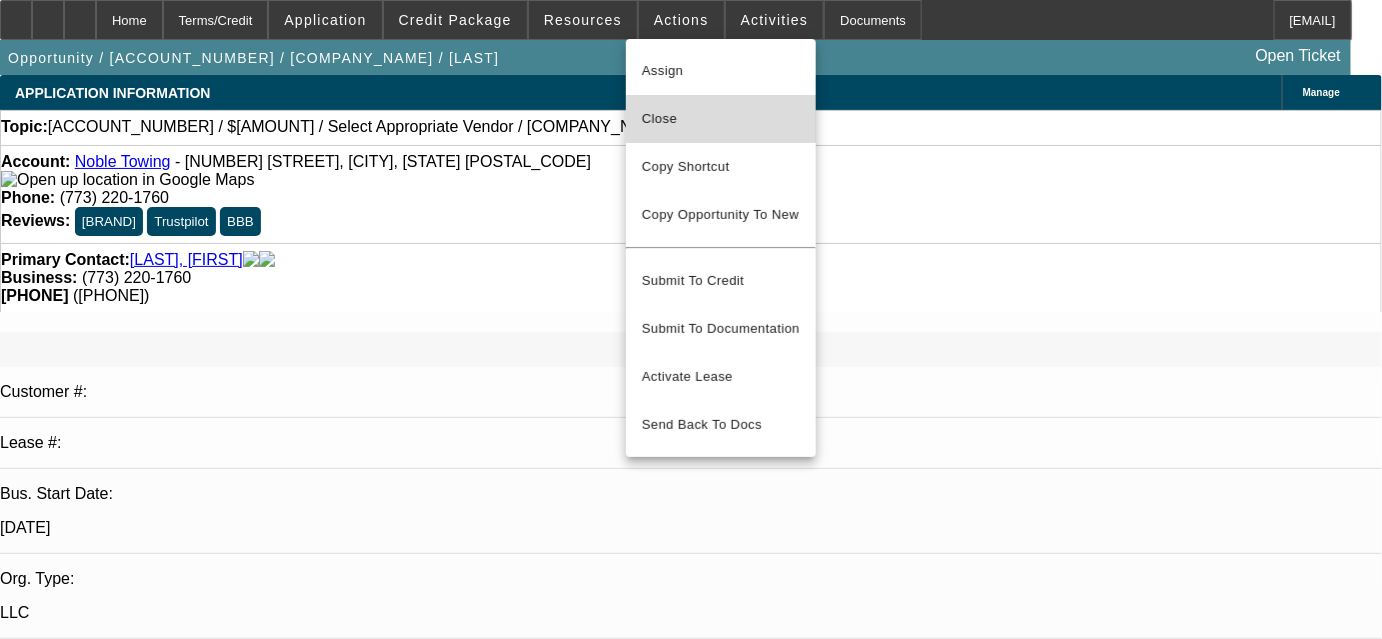 click on "Close" at bounding box center [721, 119] 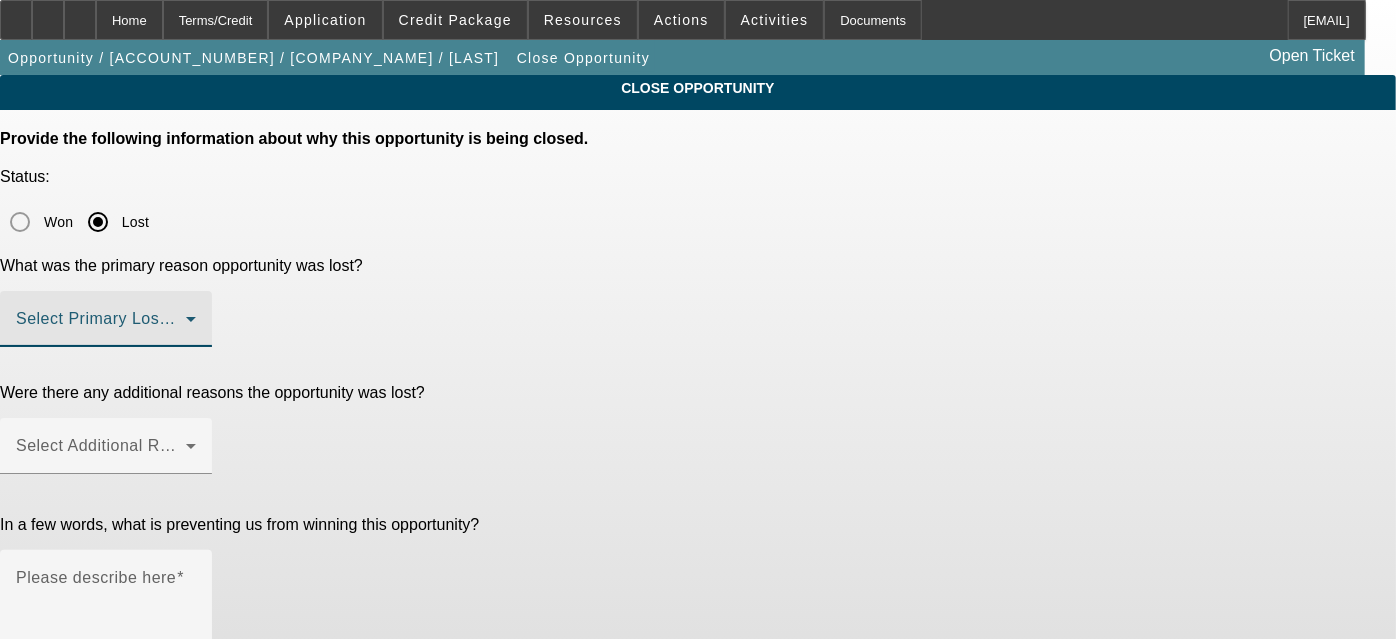 click at bounding box center [101, 327] 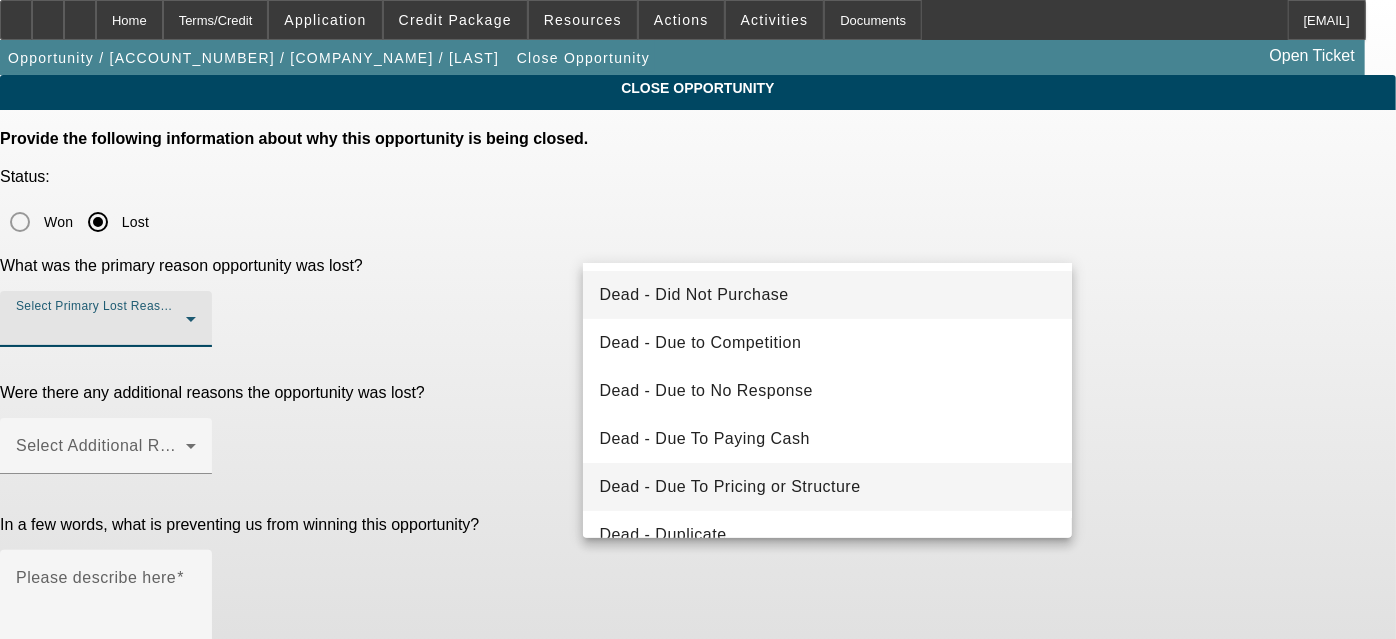 click on "Dead - Due To Pricing or Structure" at bounding box center [729, 487] 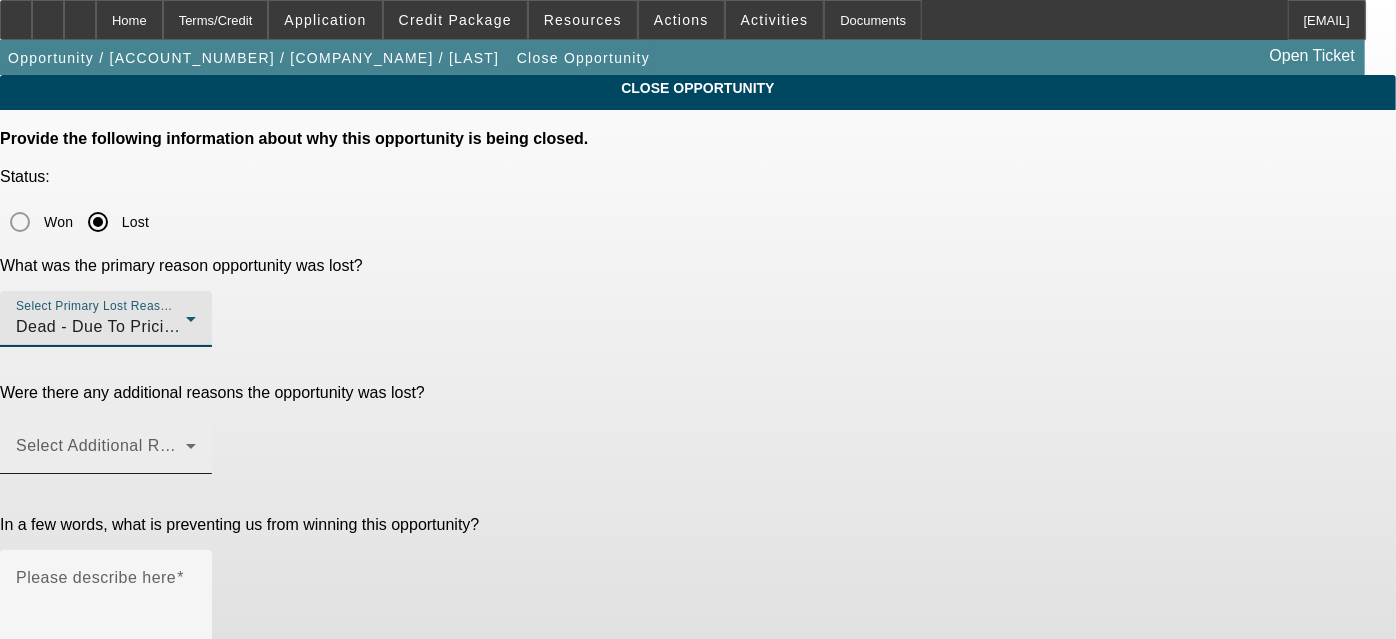 click on "Select Additional Reasons" at bounding box center (106, 446) 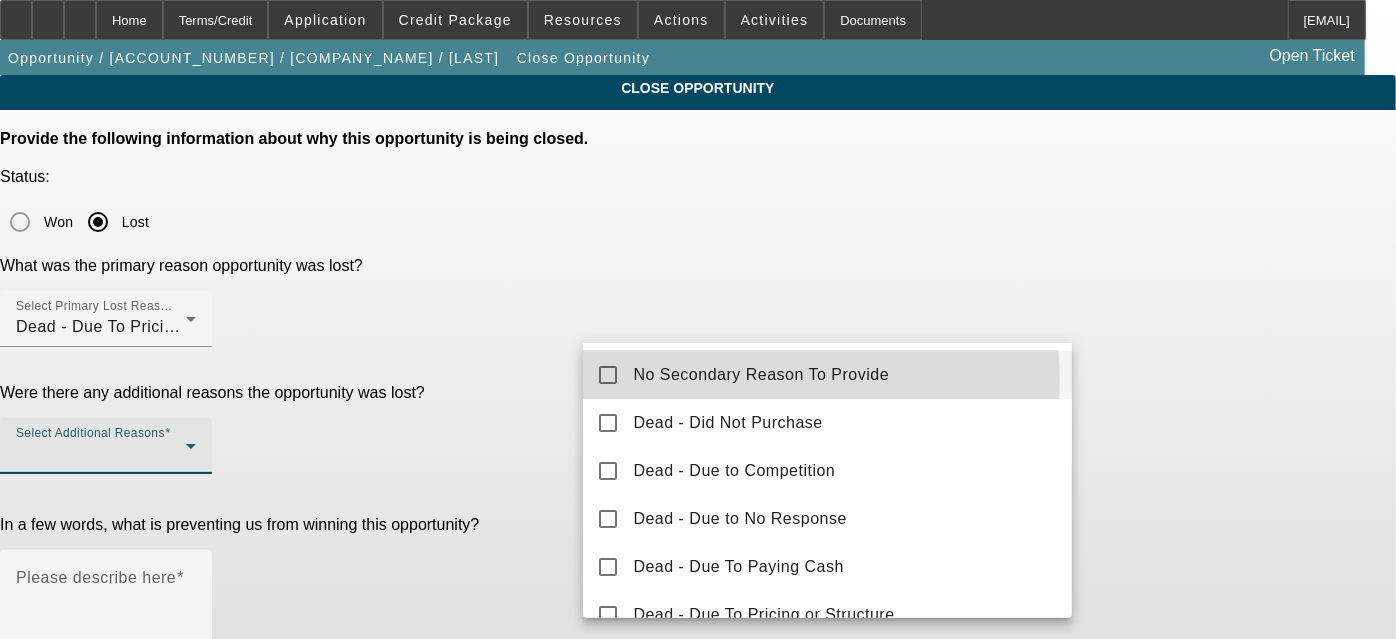 click on "No Secondary Reason To Provide" at bounding box center [761, 375] 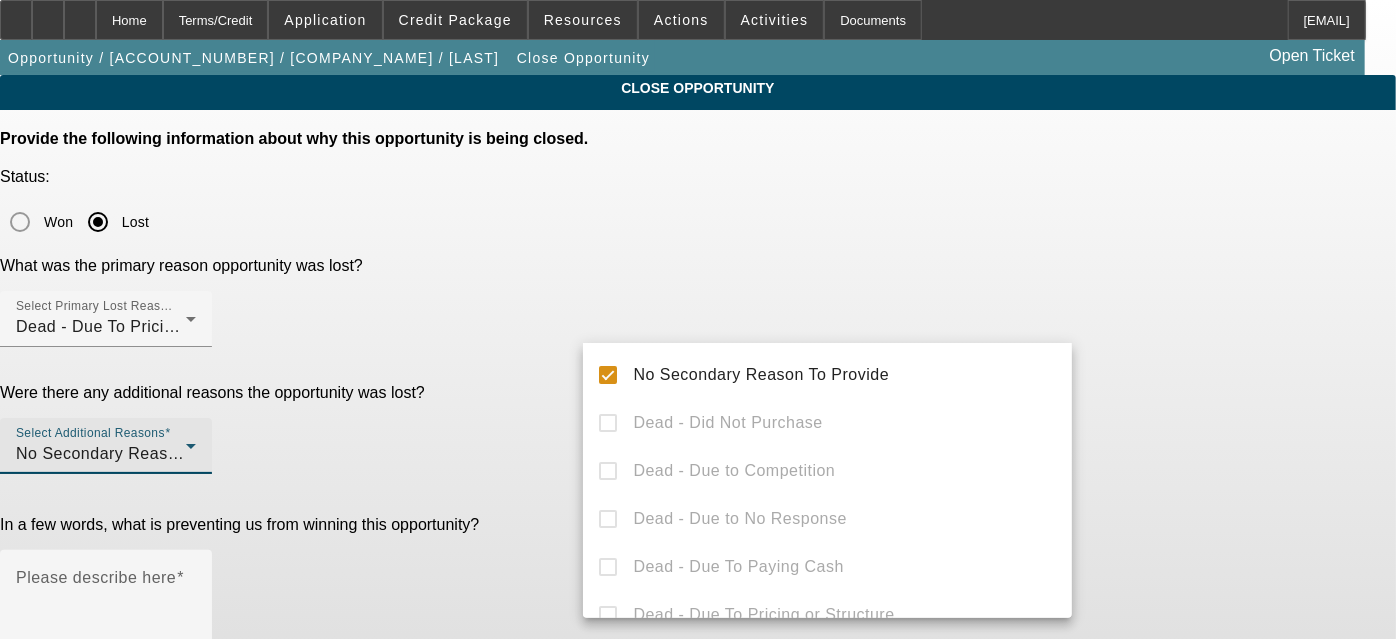 click at bounding box center [698, 319] 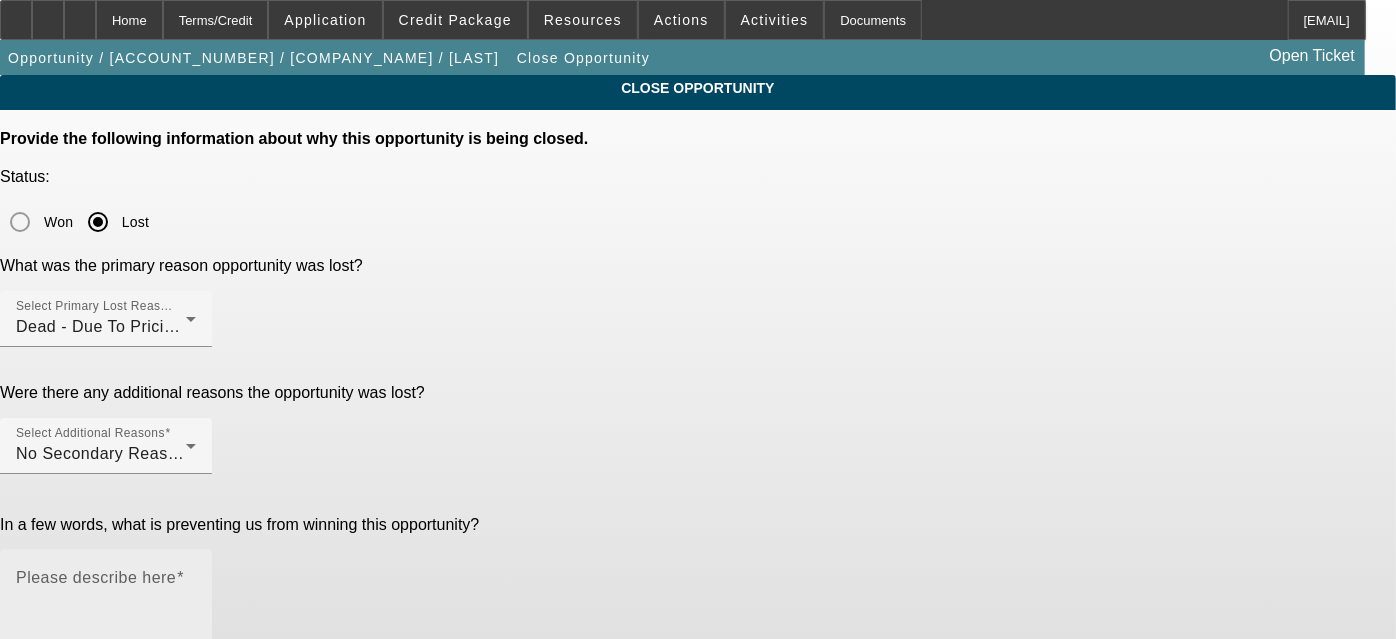 click on "Please describe here" at bounding box center (96, 577) 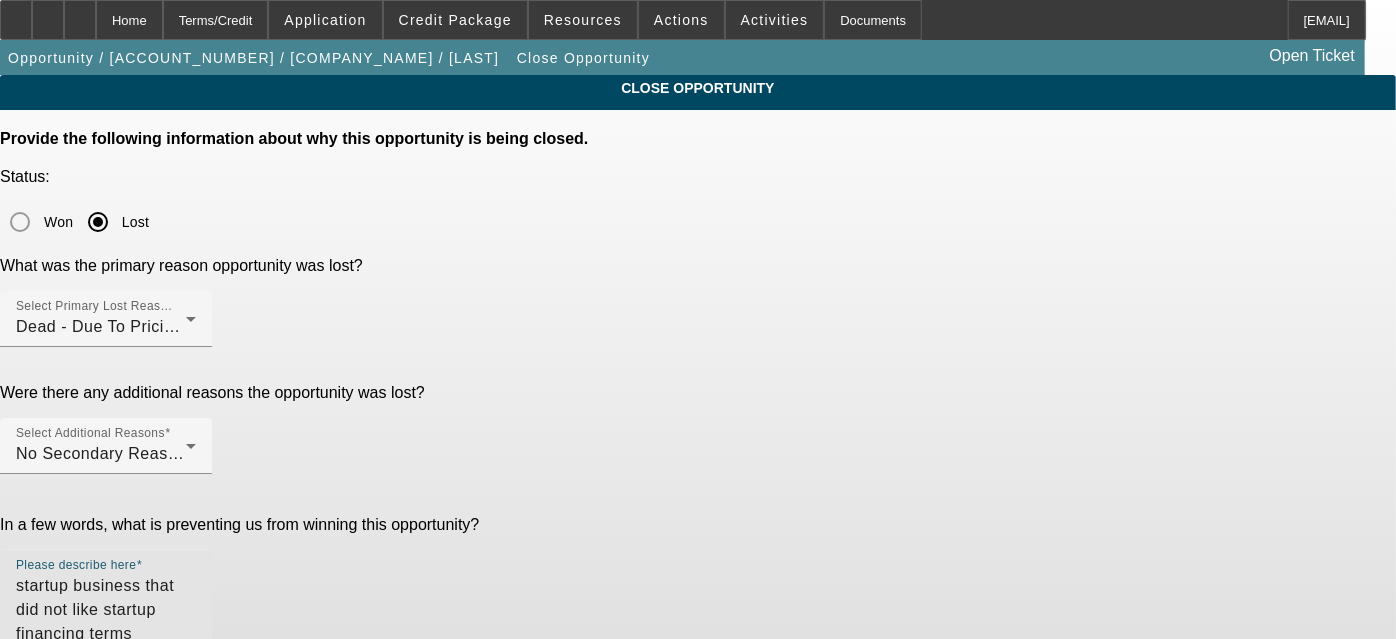 type on "startup business that did not like startup financing terms" 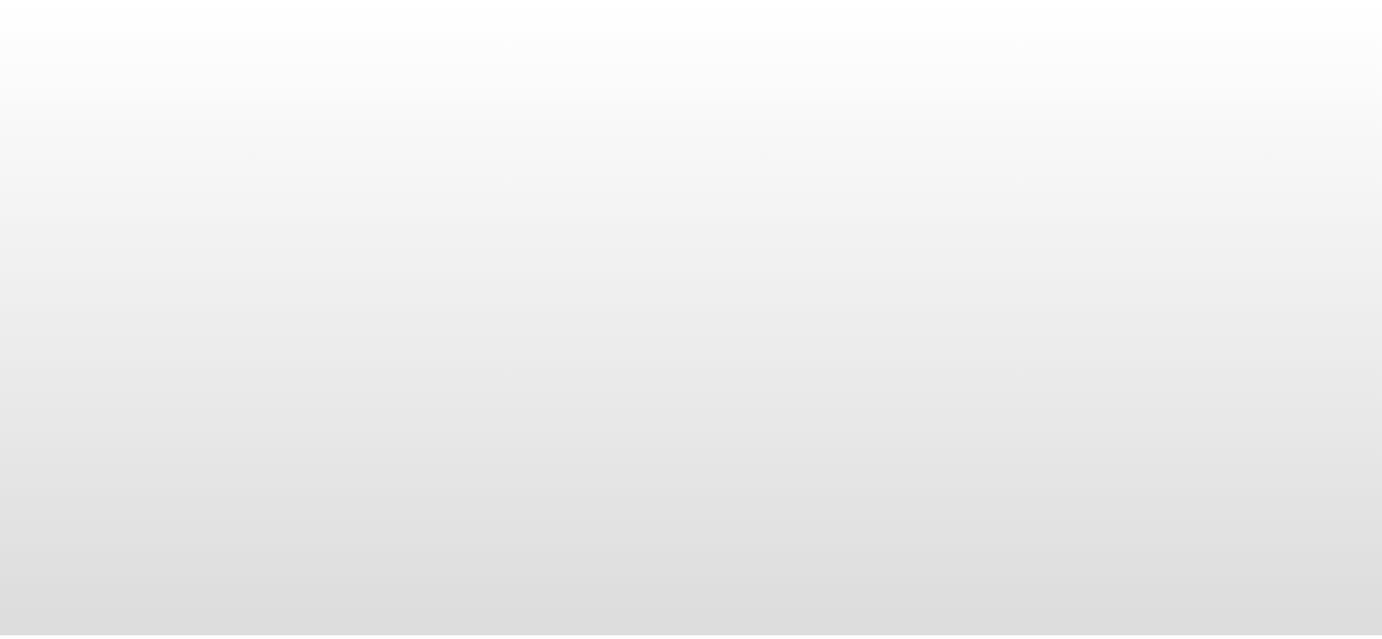 scroll, scrollTop: 0, scrollLeft: 0, axis: both 